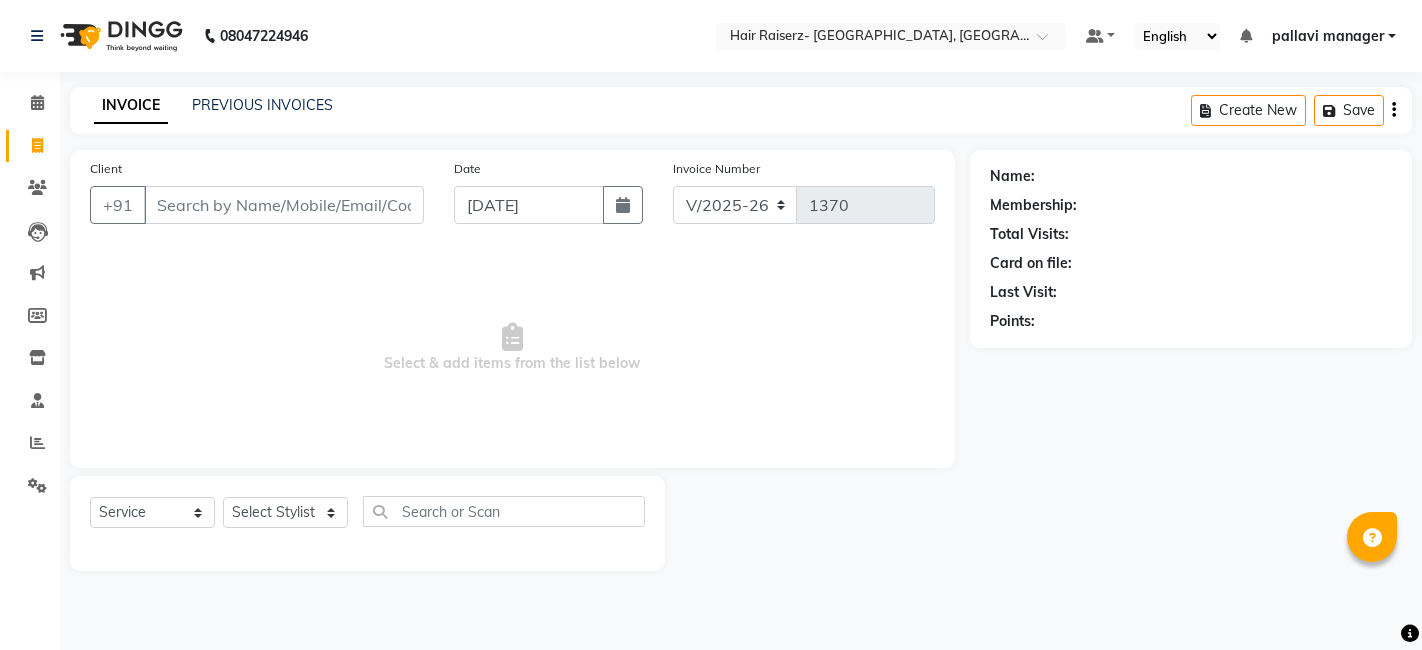 select on "6691" 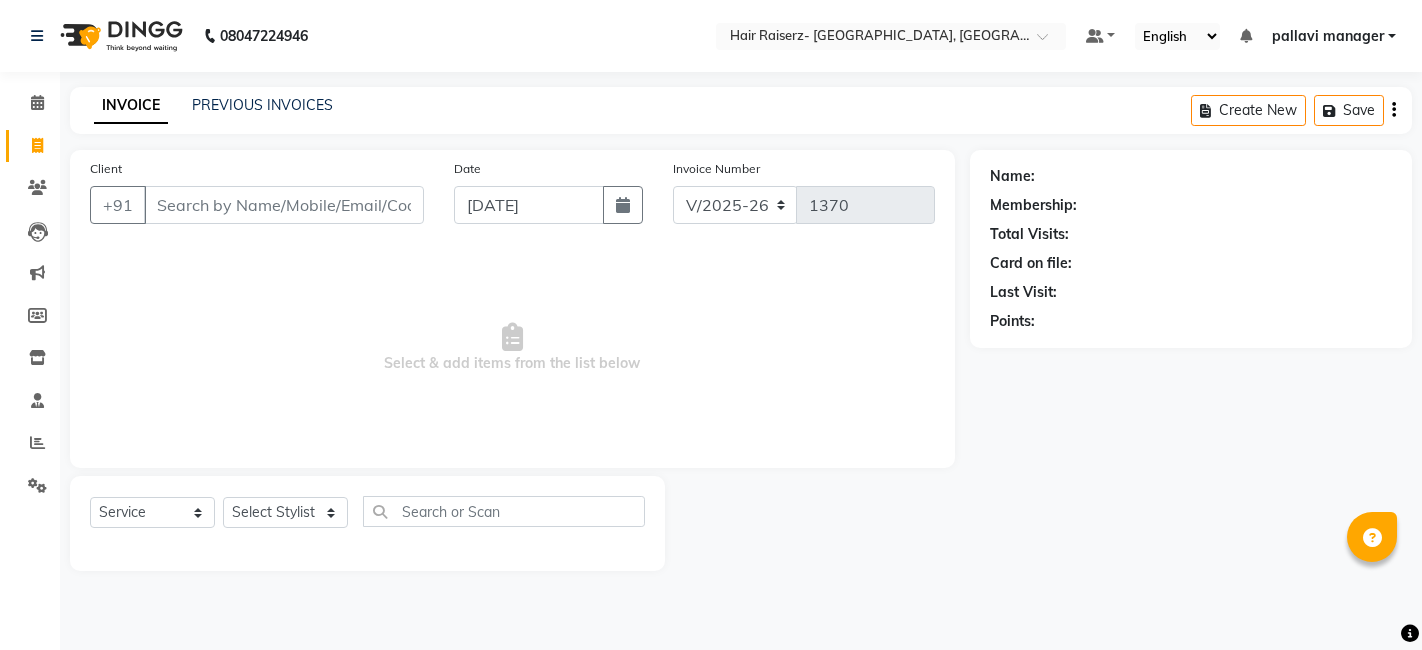scroll, scrollTop: 0, scrollLeft: 0, axis: both 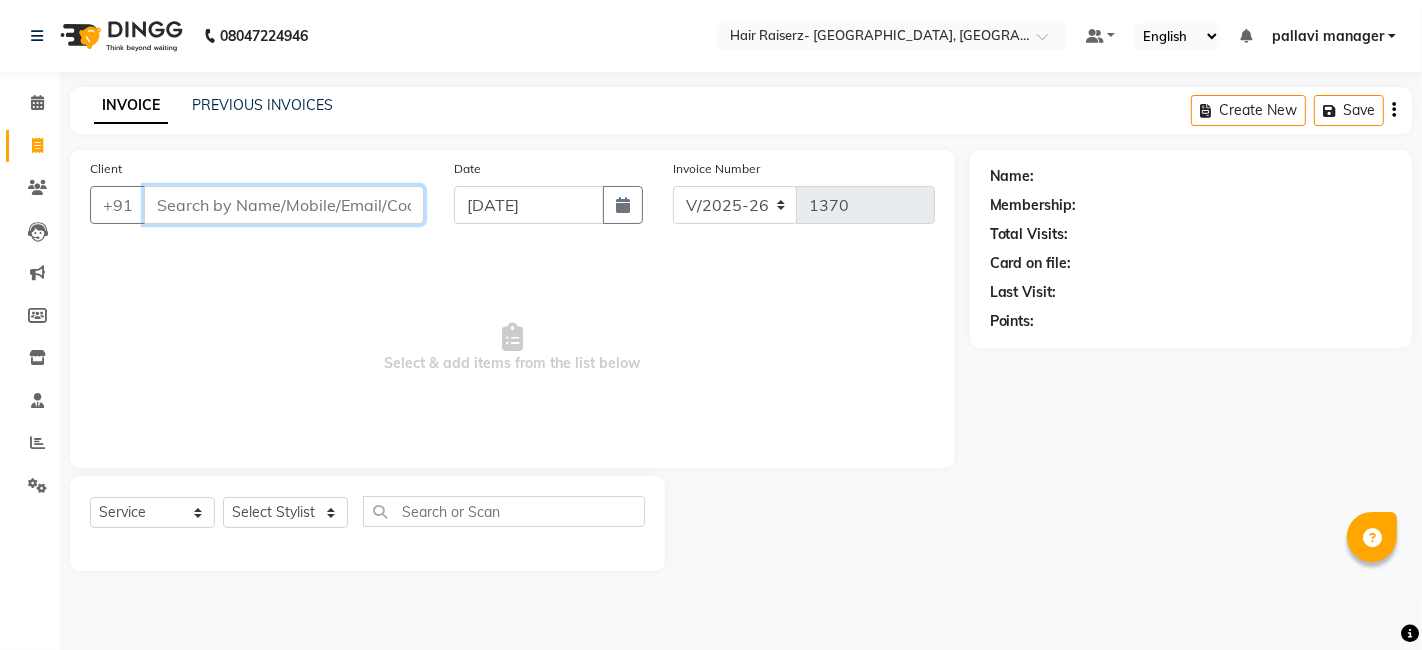click on "Client" at bounding box center [284, 205] 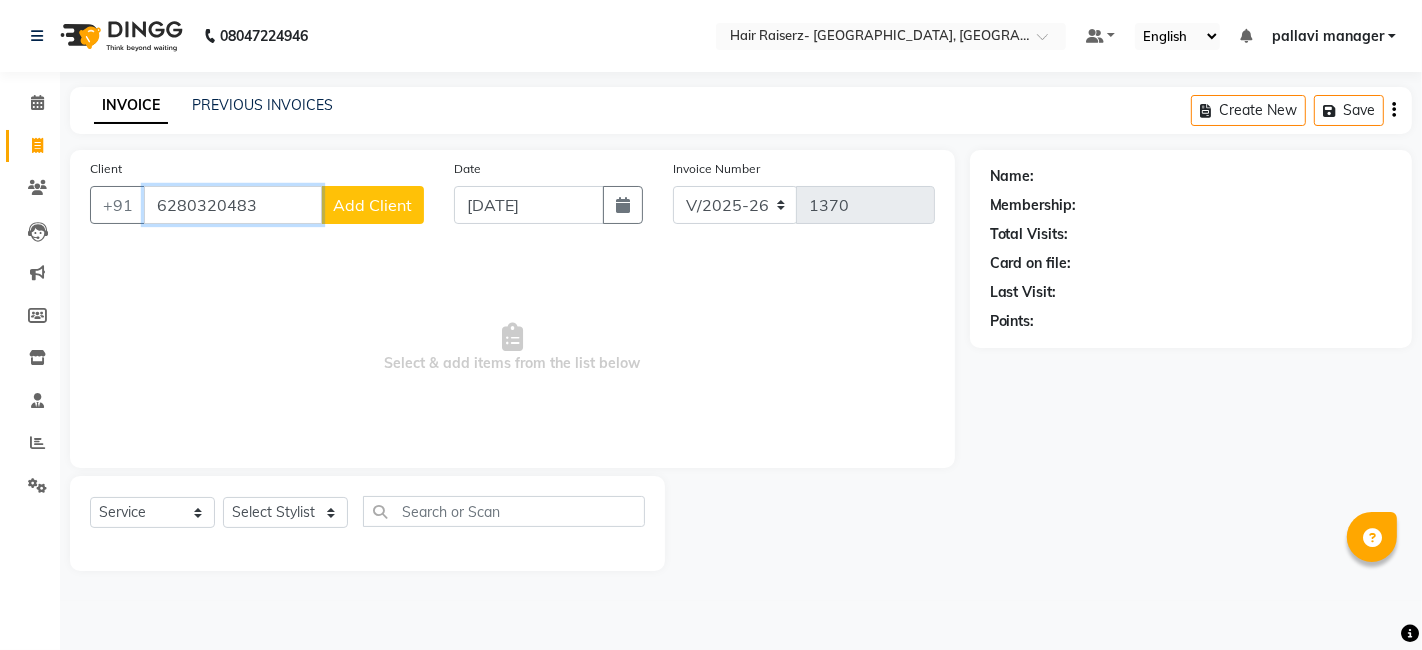 type on "6280320483" 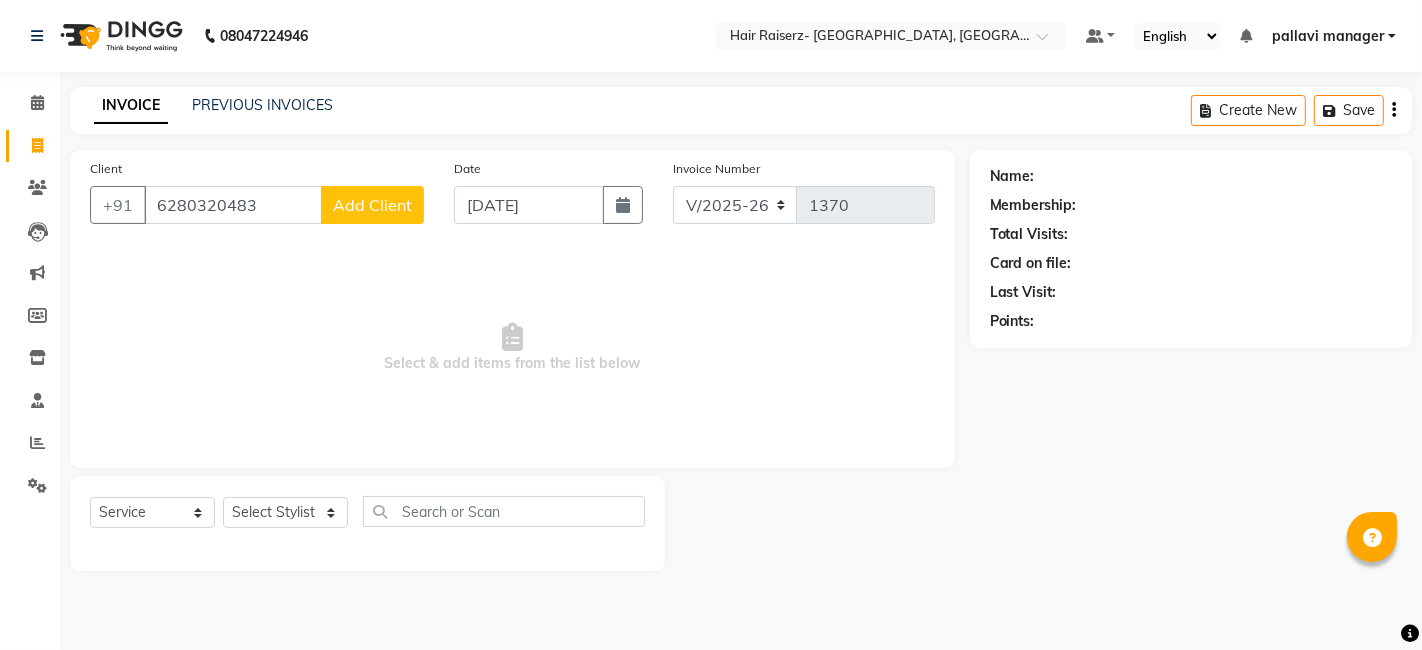 click on "Add Client" 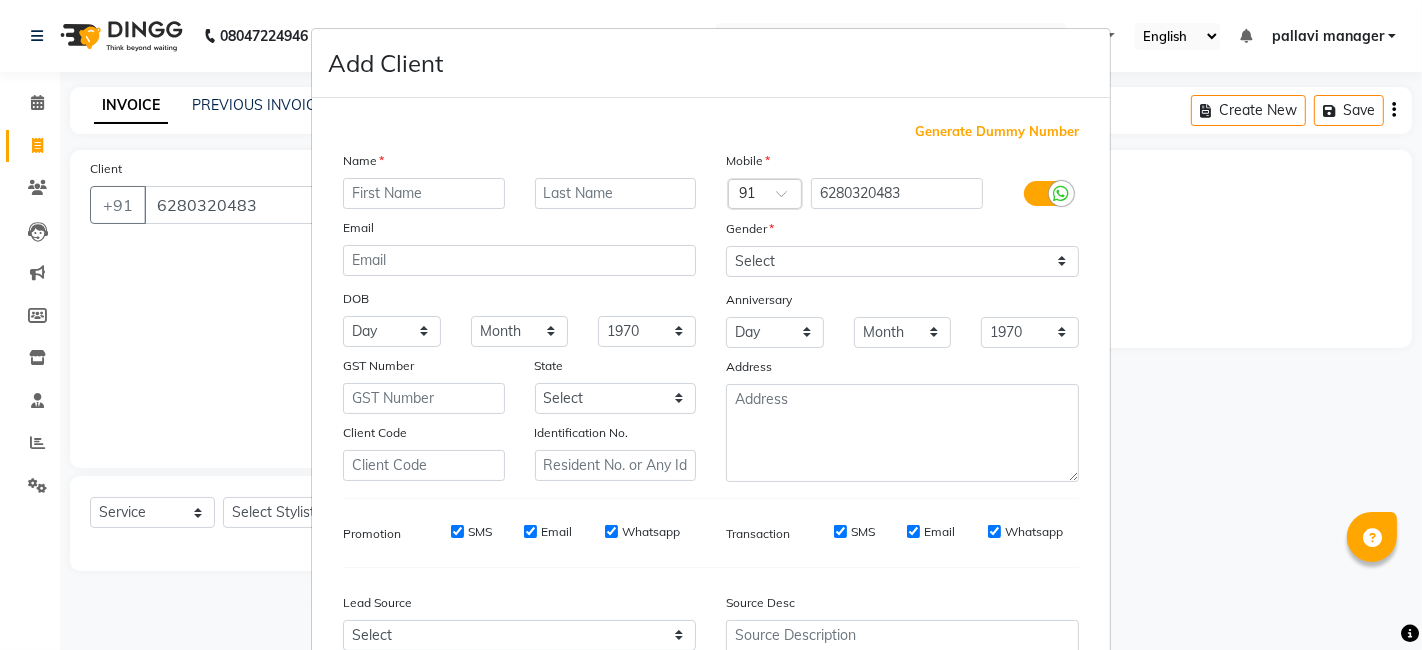 click at bounding box center (424, 193) 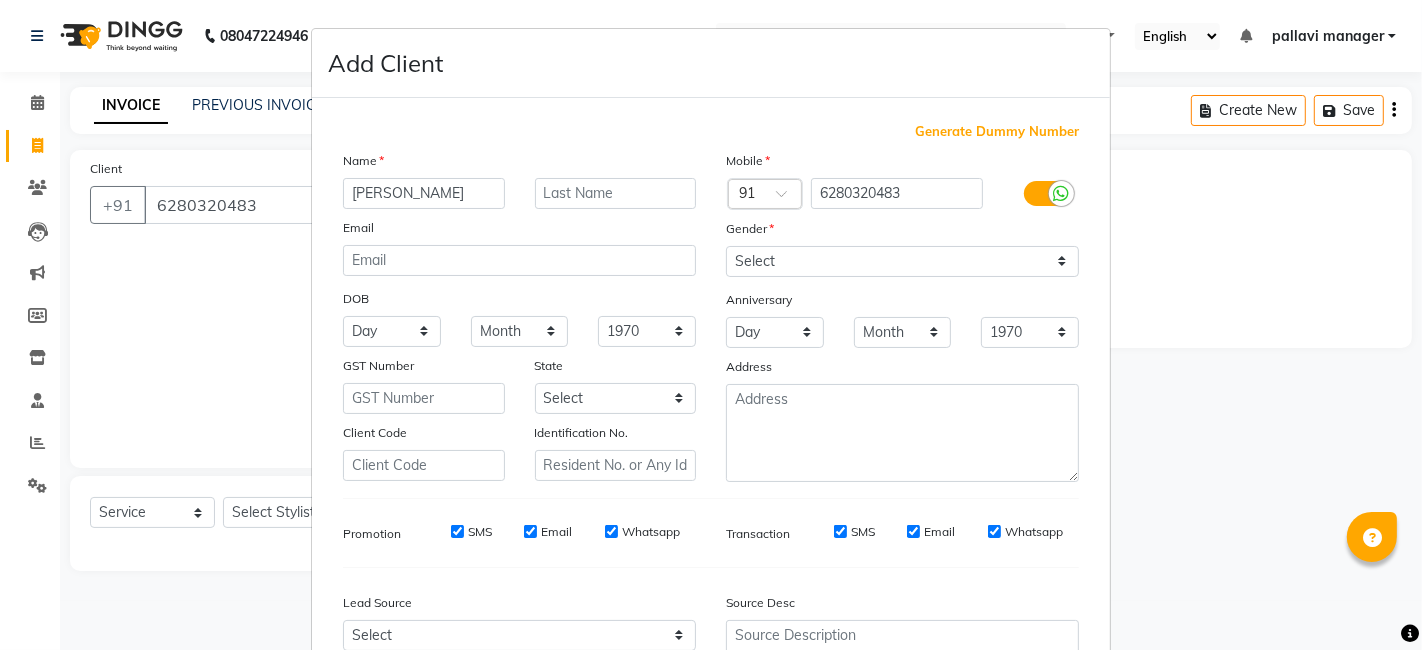 type on "mehak" 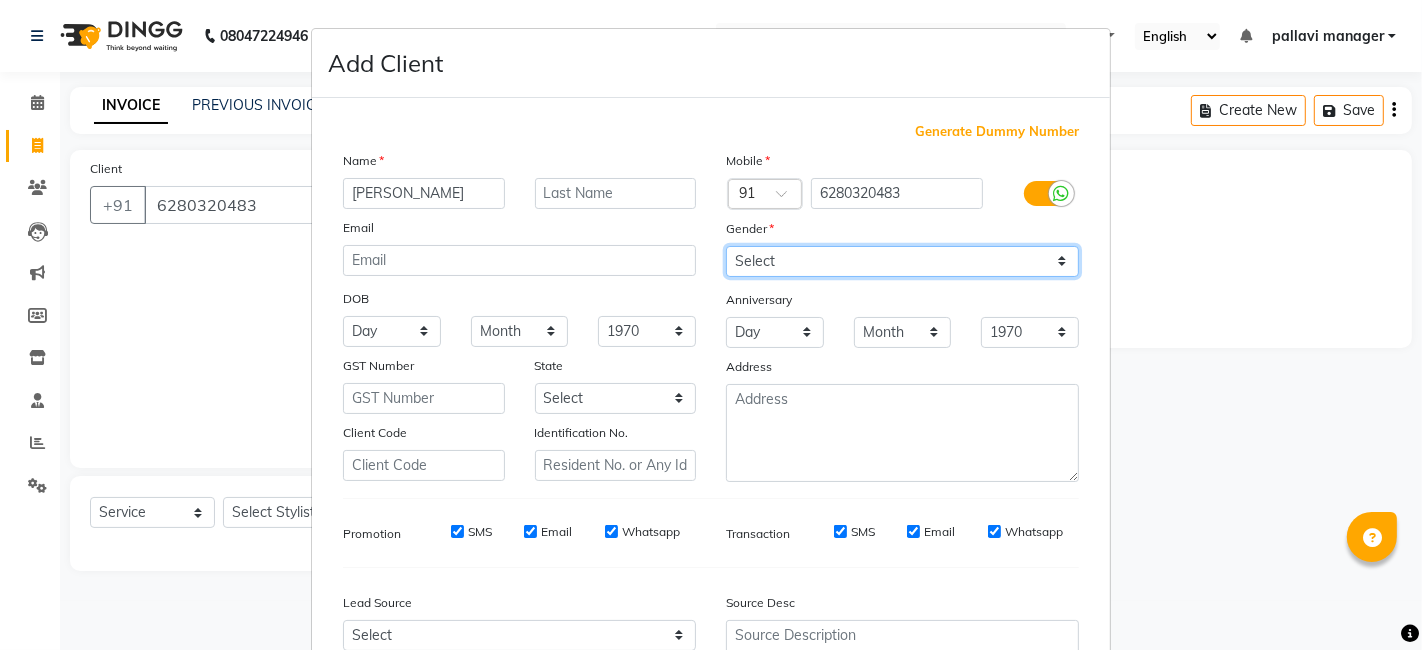 click on "Select Male Female Other Prefer Not To Say" at bounding box center [902, 261] 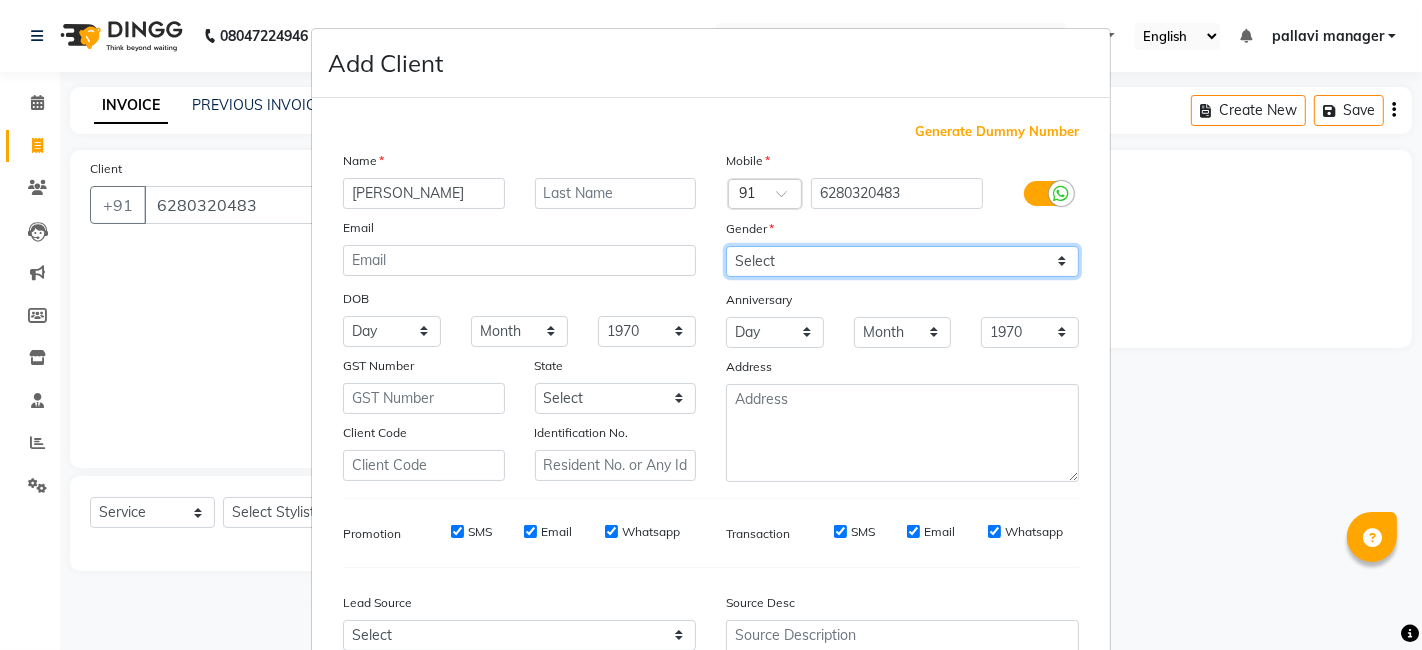 select on "female" 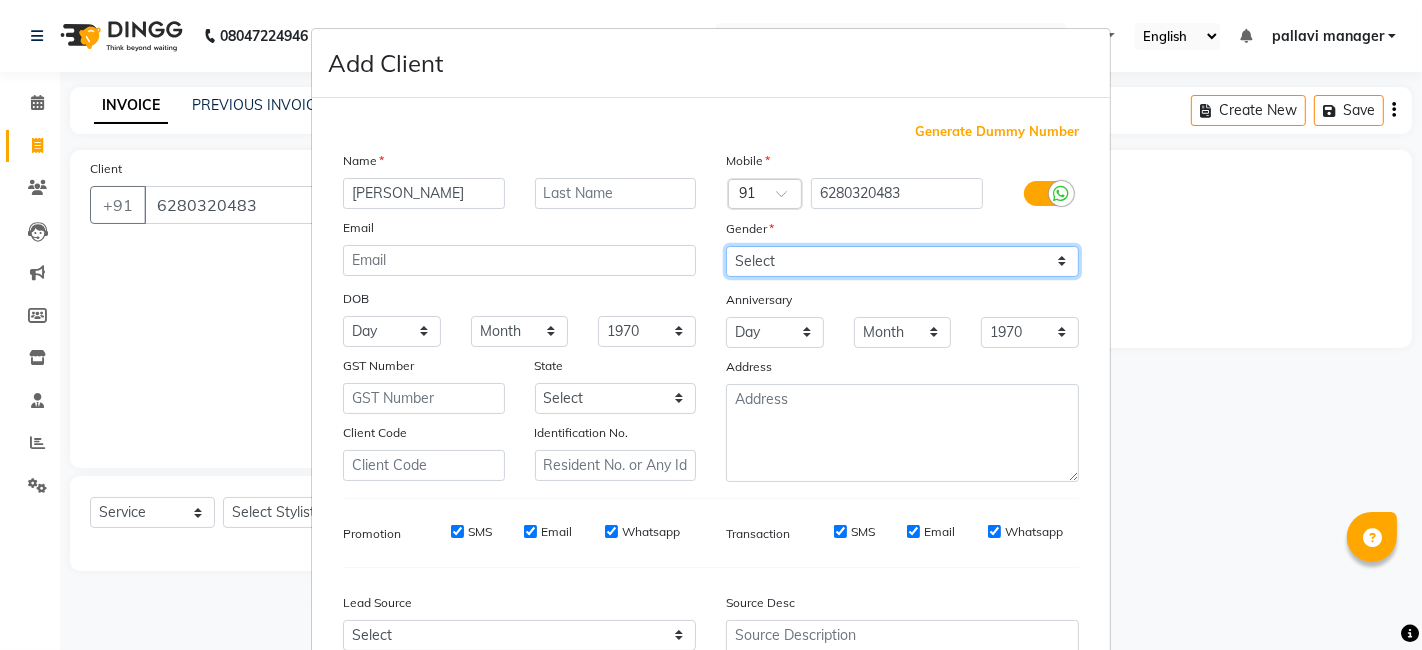 click on "Select Male Female Other Prefer Not To Say" at bounding box center [902, 261] 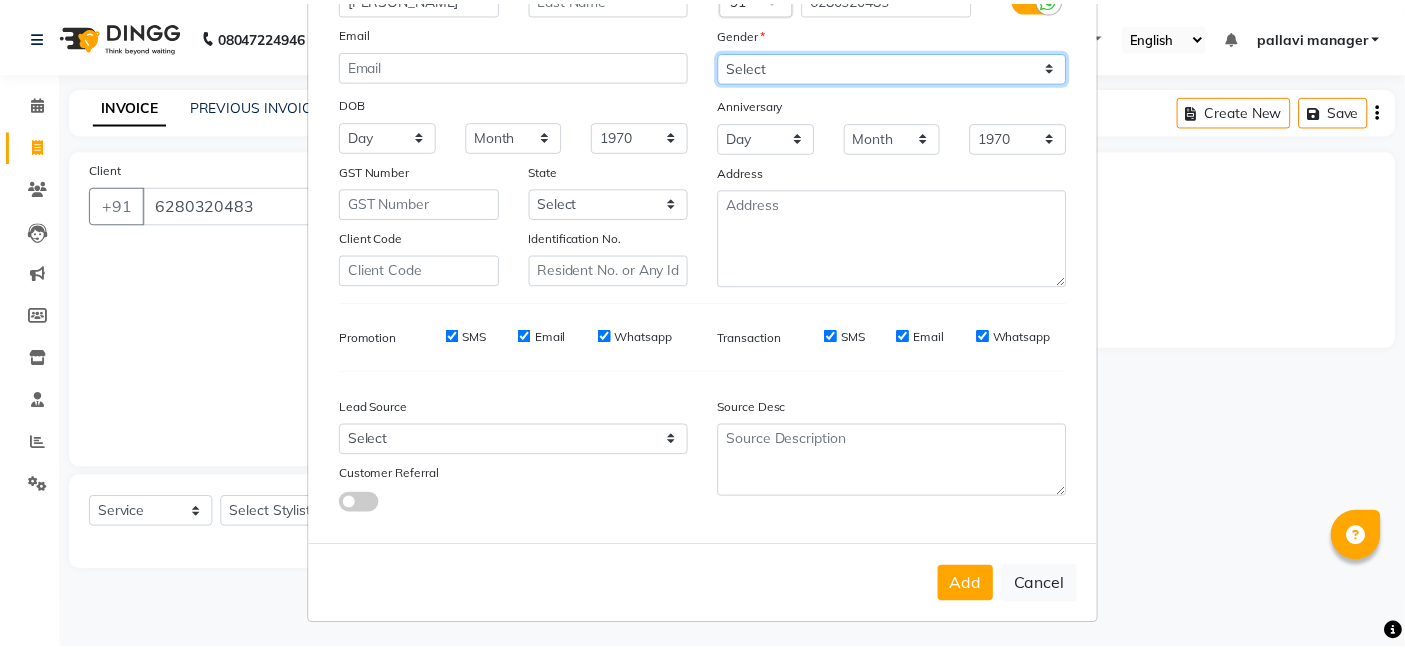 scroll, scrollTop: 197, scrollLeft: 0, axis: vertical 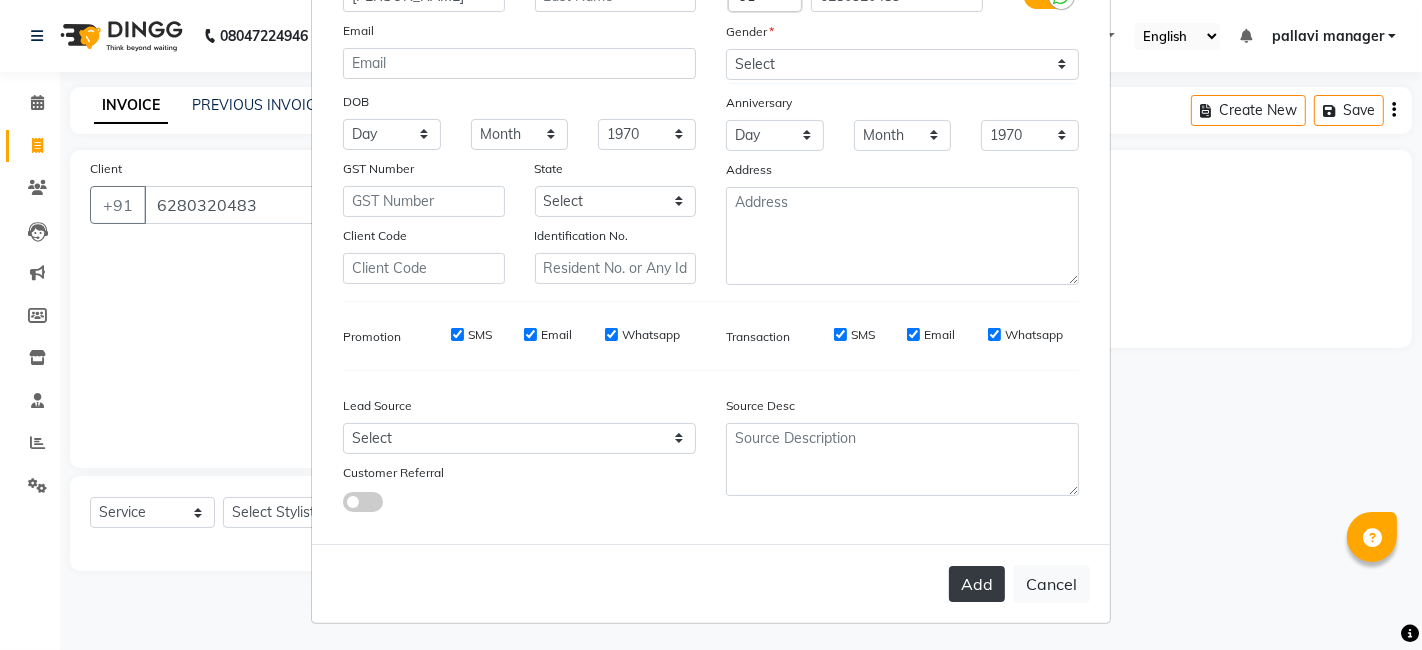 click on "Add" at bounding box center [977, 584] 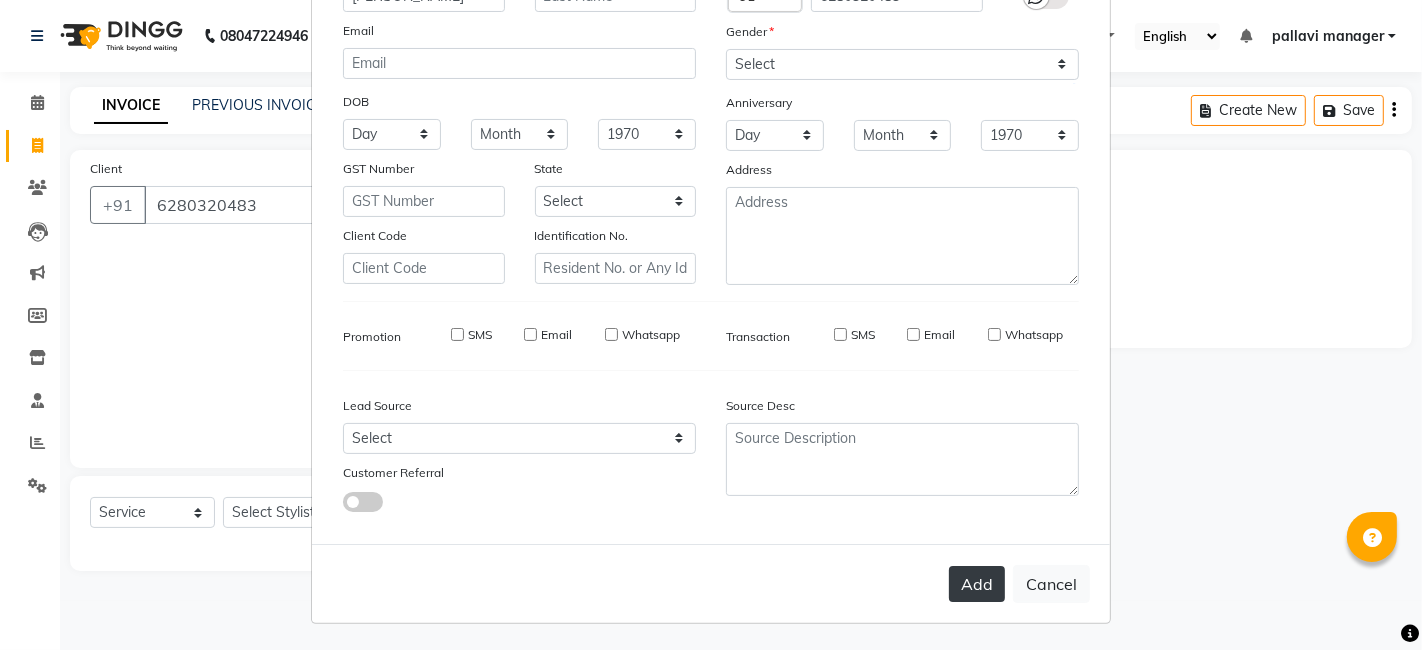 type 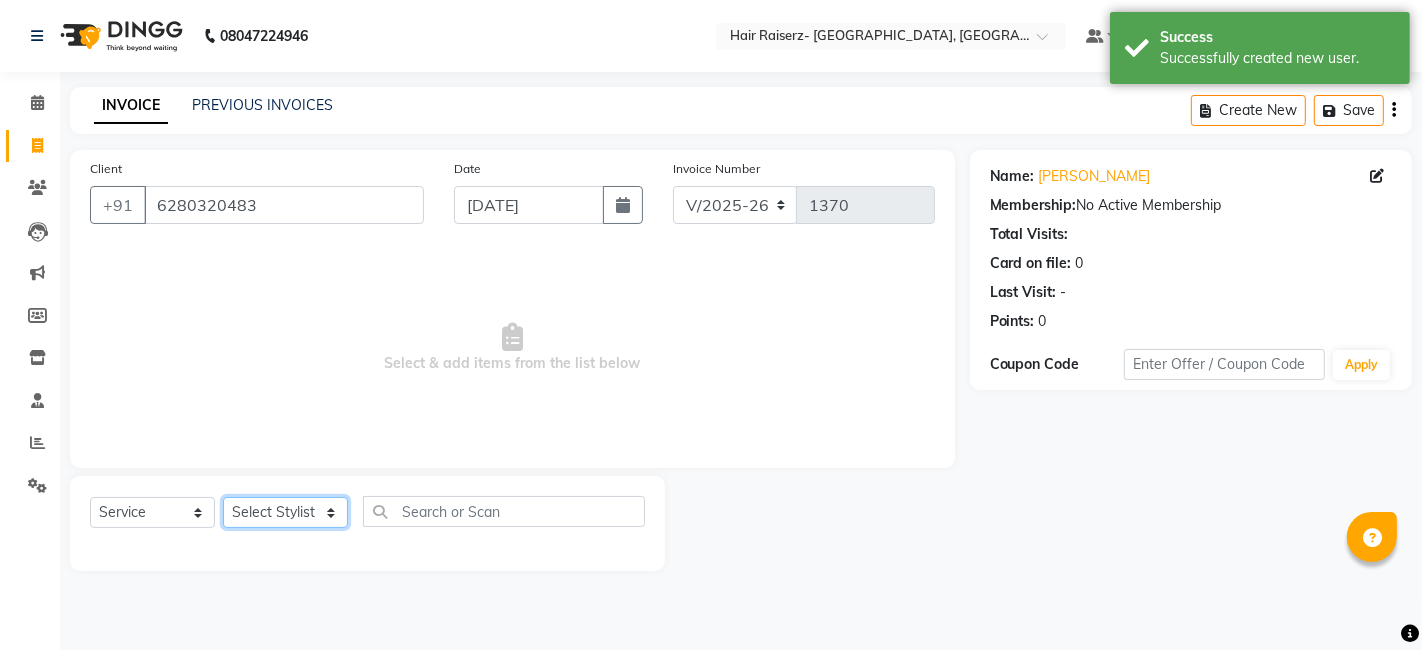 click on "Select Stylist aditya amita Armaan Geet mam  kajal pallavi manager poonam rehman sajid" 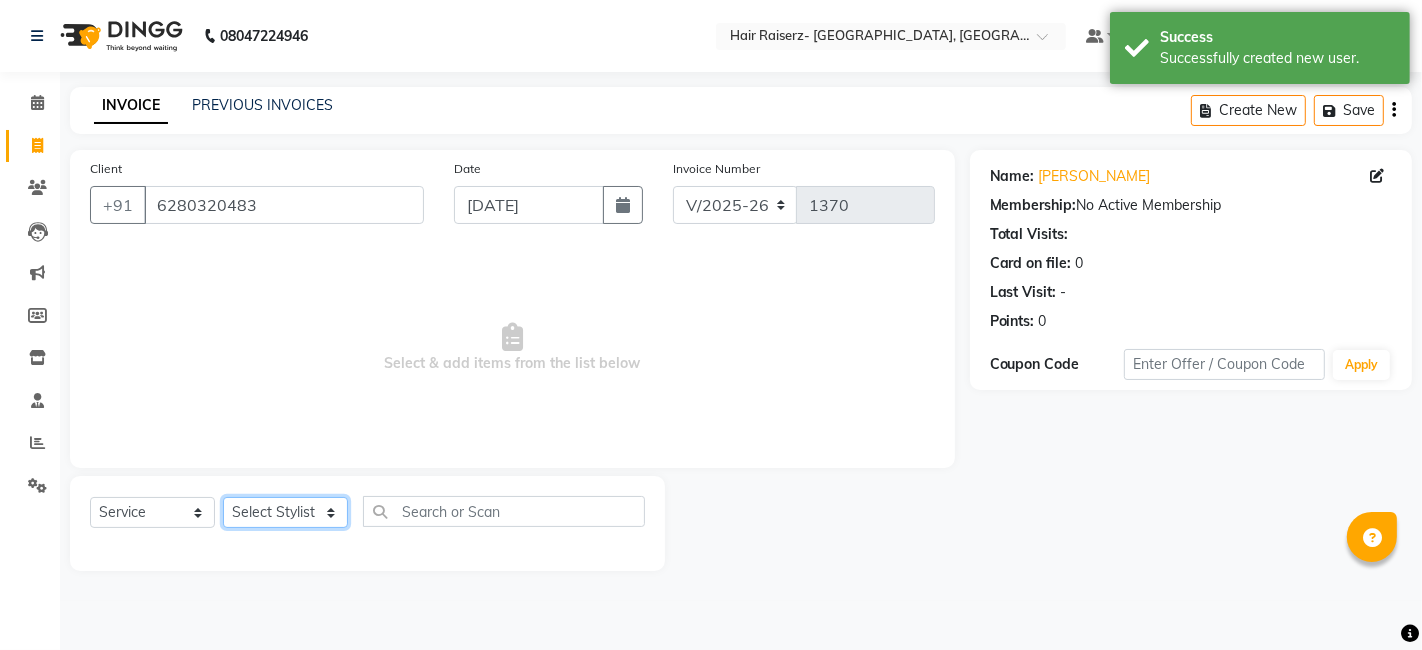 select on "52447" 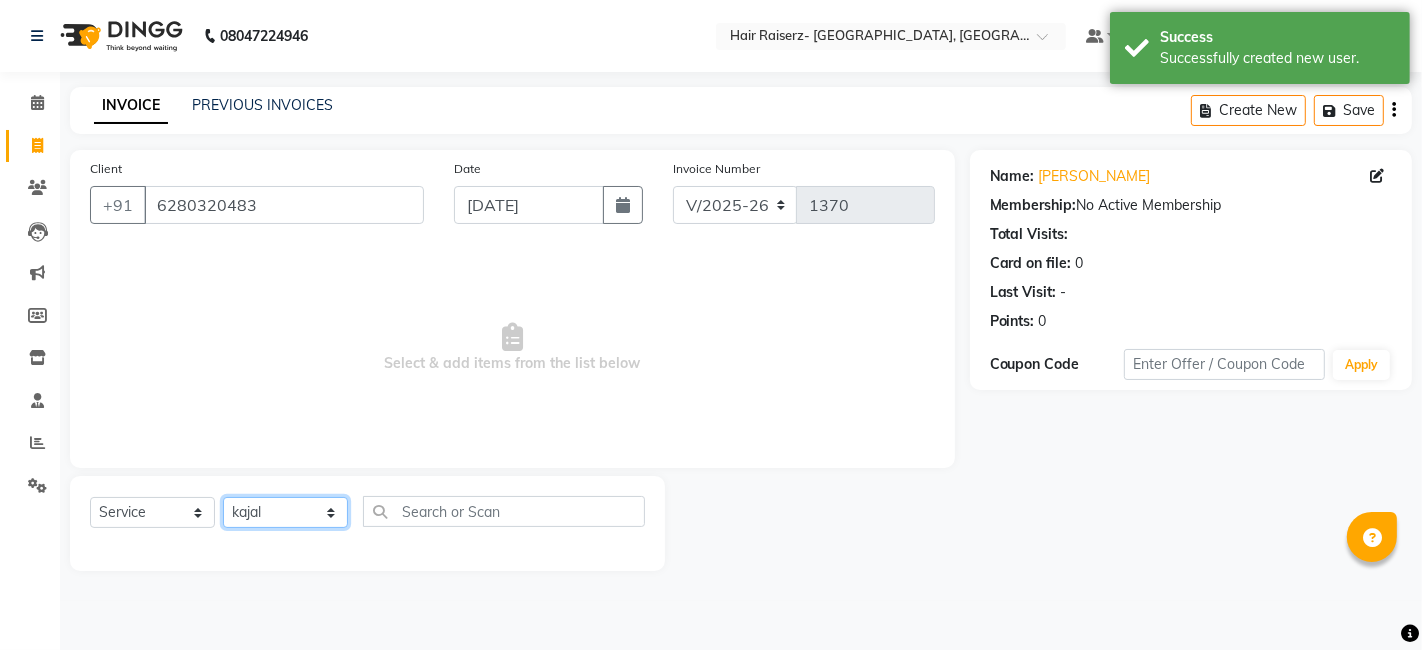 click on "Select Stylist aditya amita Armaan Geet mam  kajal pallavi manager poonam rehman sajid" 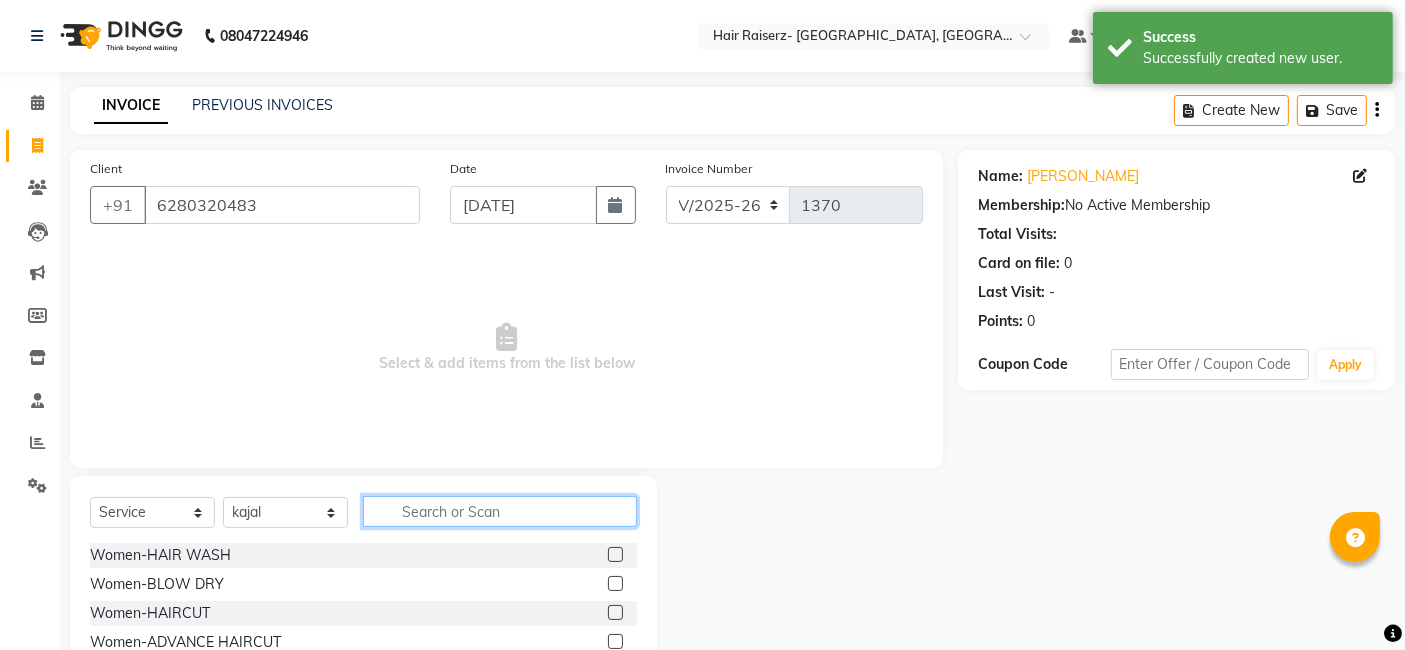 click 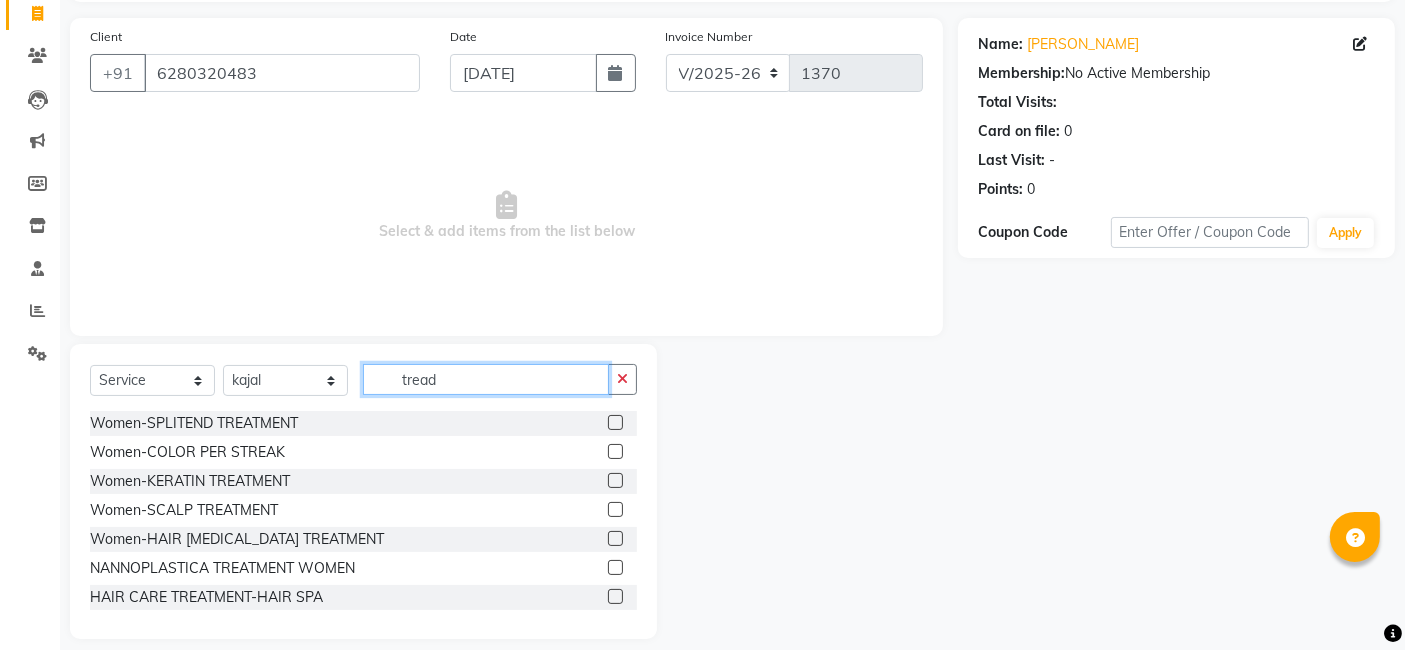 scroll, scrollTop: 0, scrollLeft: 0, axis: both 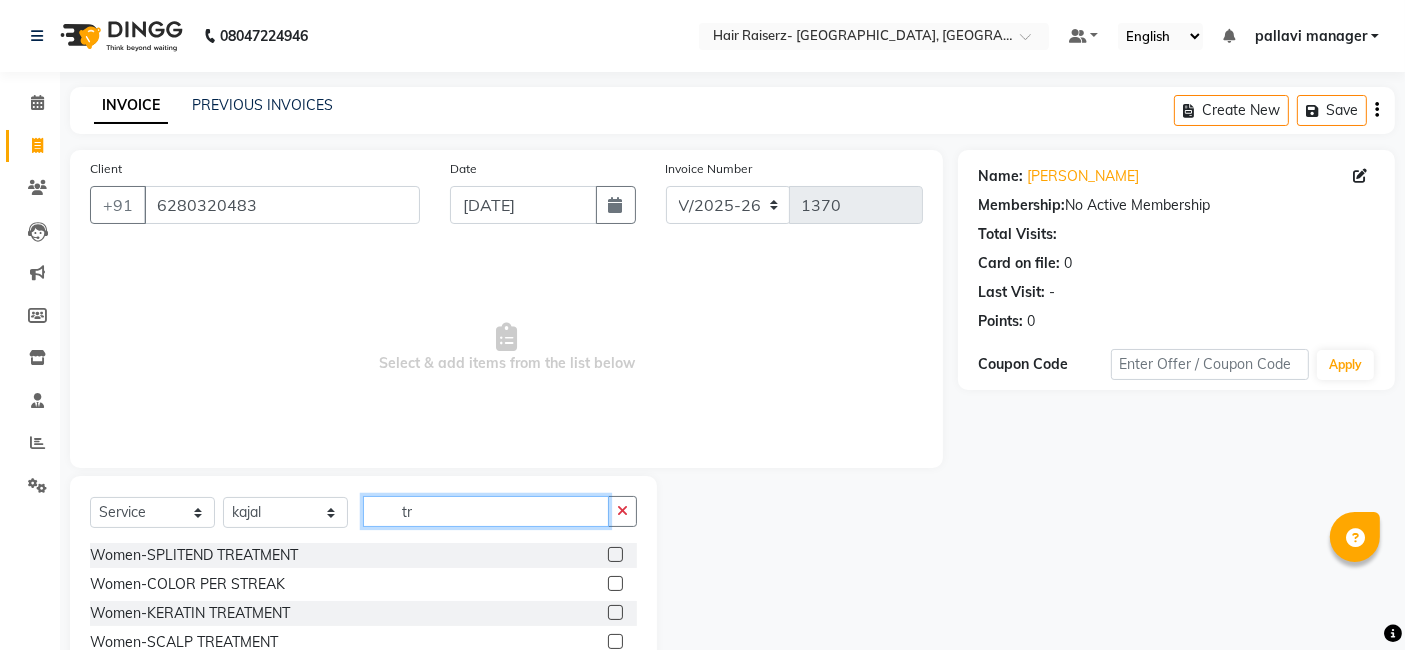 type on "t" 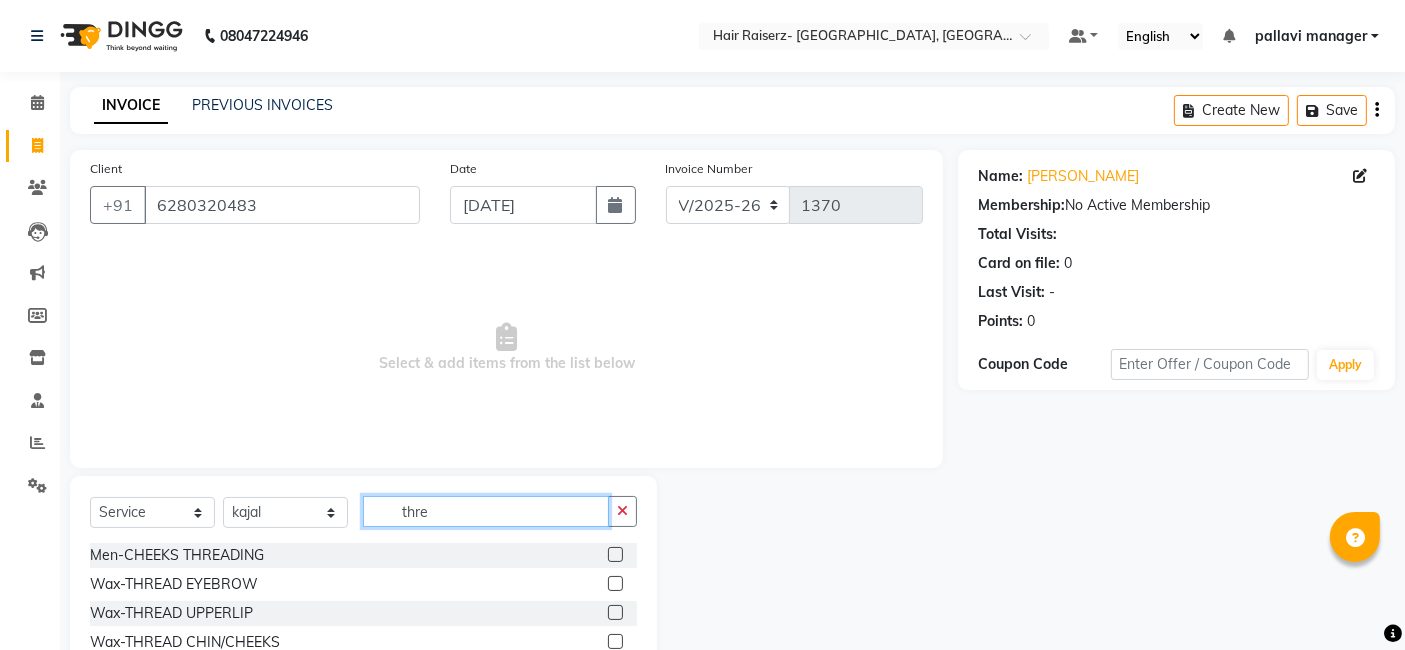 scroll, scrollTop: 60, scrollLeft: 0, axis: vertical 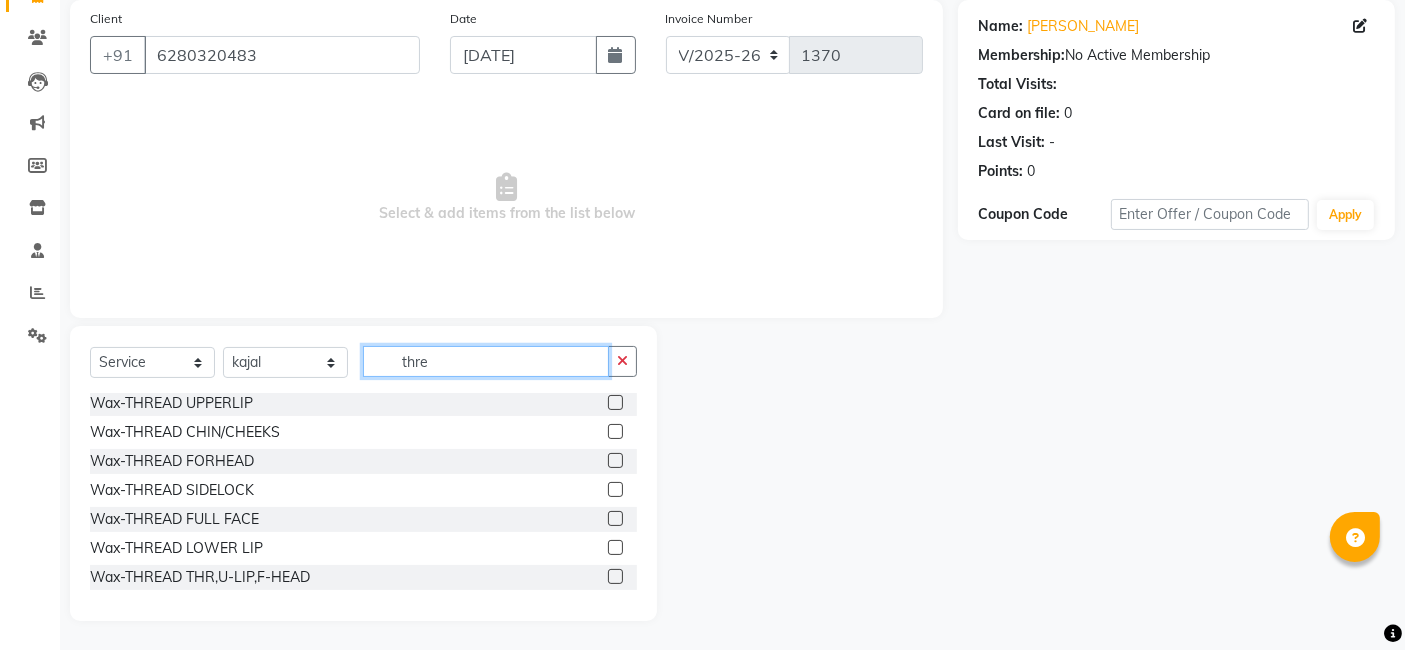 type on "thre" 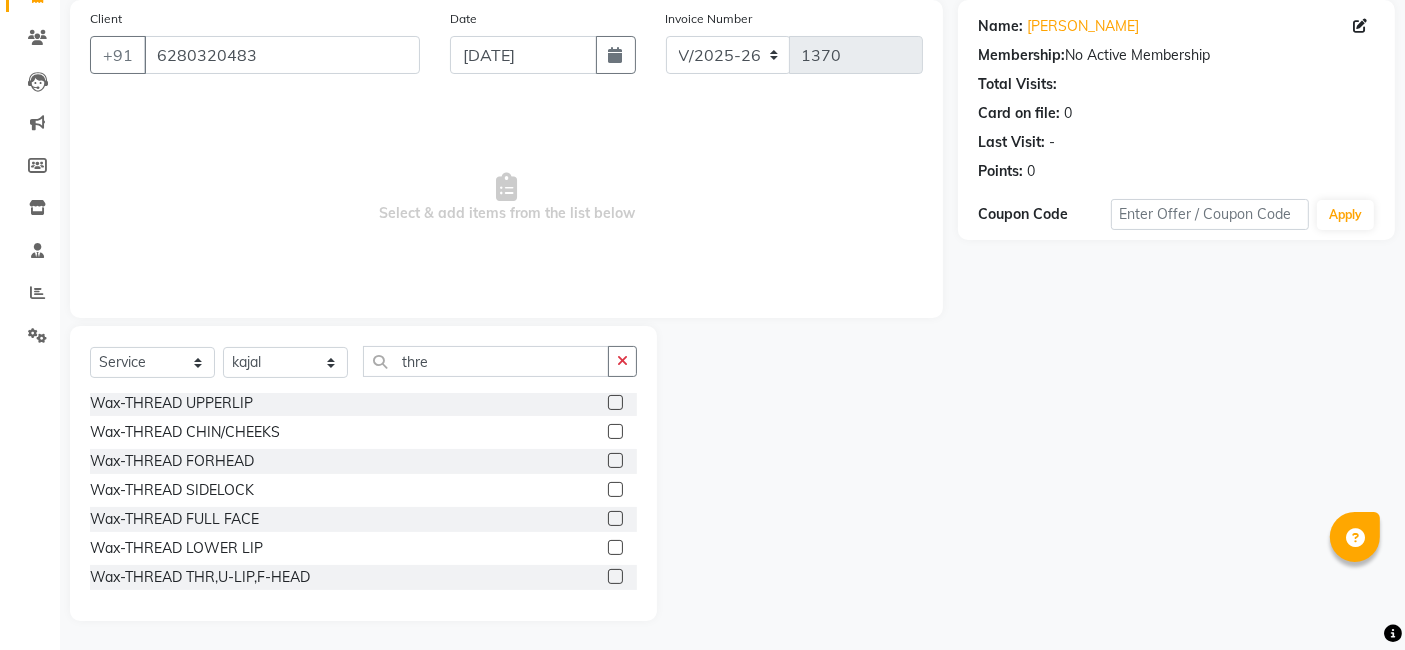 click 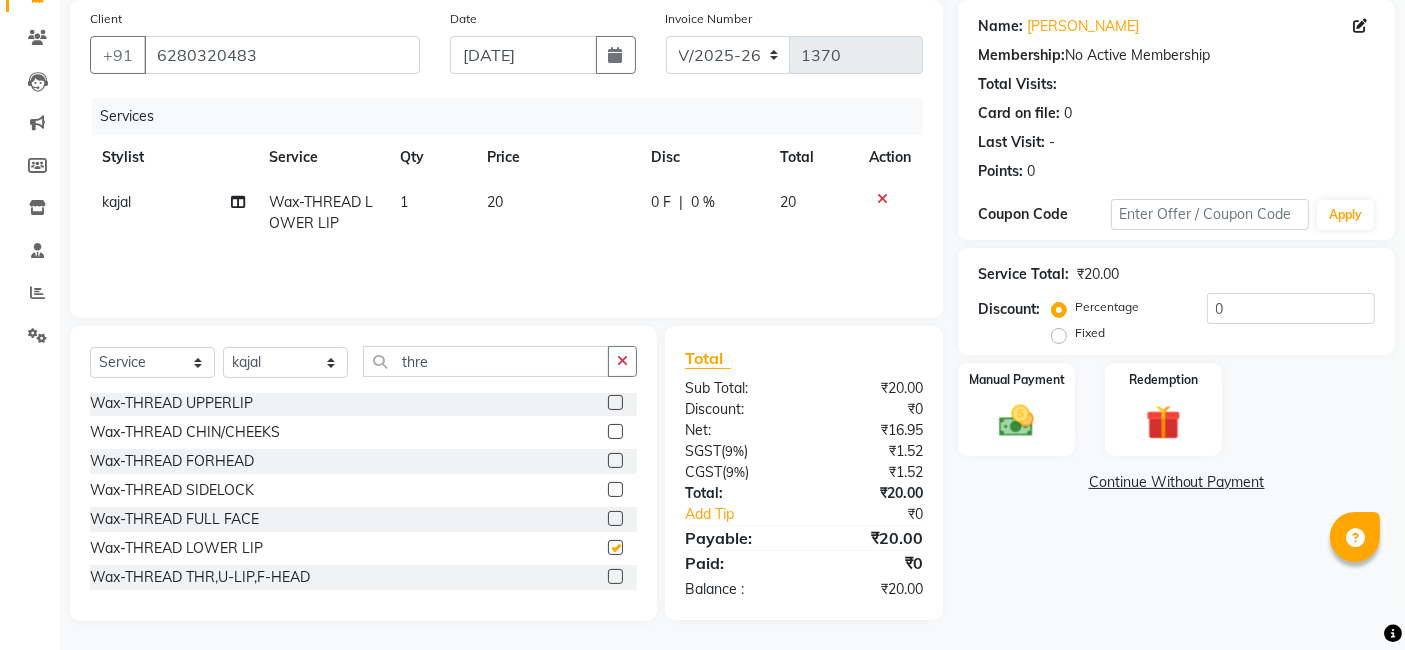 checkbox on "false" 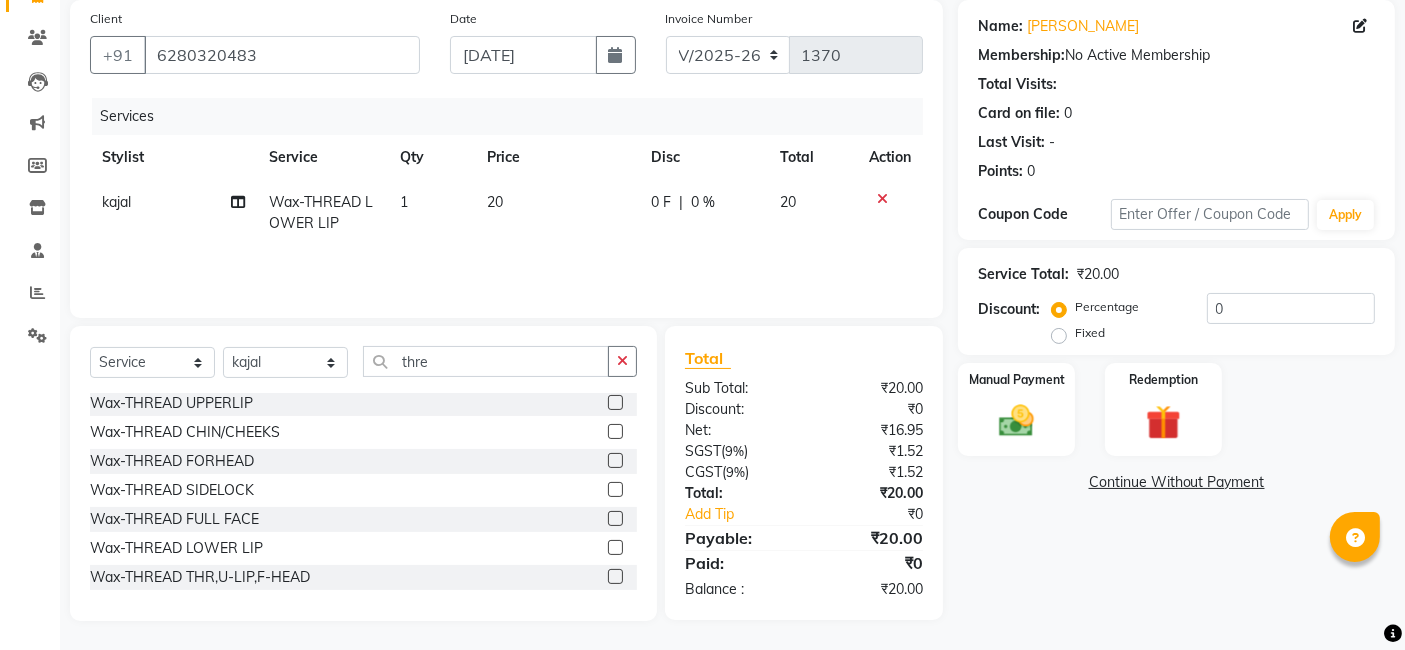 click on "20" 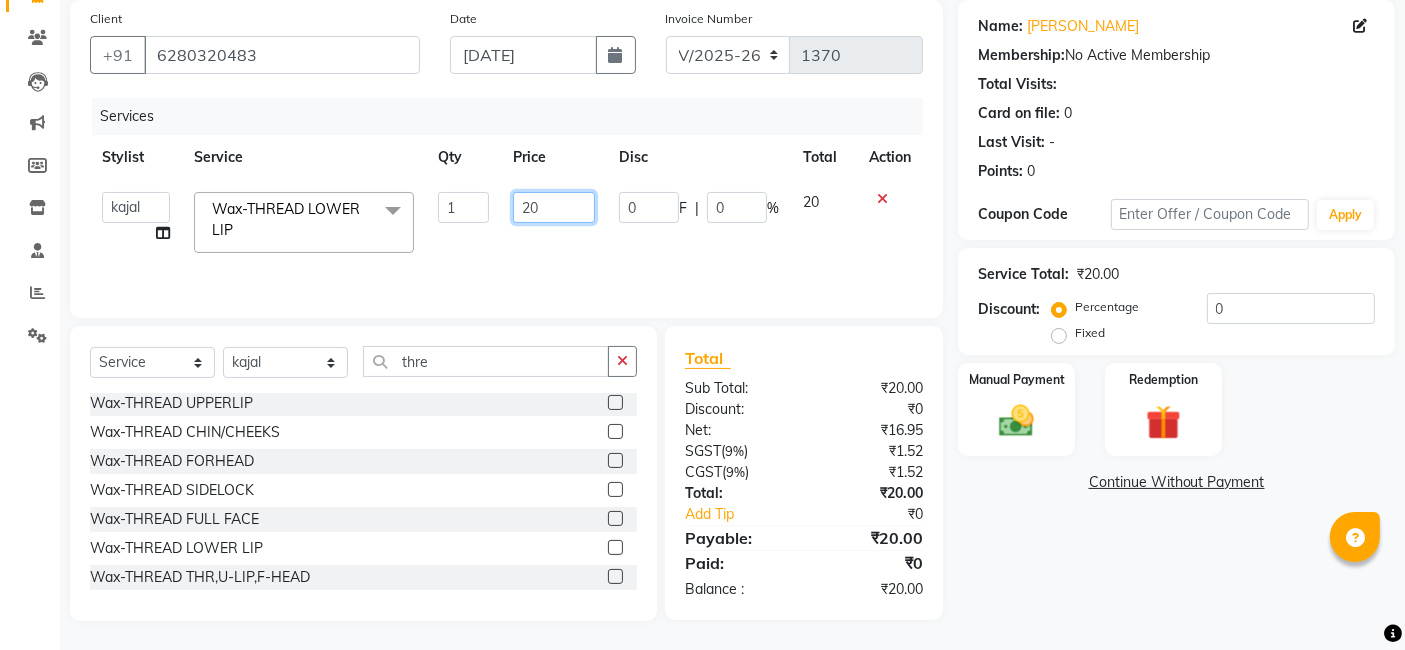 click on "20" 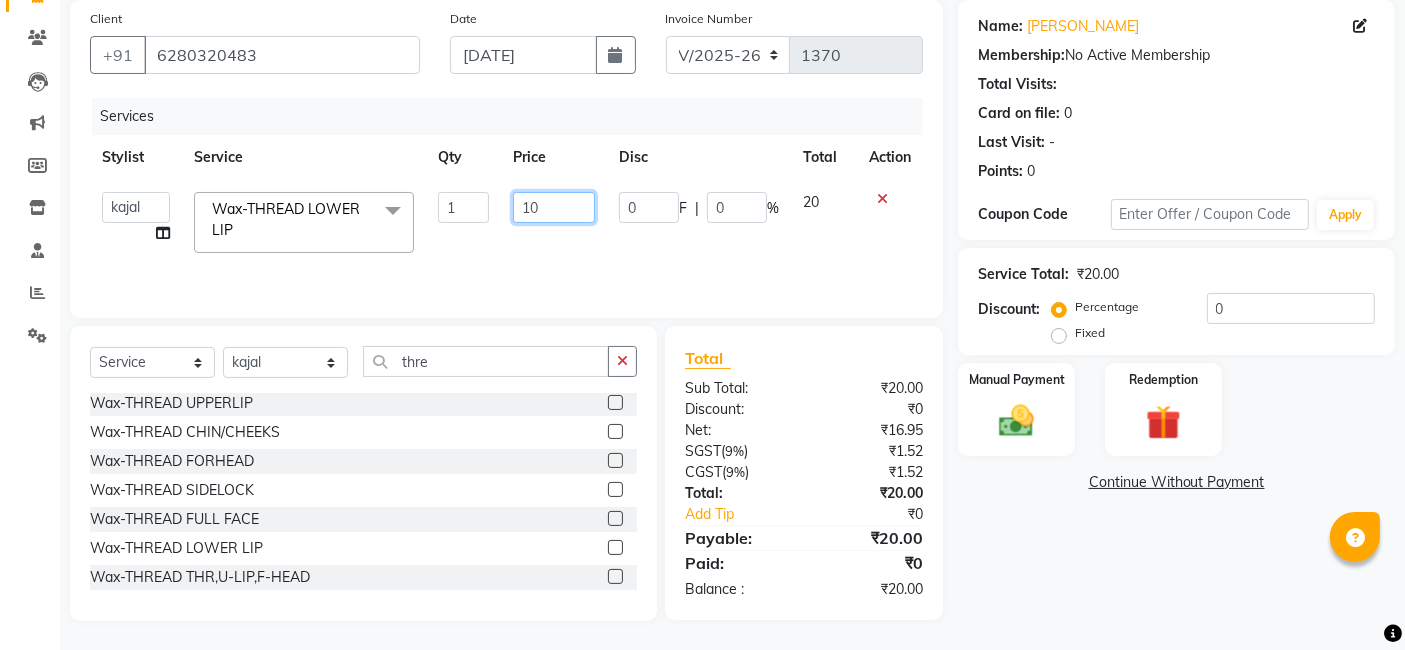 type on "100" 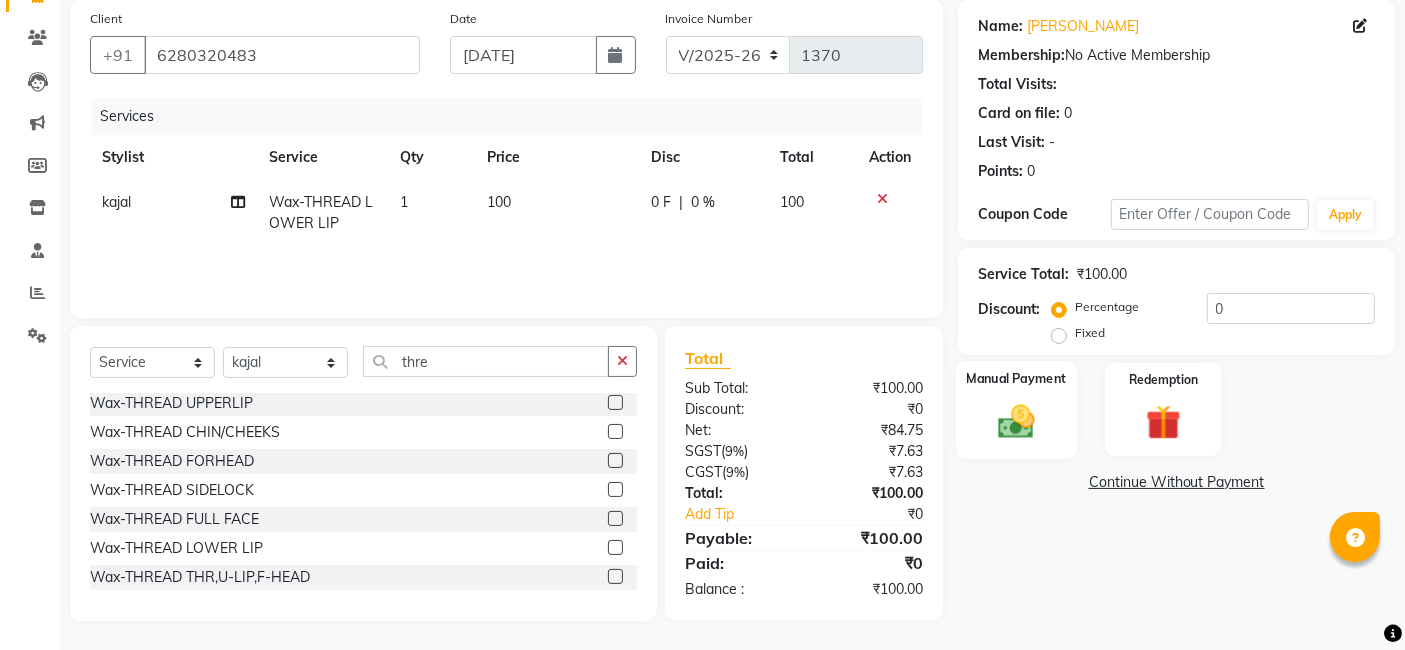 click on "Manual Payment" 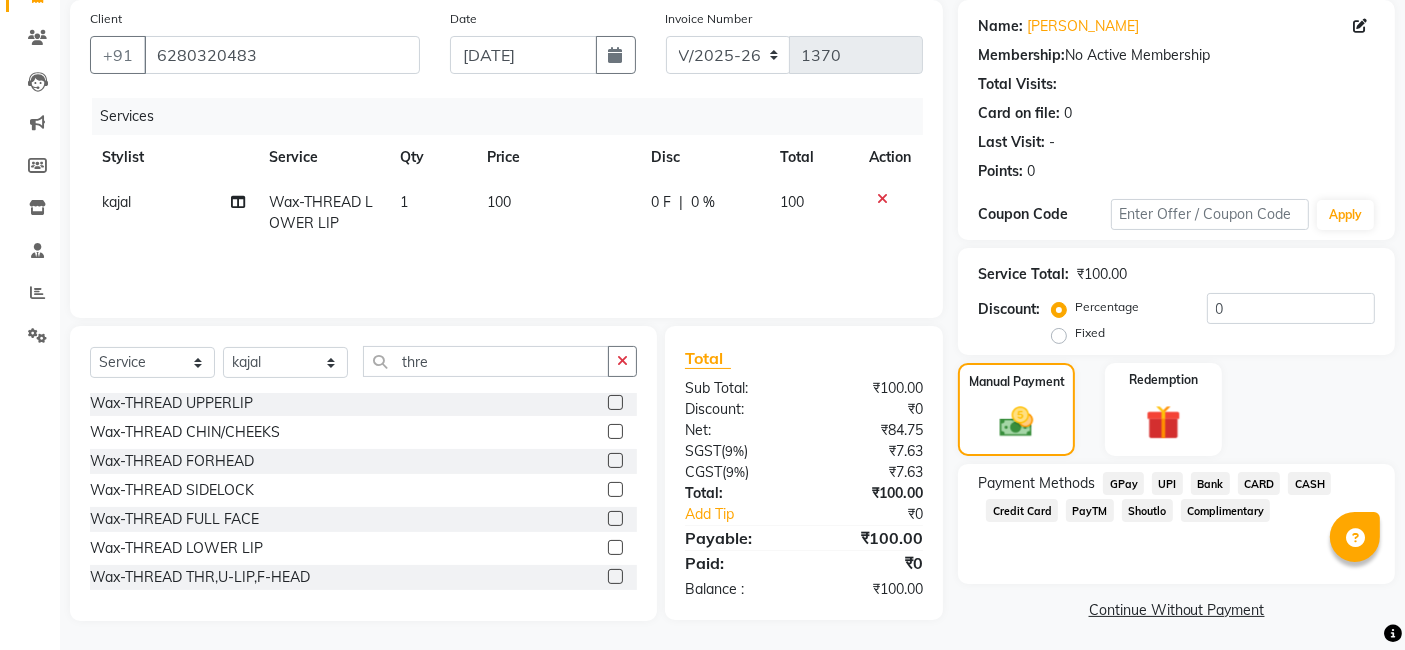 click on "CASH" 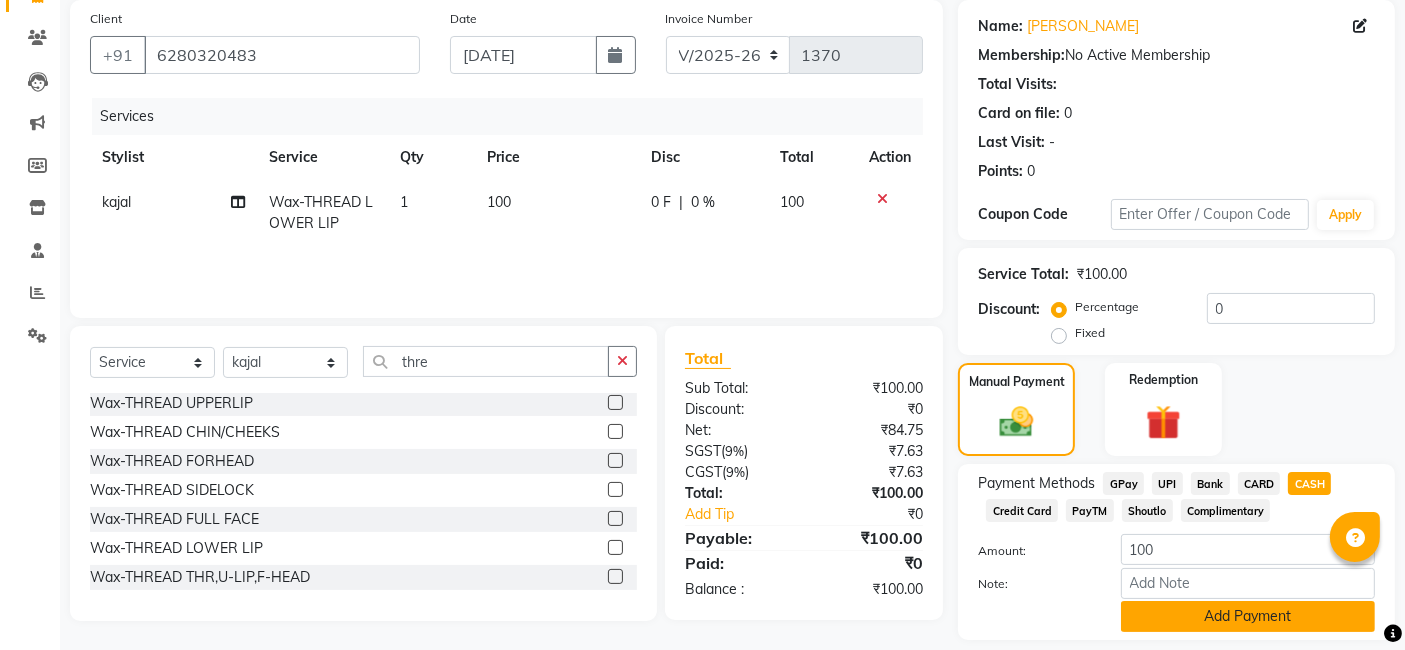 click on "Add Payment" 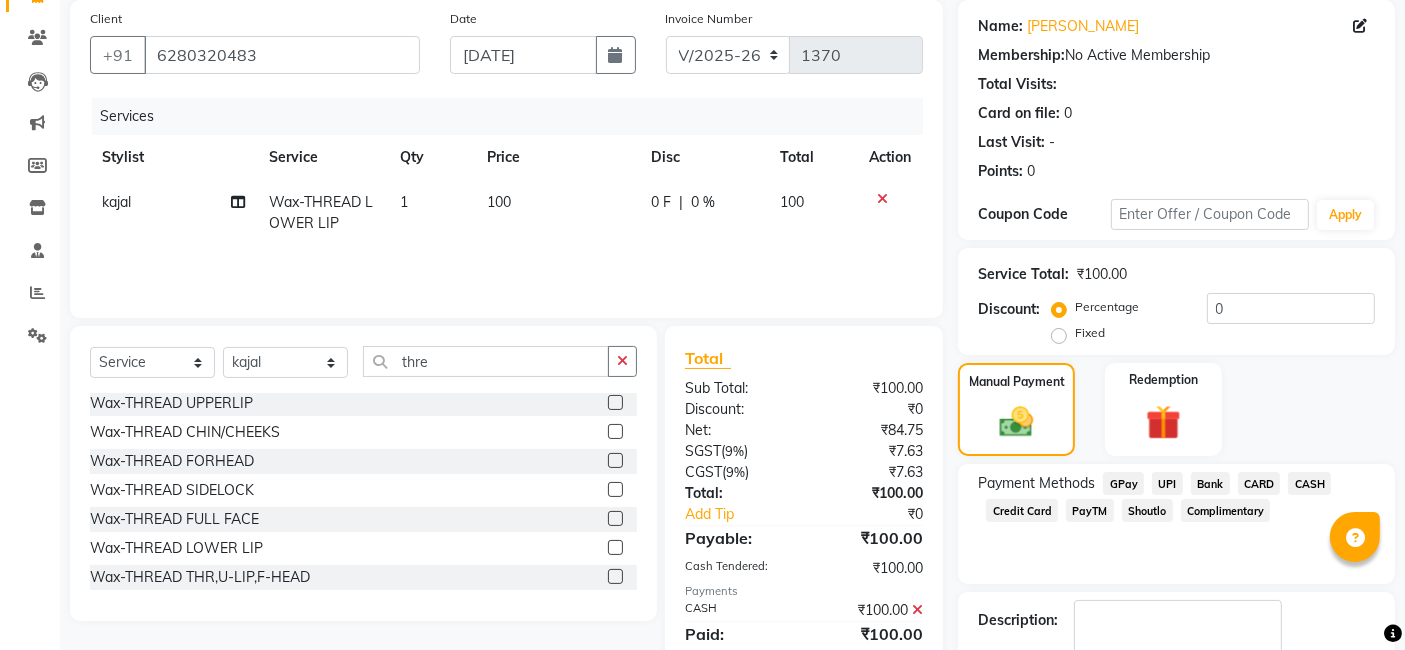scroll, scrollTop: 266, scrollLeft: 0, axis: vertical 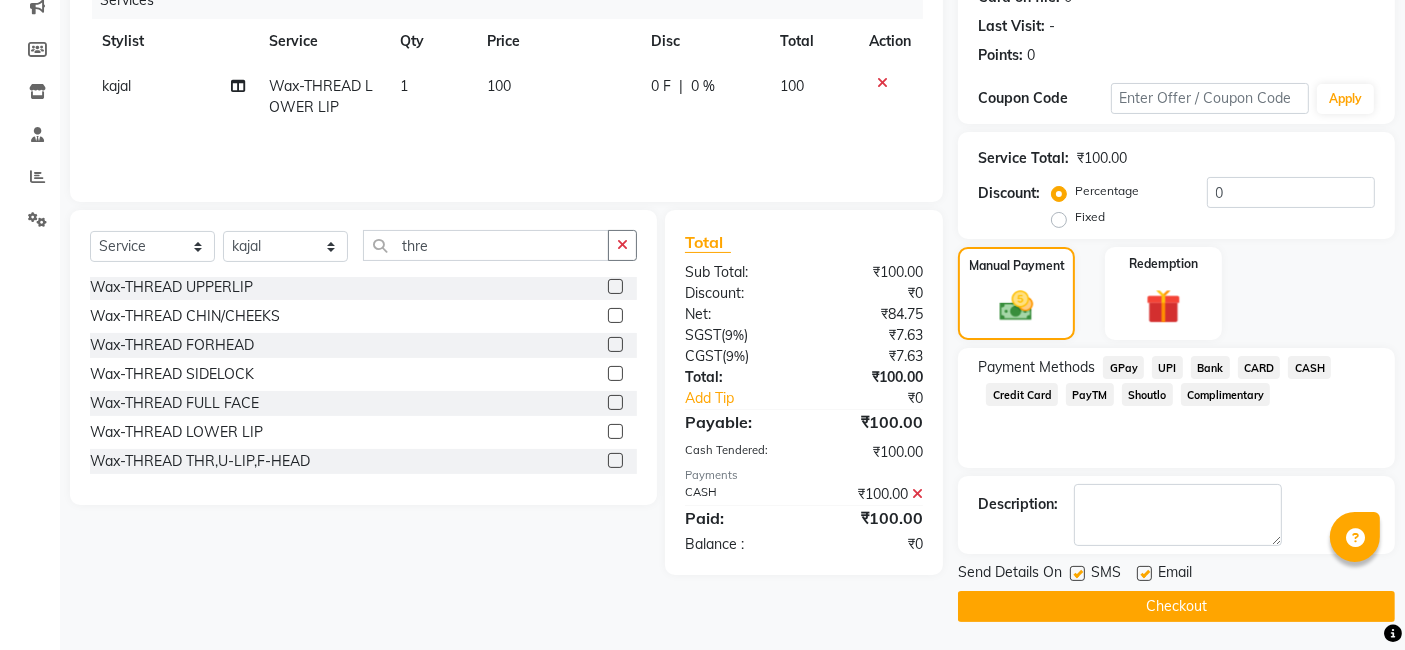 click 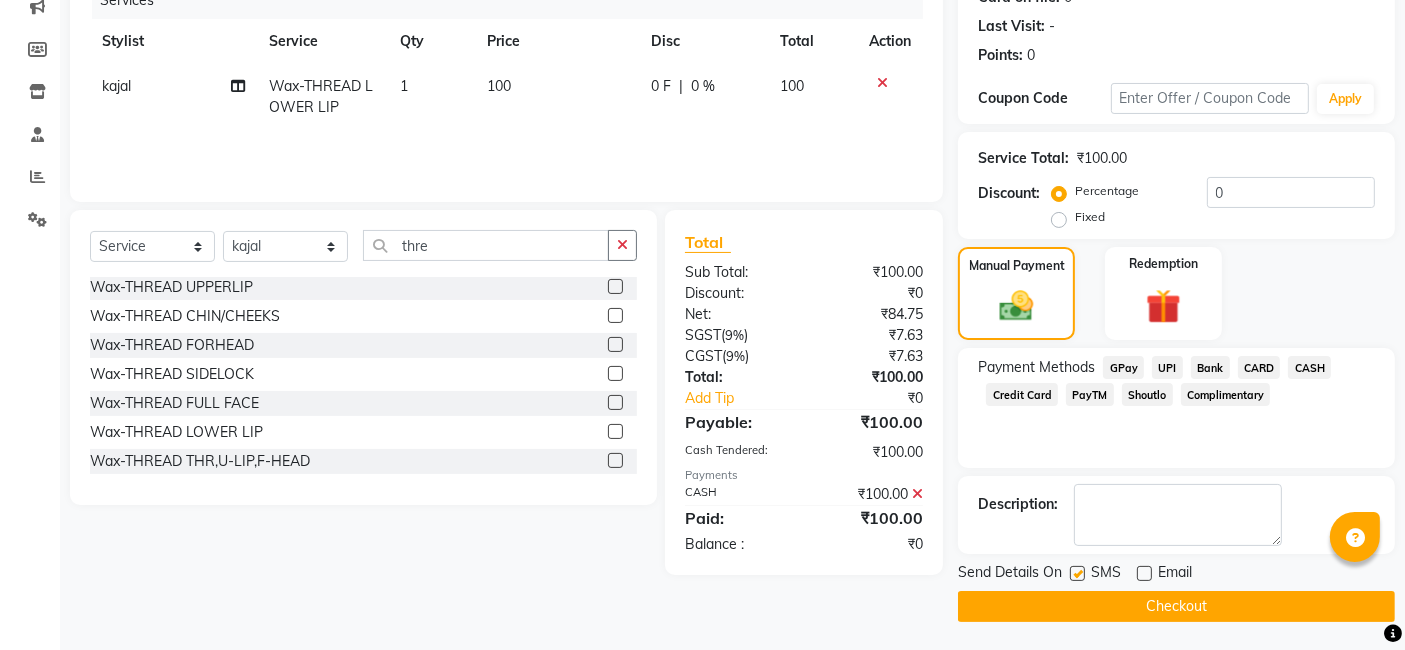 click on "SMS" 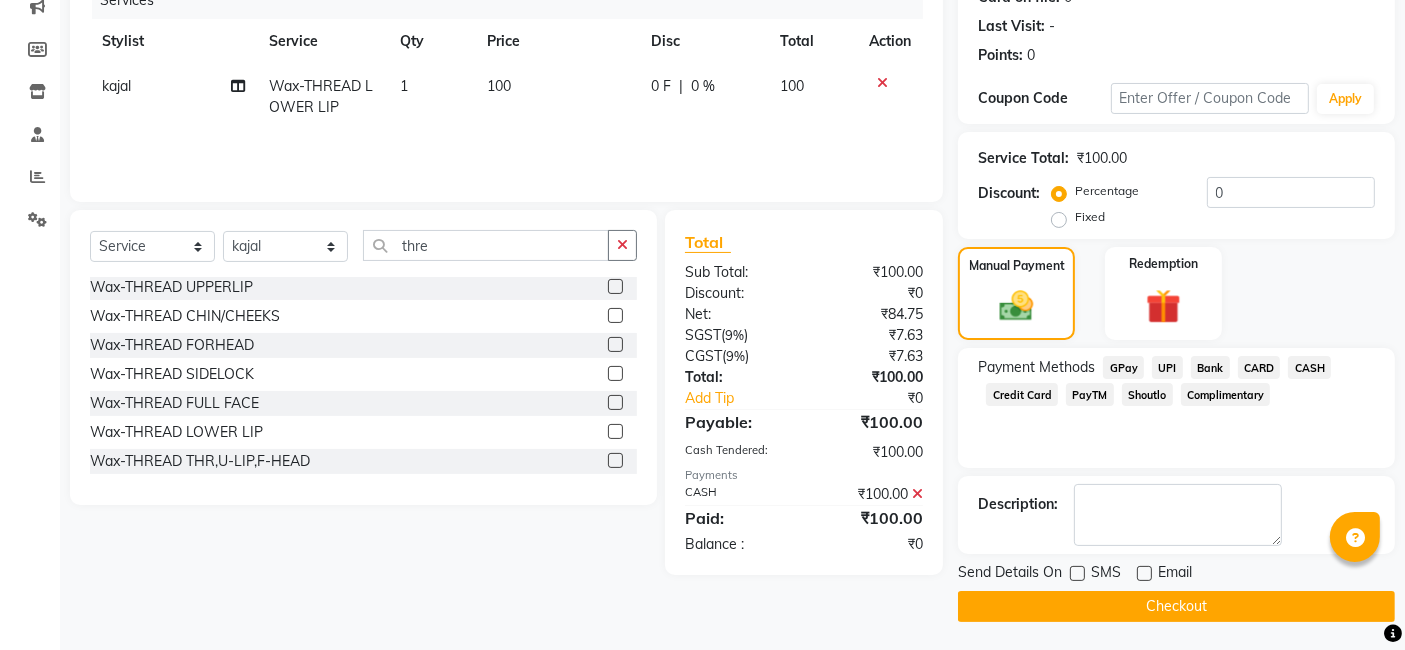 click on "Checkout" 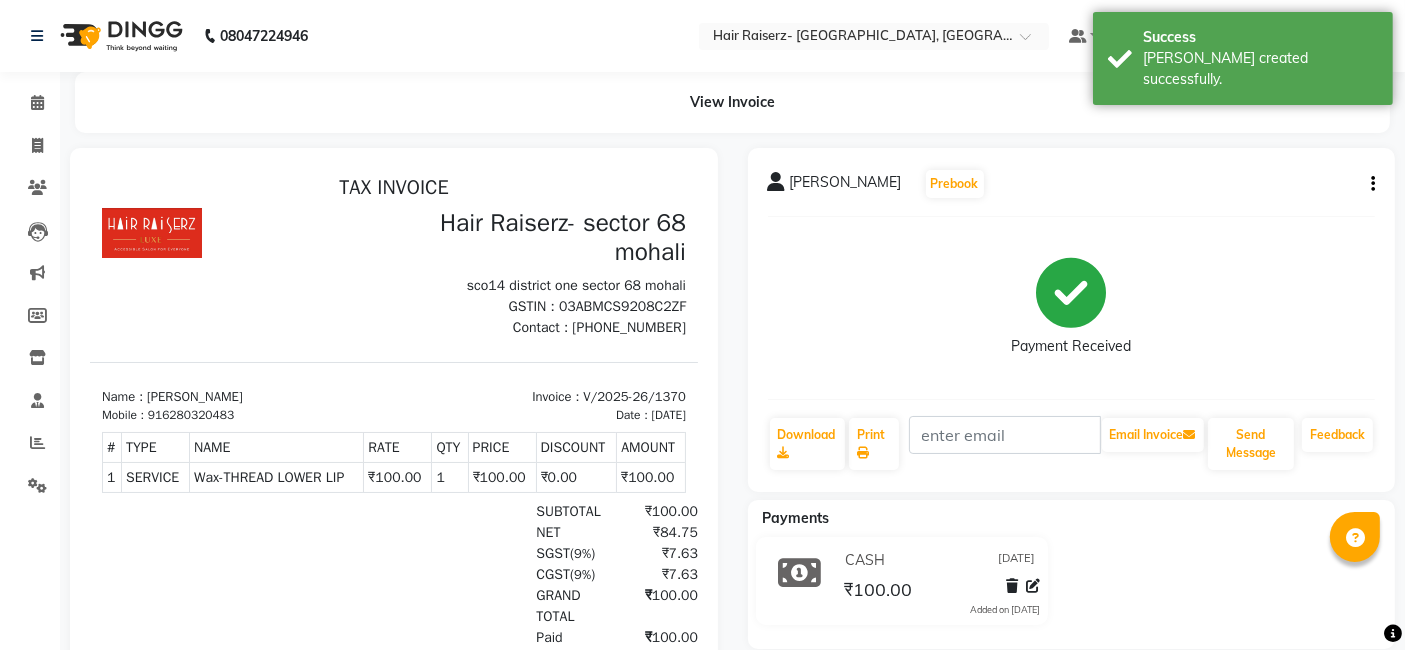 scroll, scrollTop: 0, scrollLeft: 0, axis: both 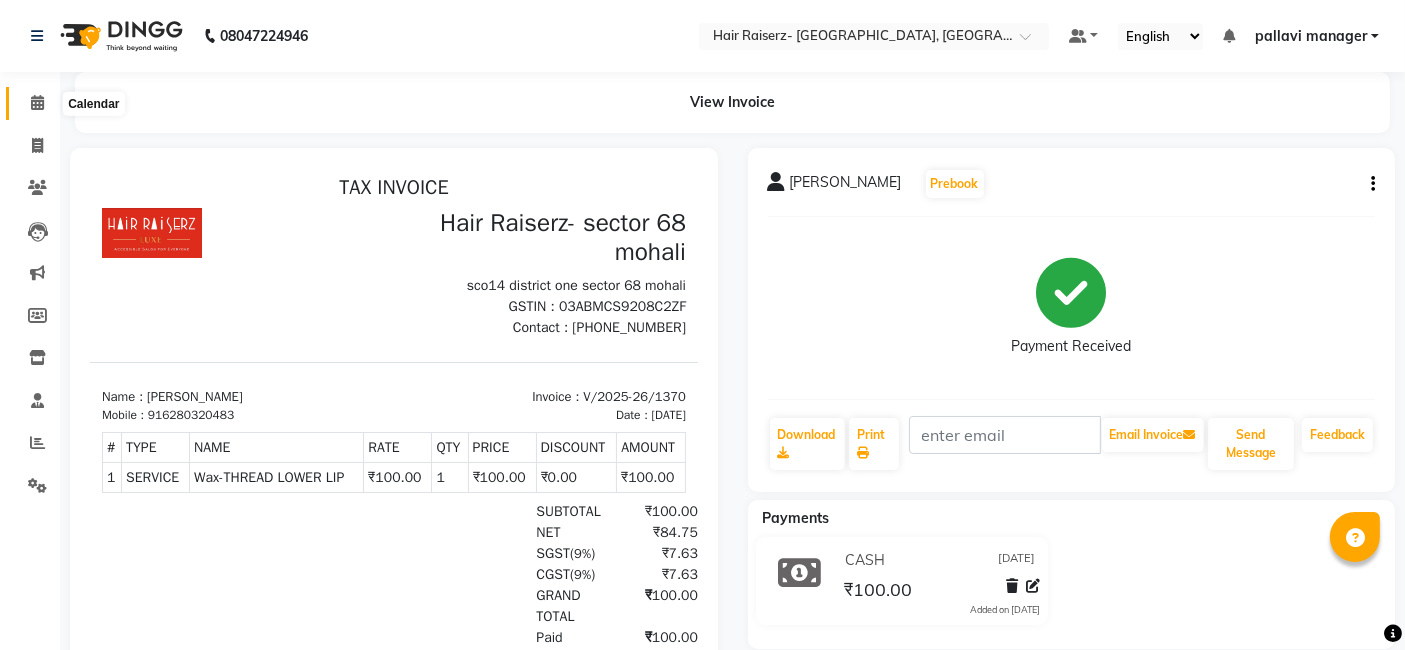 click 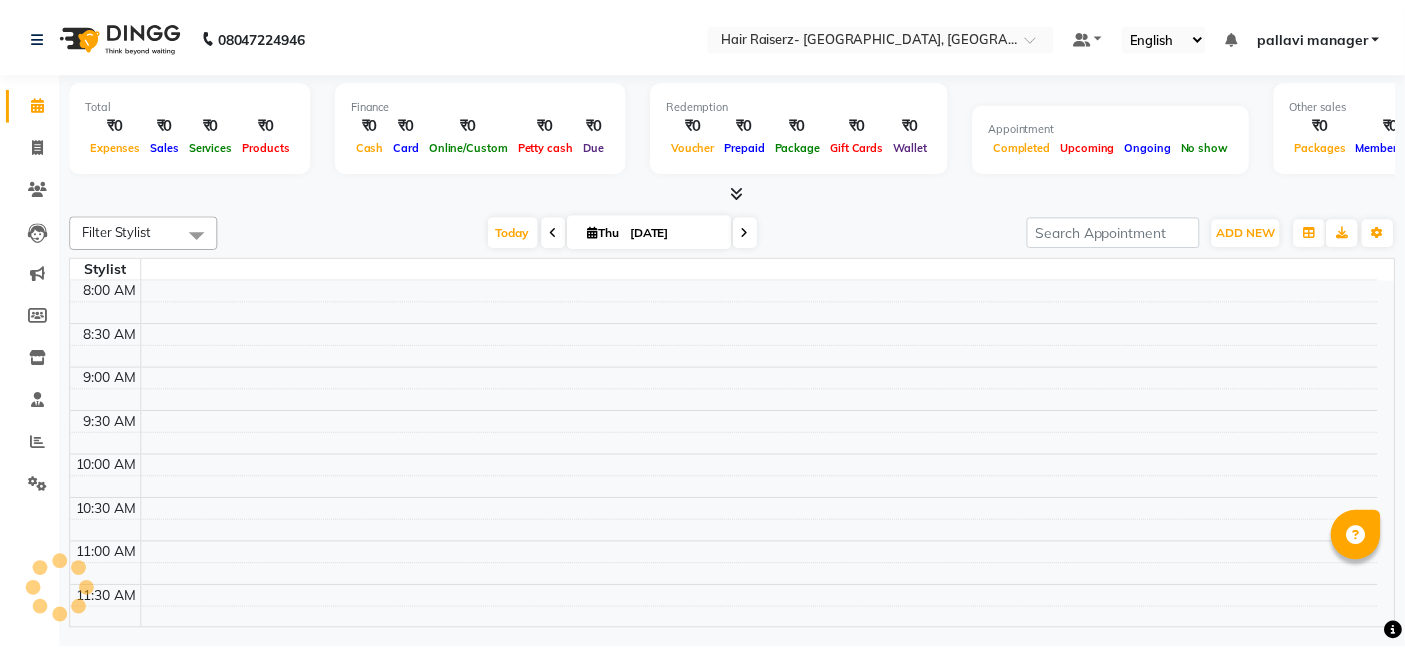 scroll, scrollTop: 0, scrollLeft: 0, axis: both 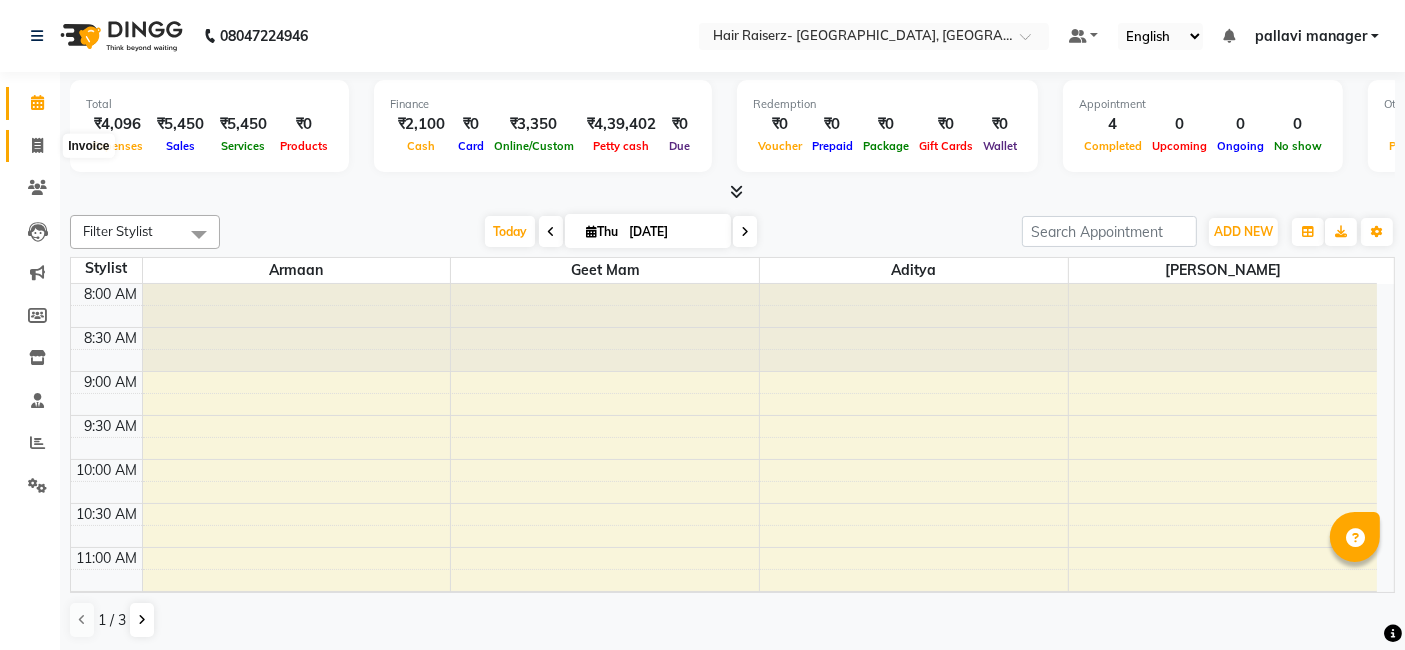 click 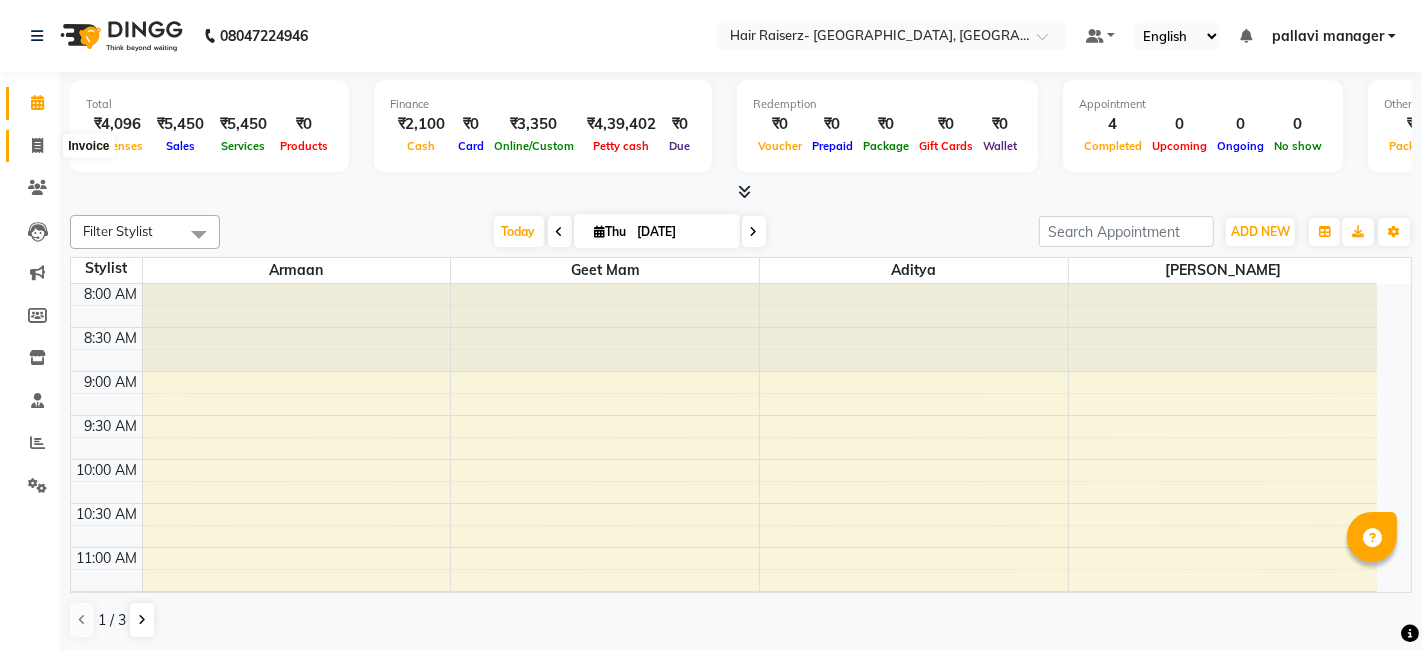 select on "service" 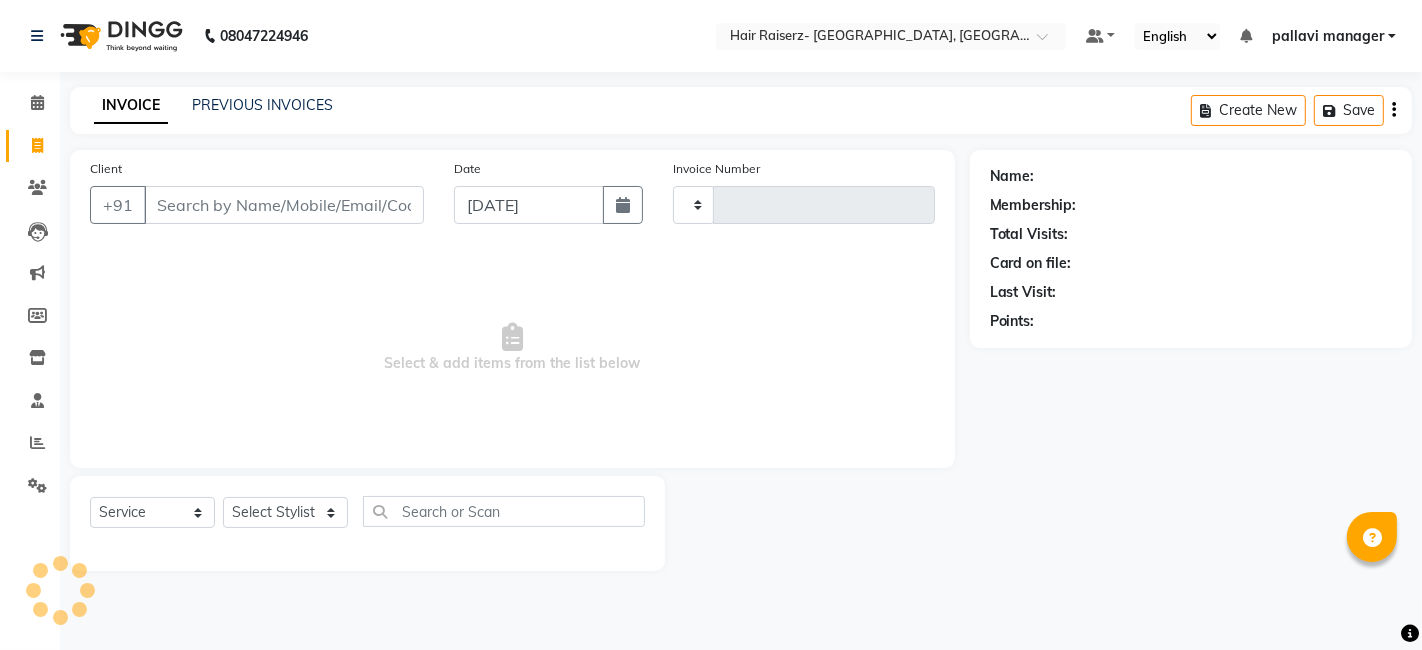 type on "1371" 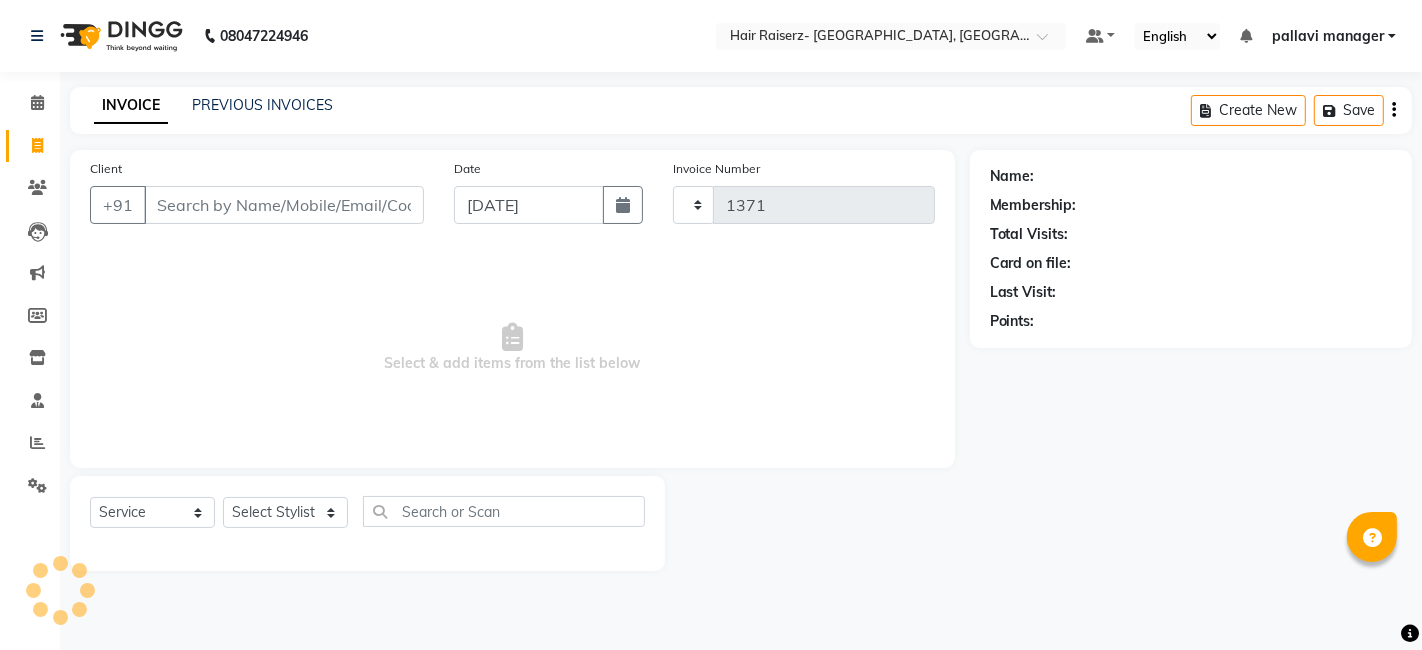 select on "6691" 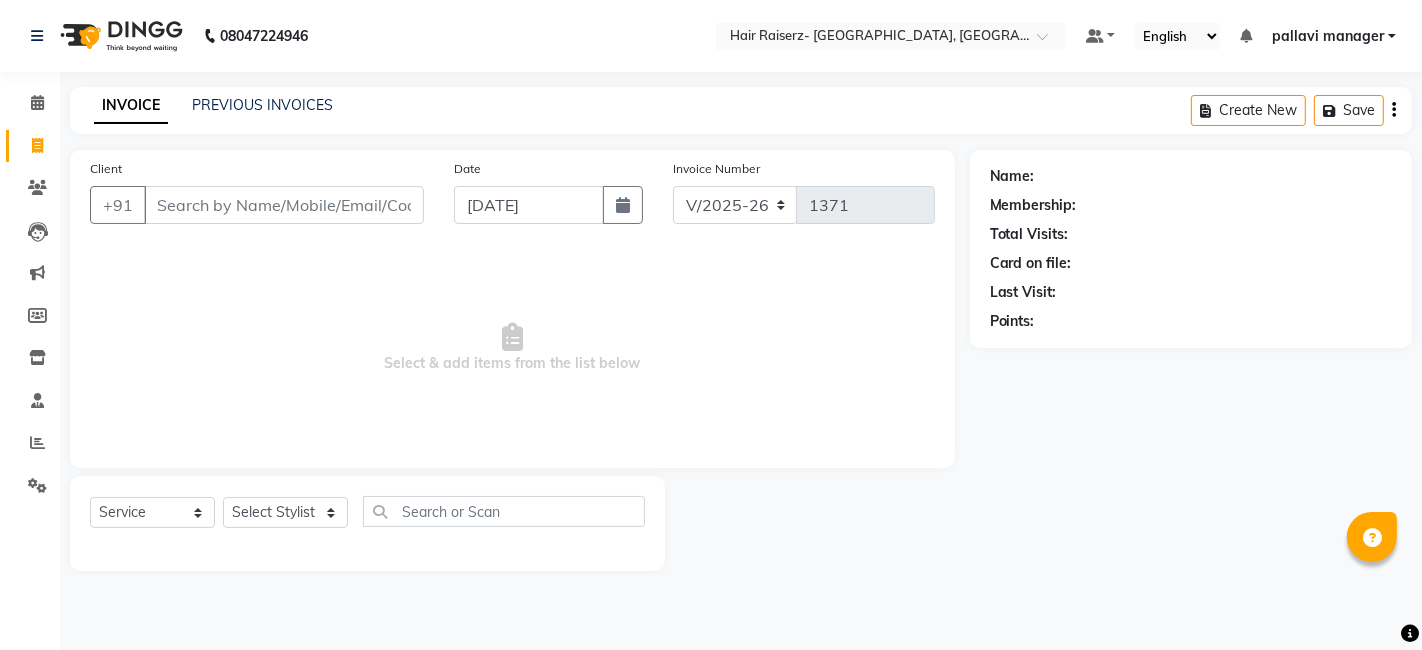 click on "Client" at bounding box center (284, 205) 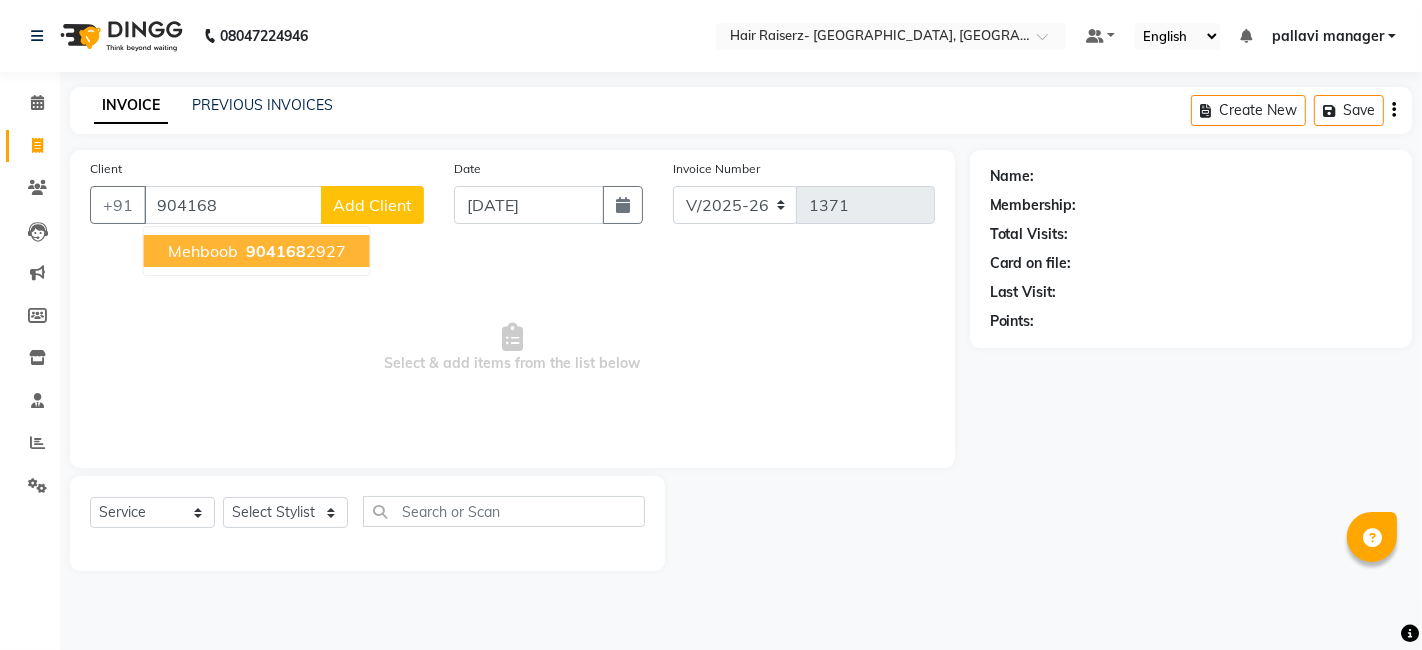 click on "mehboob" at bounding box center (203, 251) 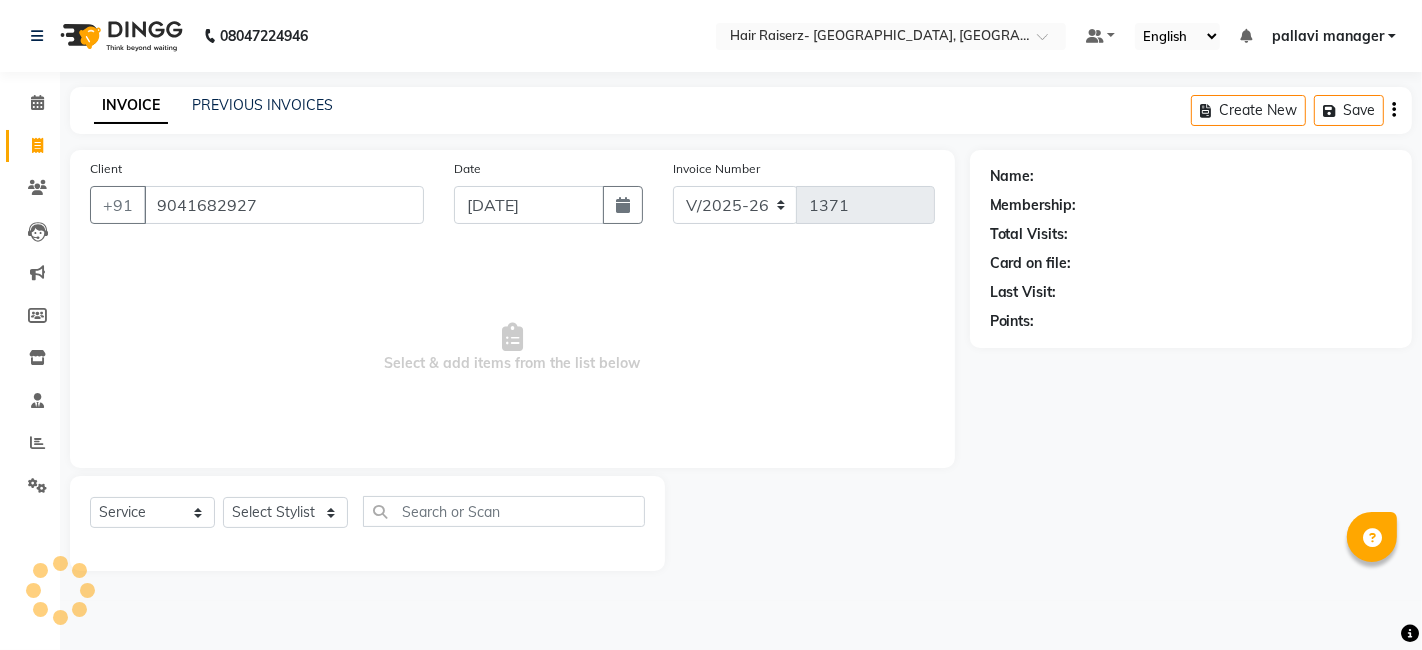 type on "9041682927" 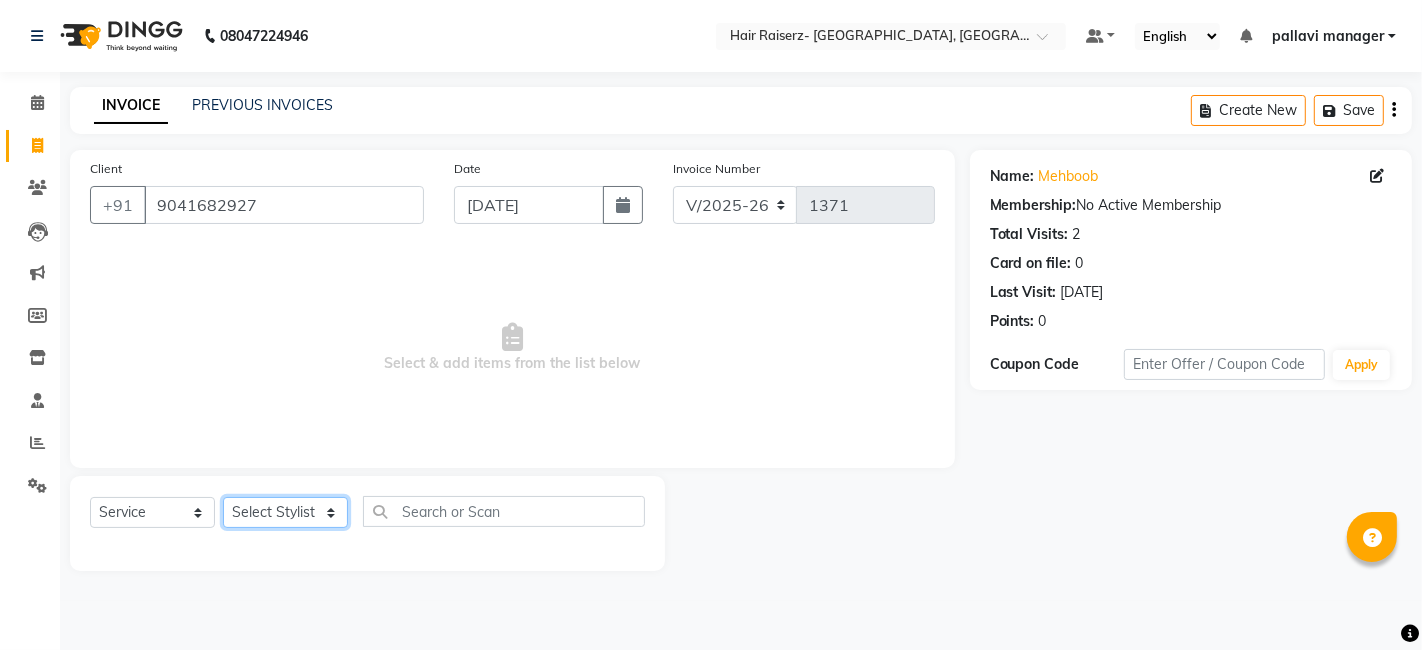click on "Select Stylist aditya amita Armaan Geet mam  kajal pallavi manager poonam rehman sajid" 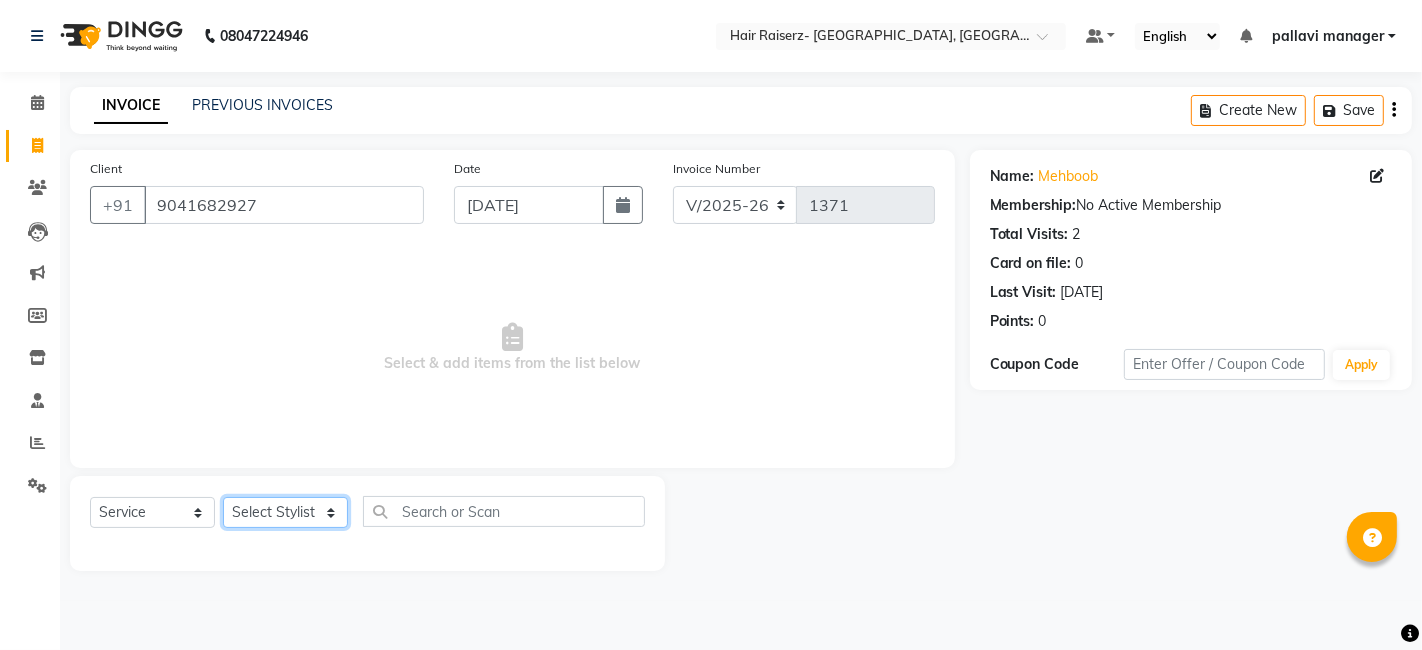 select on "65341" 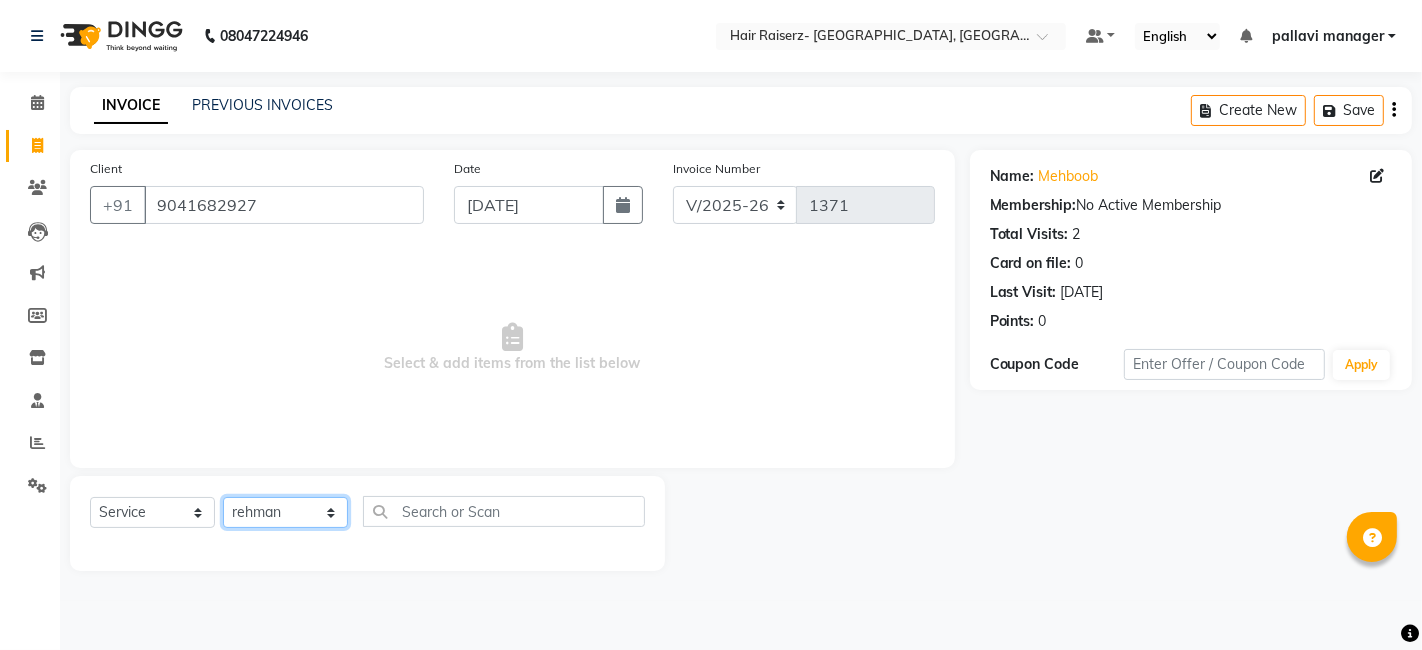 click on "Select Stylist aditya amita Armaan Geet mam  kajal pallavi manager poonam rehman sajid" 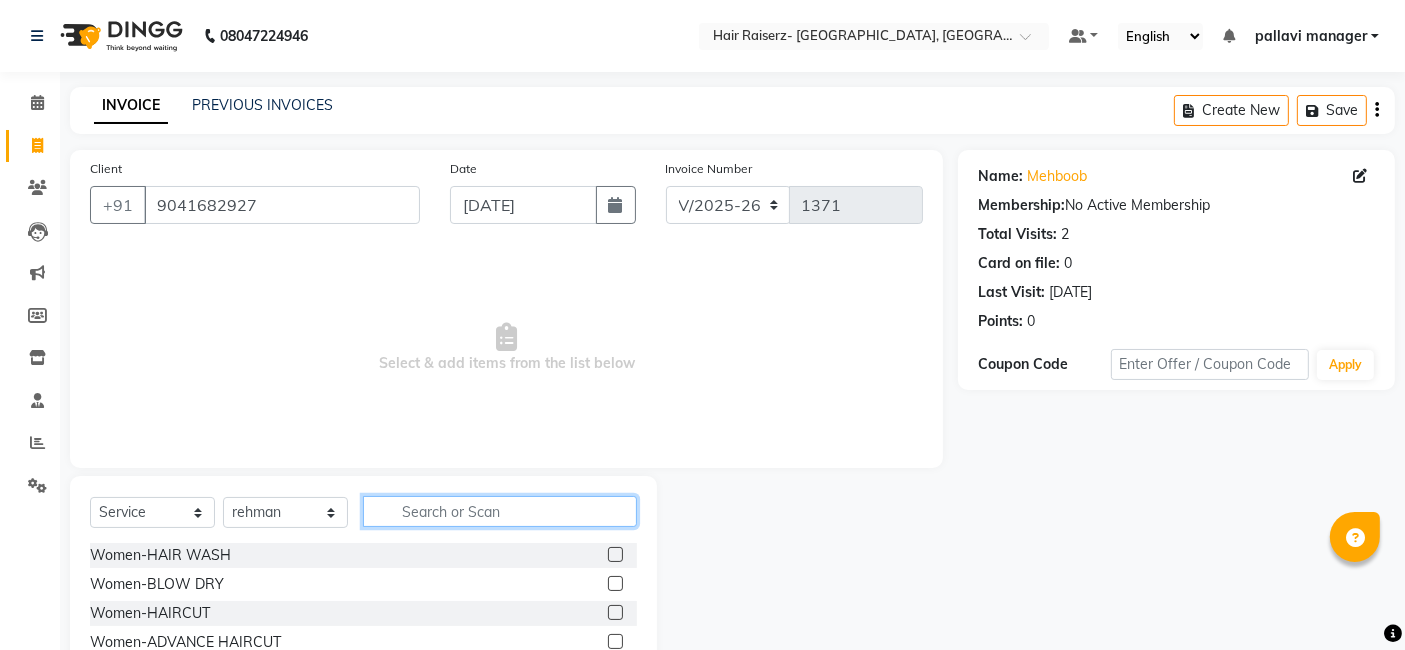 click 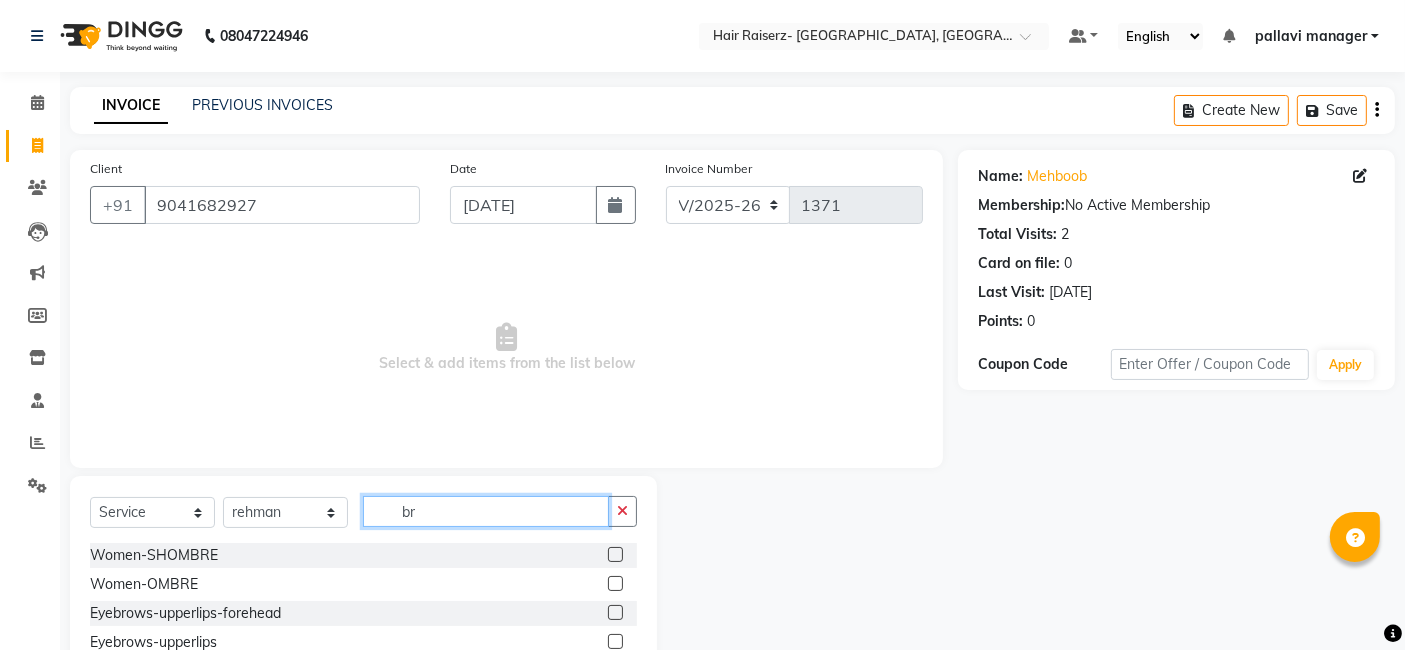 type on "b" 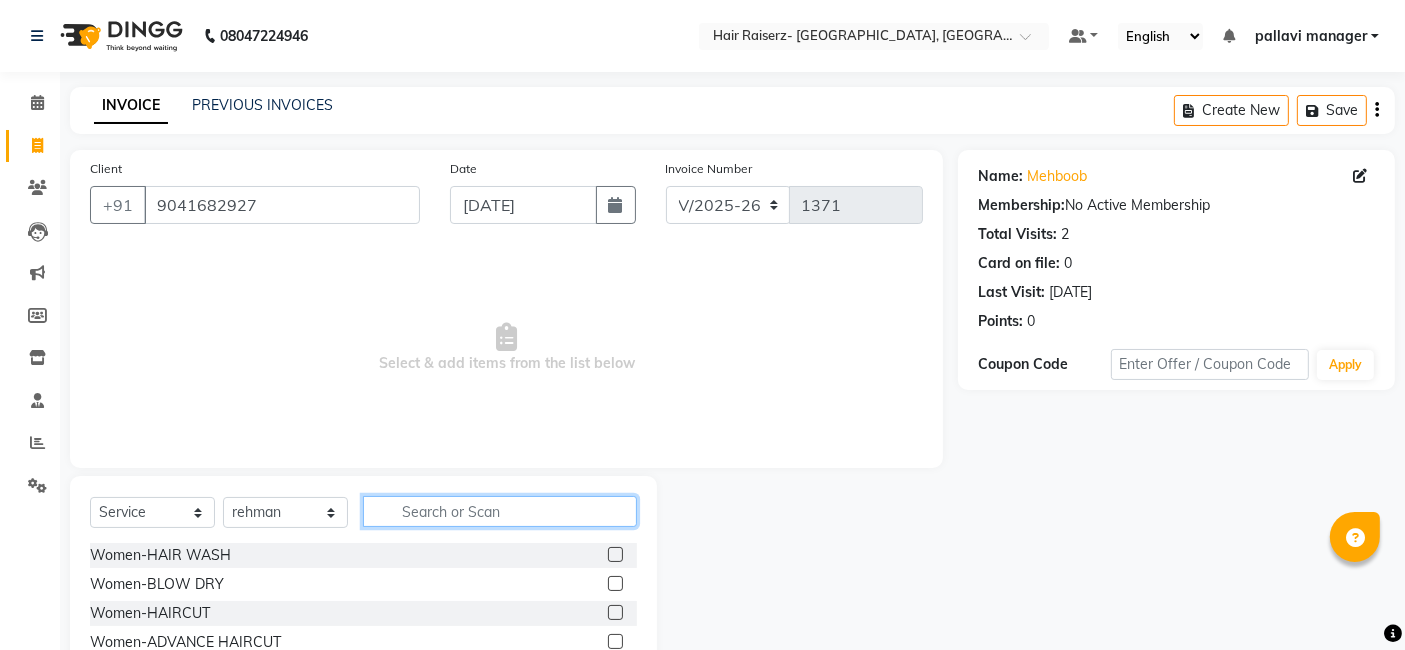 type on "g" 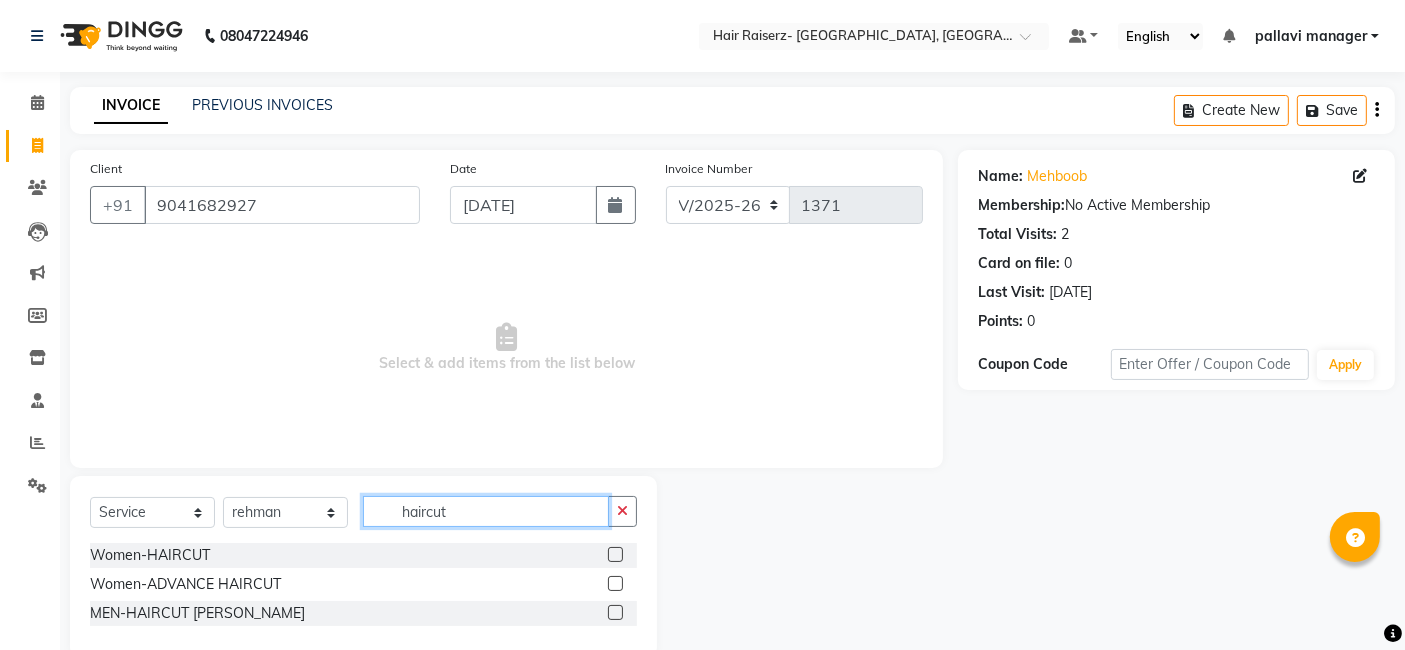 type on "haircut" 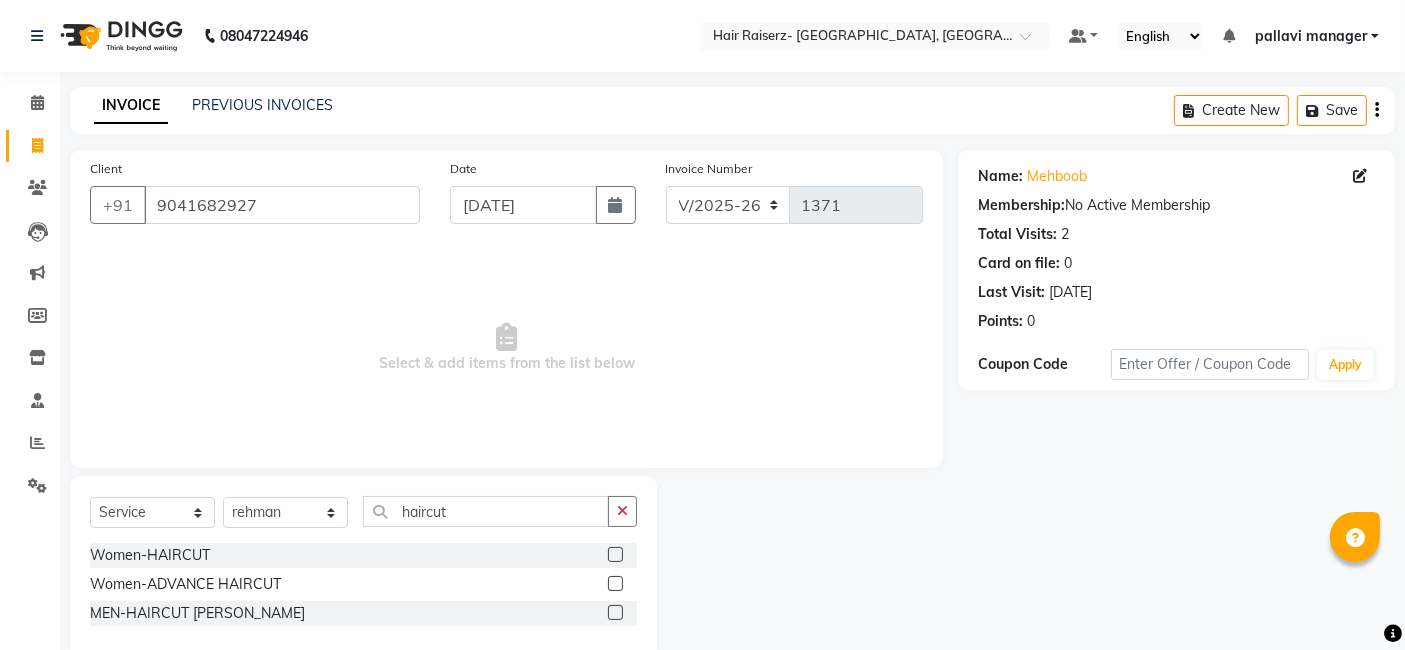 drag, startPoint x: 781, startPoint y: 525, endPoint x: 608, endPoint y: 607, distance: 191.44974 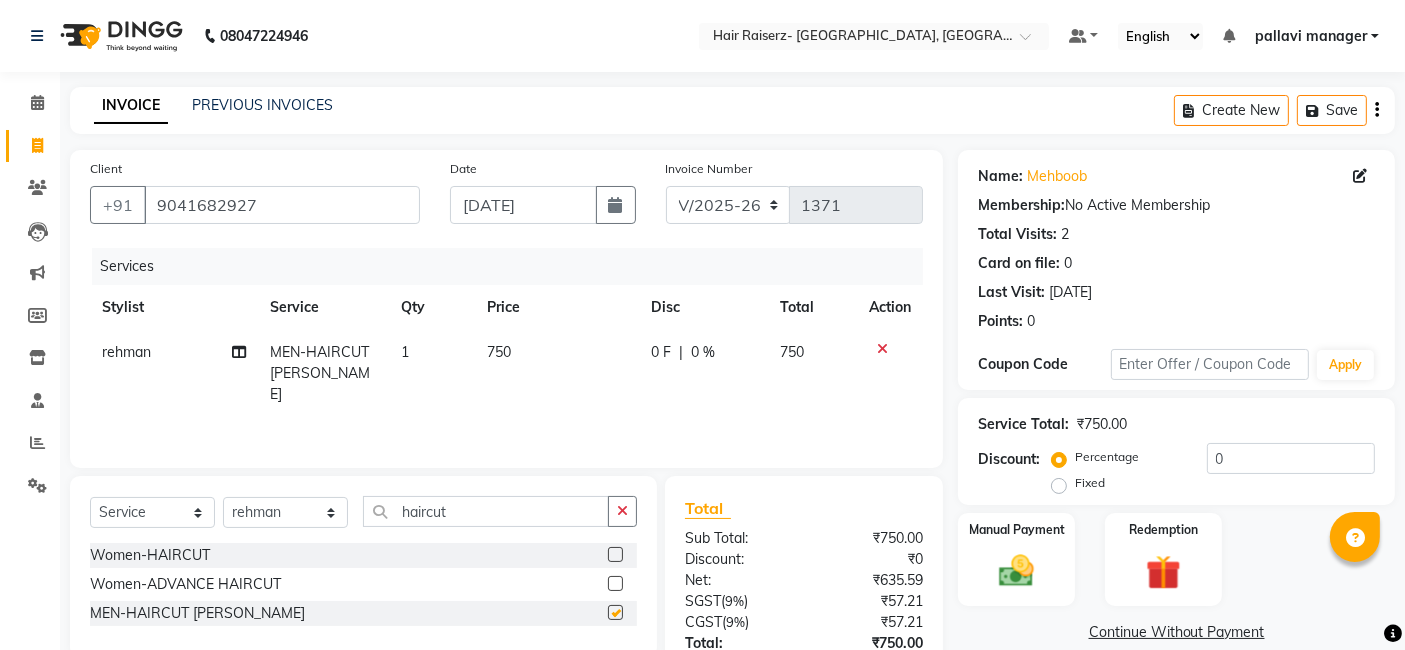 checkbox on "false" 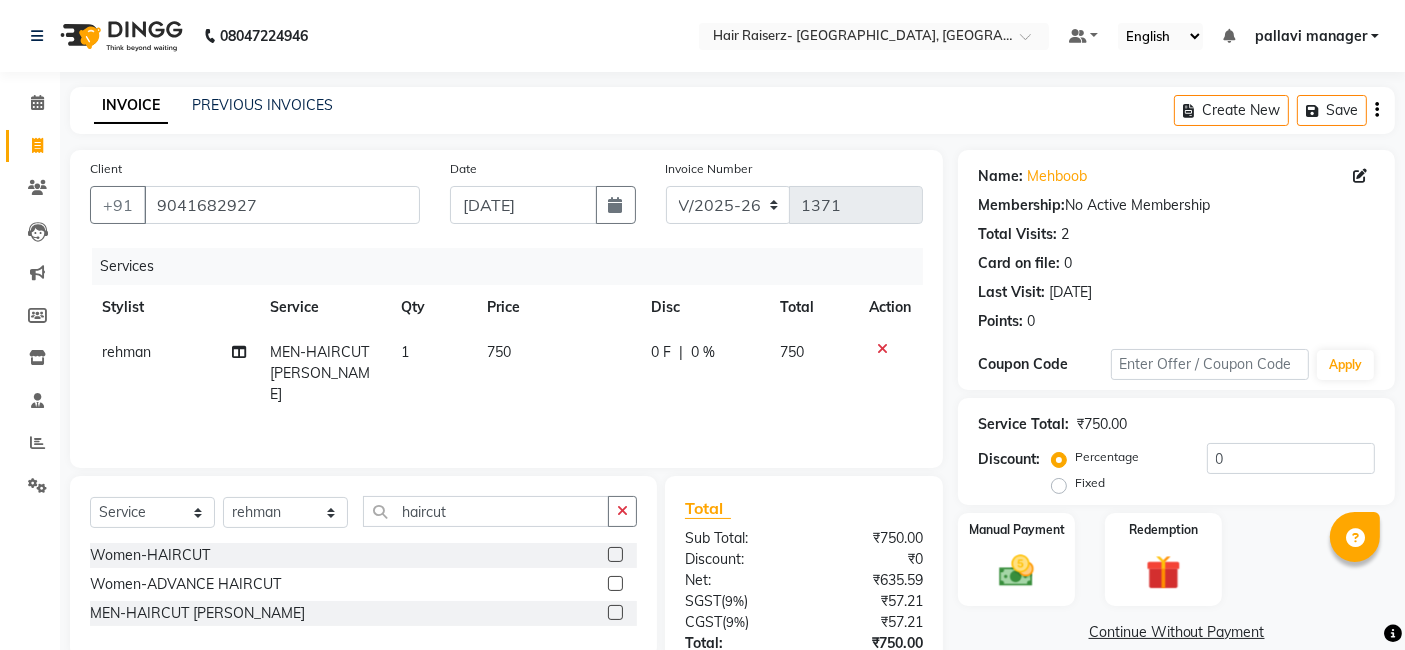 click on "750" 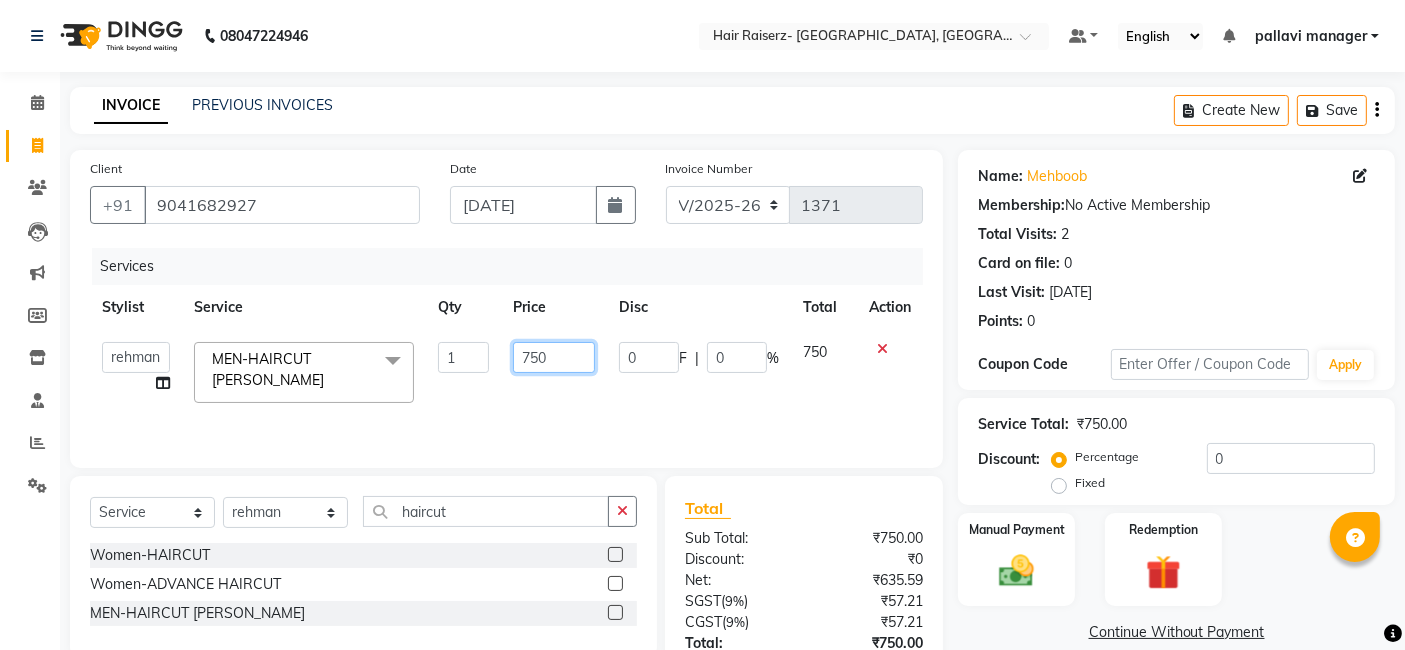 click on "750" 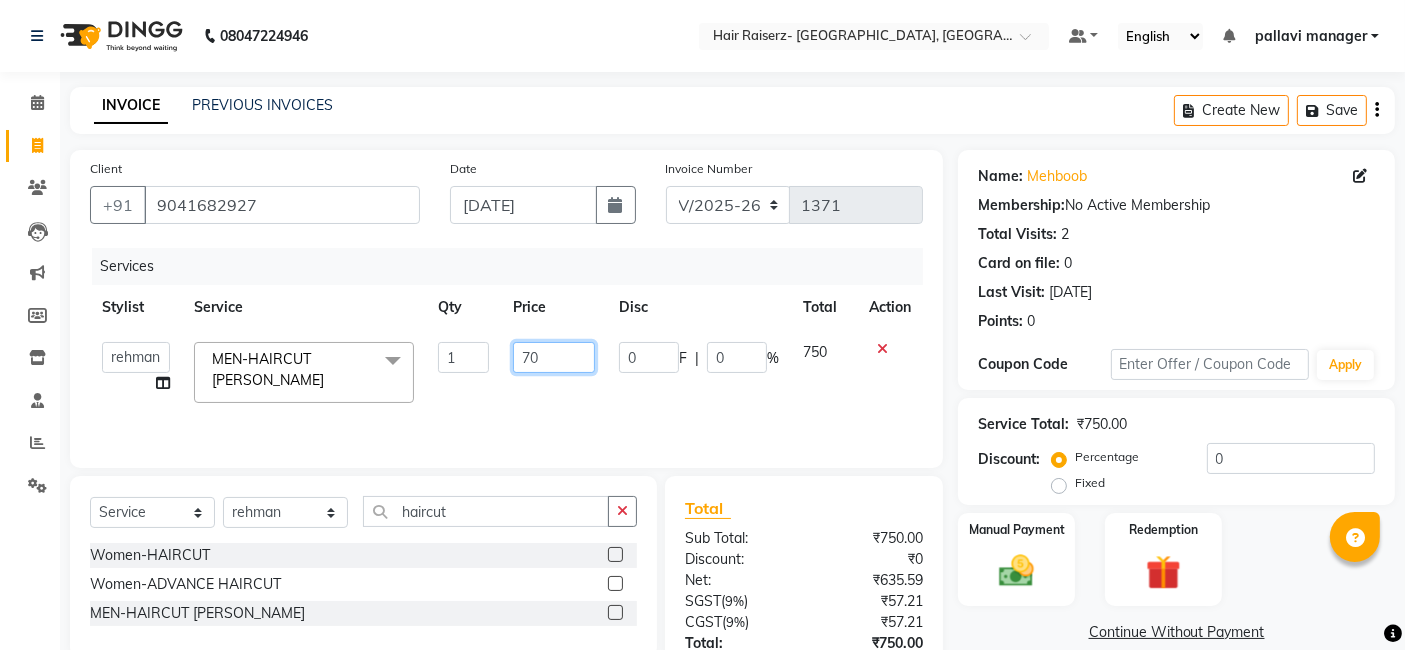 type on "700" 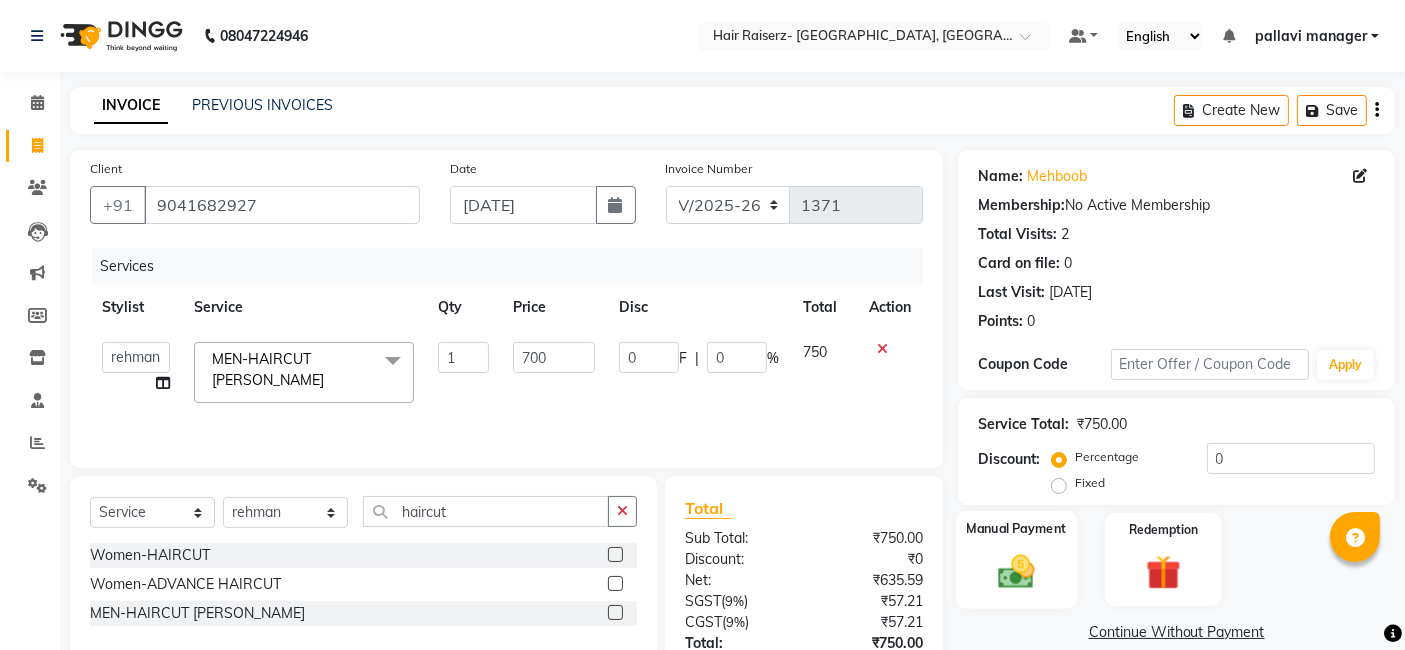 click on "Manual Payment" 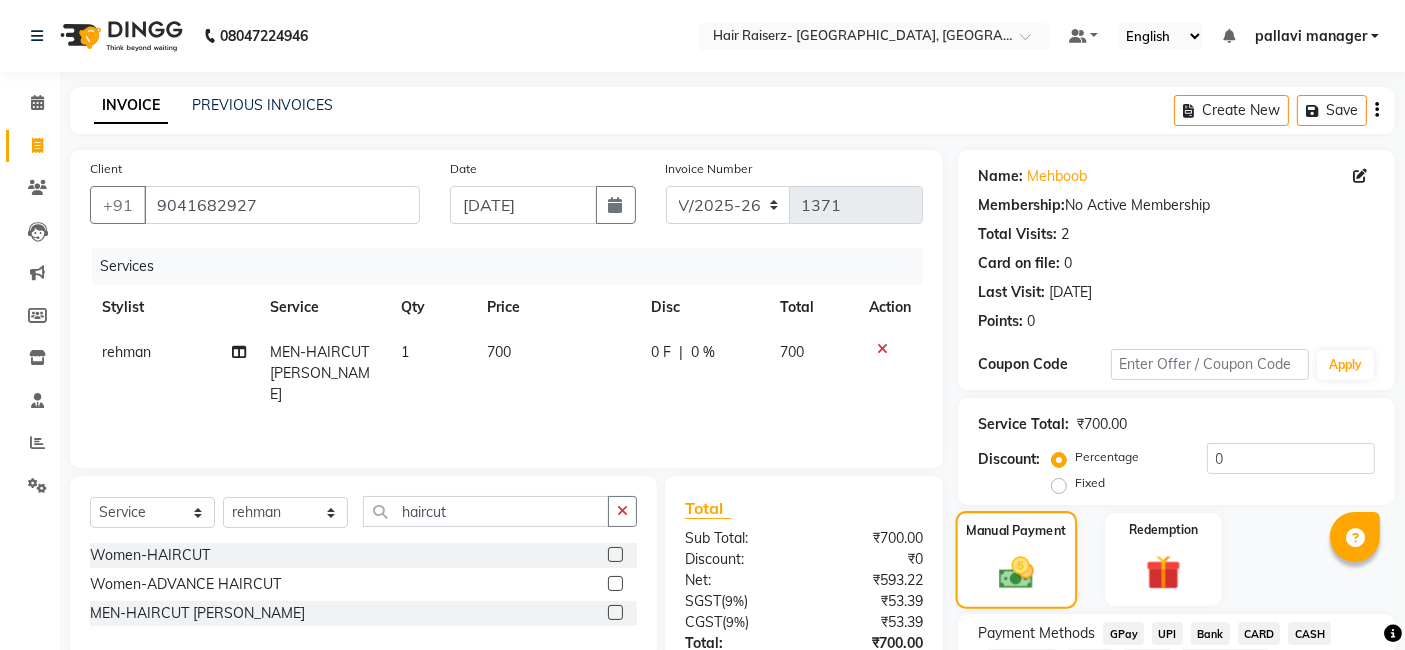 scroll, scrollTop: 154, scrollLeft: 0, axis: vertical 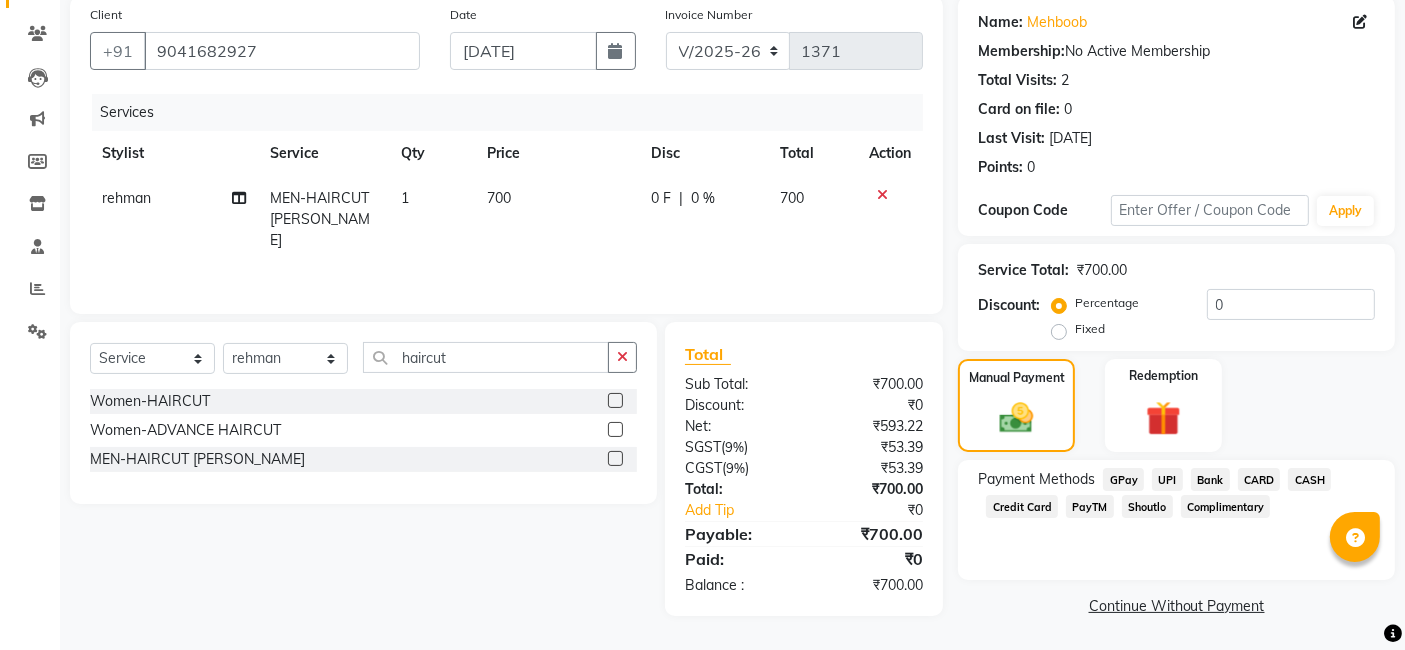 click on "CASH" 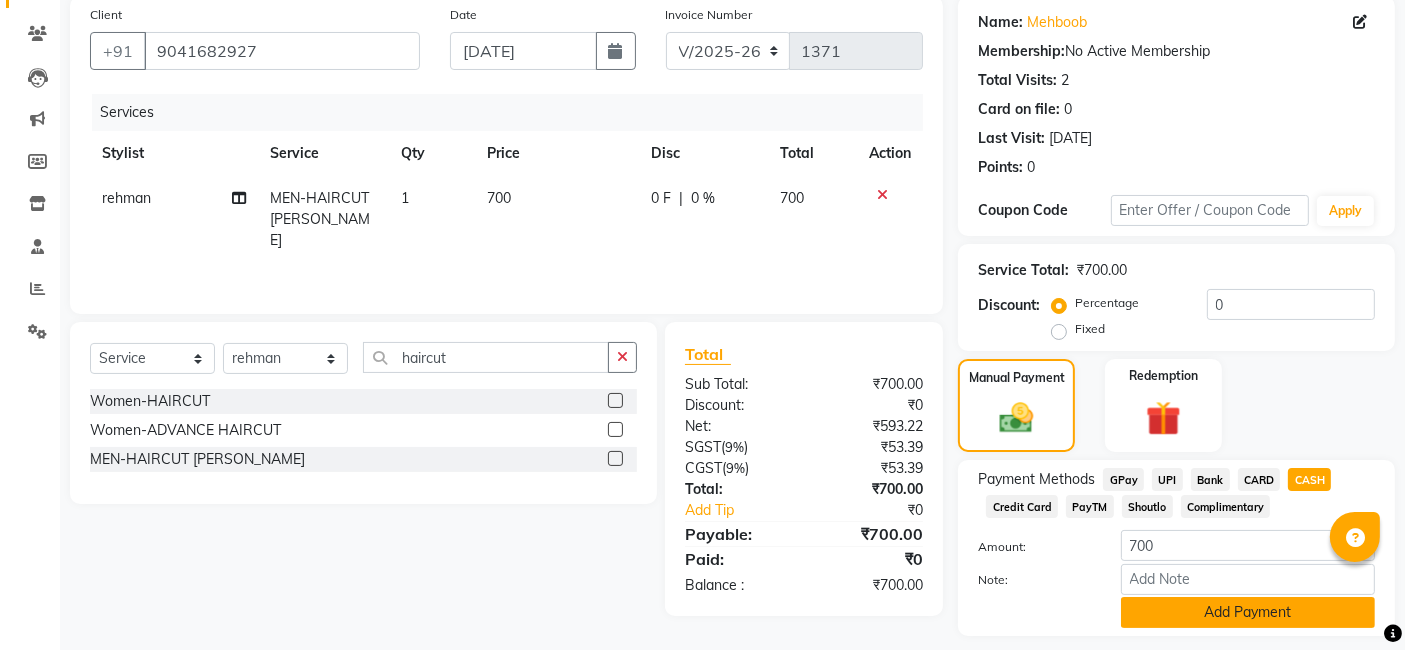 click on "Add Payment" 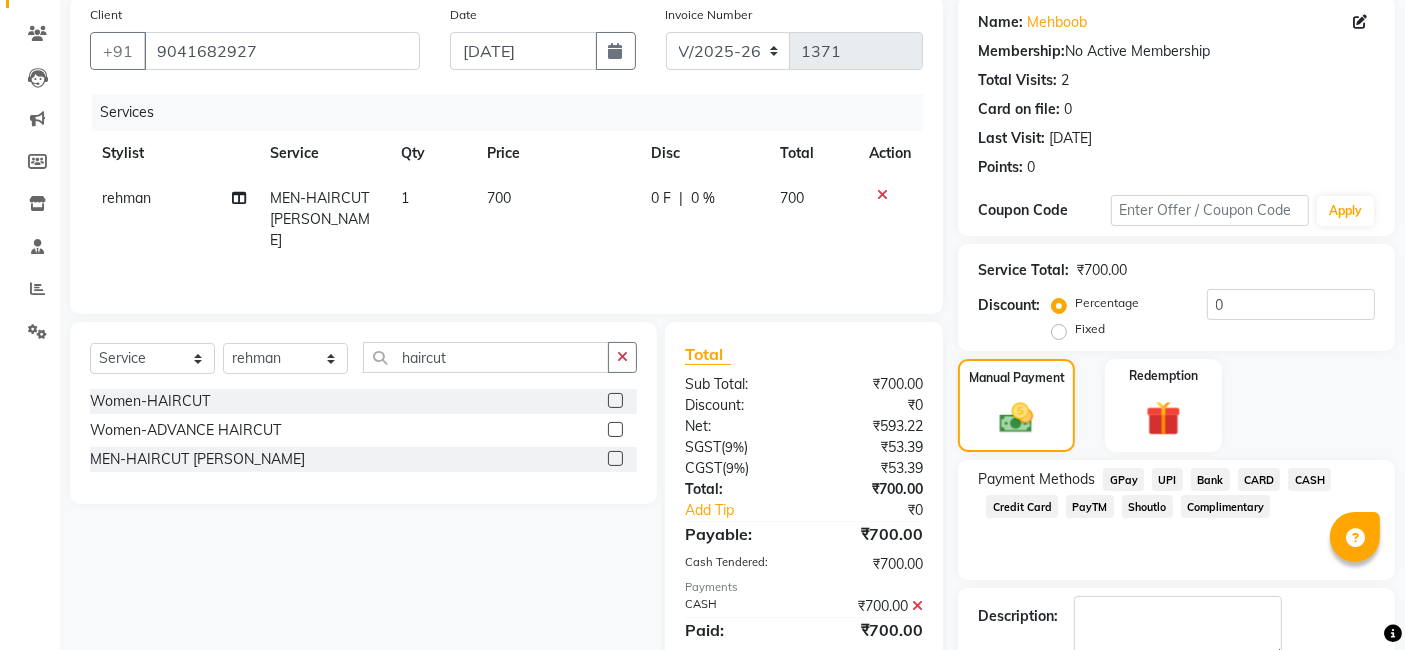 scroll, scrollTop: 266, scrollLeft: 0, axis: vertical 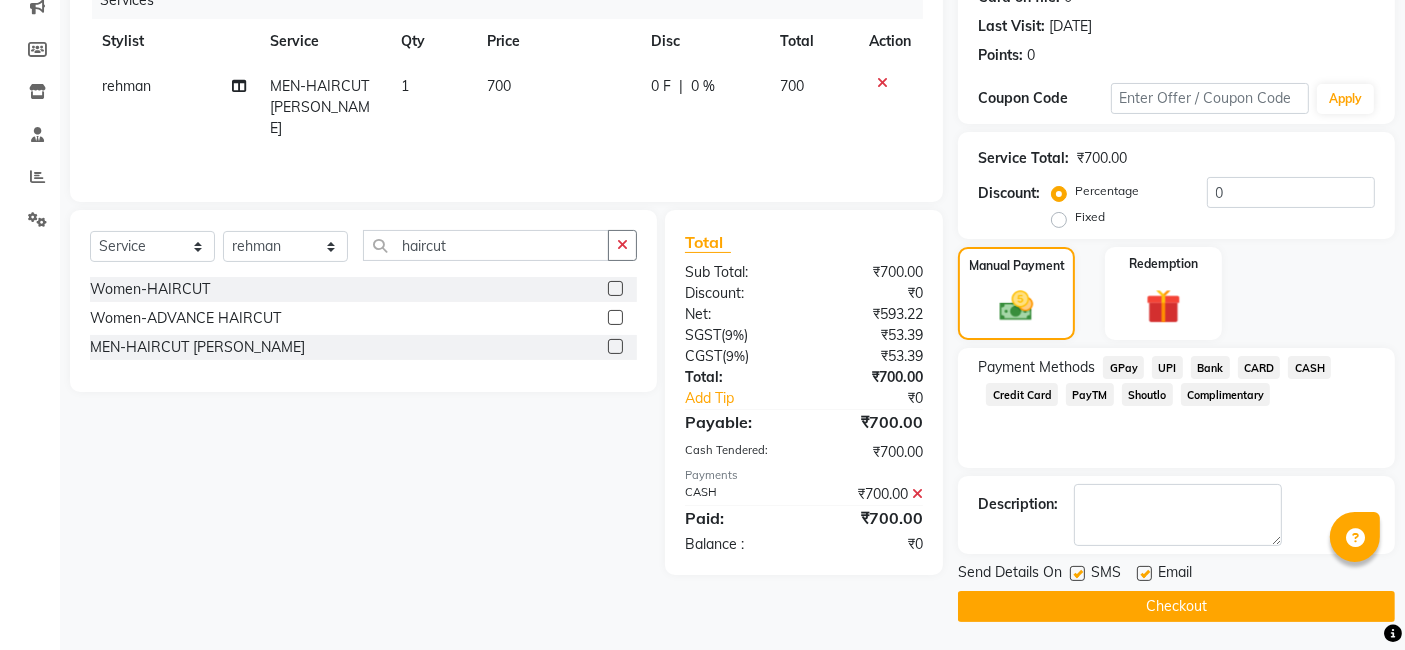 click 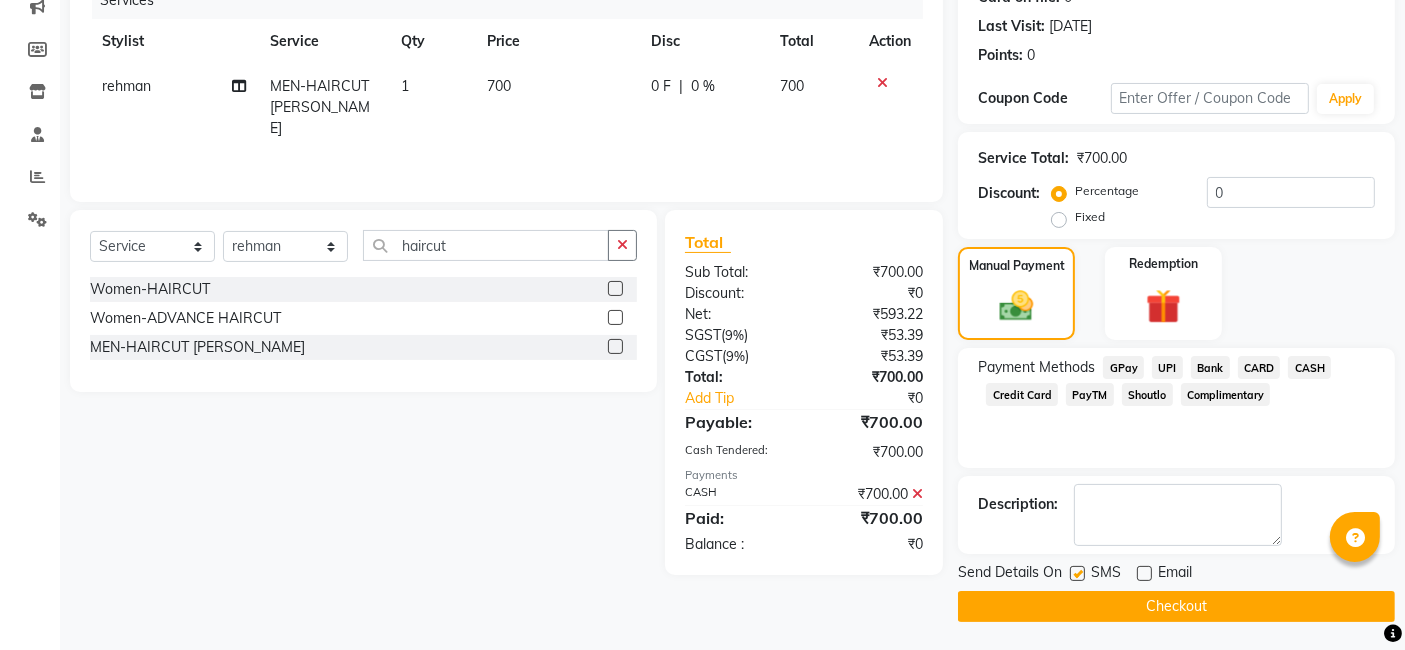 click 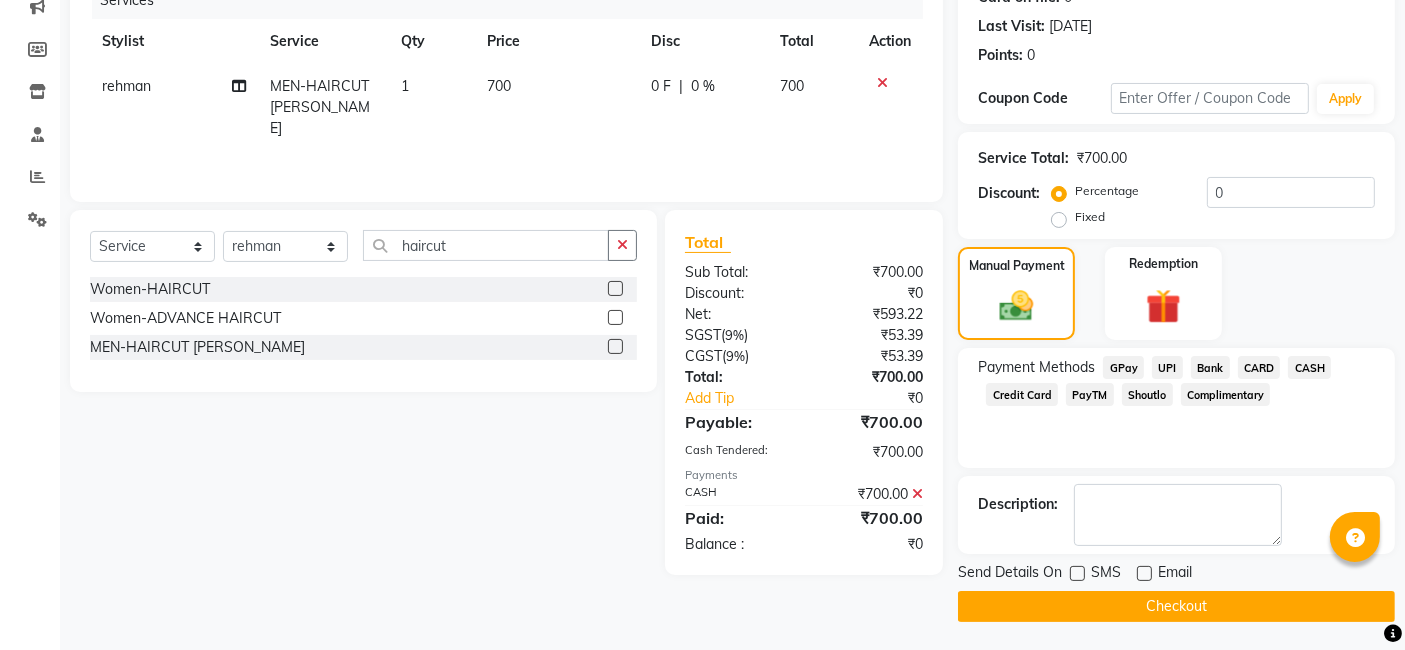 click on "Checkout" 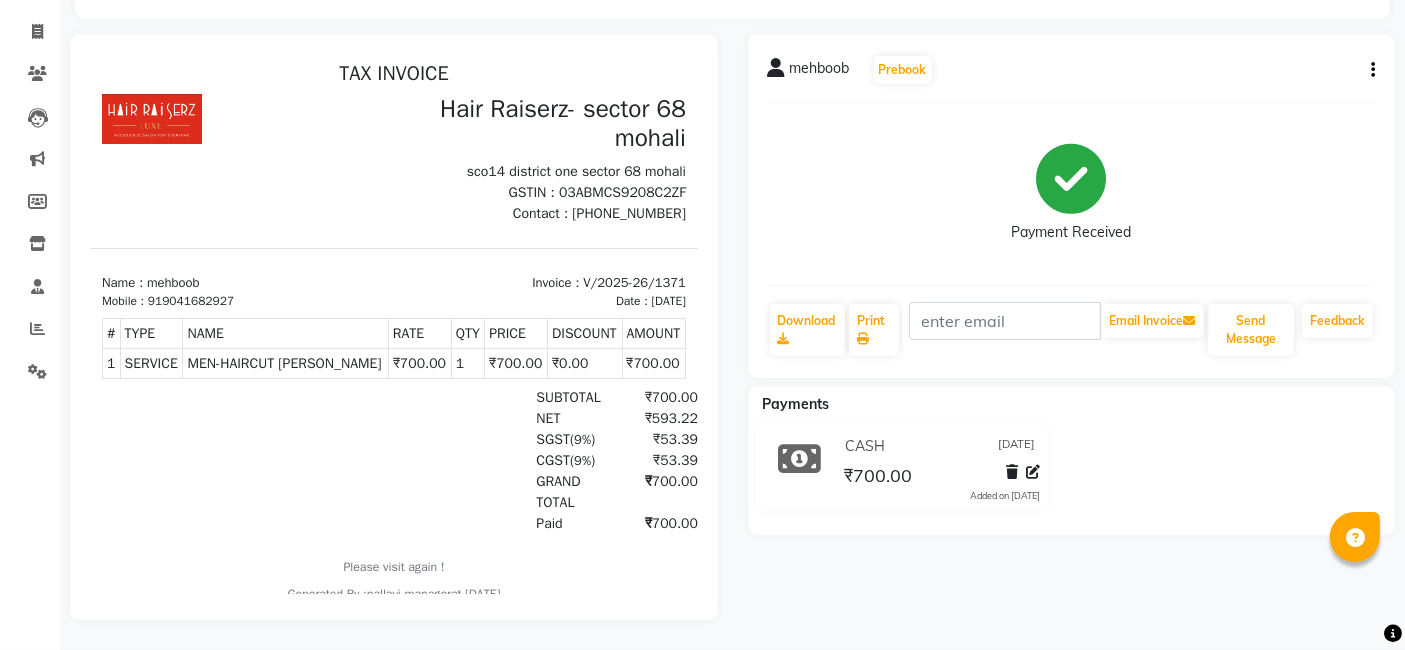 scroll, scrollTop: 129, scrollLeft: 0, axis: vertical 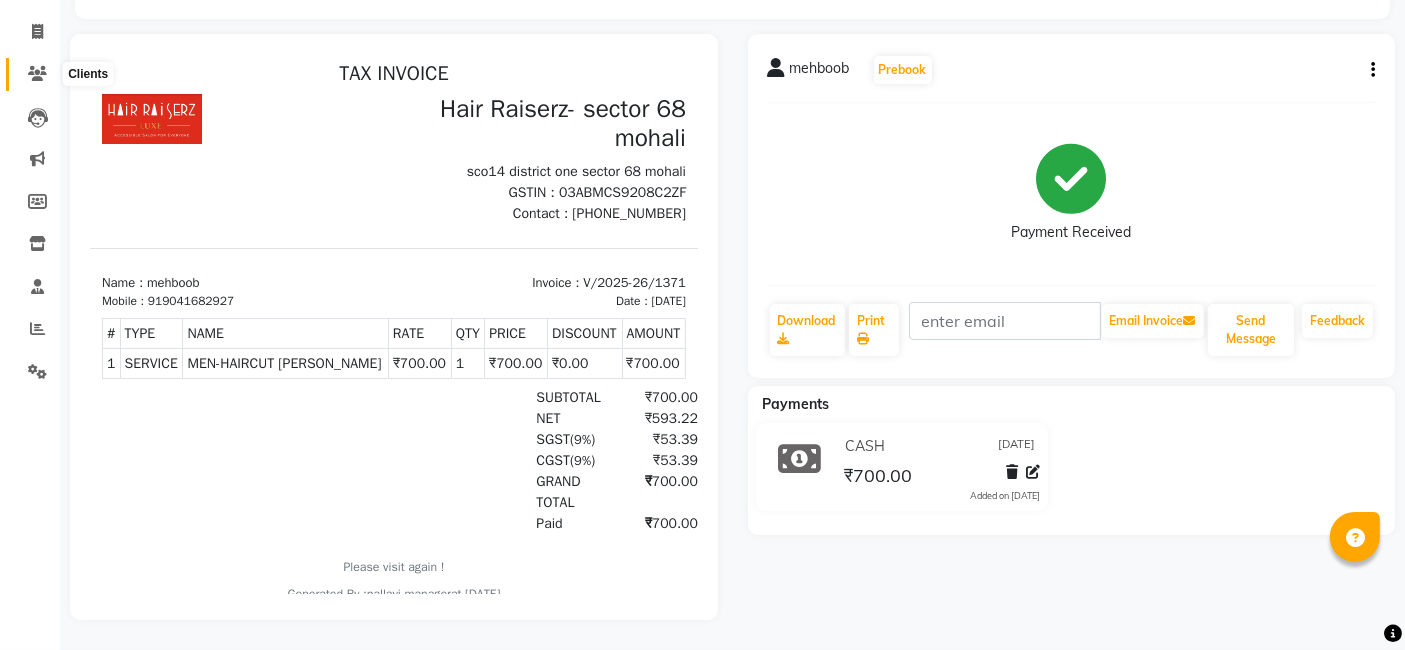 click 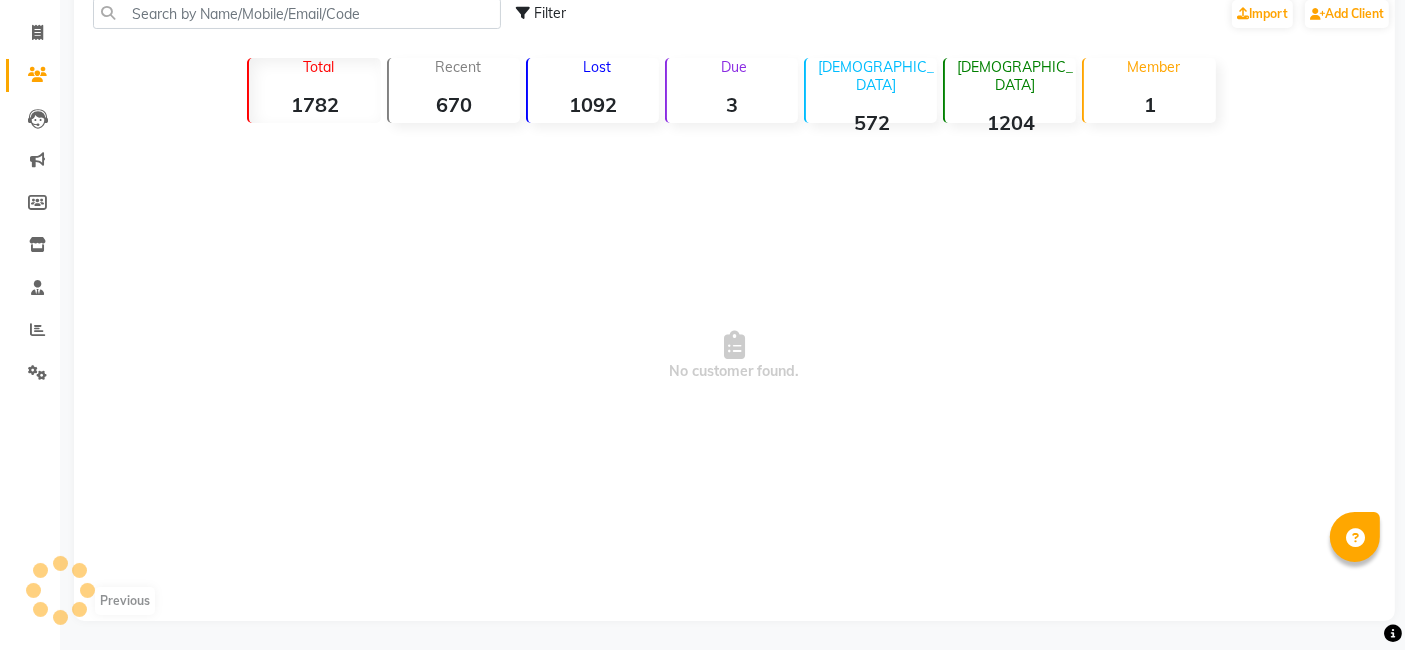 scroll, scrollTop: 129, scrollLeft: 0, axis: vertical 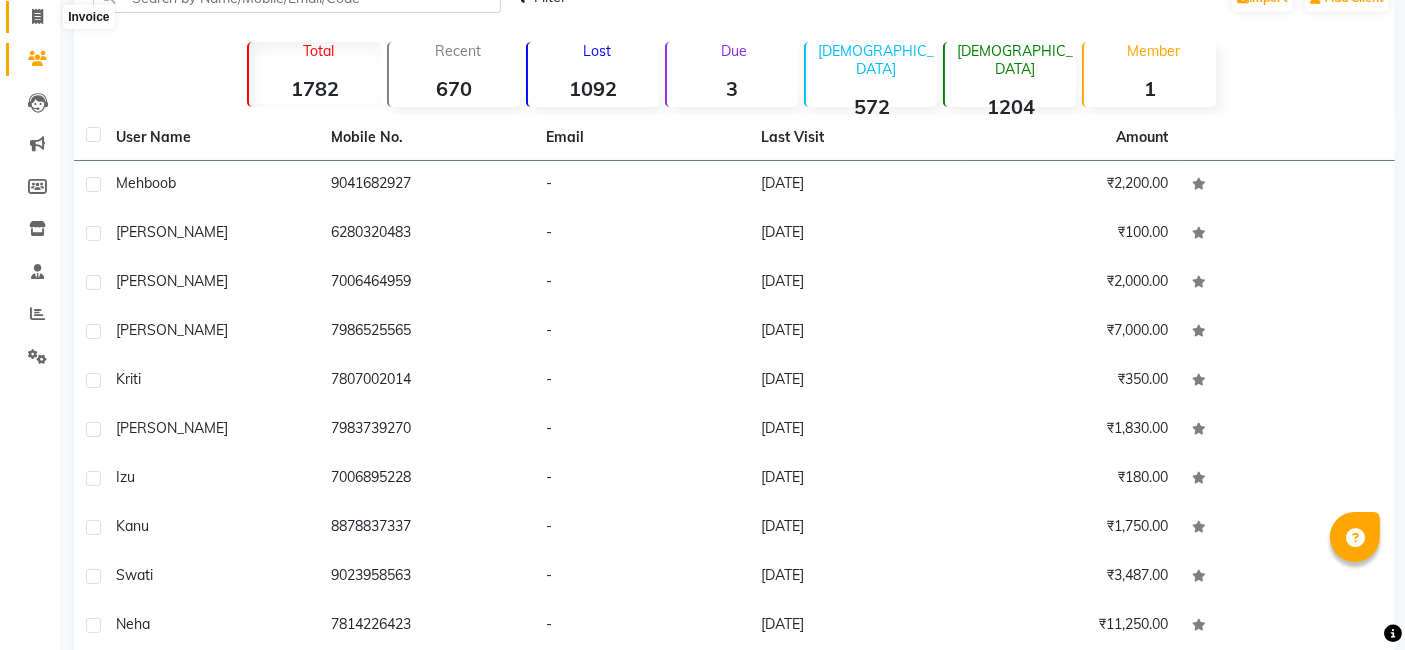 click 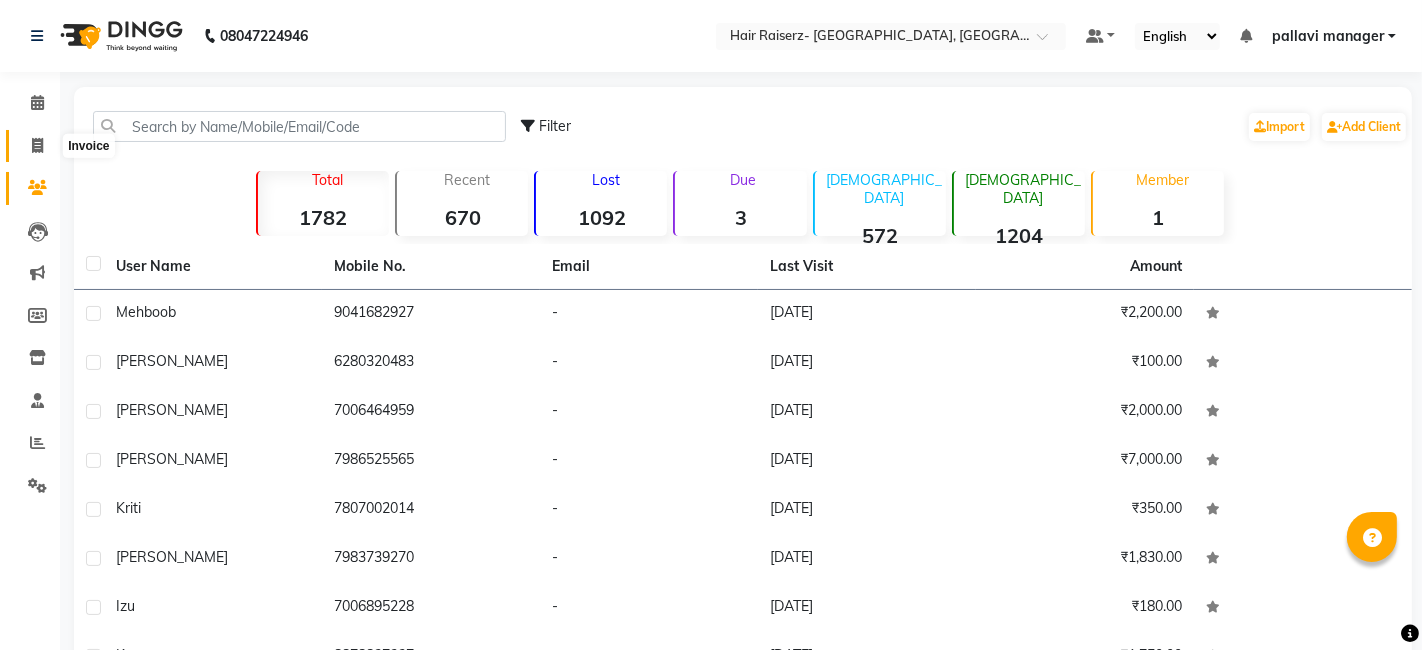 select on "6691" 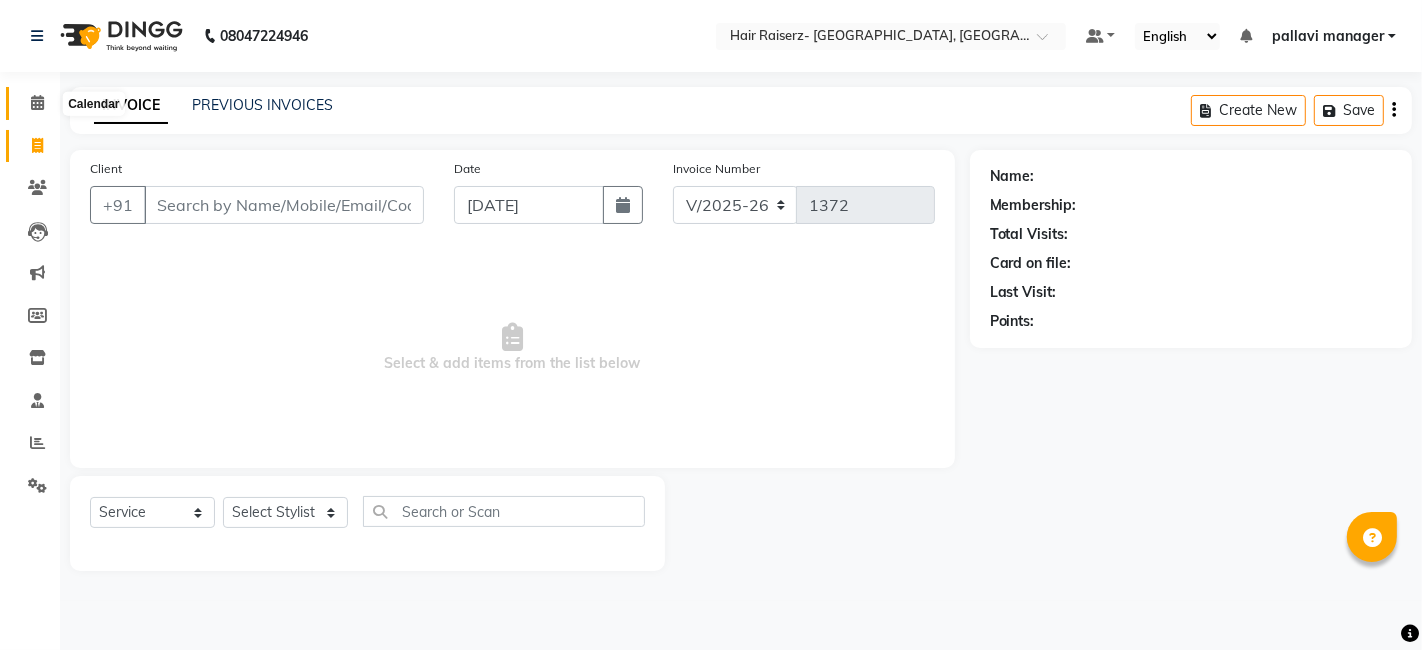 click 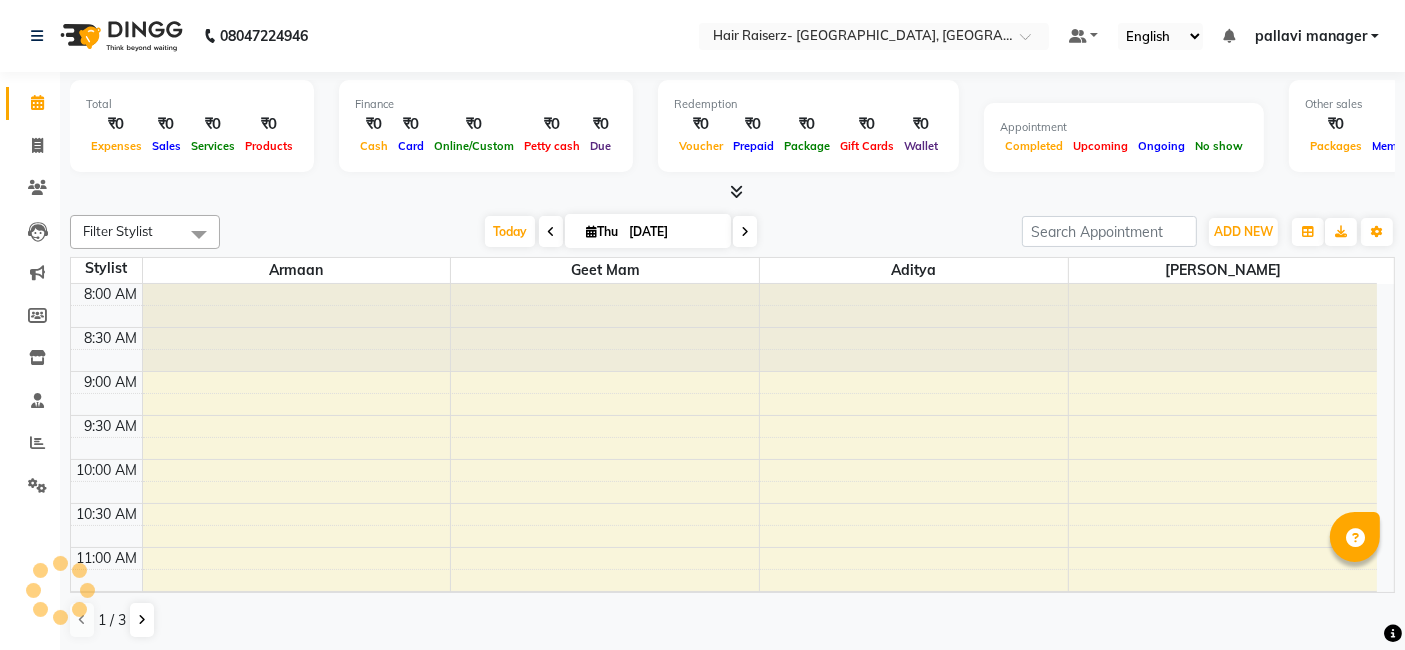 scroll, scrollTop: 783, scrollLeft: 0, axis: vertical 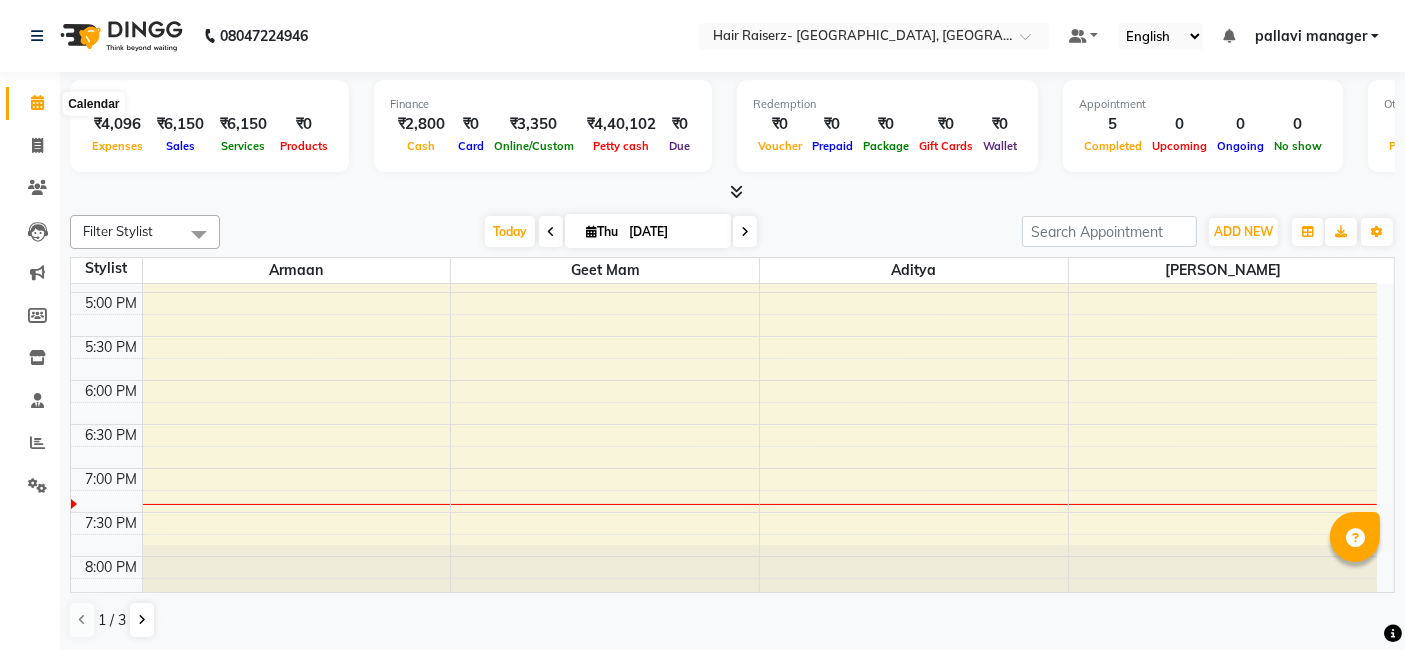 click 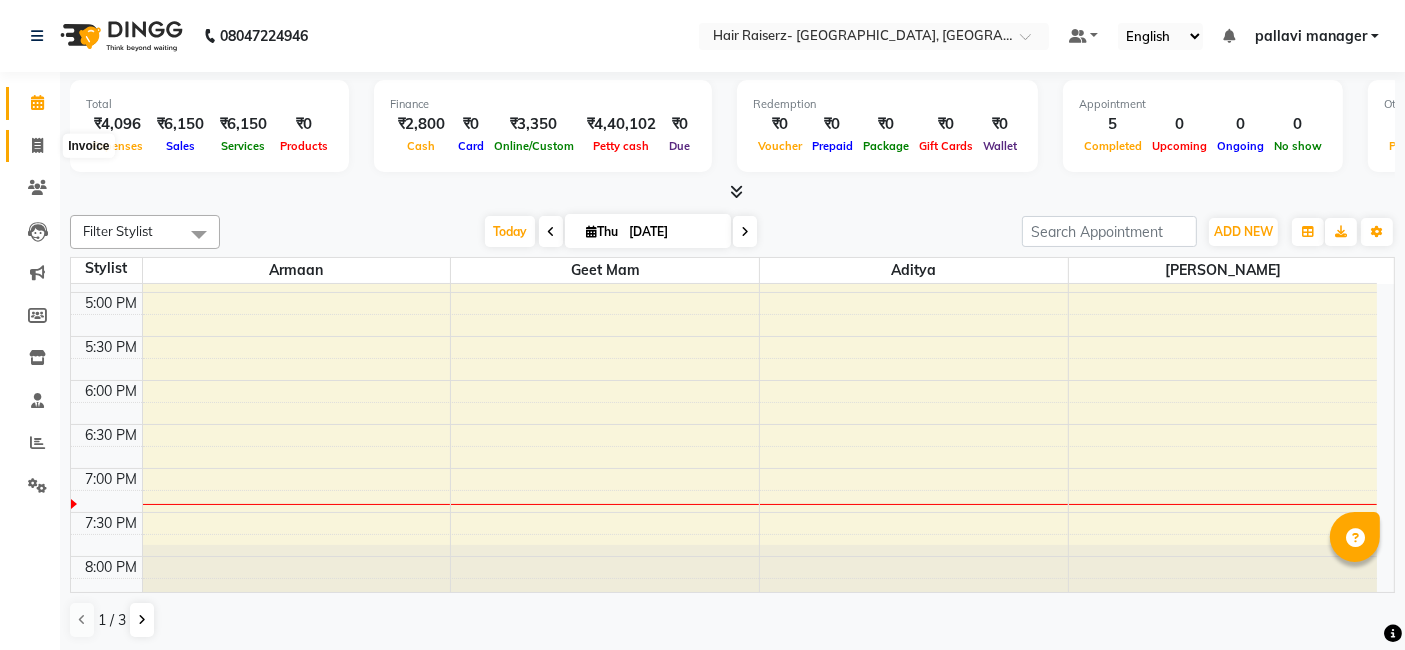 click 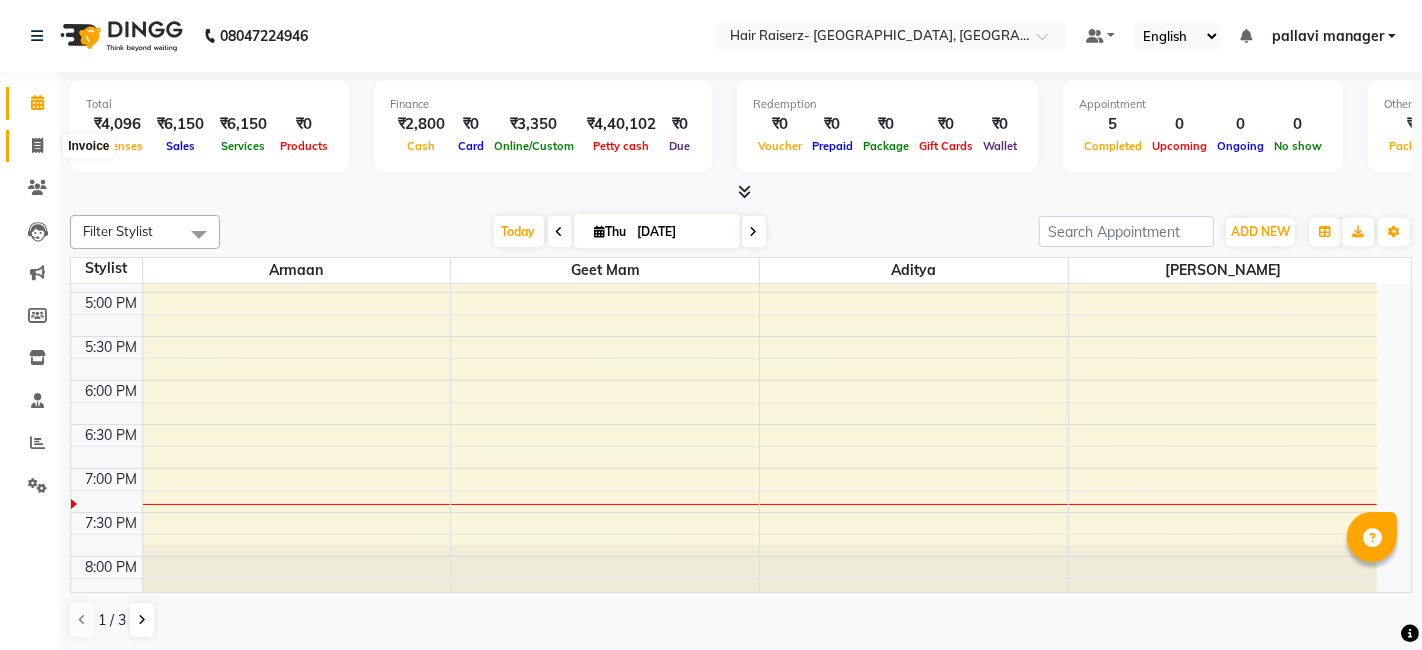 select on "6691" 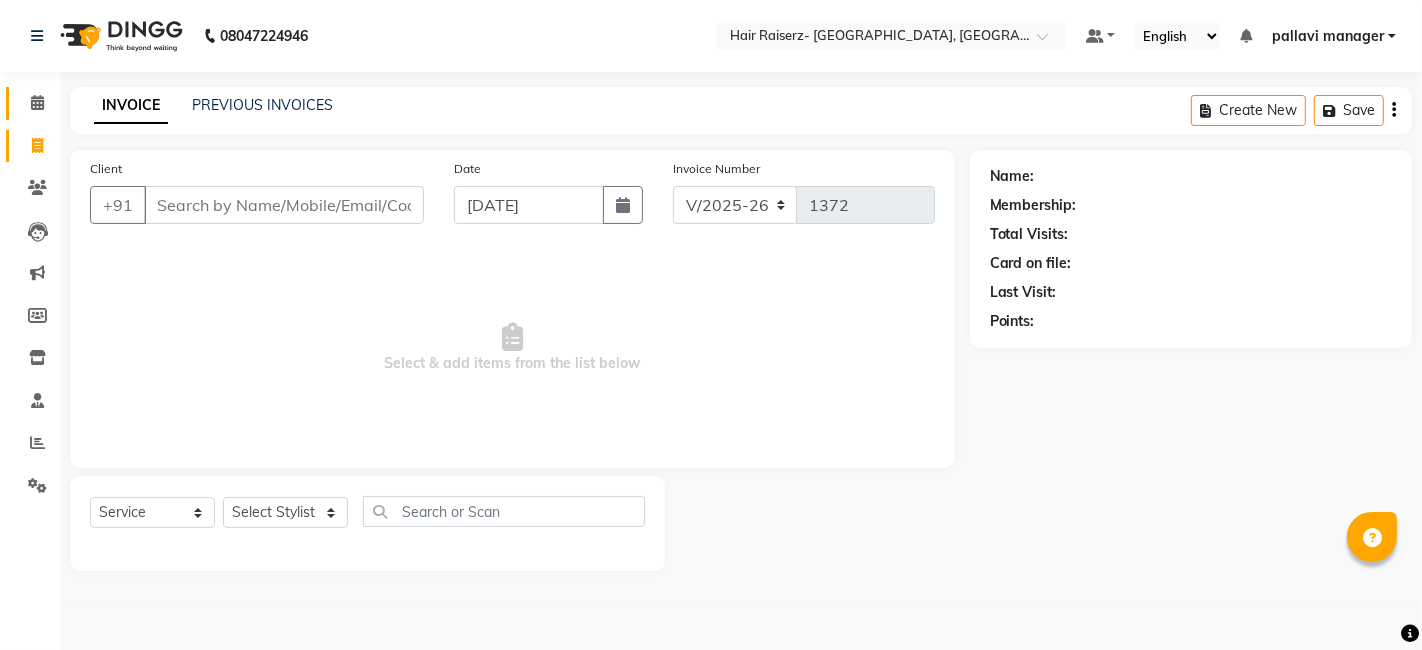 click 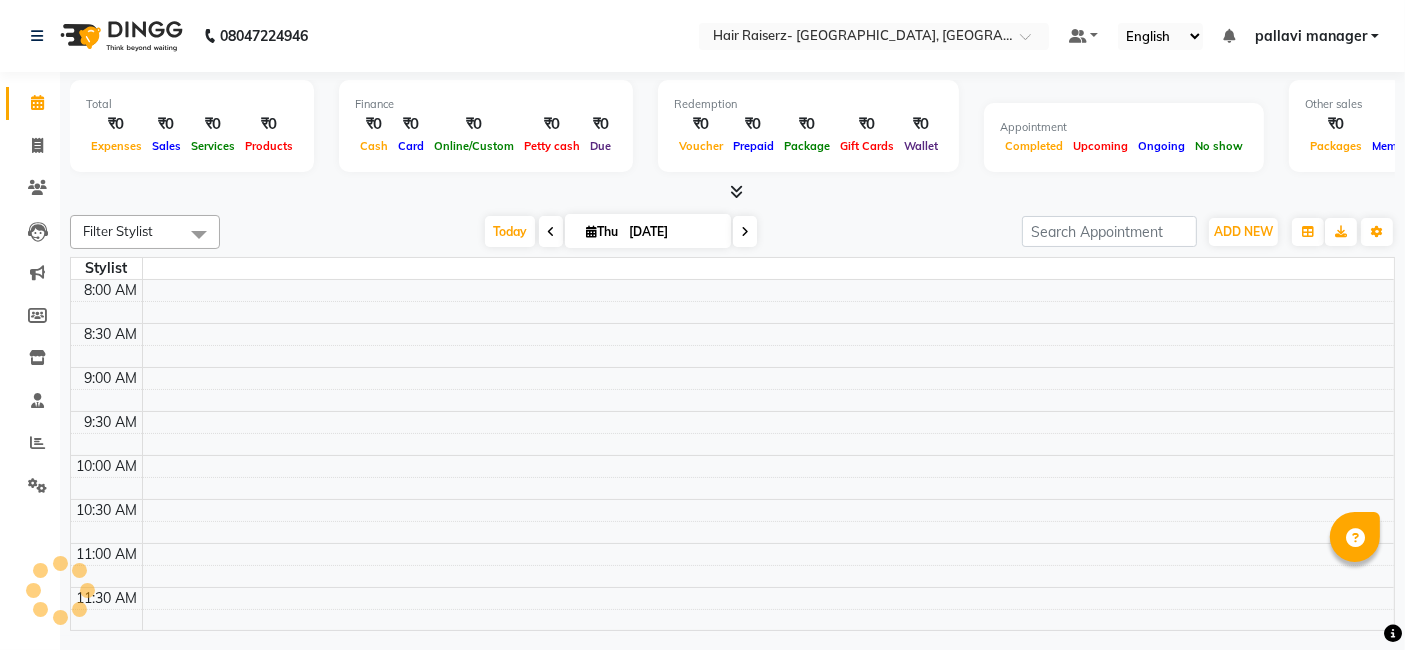 scroll, scrollTop: 783, scrollLeft: 0, axis: vertical 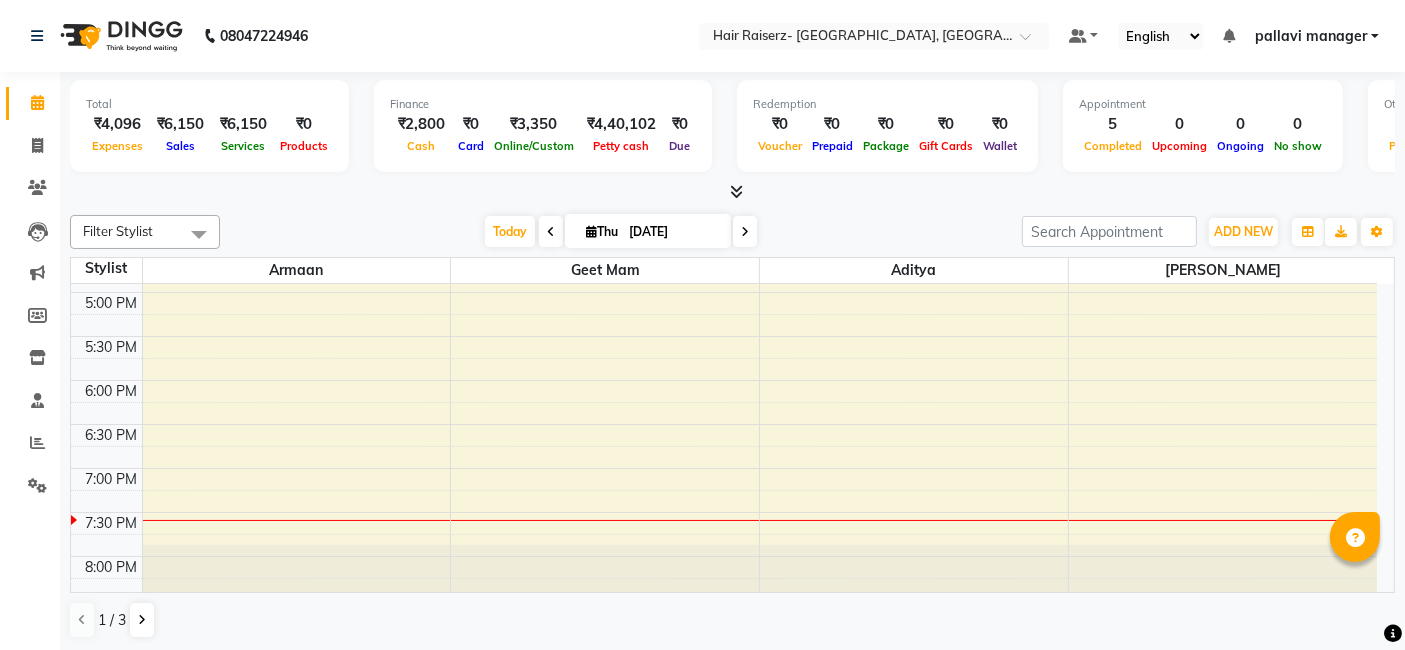 click on "ADD NEW Toggle Dropdown Add Appointment Add Invoice Add Expense Add Attendance Add Client Add Transaction" at bounding box center (1243, 232) 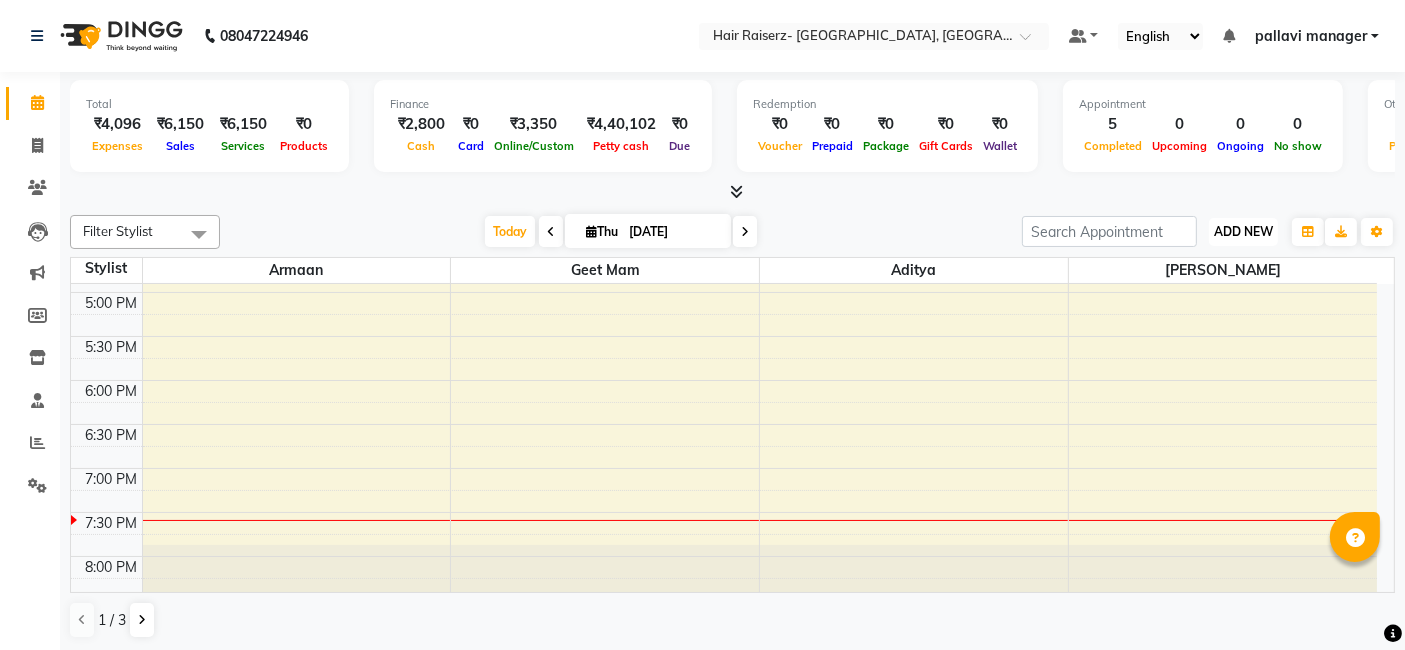 click on "ADD NEW" at bounding box center [1243, 231] 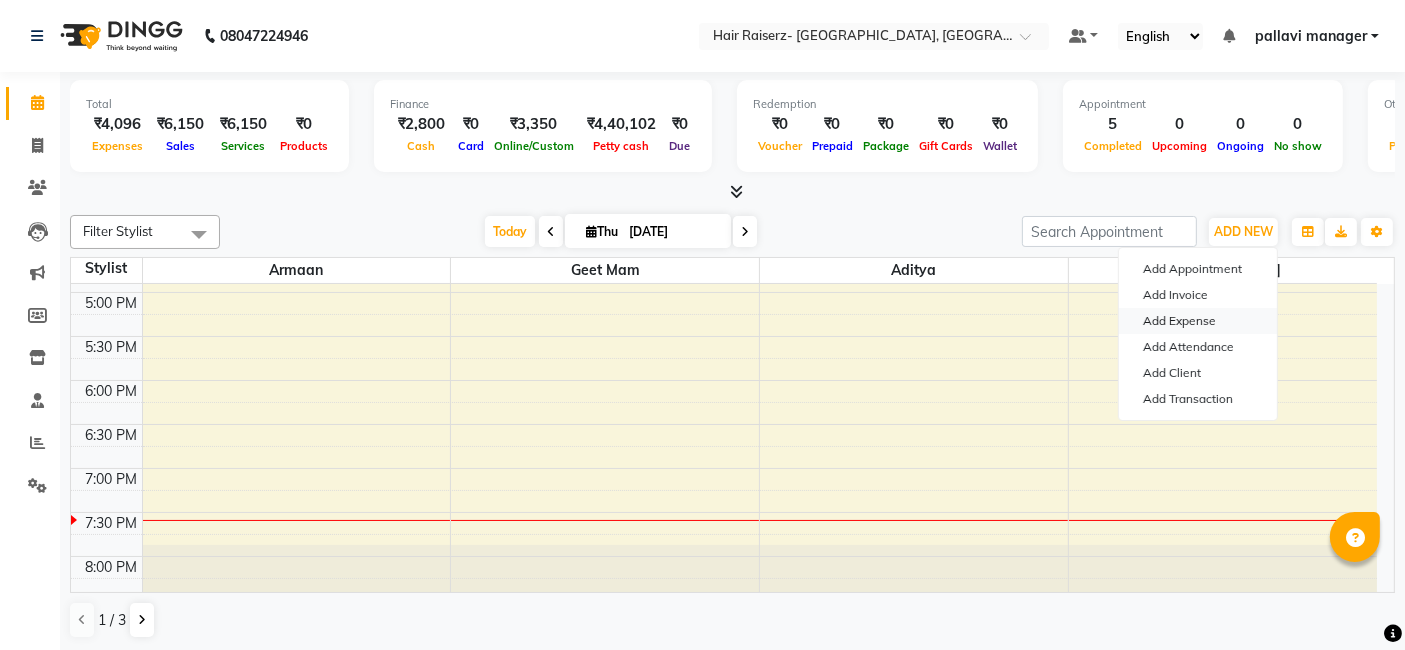 click on "Add Expense" at bounding box center (1198, 321) 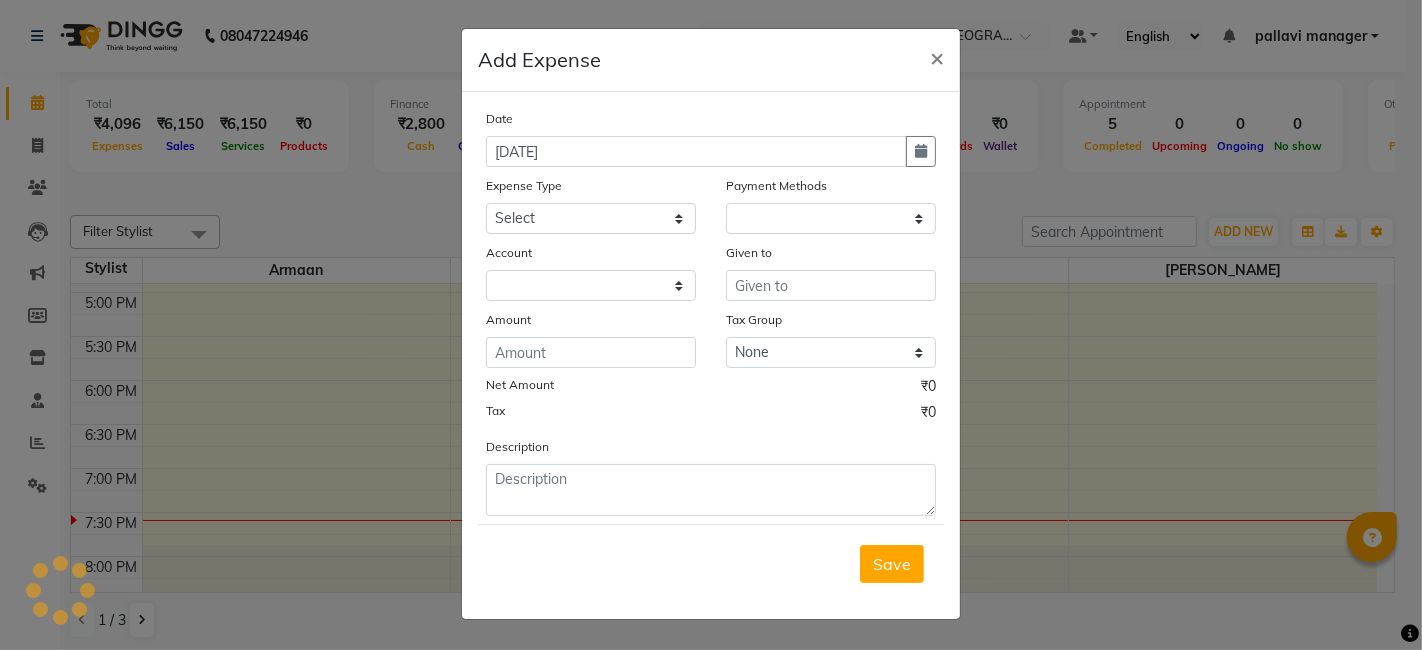 select on "1" 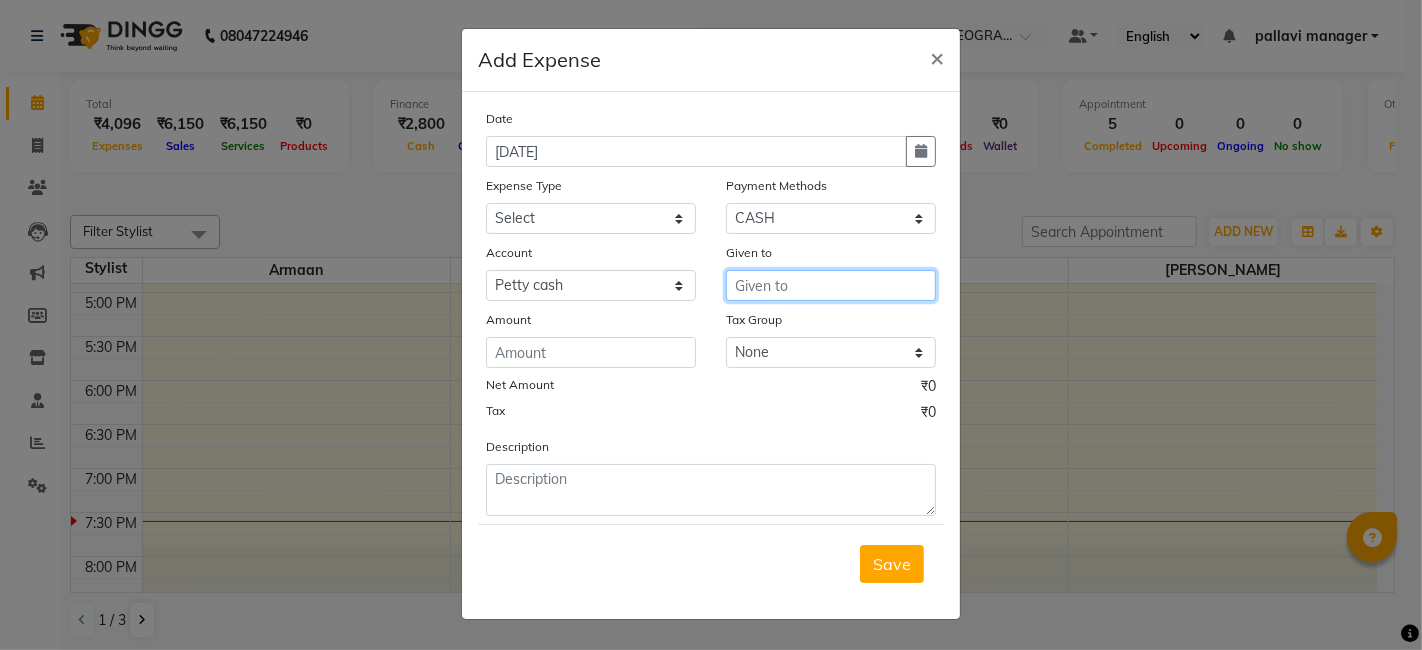 click at bounding box center (831, 285) 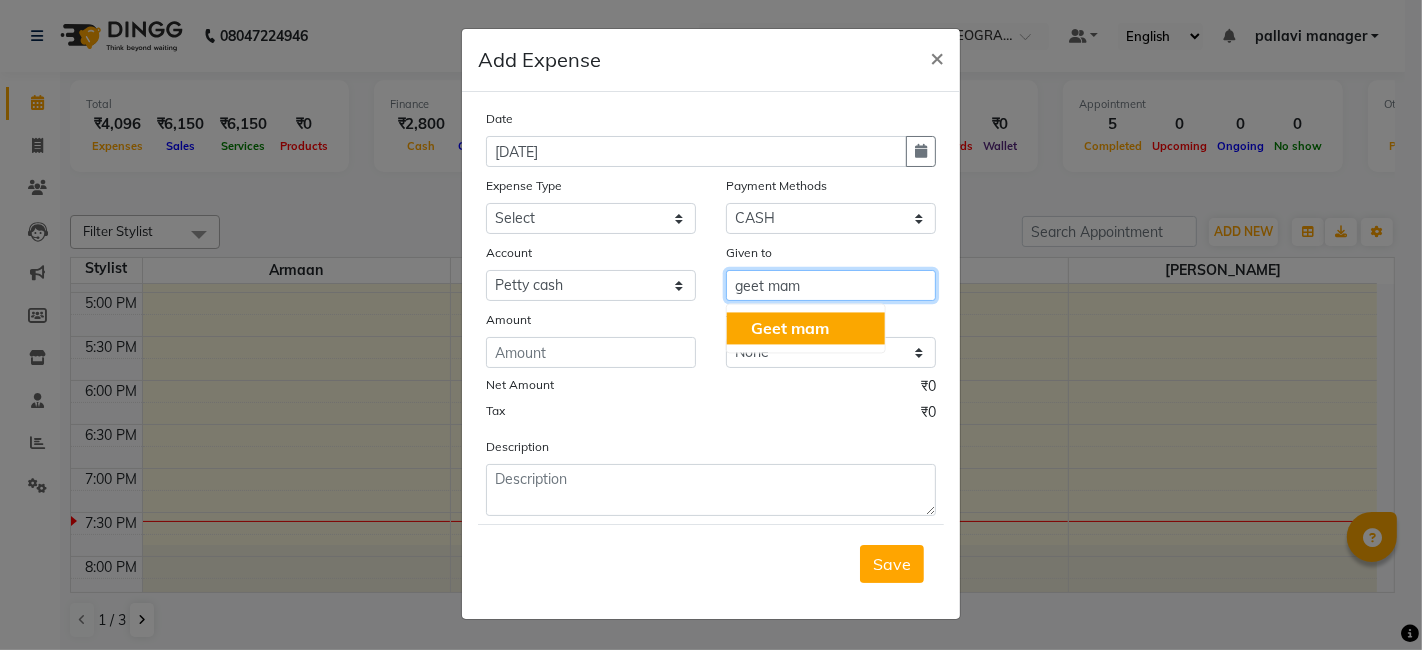 click on "Geet mam" 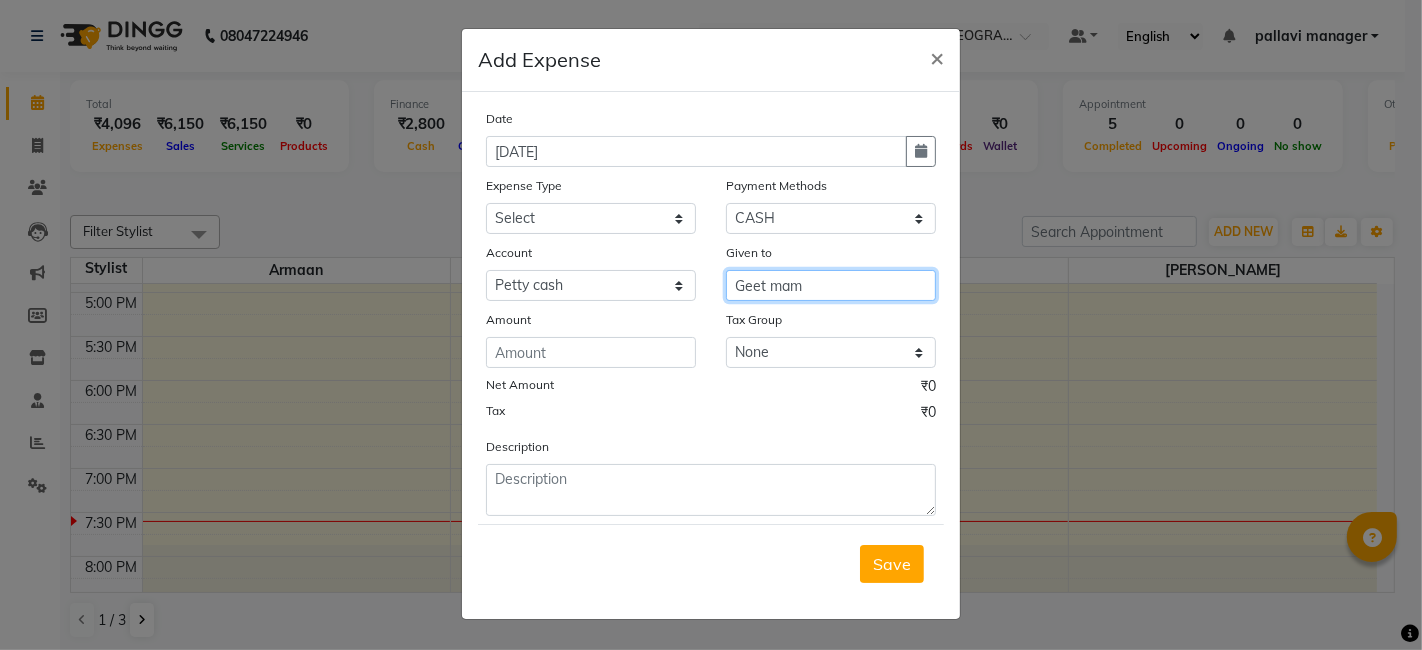 type on "Geet mam" 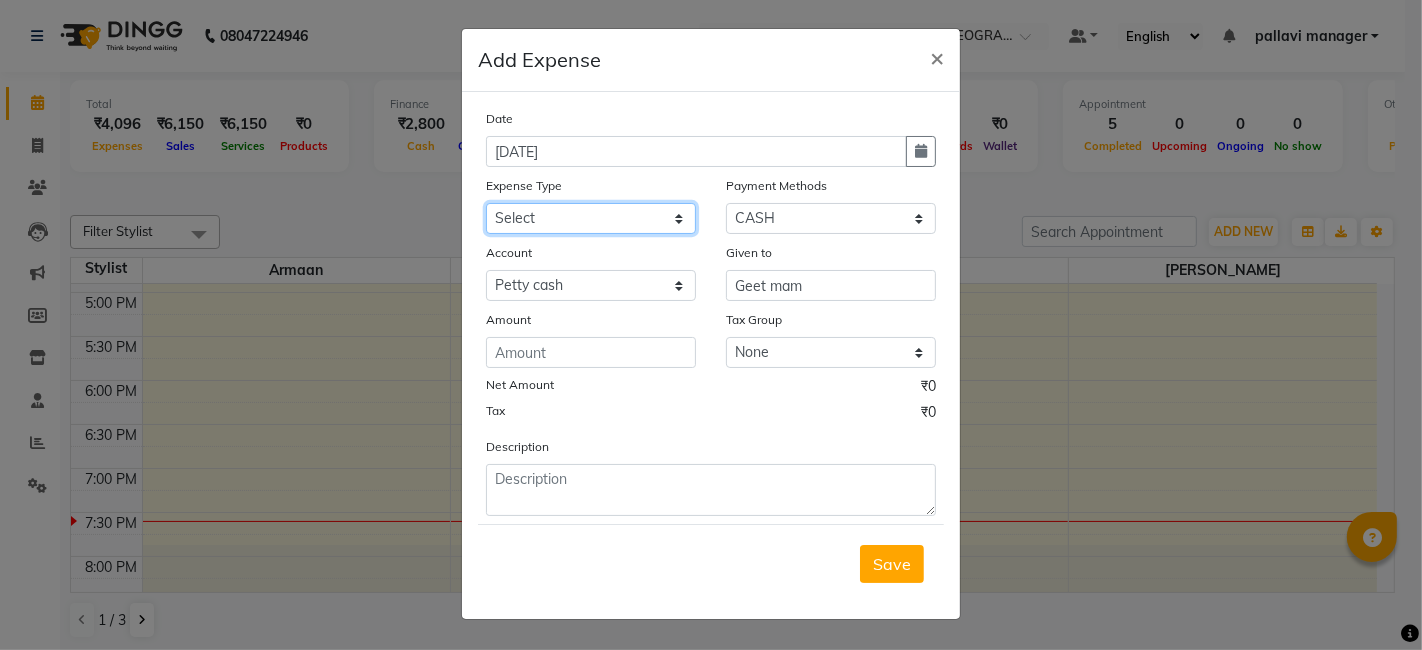 click on "Select Advance Salary Advance Tax Bank charges Bank Expense Cab Exp Client Exp client refund Disposable products Donation Electricity Bill Equipment Flowers Freelancer Generator Rent Gen Set Fuel GST INCENTIVE Maintenance MEDICAL mehandi Milk Office Exp Other Over time Owner Expense owner food expense Pantry Pending Salary Pesticide Prasad Product Rent Return To Client Ride saloon decoration SALOON EXPENSE Sewa Social Media Staff Cab Expense Staff Dress Staff Fuel Staff Incentive Staff Over Time Staff Salalry Staff Snacks Stationary STOCK Sugar Tea leaves Tea & Refreshment TIP VENDOR PAYMENT Water Bottle water supply bill WIFI Payment" 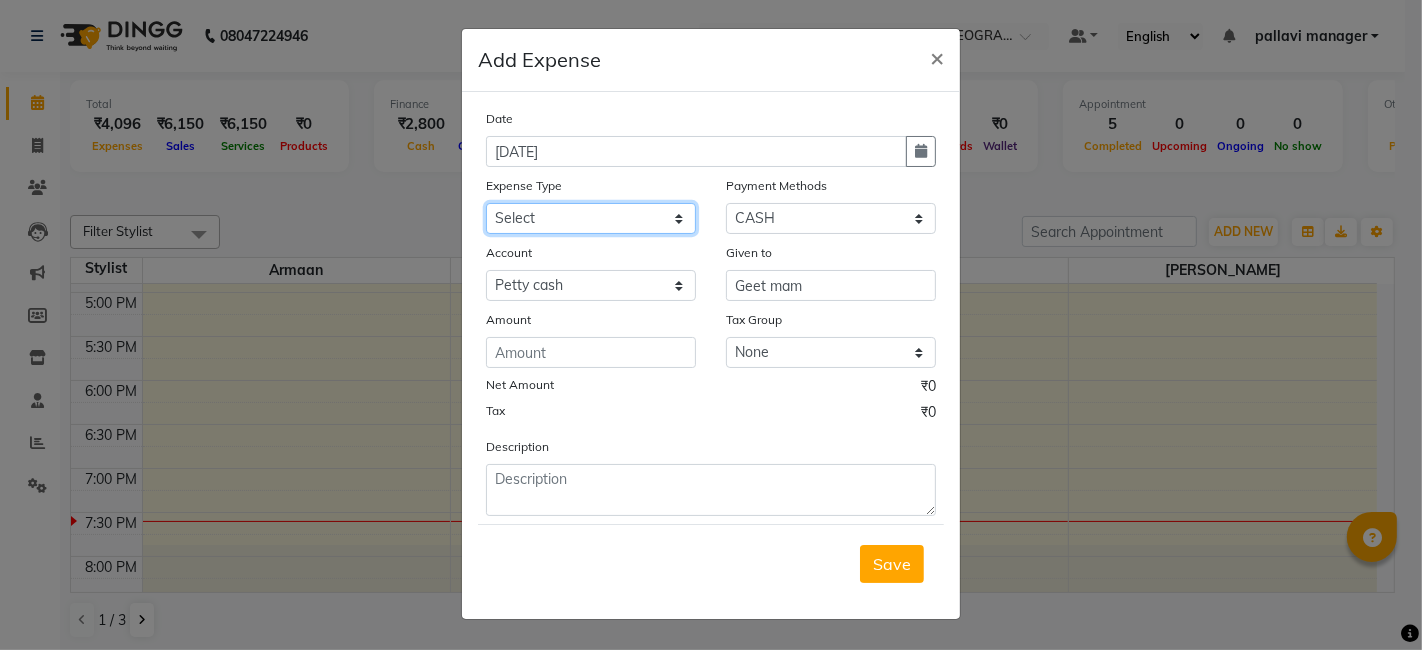 select on "8257" 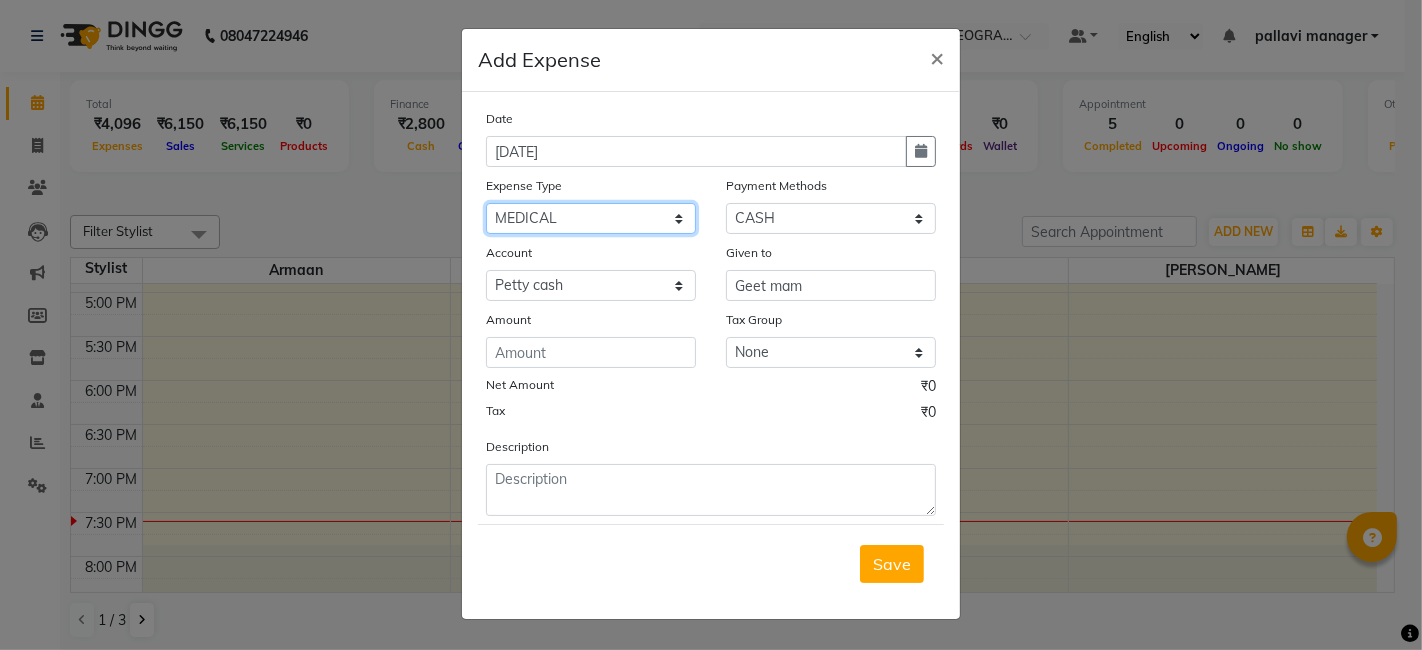 click on "Select Advance Salary Advance Tax Bank charges Bank Expense Cab Exp Client Exp client refund Disposable products Donation Electricity Bill Equipment Flowers Freelancer Generator Rent Gen Set Fuel GST INCENTIVE Maintenance MEDICAL mehandi Milk Office Exp Other Over time Owner Expense owner food expense Pantry Pending Salary Pesticide Prasad Product Rent Return To Client Ride saloon decoration SALOON EXPENSE Sewa Social Media Staff Cab Expense Staff Dress Staff Fuel Staff Incentive Staff Over Time Staff Salalry Staff Snacks Stationary STOCK Sugar Tea leaves Tea & Refreshment TIP VENDOR PAYMENT Water Bottle water supply bill WIFI Payment" 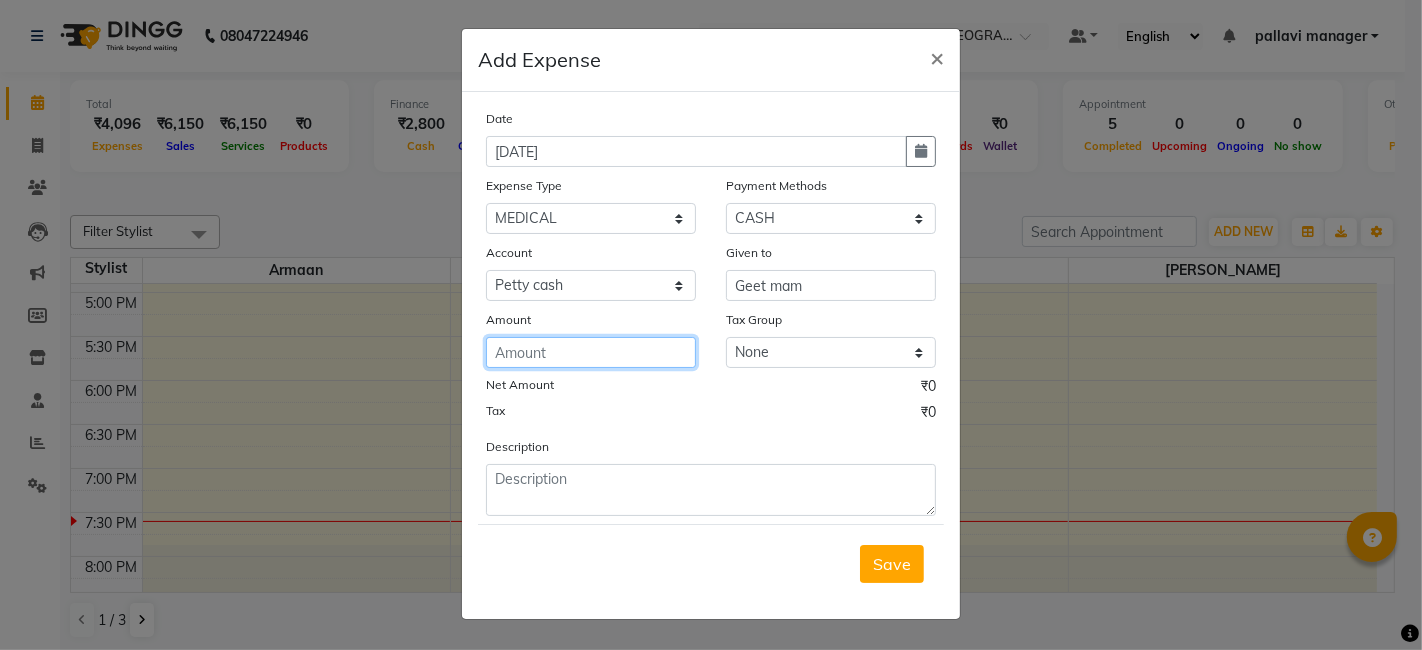 click 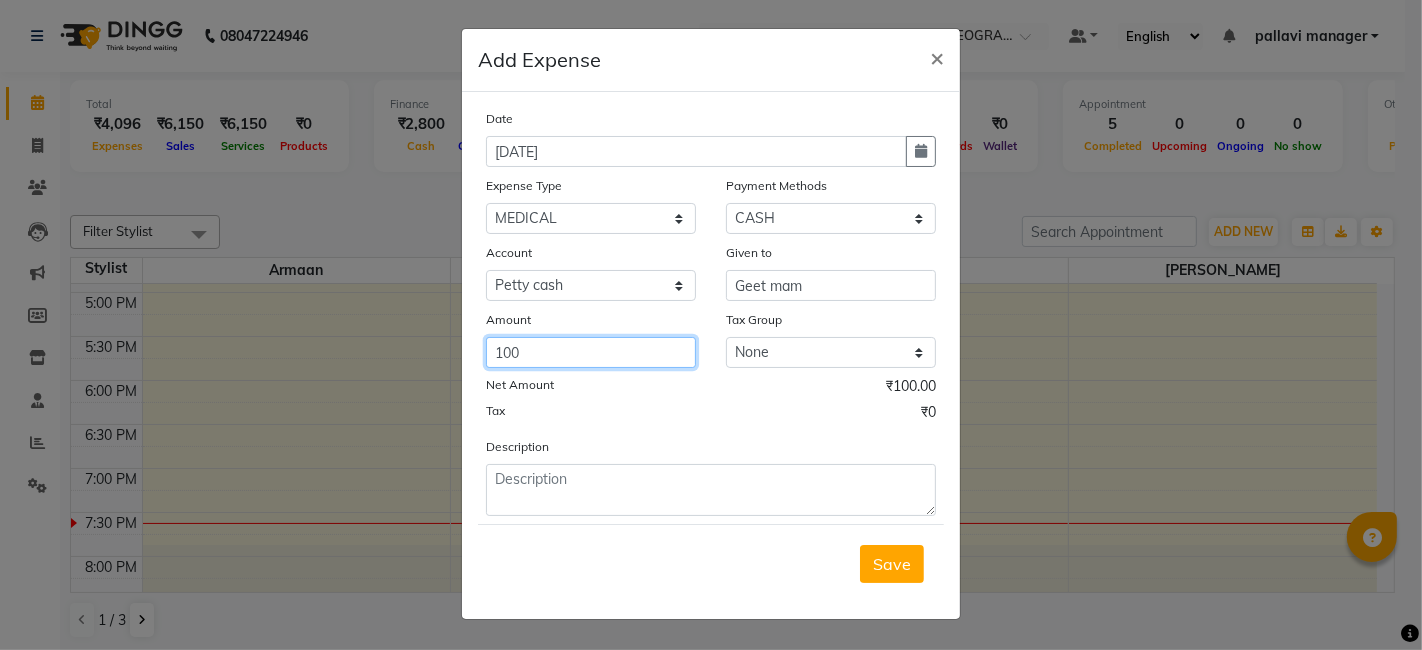 type on "100" 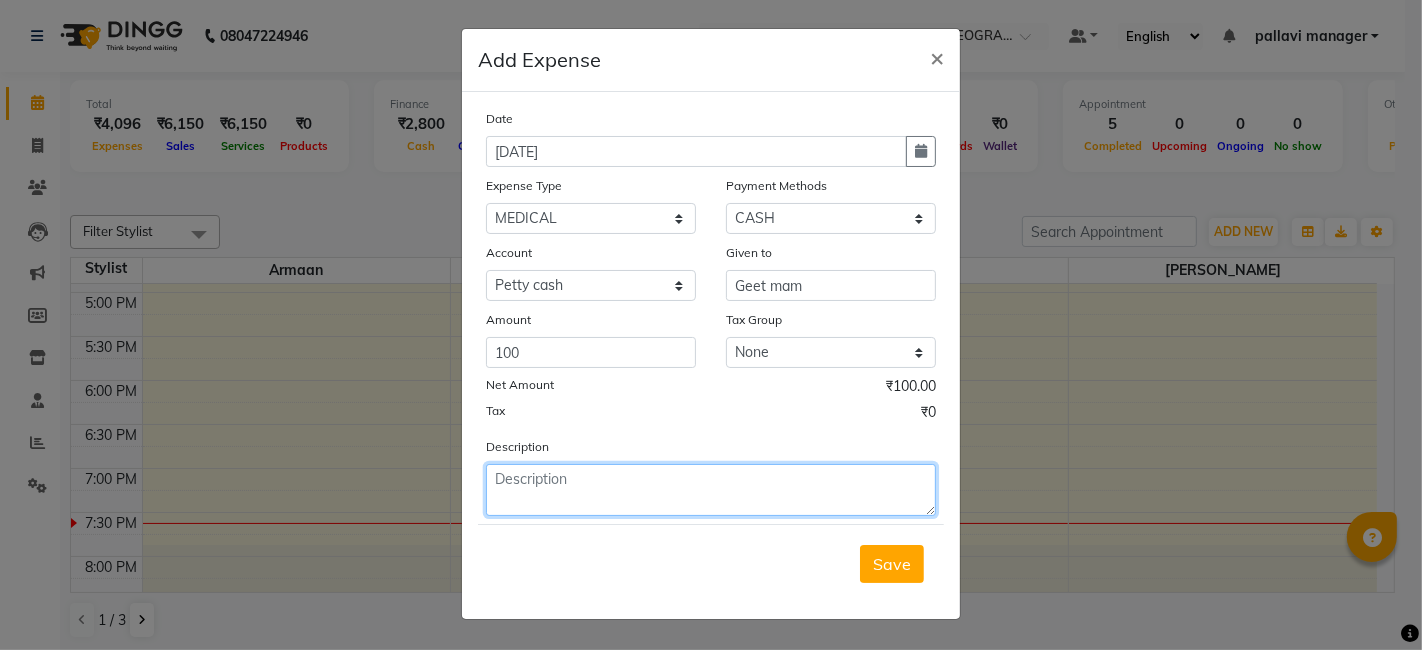 click 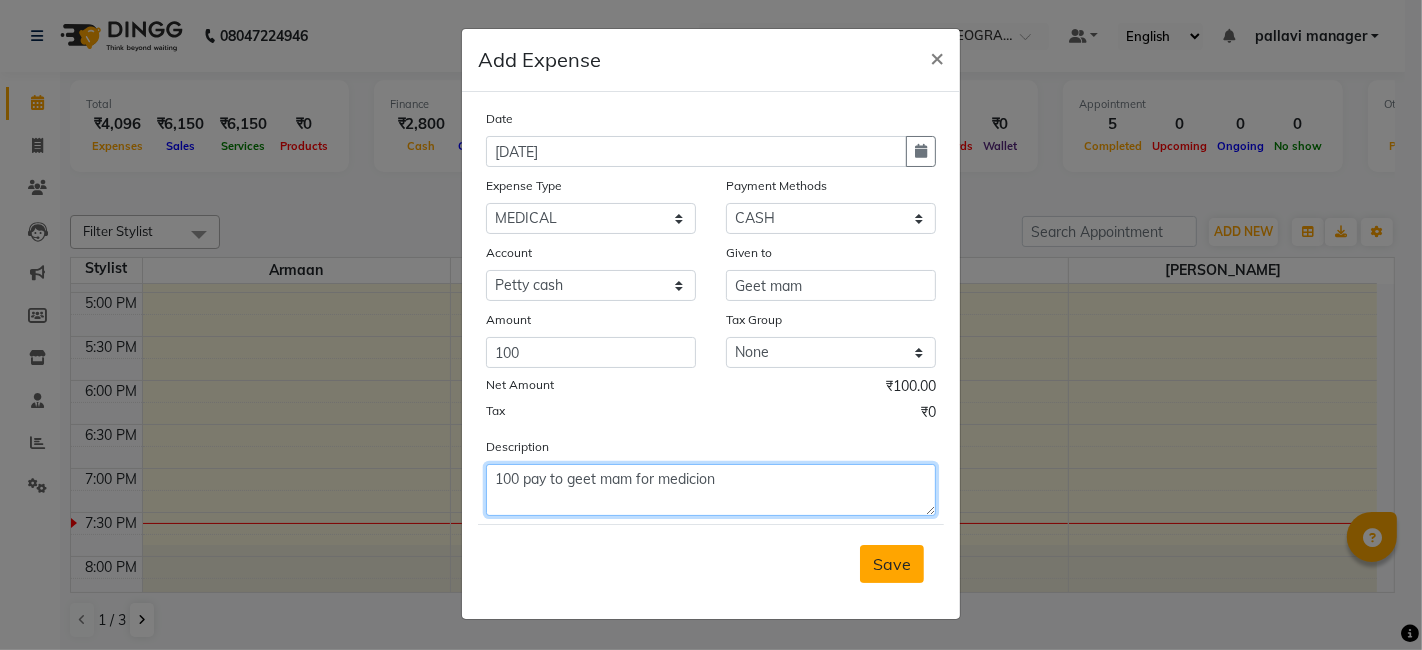 type on "100 pay to geet mam for medicion" 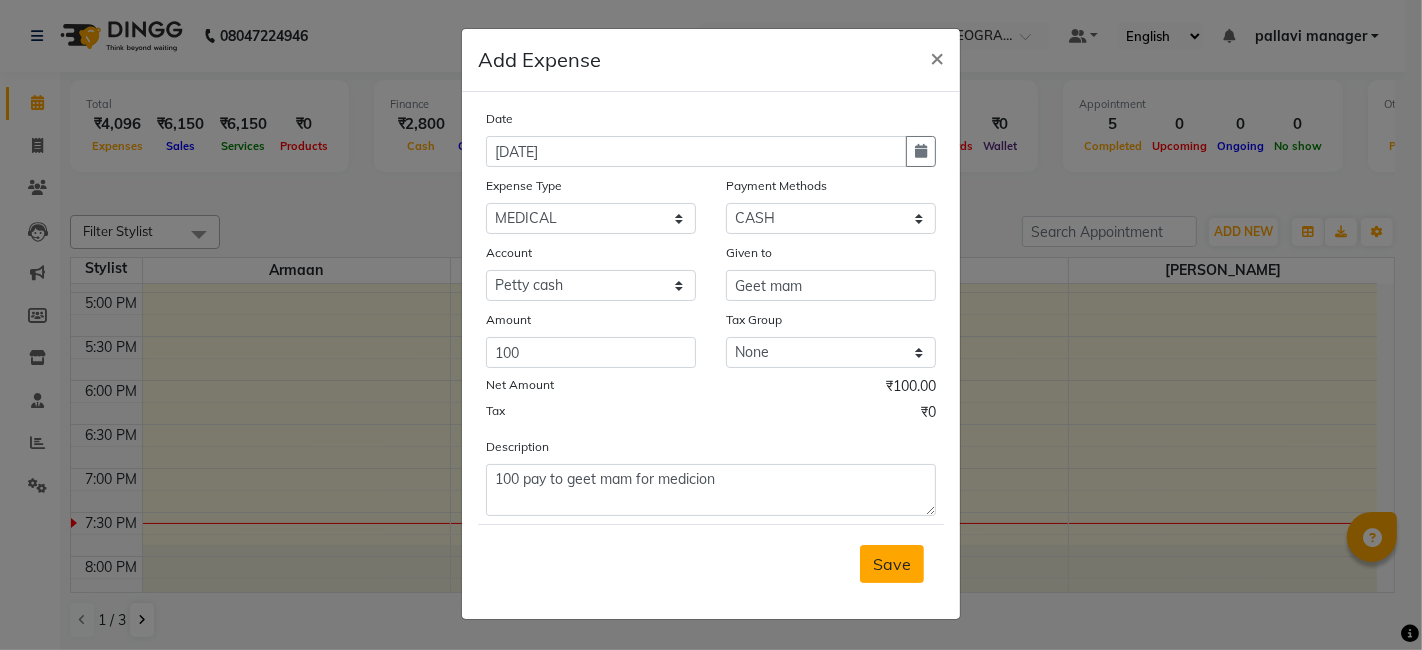 click on "Save" at bounding box center [892, 564] 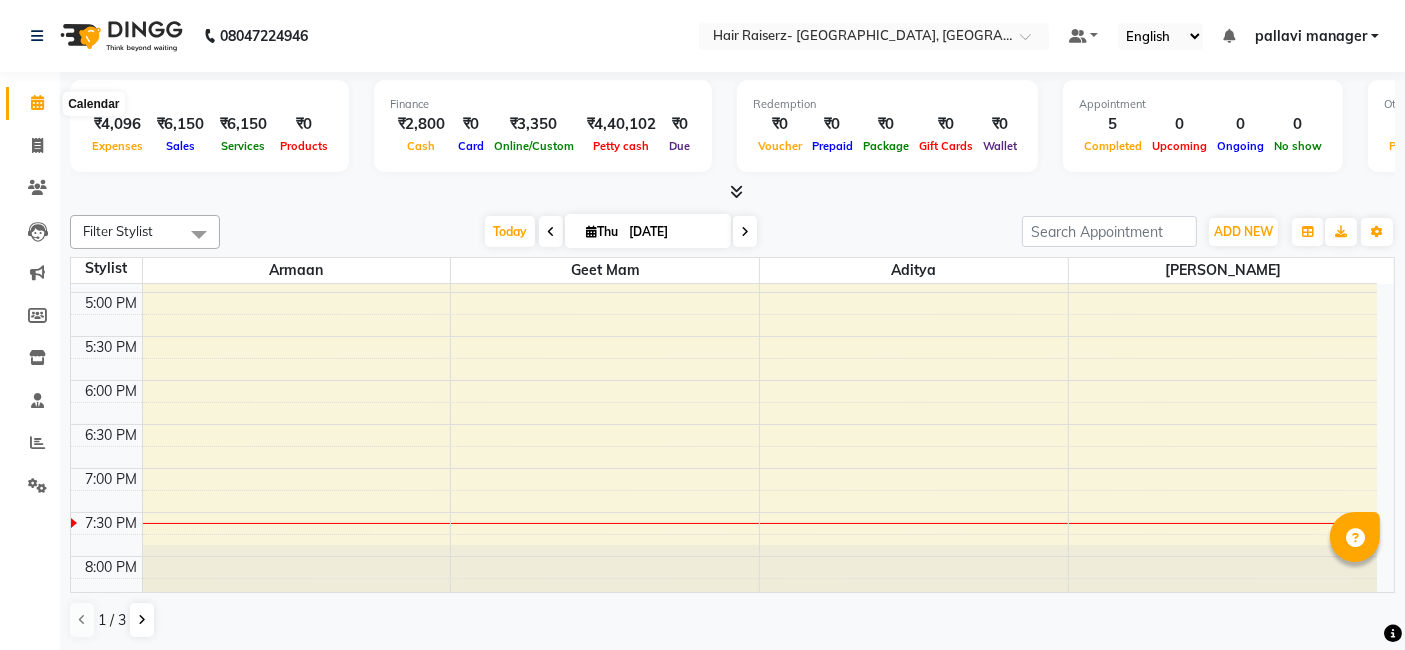 drag, startPoint x: 30, startPoint y: 97, endPoint x: 331, endPoint y: 196, distance: 316.86273 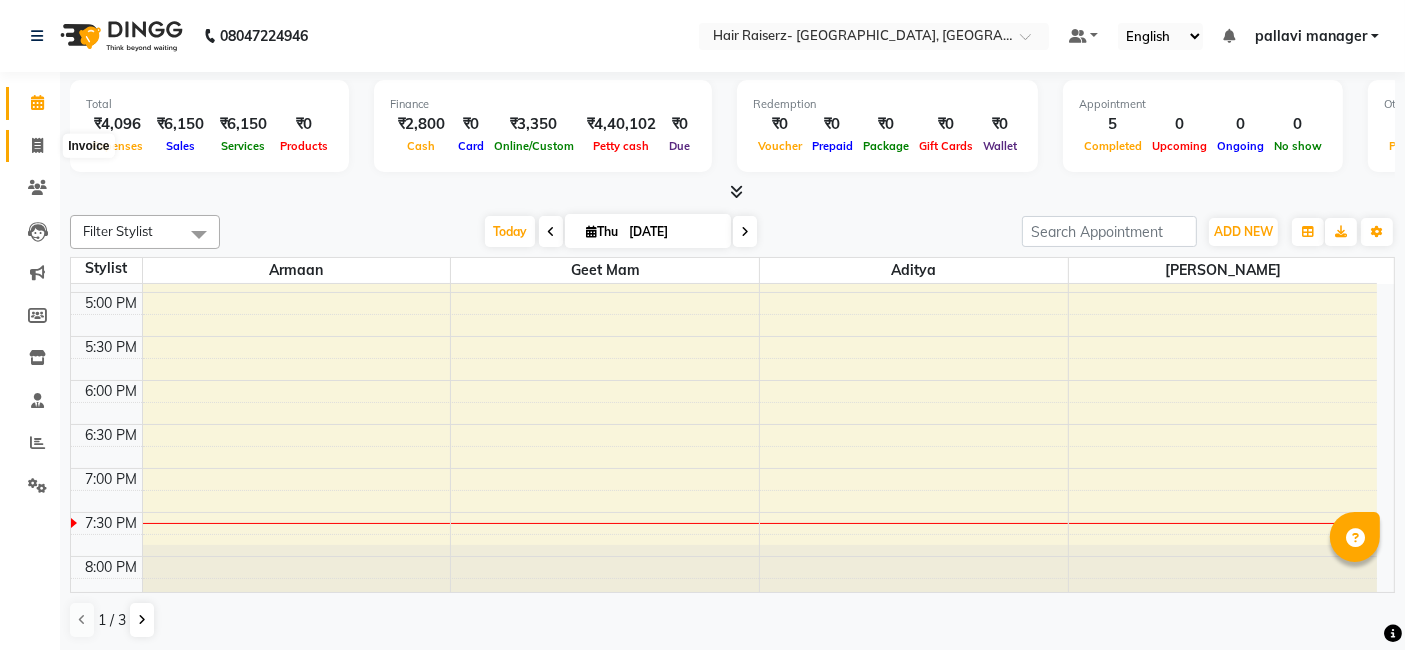 click 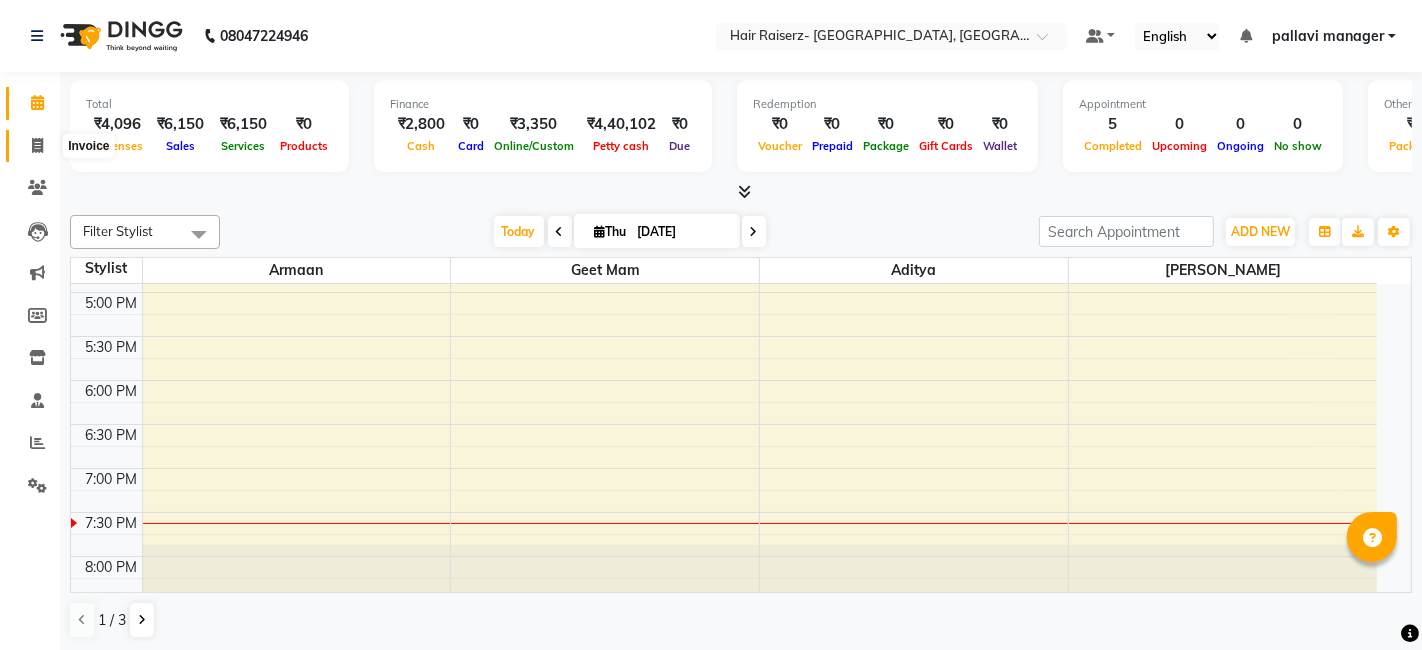 select on "service" 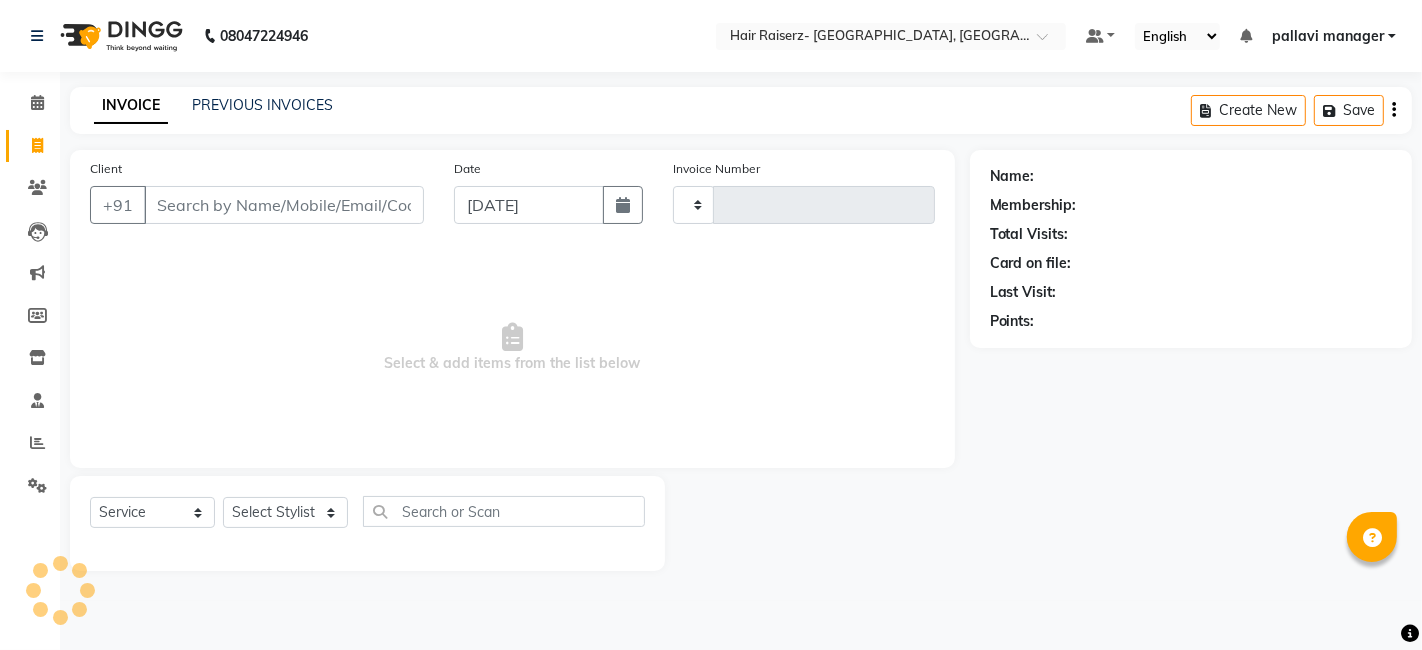 type on "1372" 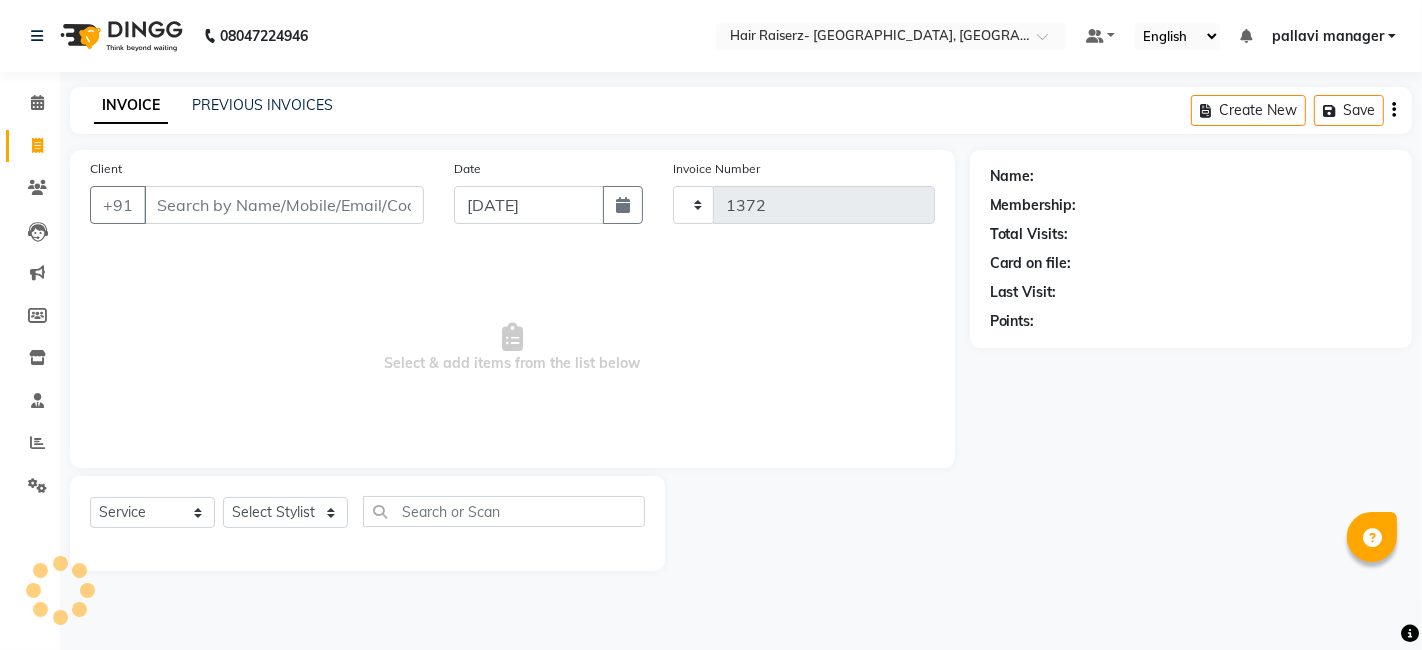 select on "6691" 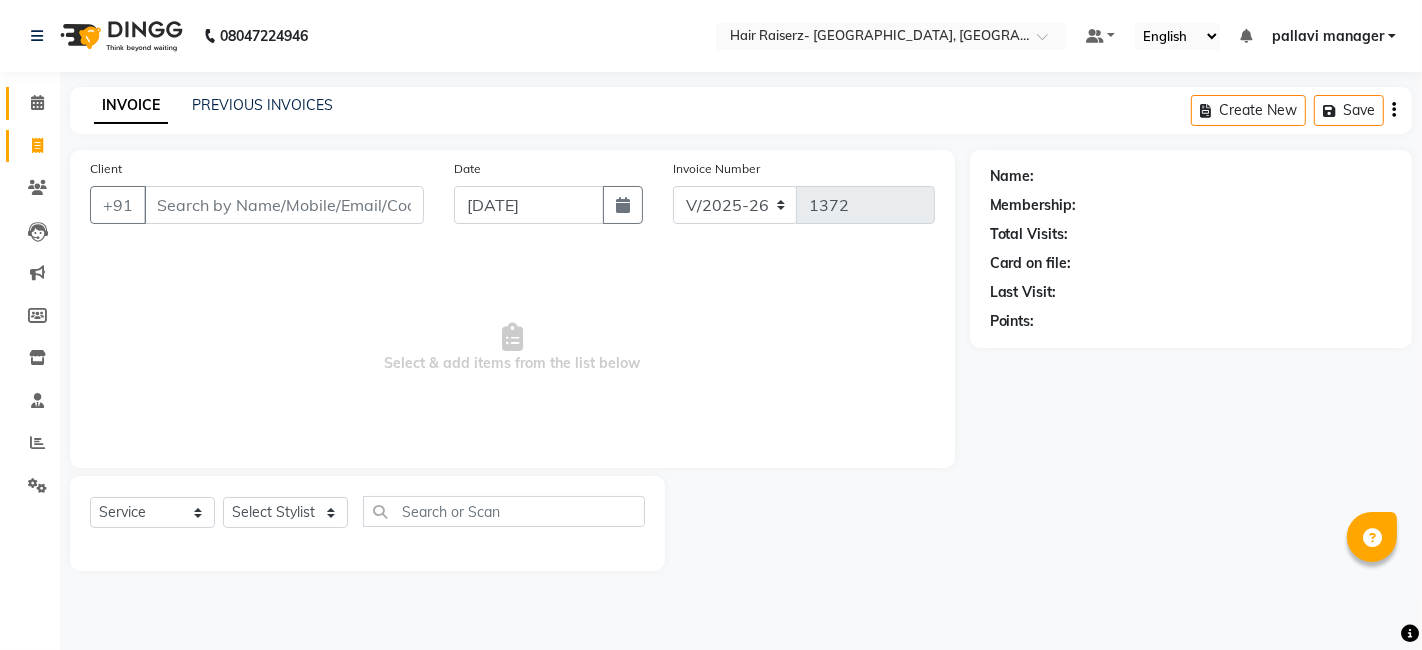 click on "Calendar" 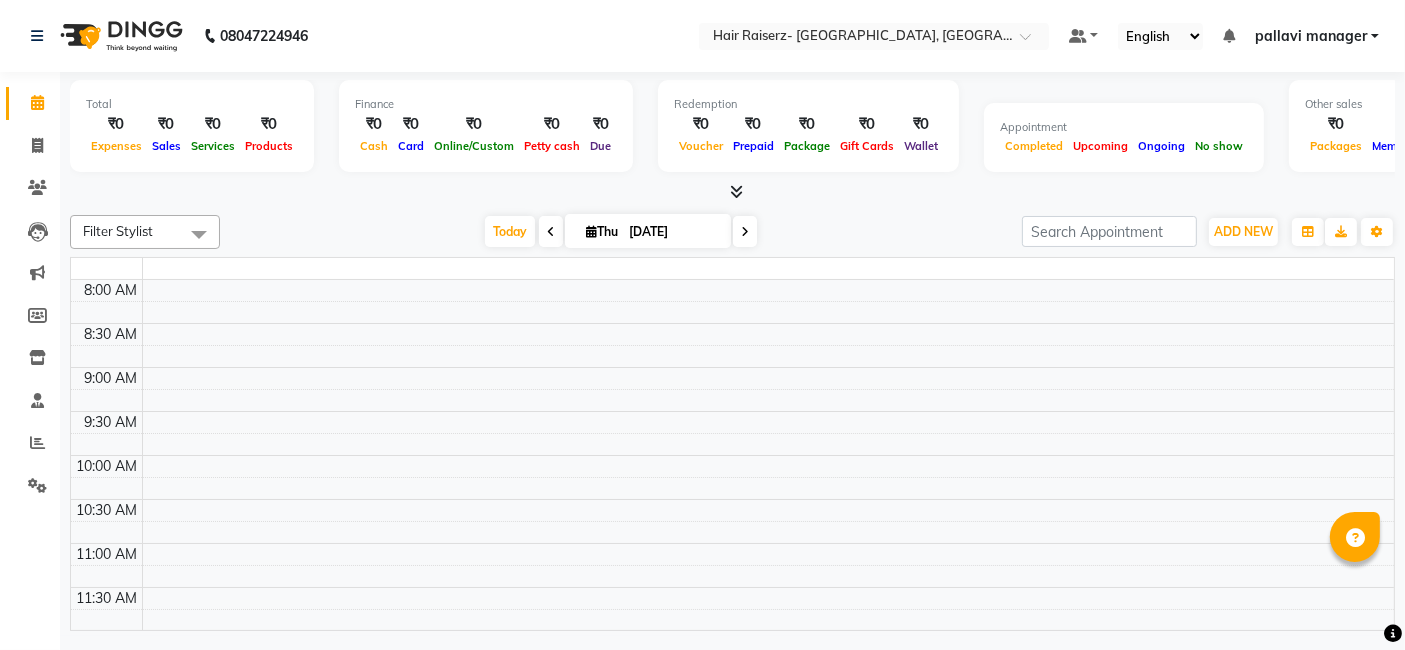 scroll, scrollTop: 0, scrollLeft: 0, axis: both 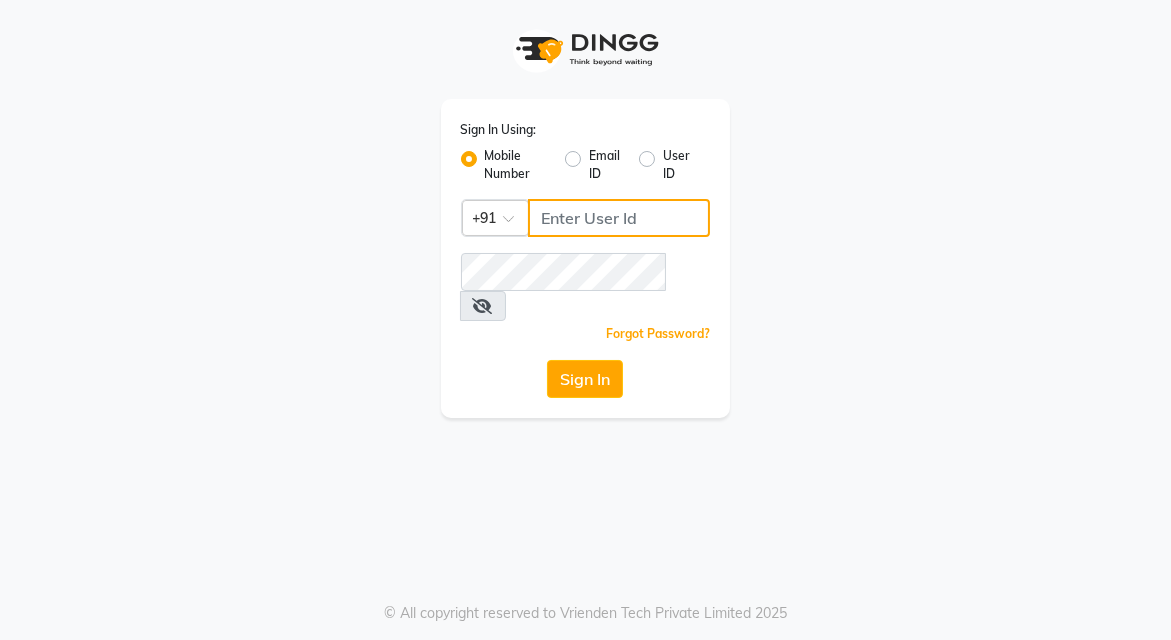 type on "7889170976" 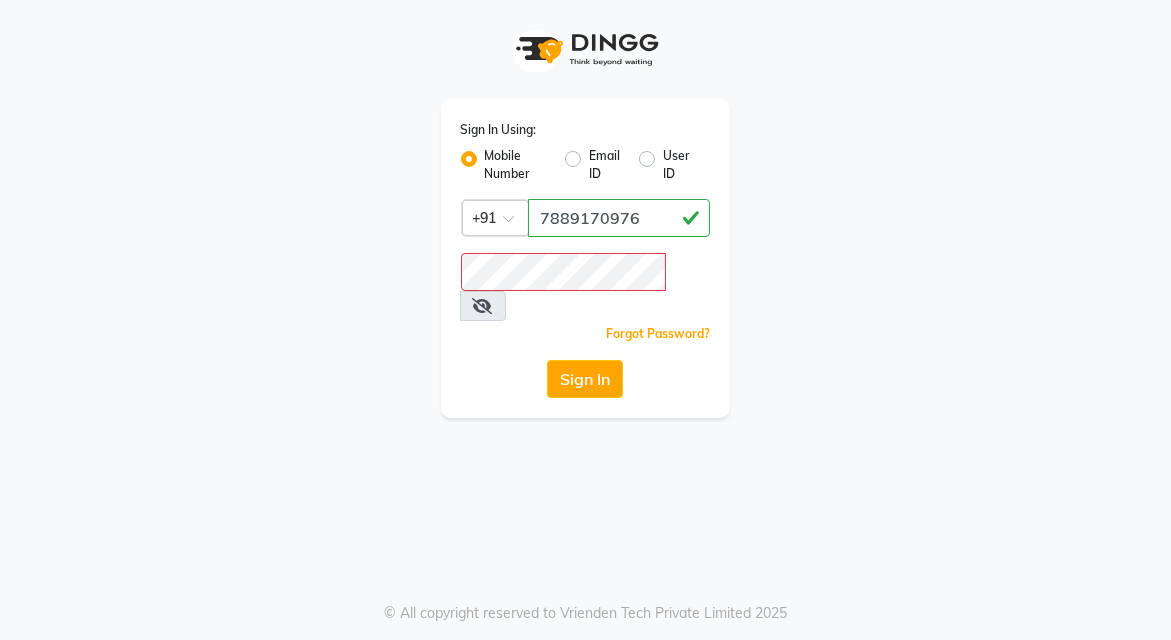 click on "Sign In Using: Mobile Number Email ID User ID Country Code × +91 7889170976  Remember me Forgot Password?  Sign In" 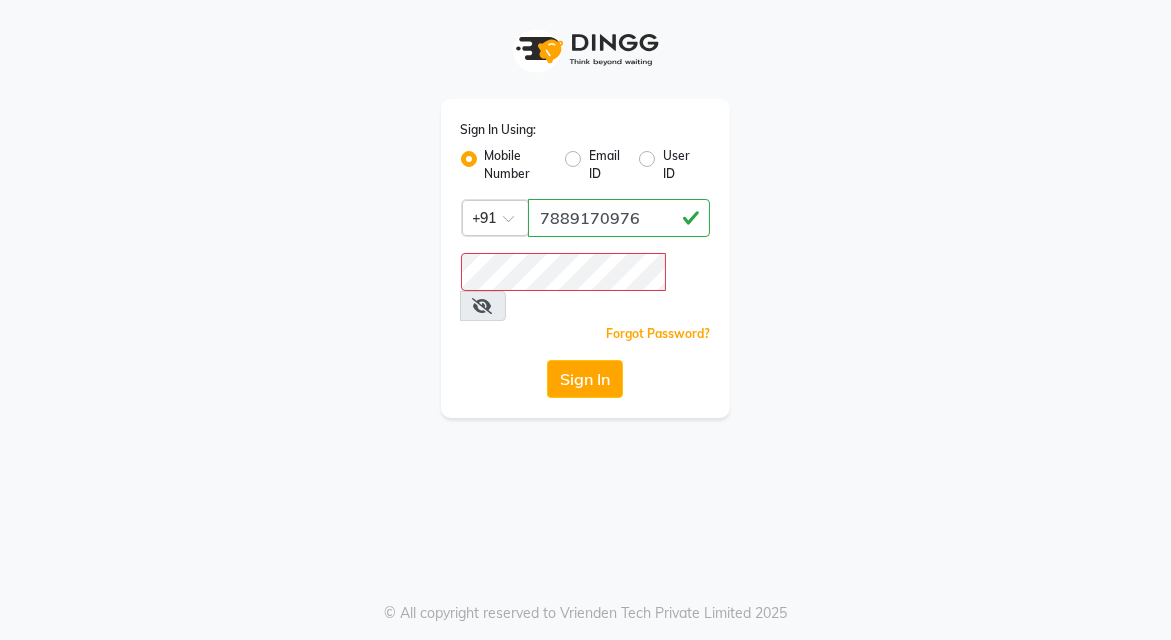 click at bounding box center (483, 306) 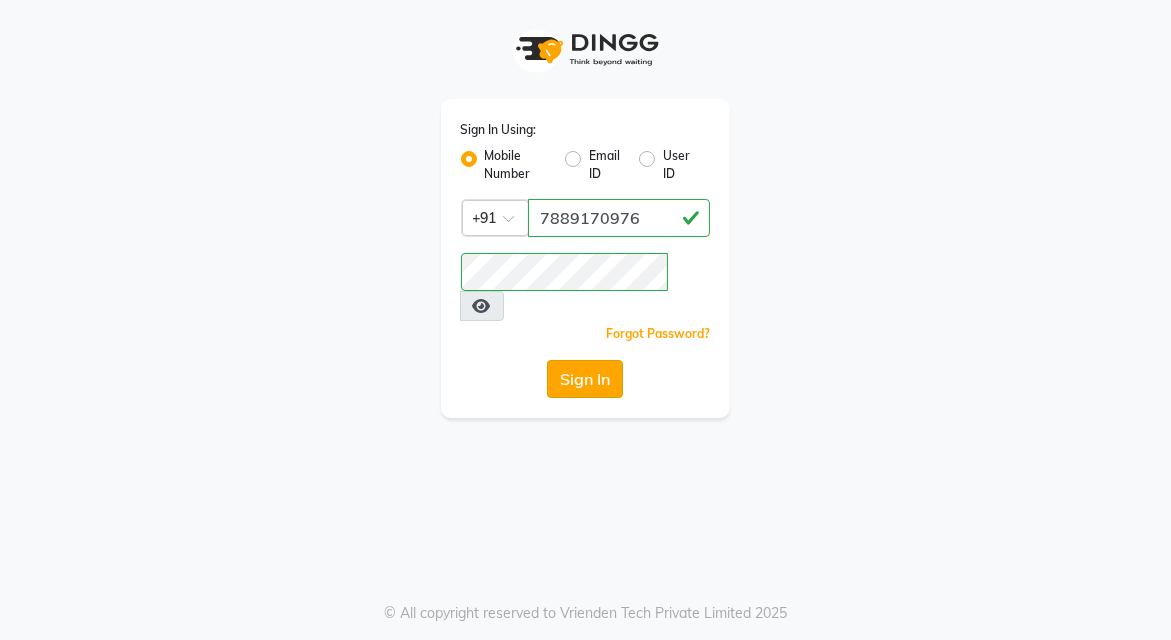 click on "Sign In" 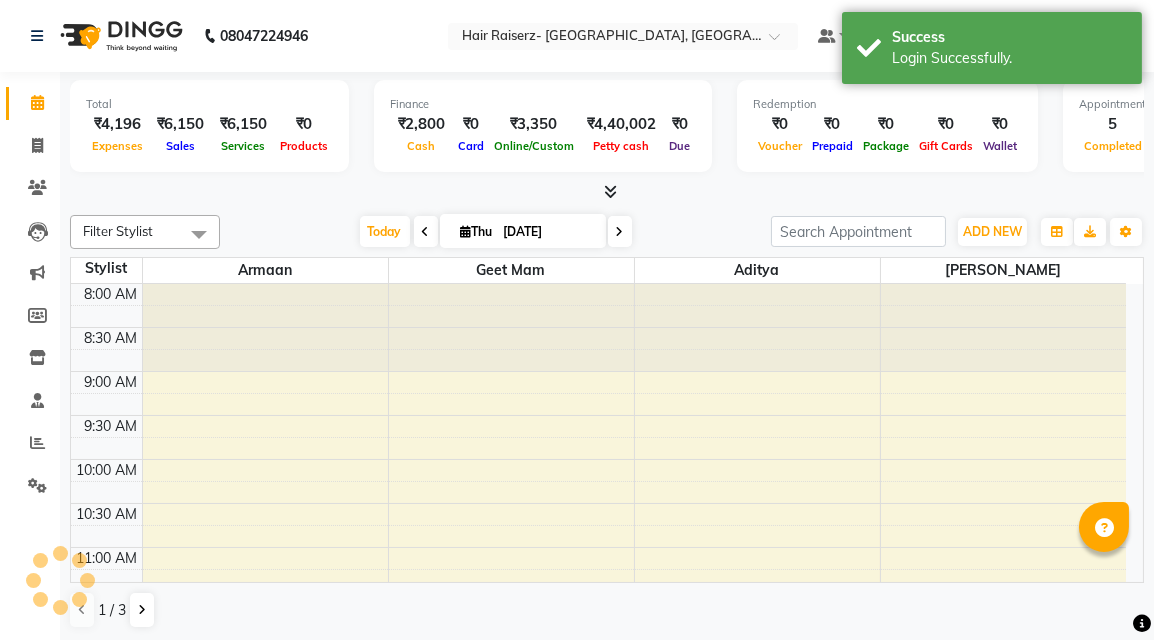 scroll, scrollTop: 0, scrollLeft: 0, axis: both 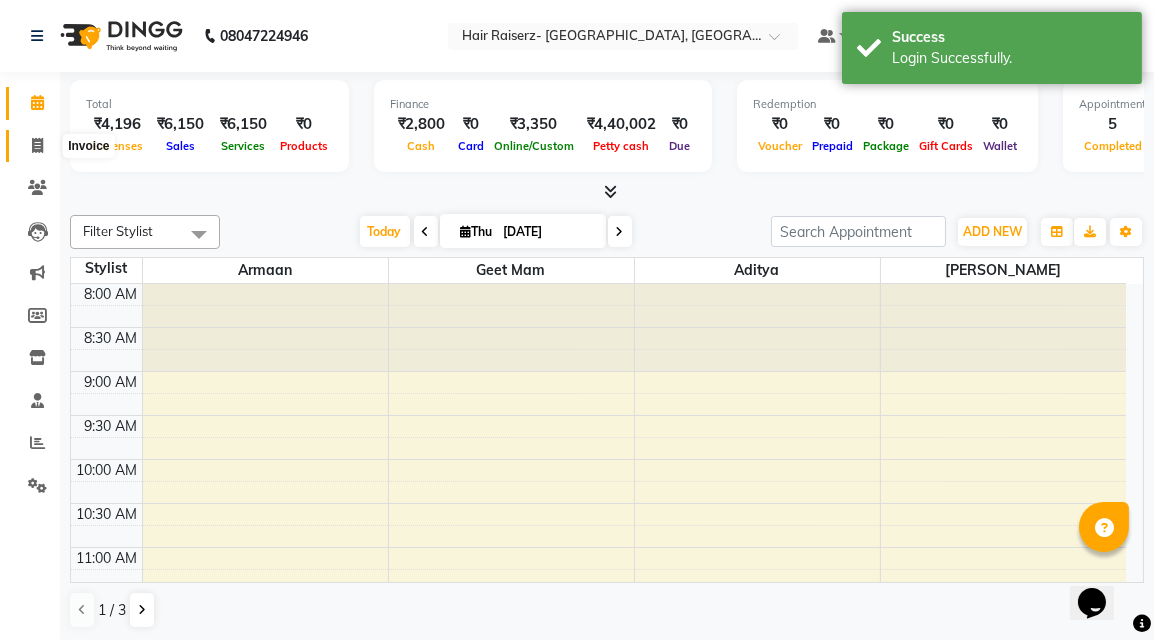 click 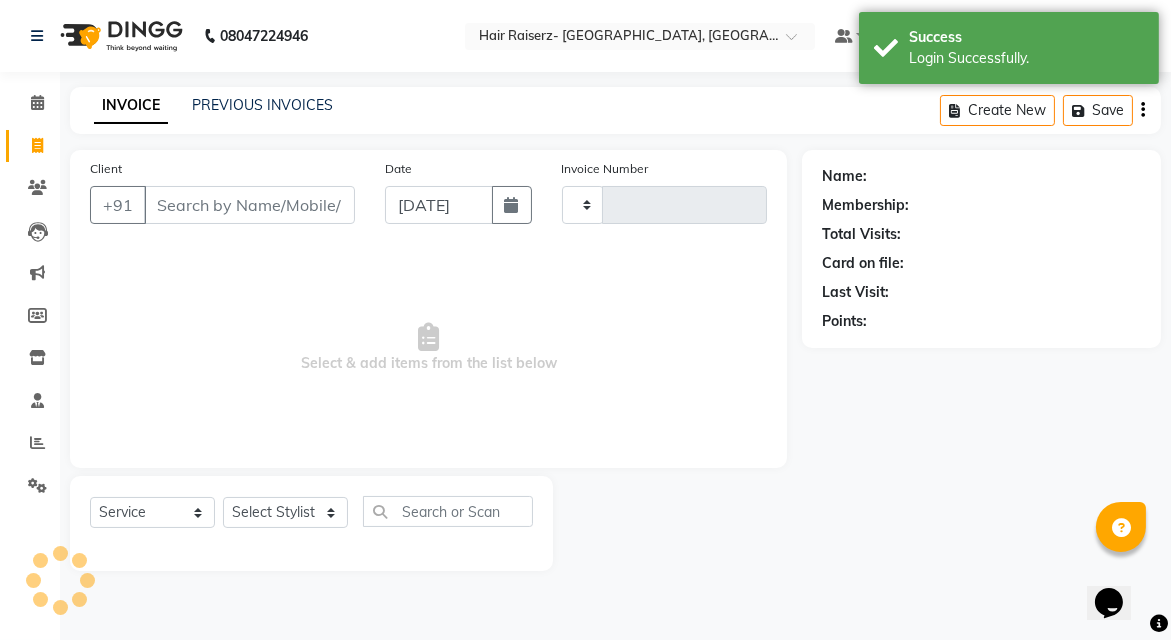 type on "1372" 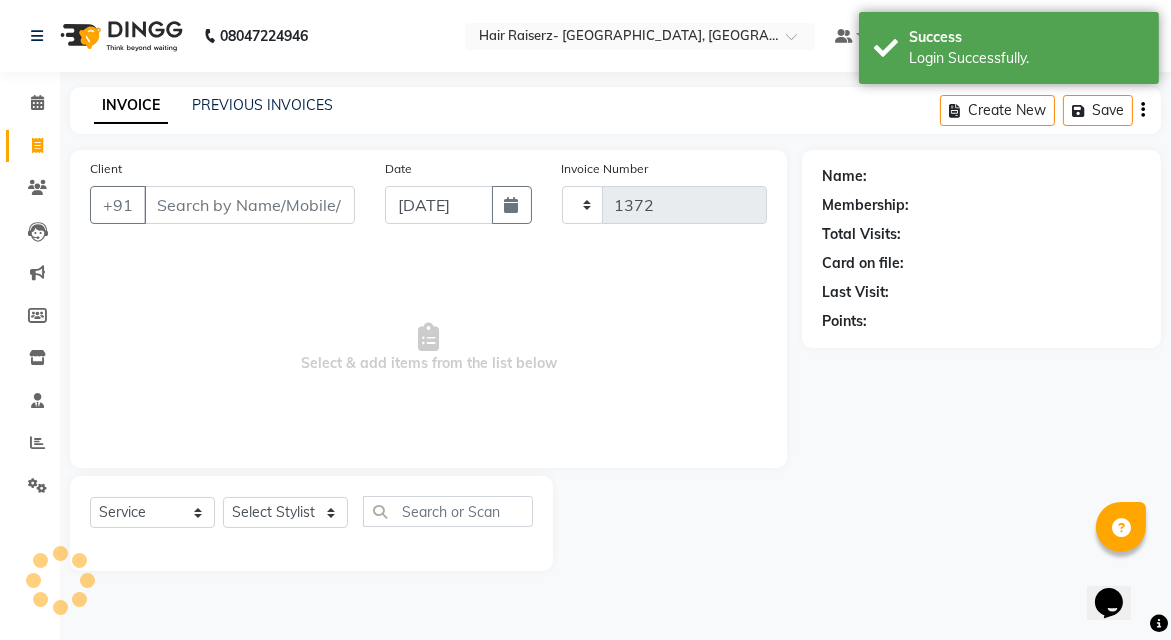 select on "6691" 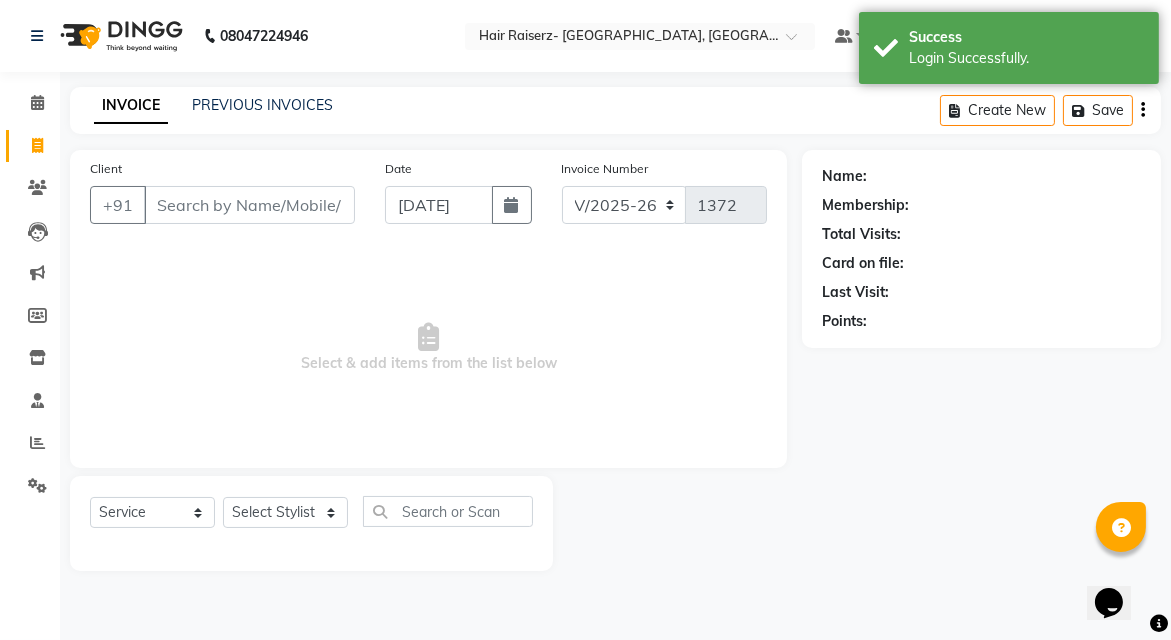 click on "08047224946 Select Location × Hair Raiserz- Sector 68 Mohali, Mohali Default Panel My Panel English ENGLISH Español العربية मराठी हिंदी ગુજરાતી தமிழ் 中文 Notifications nothing to show pallavi manager Manage Profile Change Password Sign out  Version:3.15.4" 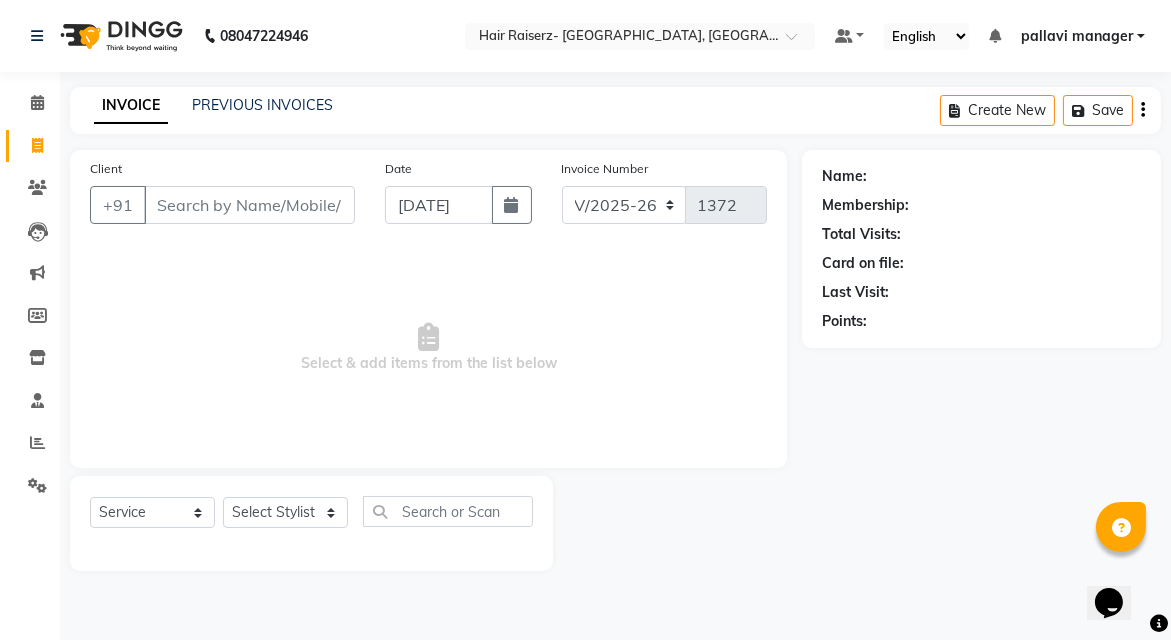 drag, startPoint x: 491, startPoint y: 286, endPoint x: 408, endPoint y: 281, distance: 83.15047 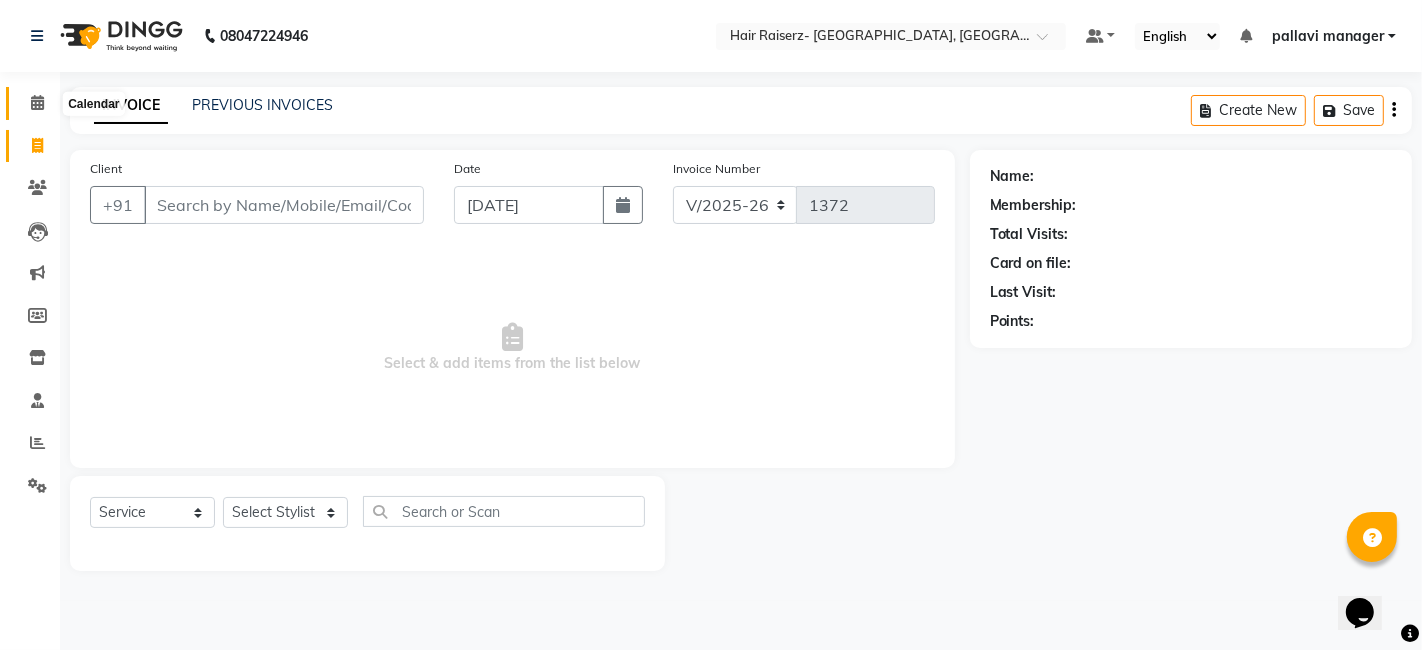 click 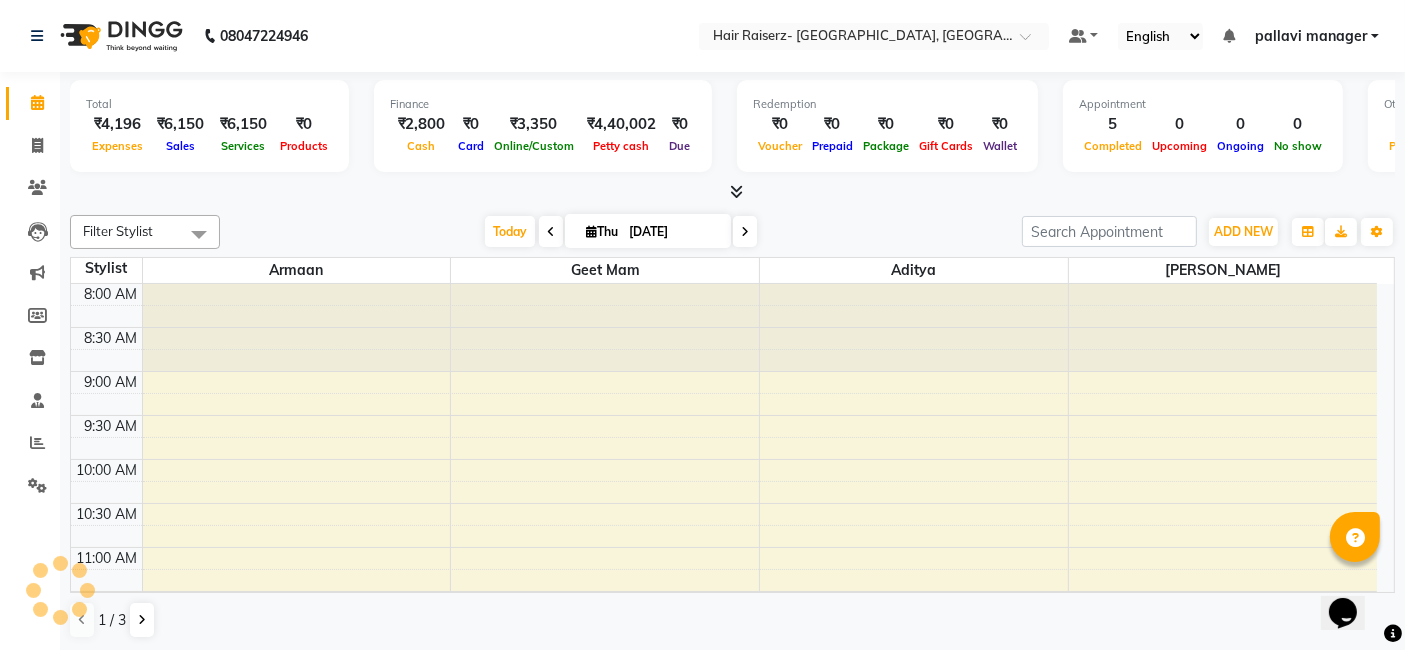 scroll, scrollTop: 0, scrollLeft: 0, axis: both 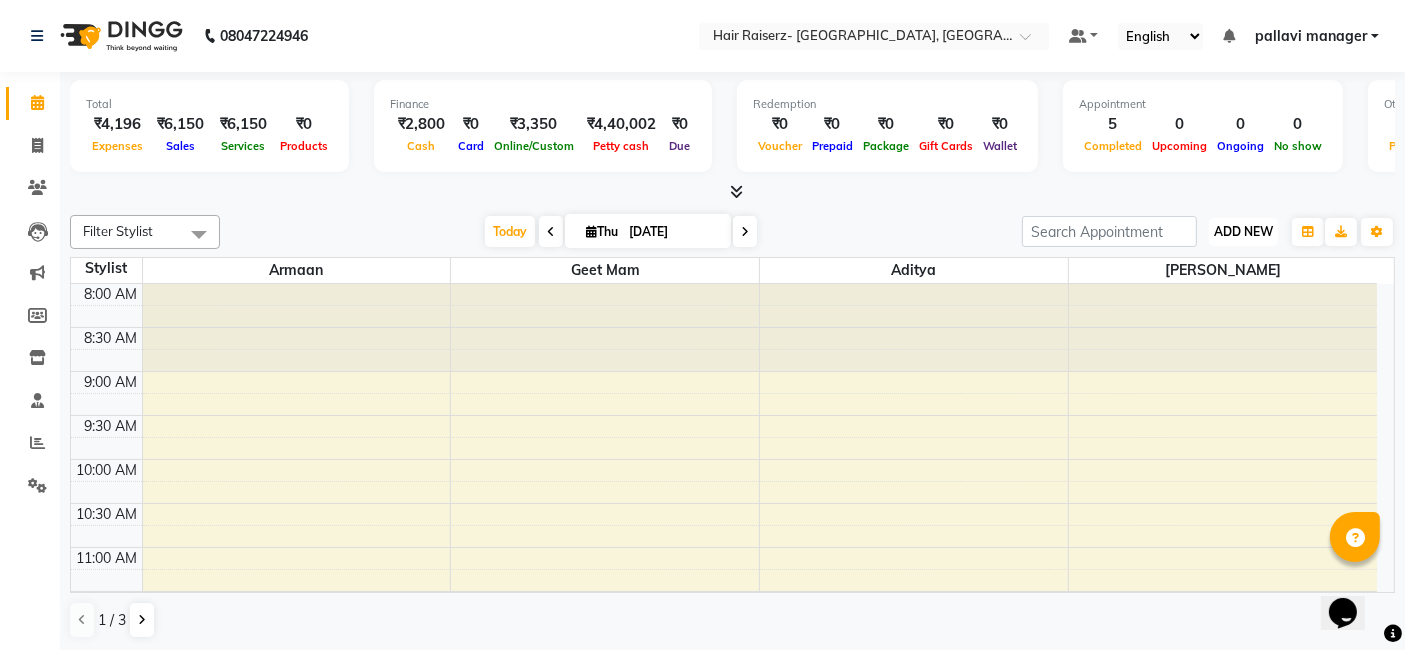 click on "ADD NEW" at bounding box center [1243, 231] 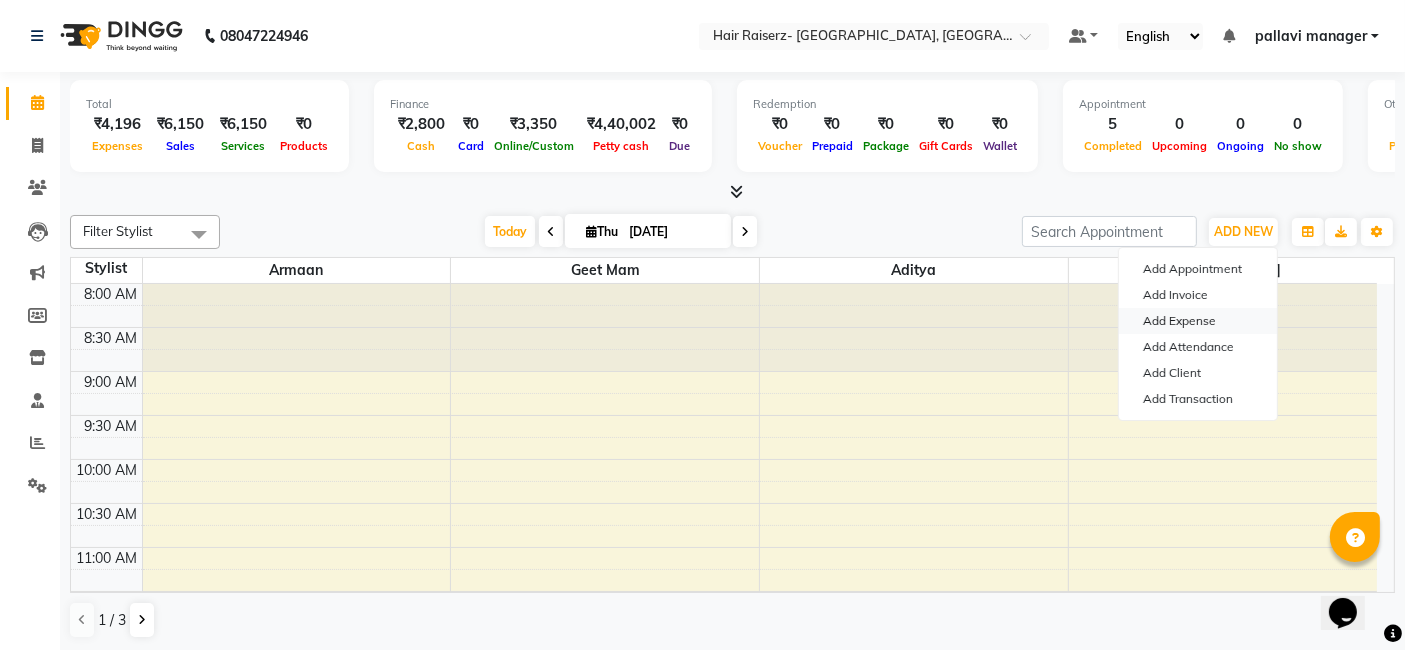 click on "Add Expense" at bounding box center [1198, 321] 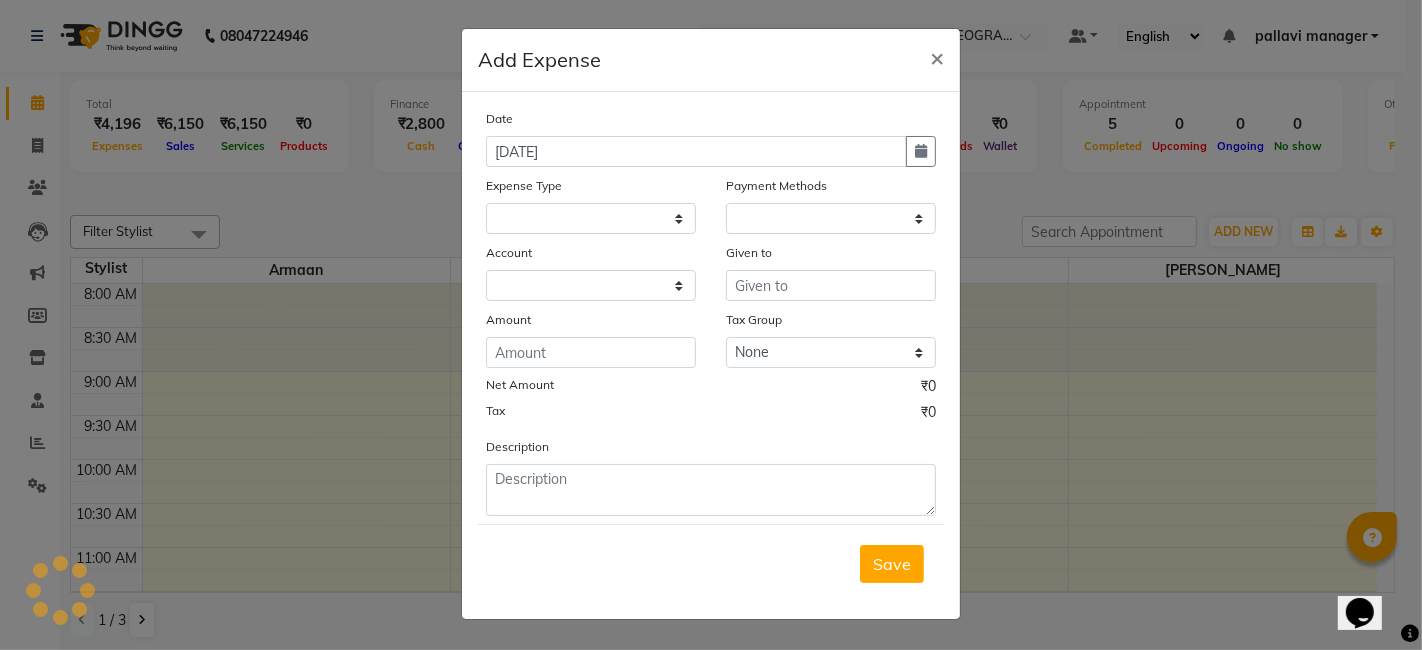 select on "1" 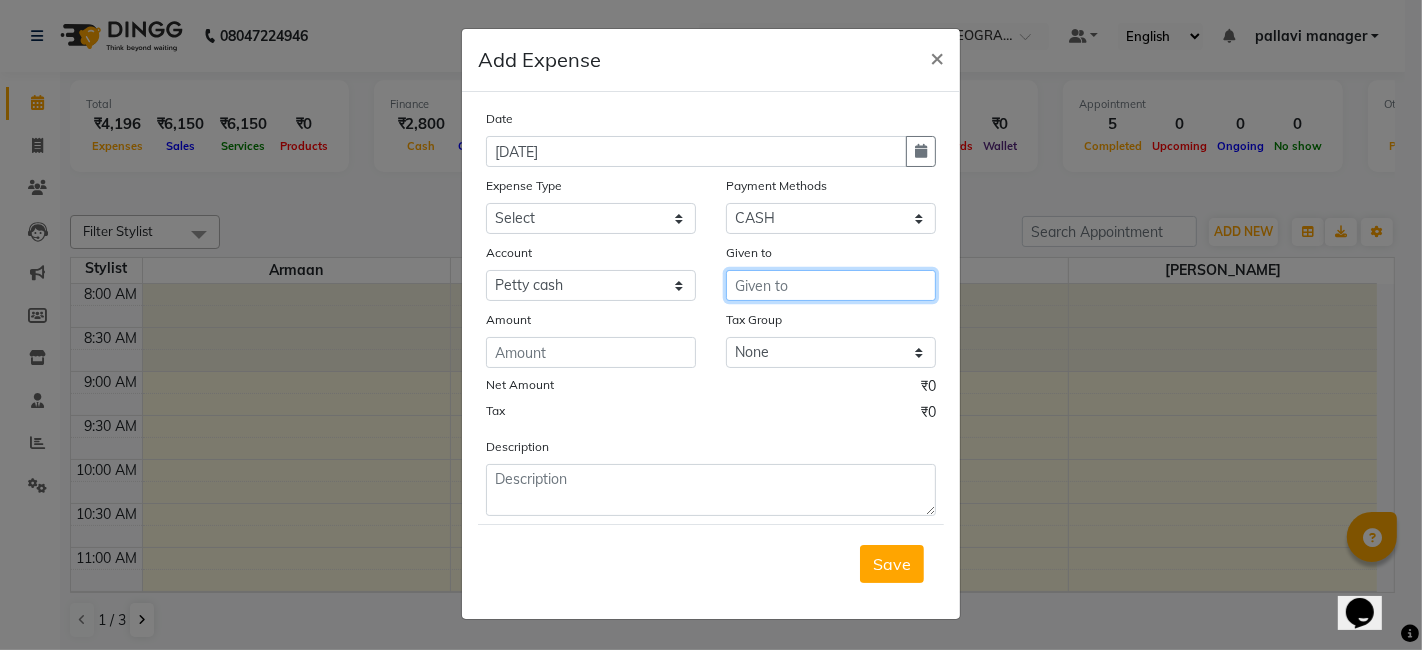 click at bounding box center [831, 285] 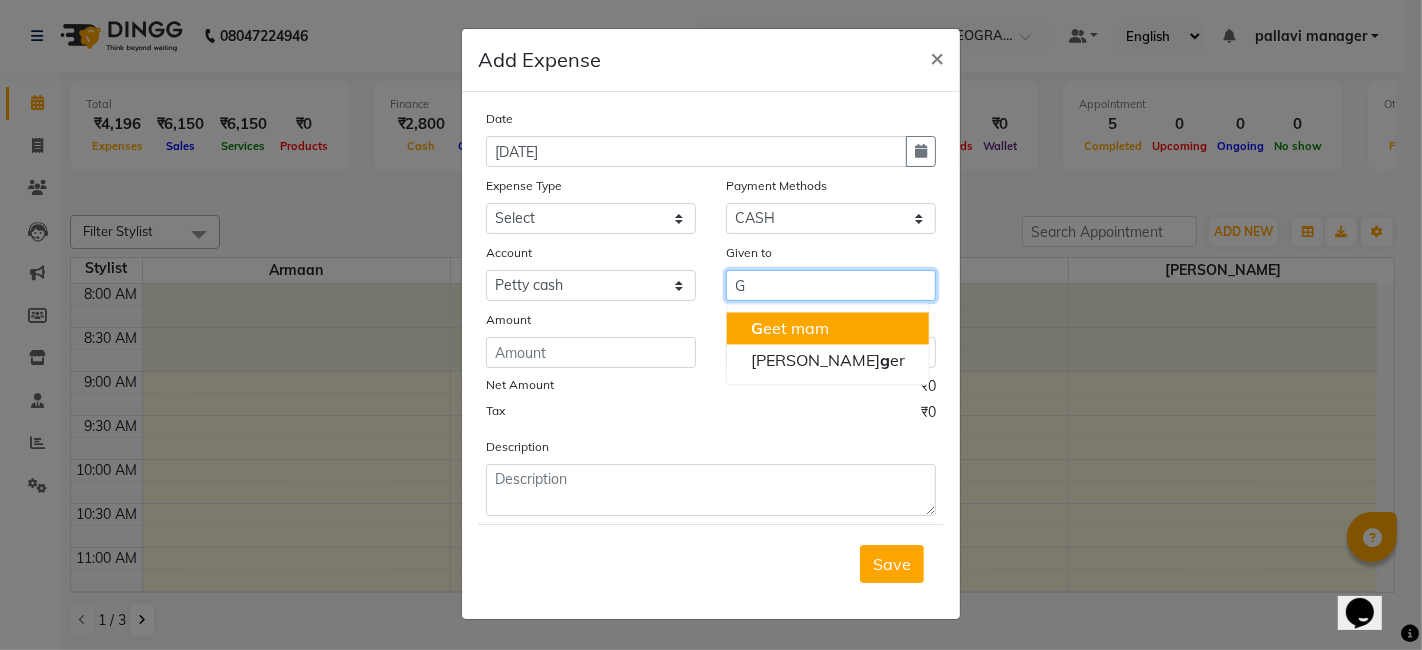click on "G eet mam" at bounding box center [790, 328] 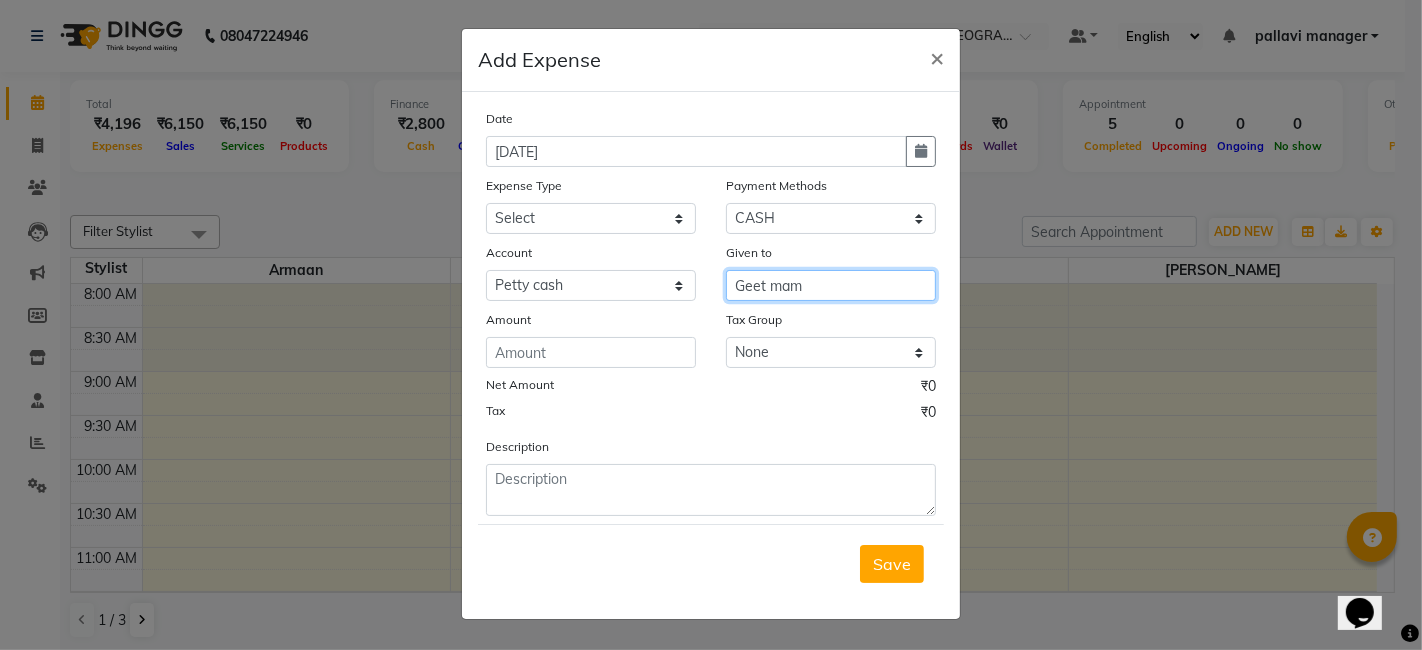 type on "Geet mam" 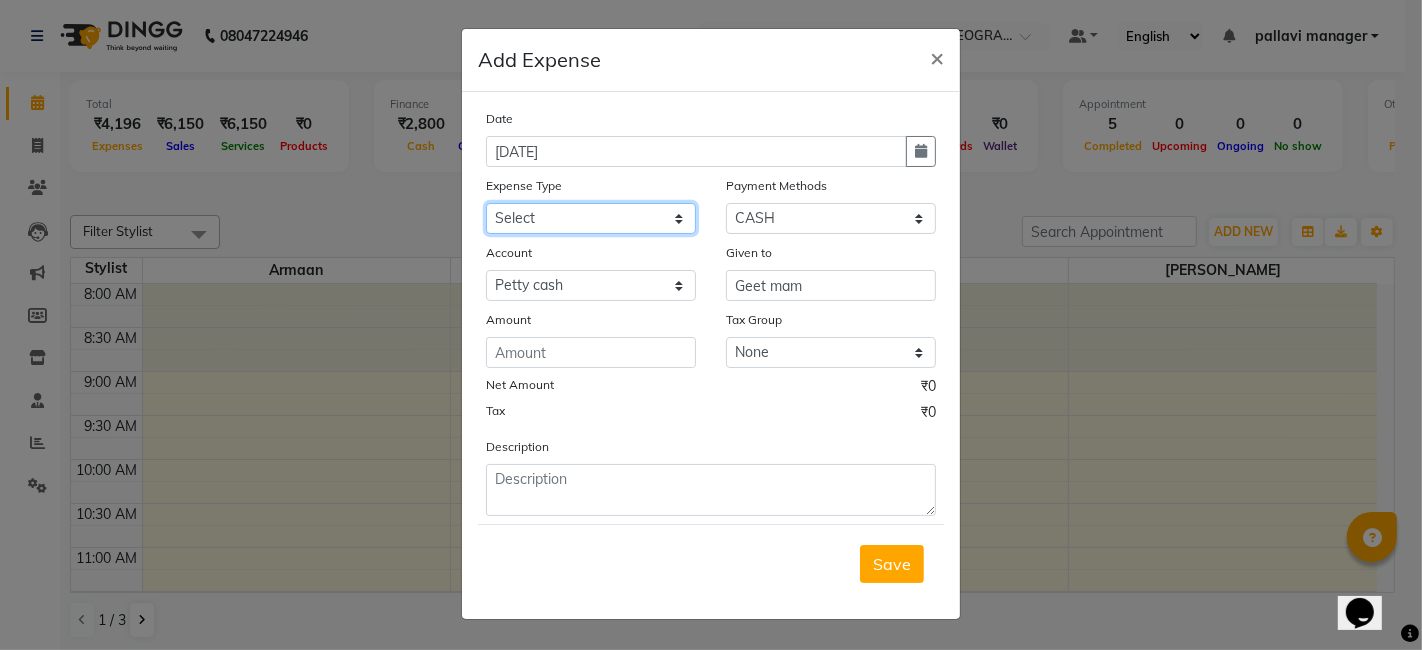 click on "Select Advance Salary Advance Tax Bank charges Bank Expense Cab Exp Client Exp client refund Disposable products Donation Electricity Bill Equipment Flowers Freelancer Generator Rent Gen Set Fuel GST INCENTIVE Maintenance MEDICAL mehandi Milk Office Exp Other Over time Owner Expense owner food expense Pantry Pending Salary Pesticide Prasad Product Rent Return To Client Ride saloon decoration SALOON EXPENSE Sewa Social Media Staff Cab Expense Staff Dress Staff Fuel Staff Incentive Staff Over Time Staff Salalry Staff Snacks Stationary STOCK Sugar Tea leaves Tea & Refreshment TIP VENDOR PAYMENT Water Bottle water supply bill WIFI Payment" 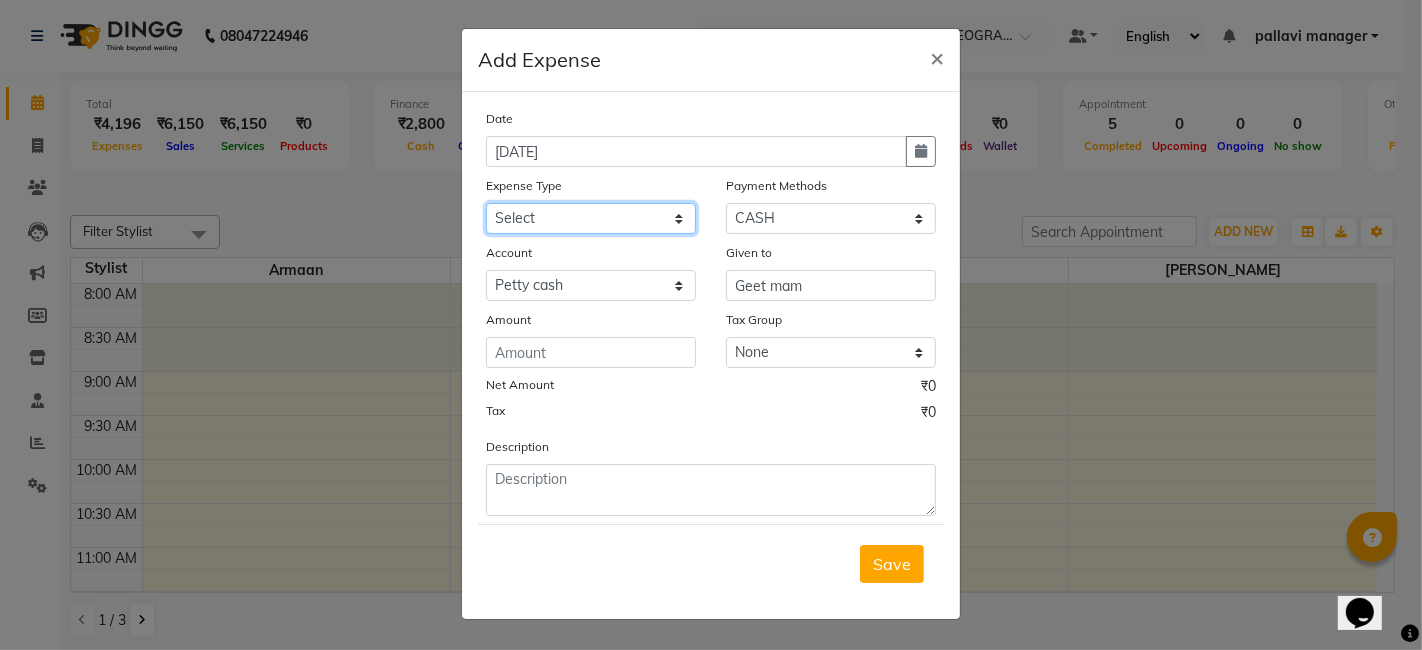 select on "8257" 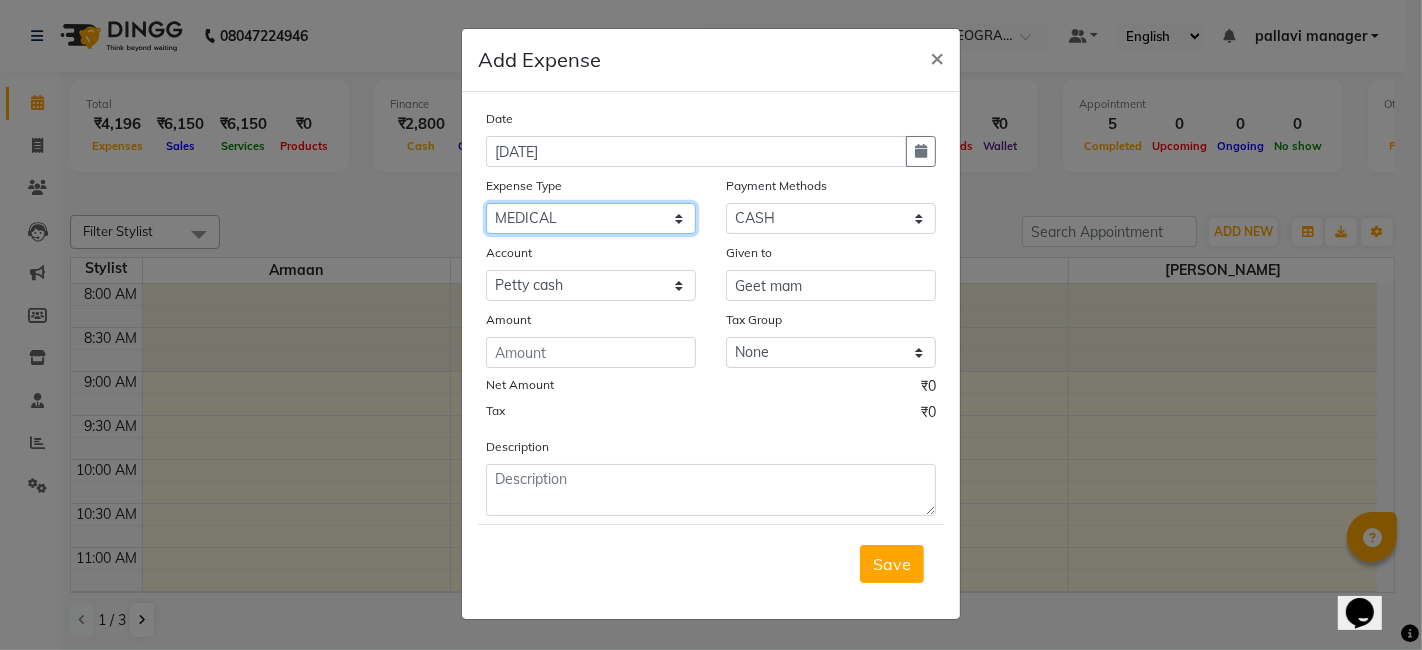 click on "Select Advance Salary Advance Tax Bank charges Bank Expense Cab Exp Client Exp client refund Disposable products Donation Electricity Bill Equipment Flowers Freelancer Generator Rent Gen Set Fuel GST INCENTIVE Maintenance MEDICAL mehandi Milk Office Exp Other Over time Owner Expense owner food expense Pantry Pending Salary Pesticide Prasad Product Rent Return To Client Ride saloon decoration SALOON EXPENSE Sewa Social Media Staff Cab Expense Staff Dress Staff Fuel Staff Incentive Staff Over Time Staff Salalry Staff Snacks Stationary STOCK Sugar Tea leaves Tea & Refreshment TIP VENDOR PAYMENT Water Bottle water supply bill WIFI Payment" 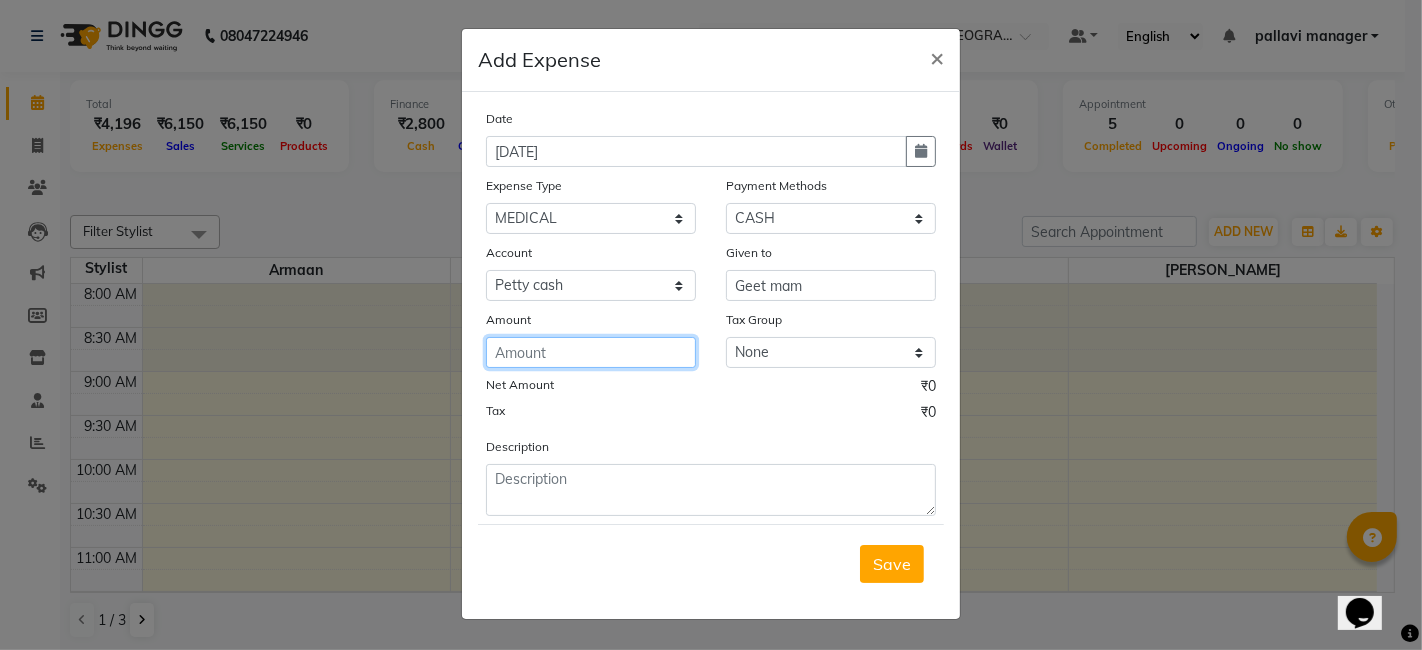 click 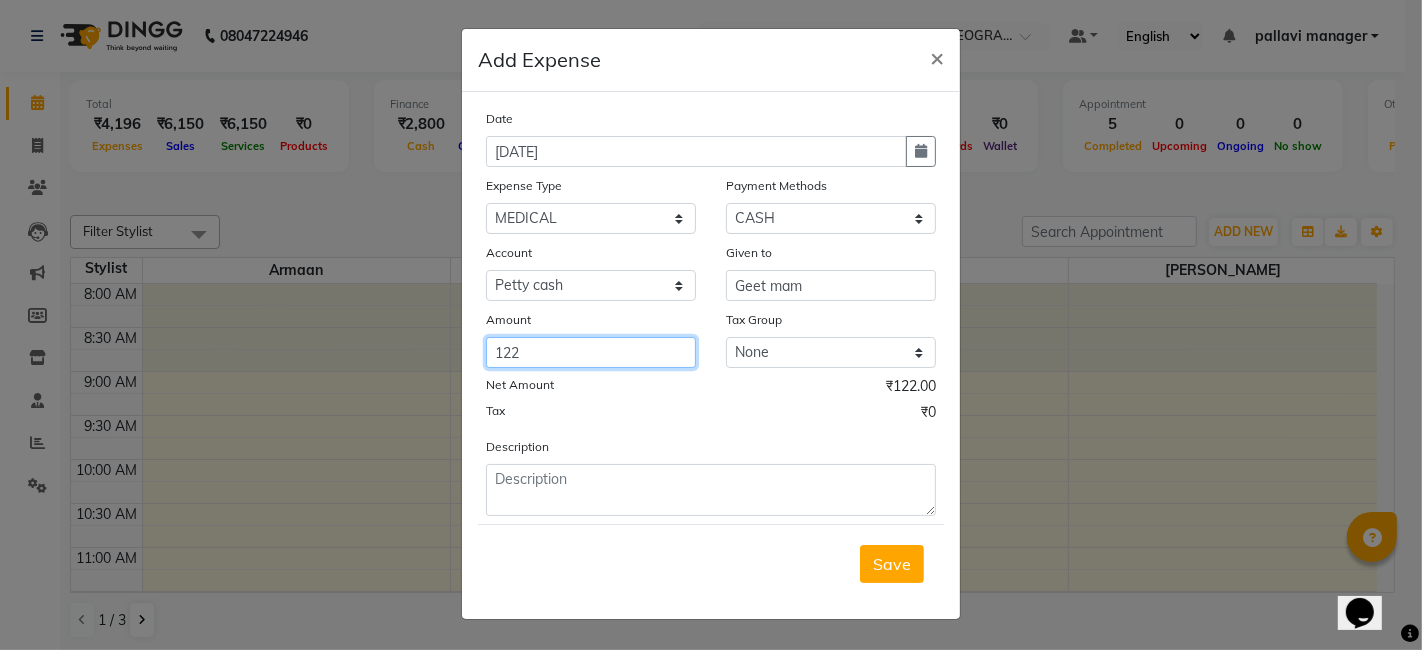 type on "122" 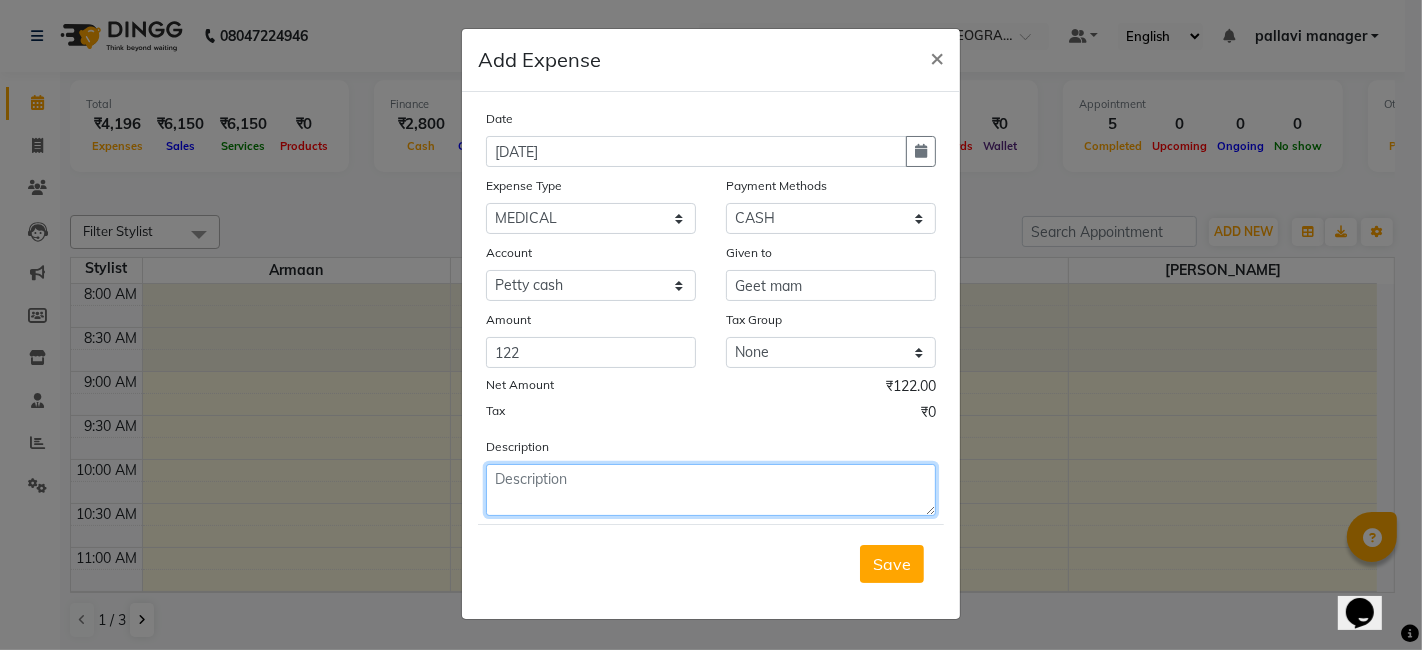 click 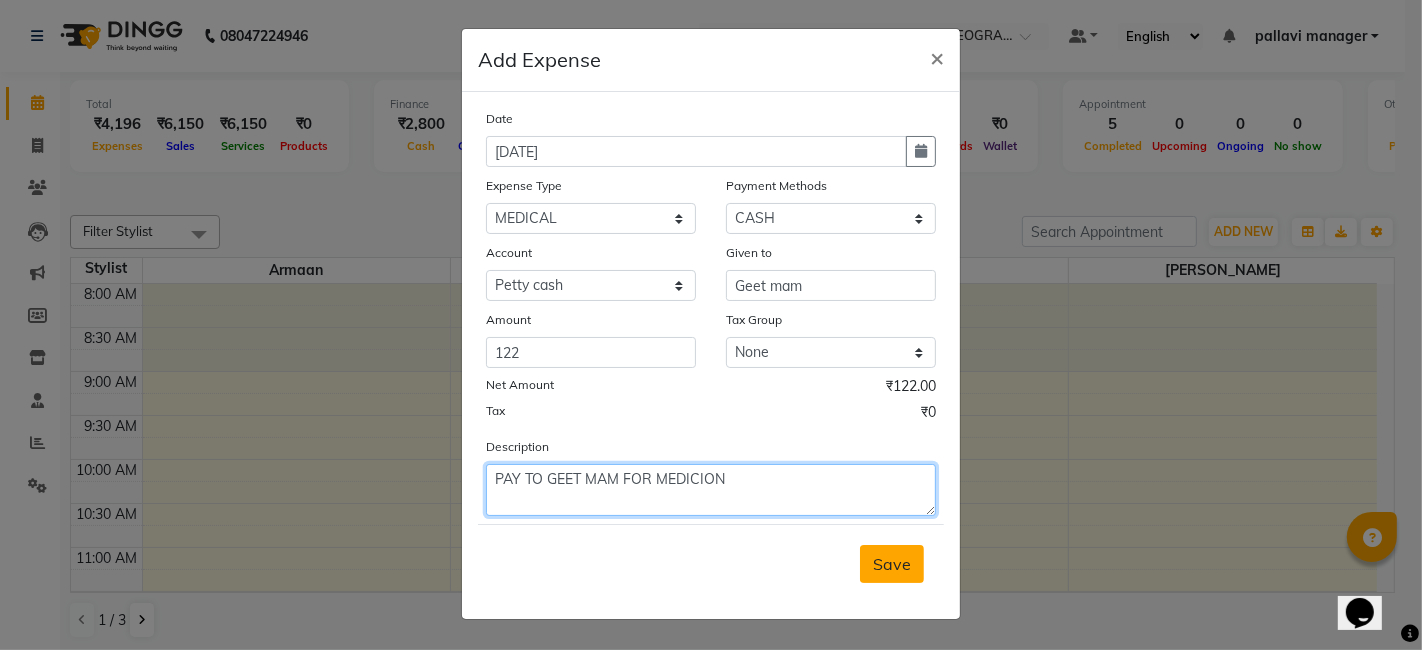 type on "PAY TO GEET MAM FOR MEDICION" 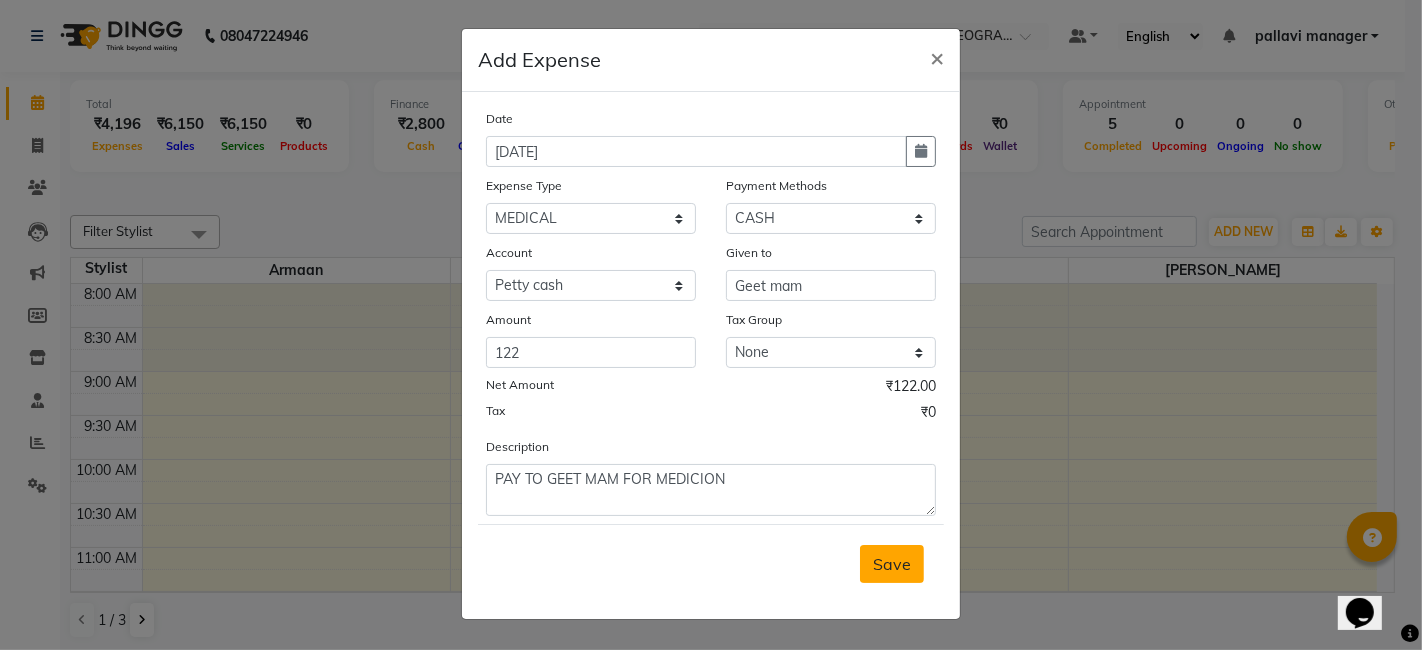 click on "Save" at bounding box center (892, 564) 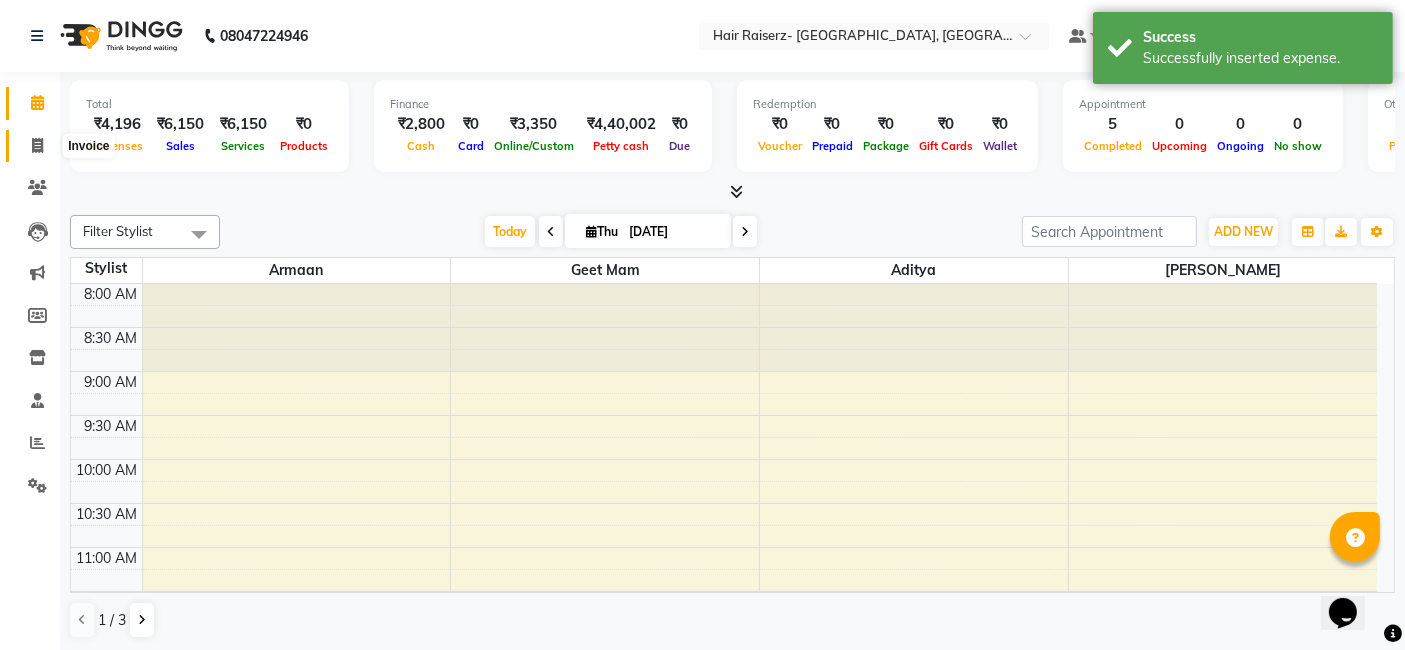 click 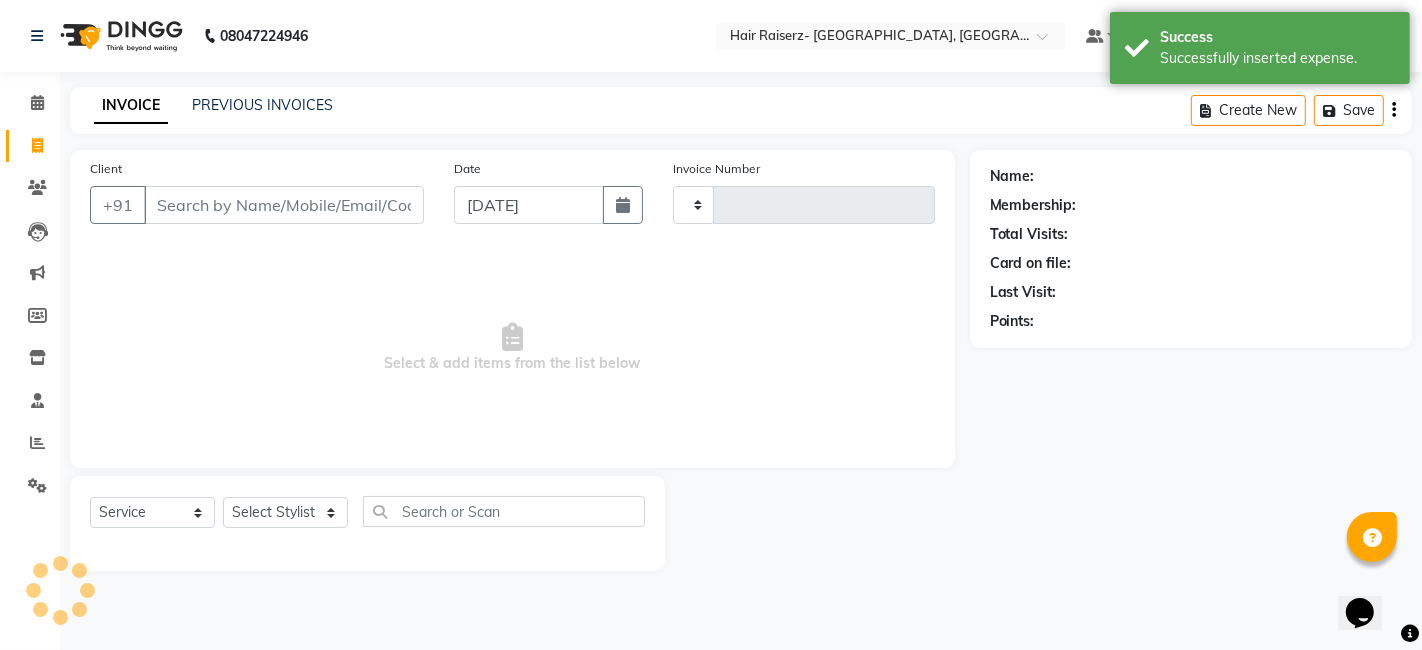 type on "1372" 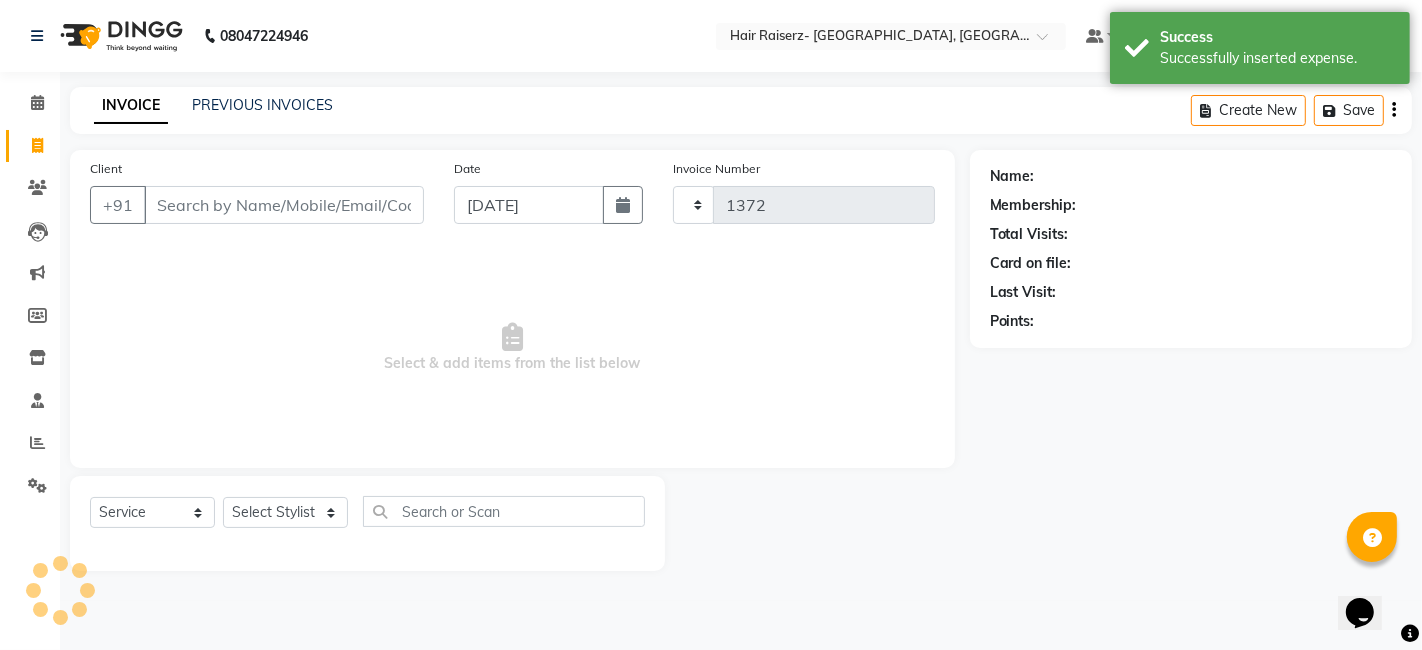 select on "6691" 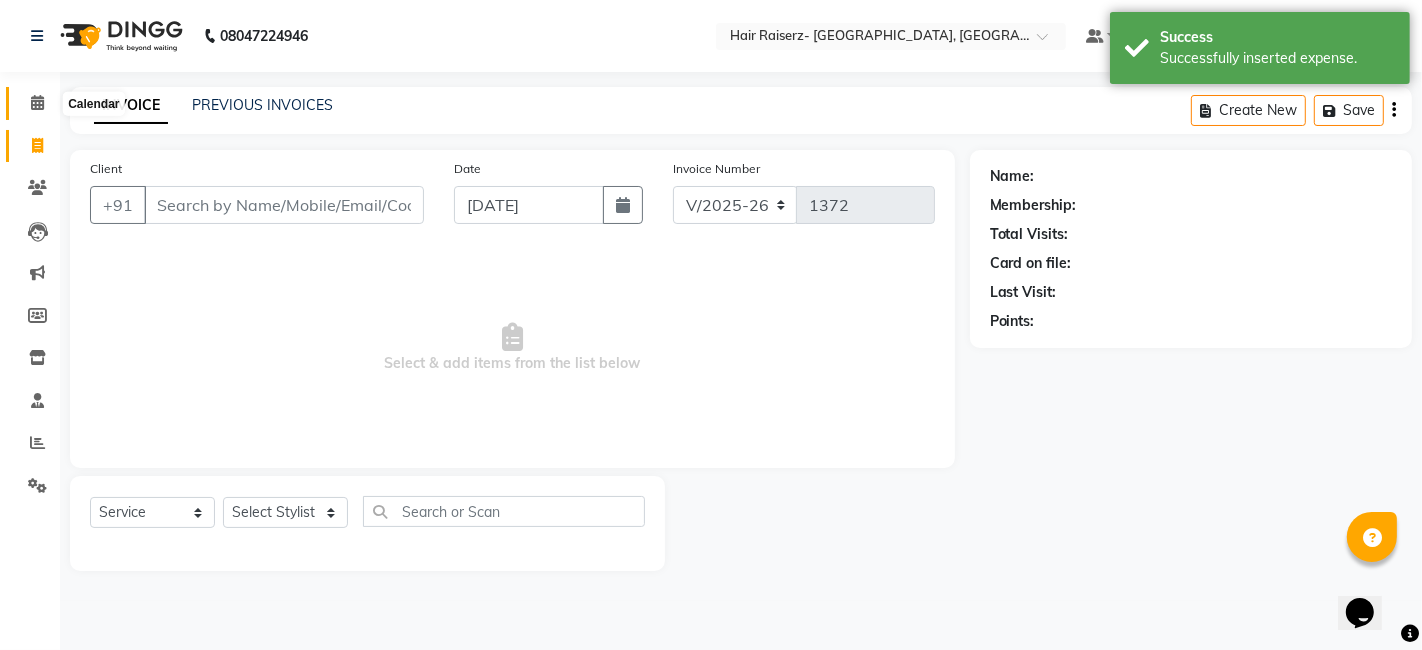 click 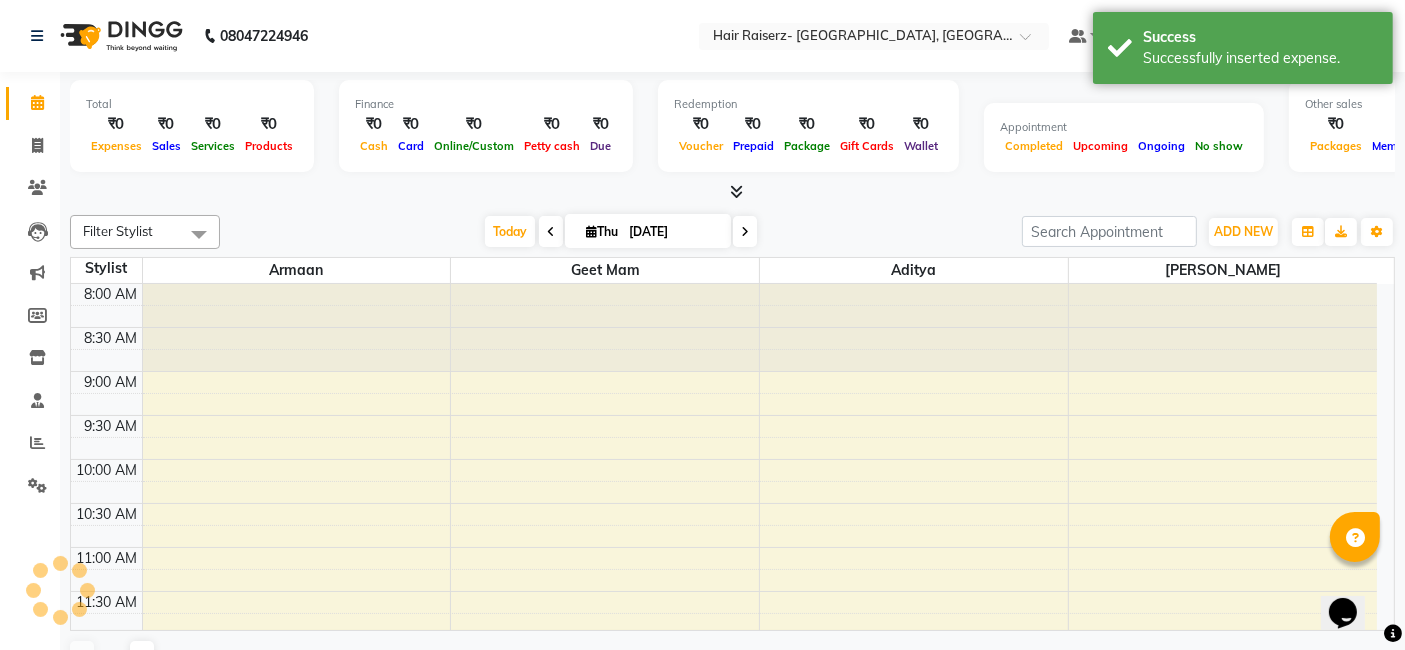 scroll, scrollTop: 783, scrollLeft: 0, axis: vertical 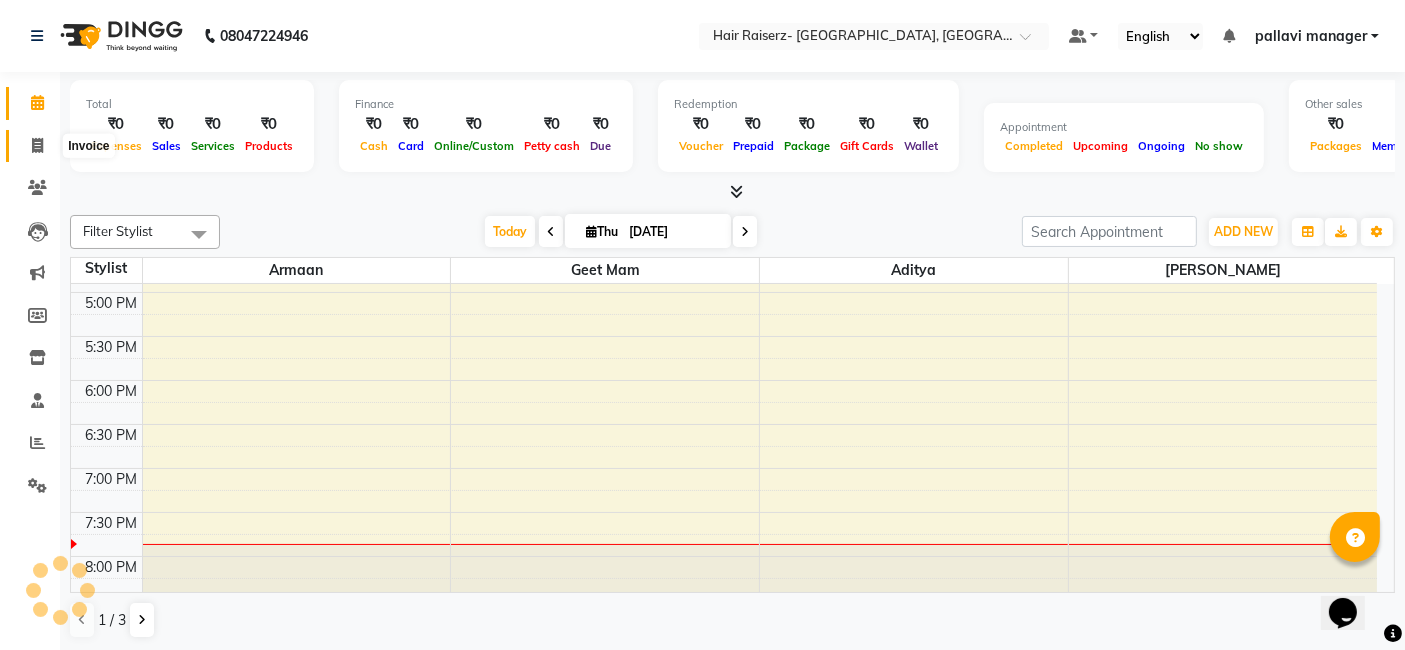 click 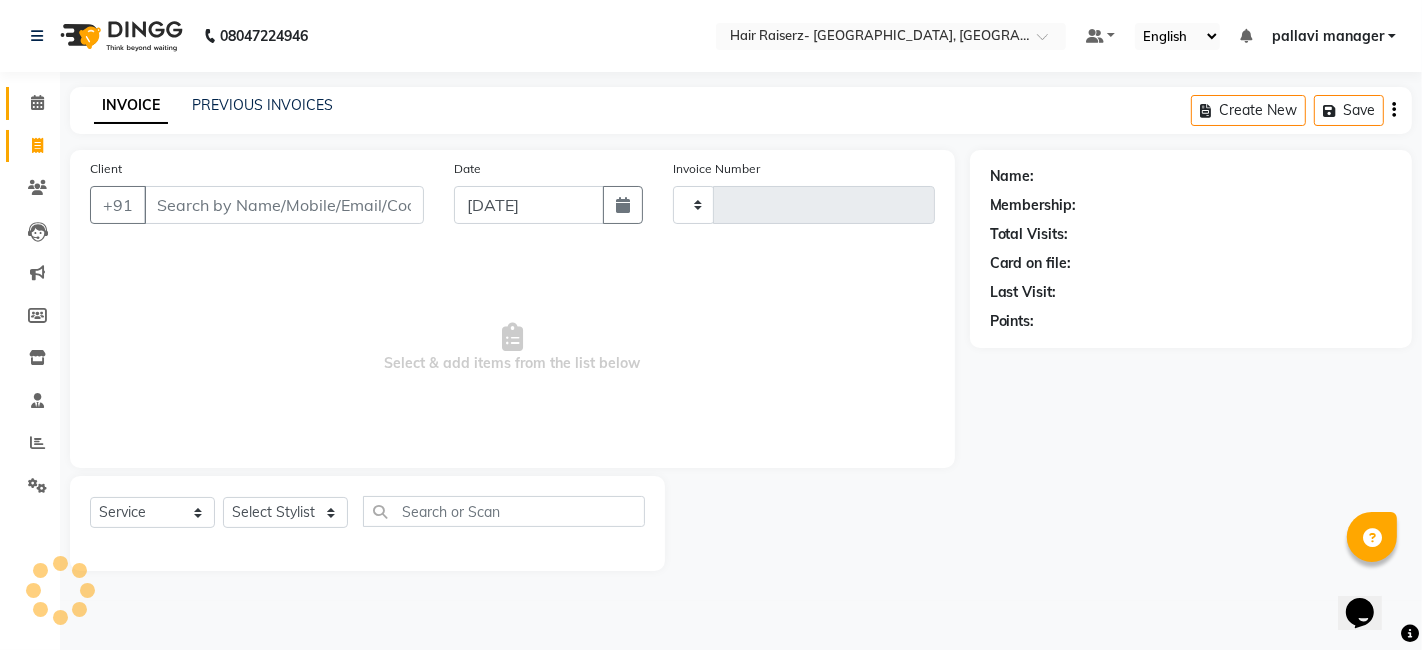 type on "1372" 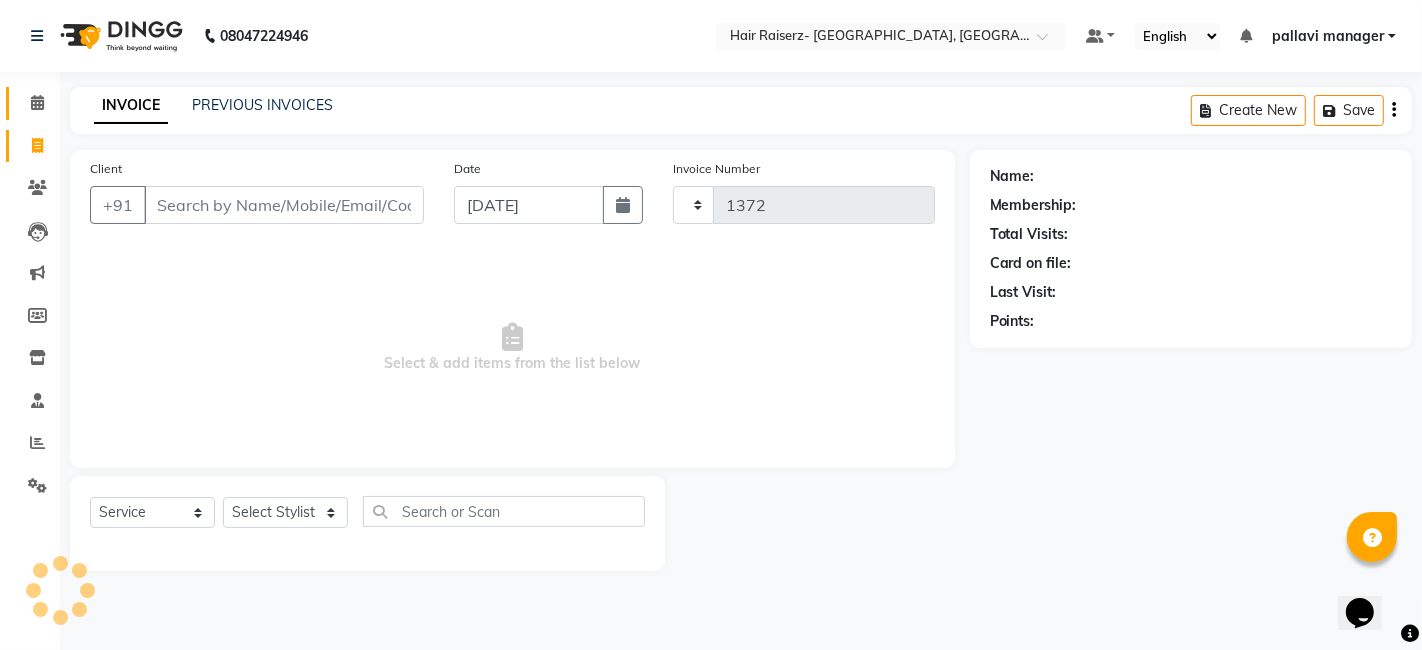 select on "6691" 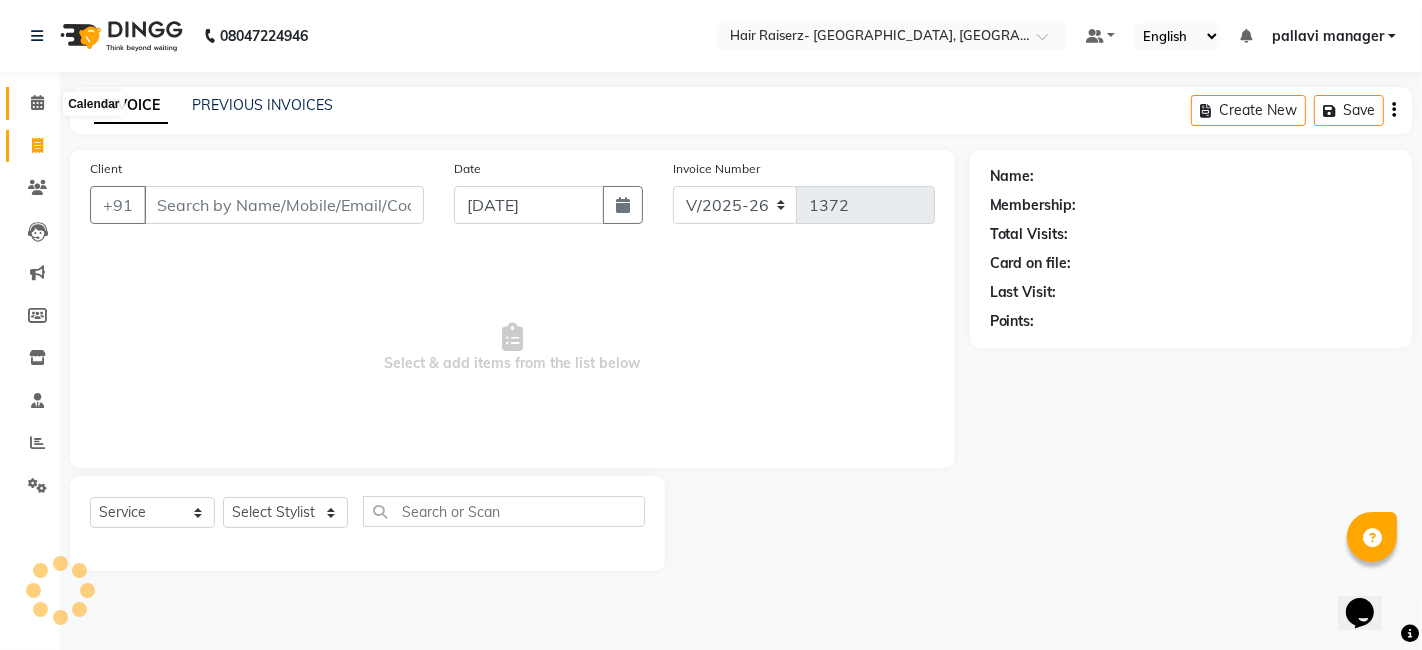 click 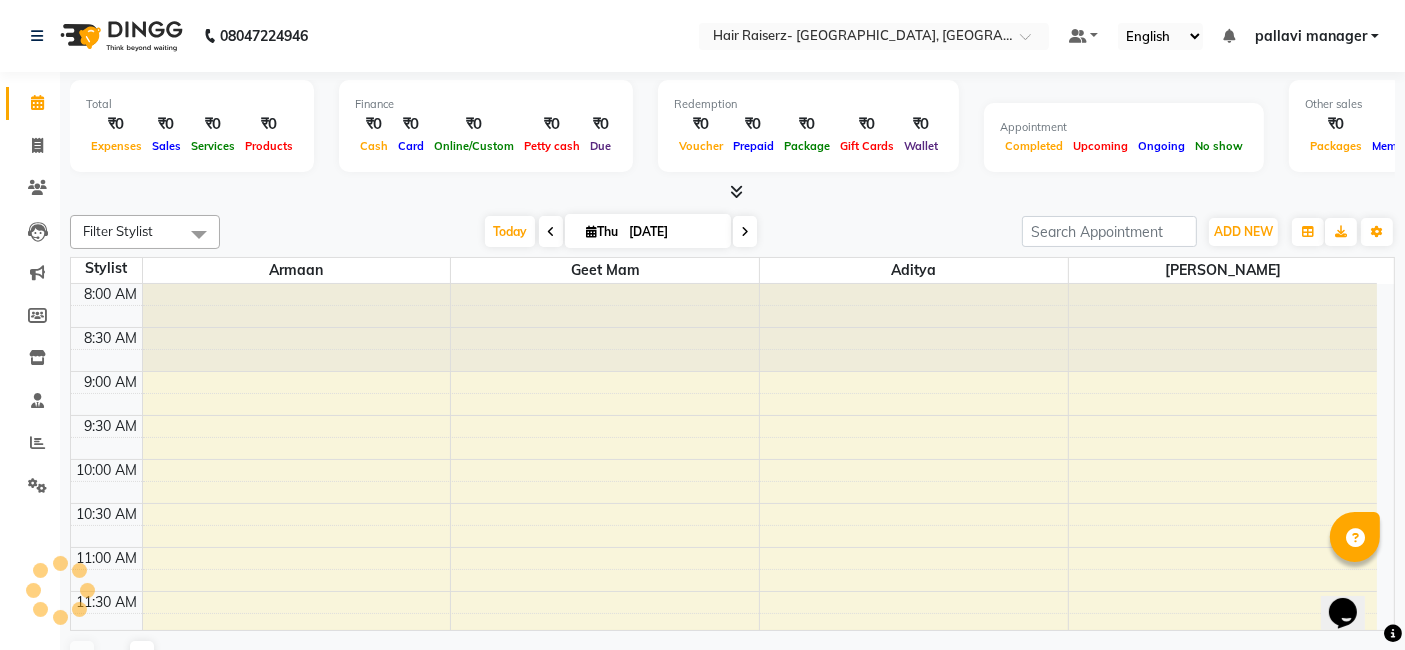 scroll, scrollTop: 0, scrollLeft: 0, axis: both 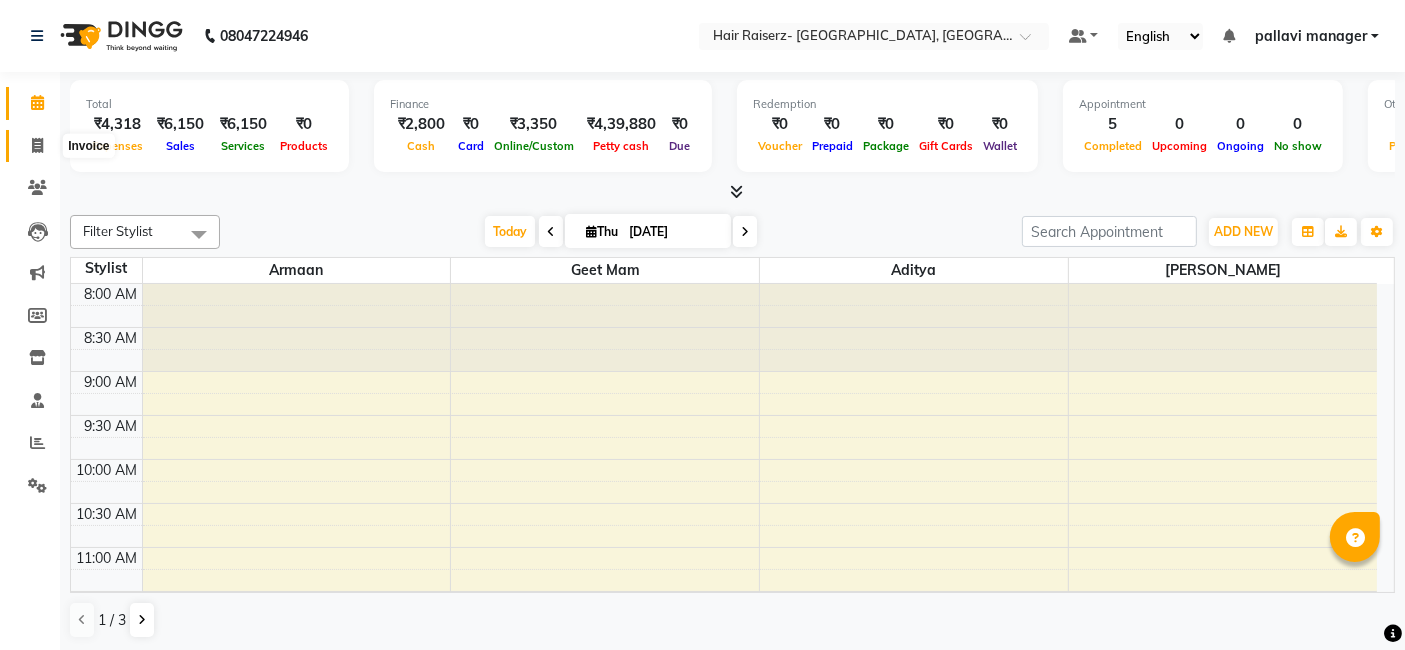click 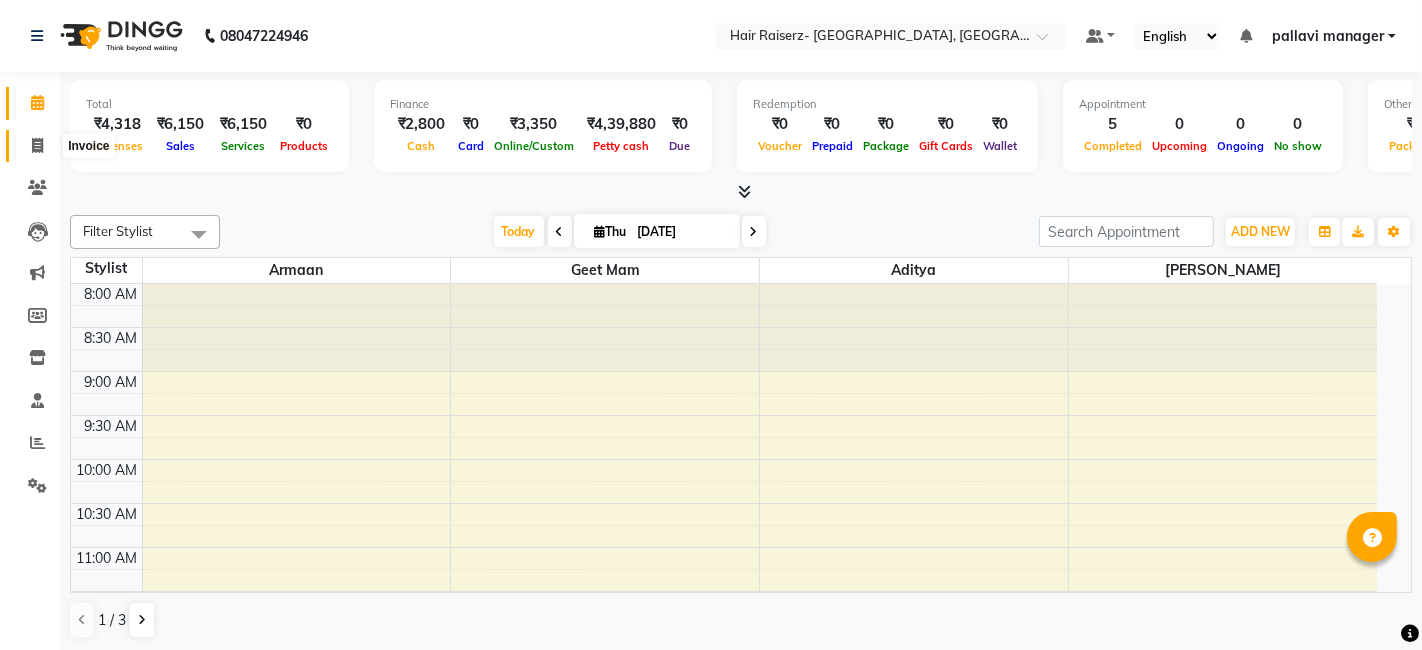 select on "6691" 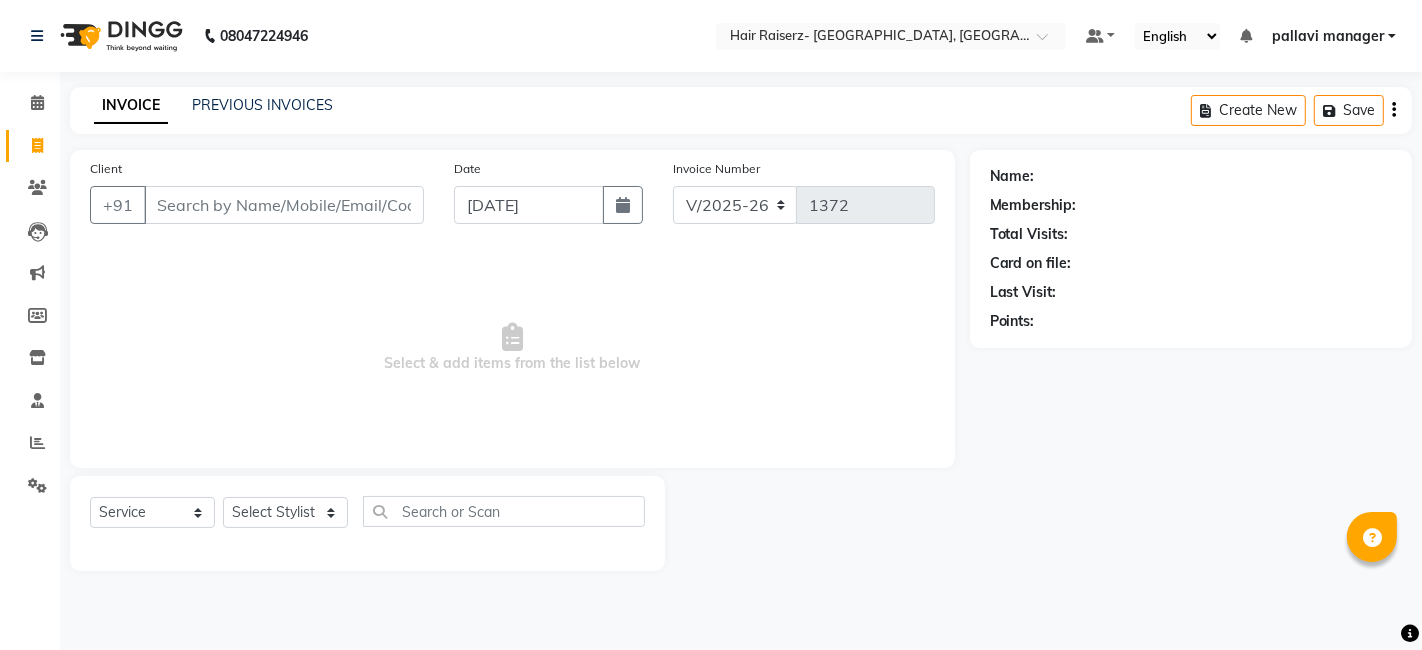 click on "Client" at bounding box center [284, 205] 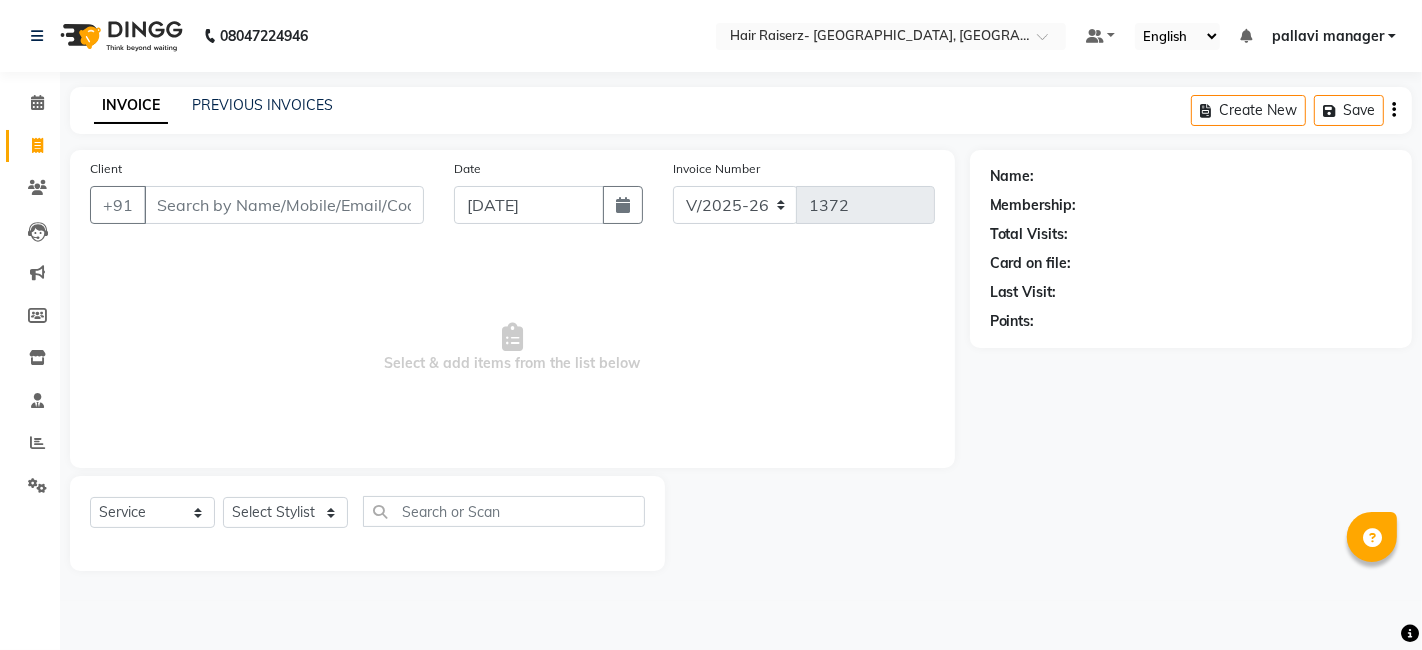 click on "INVOICE PREVIOUS INVOICES" 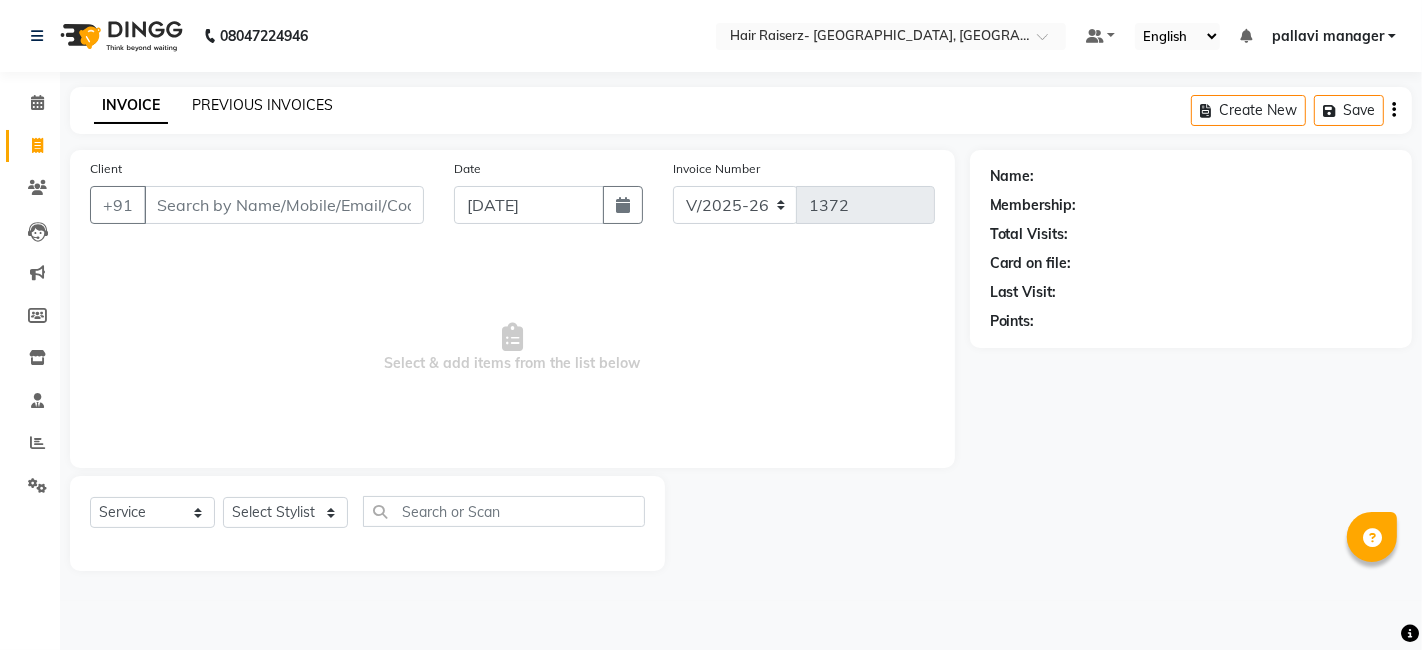 click on "PREVIOUS INVOICES" 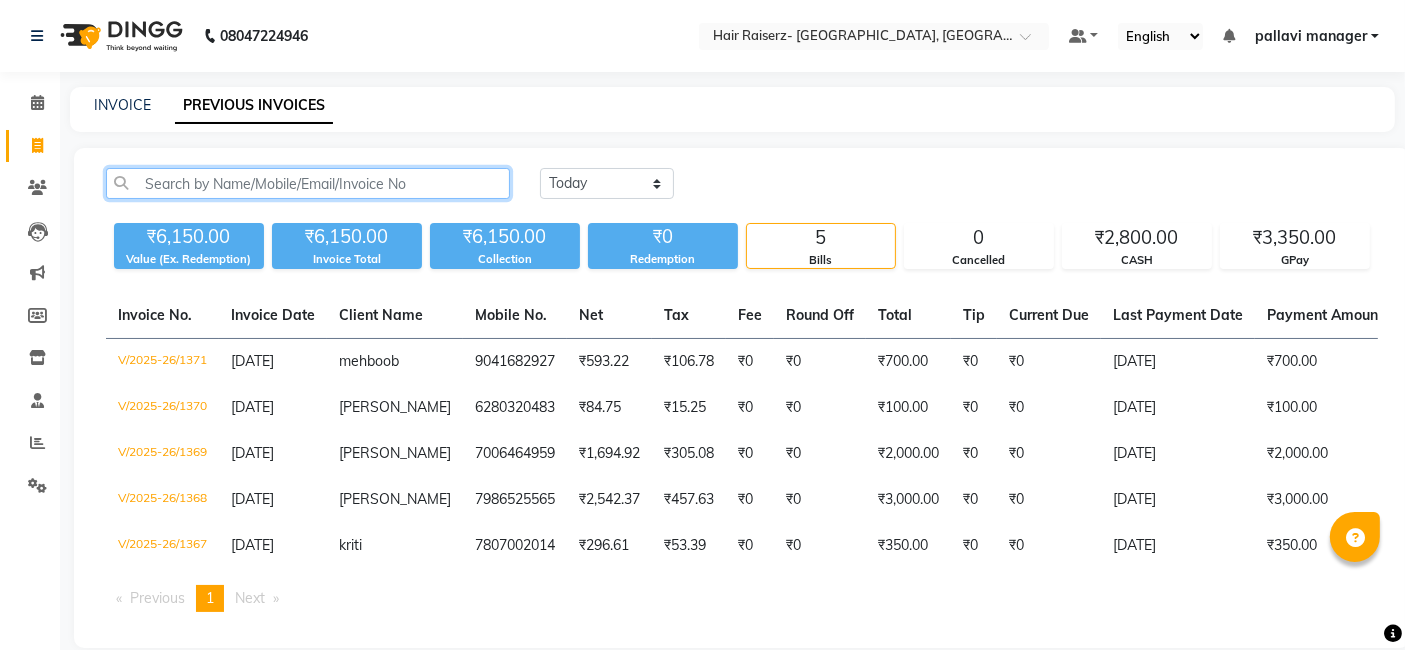 click 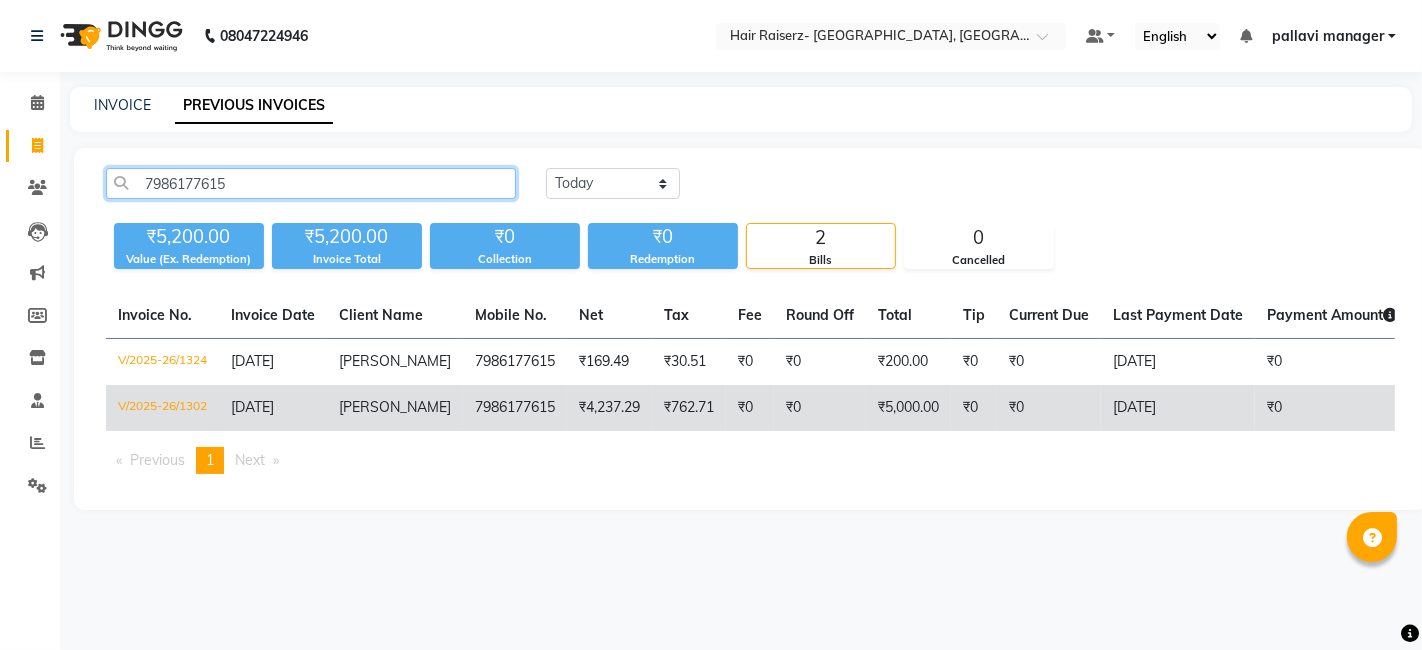 type on "7986177615" 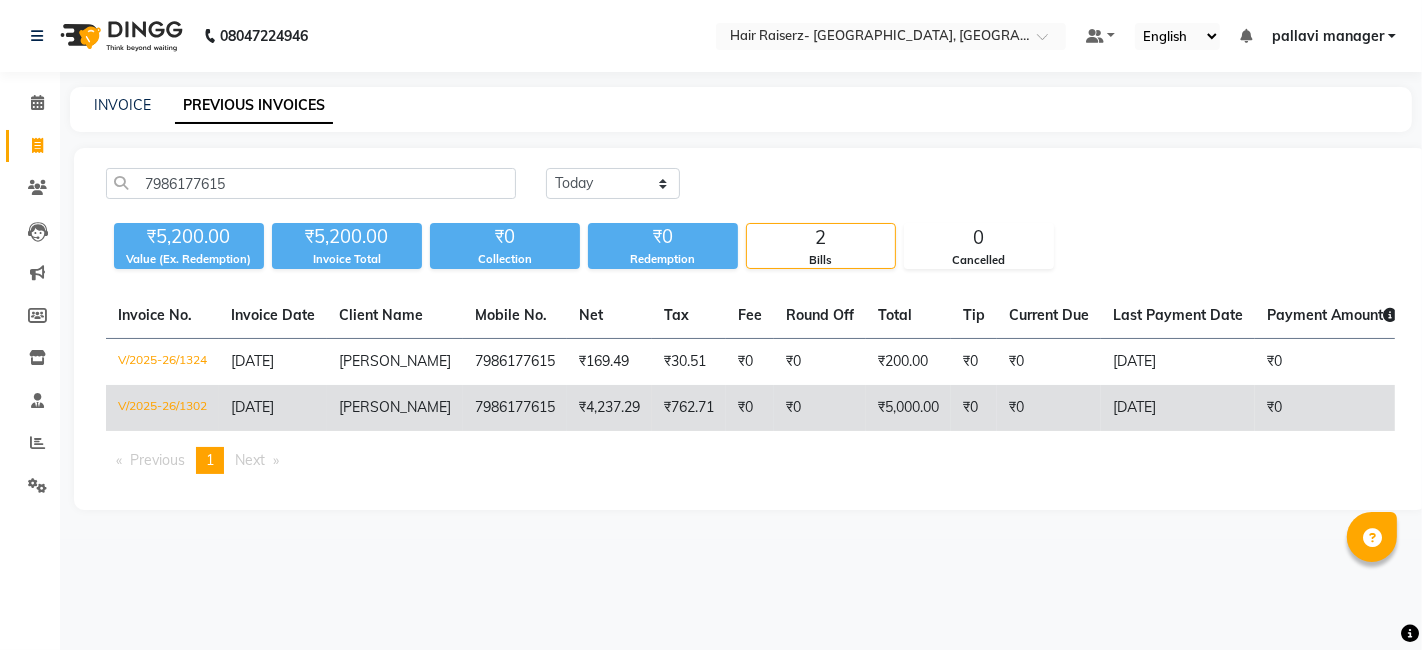 click on "7986177615" 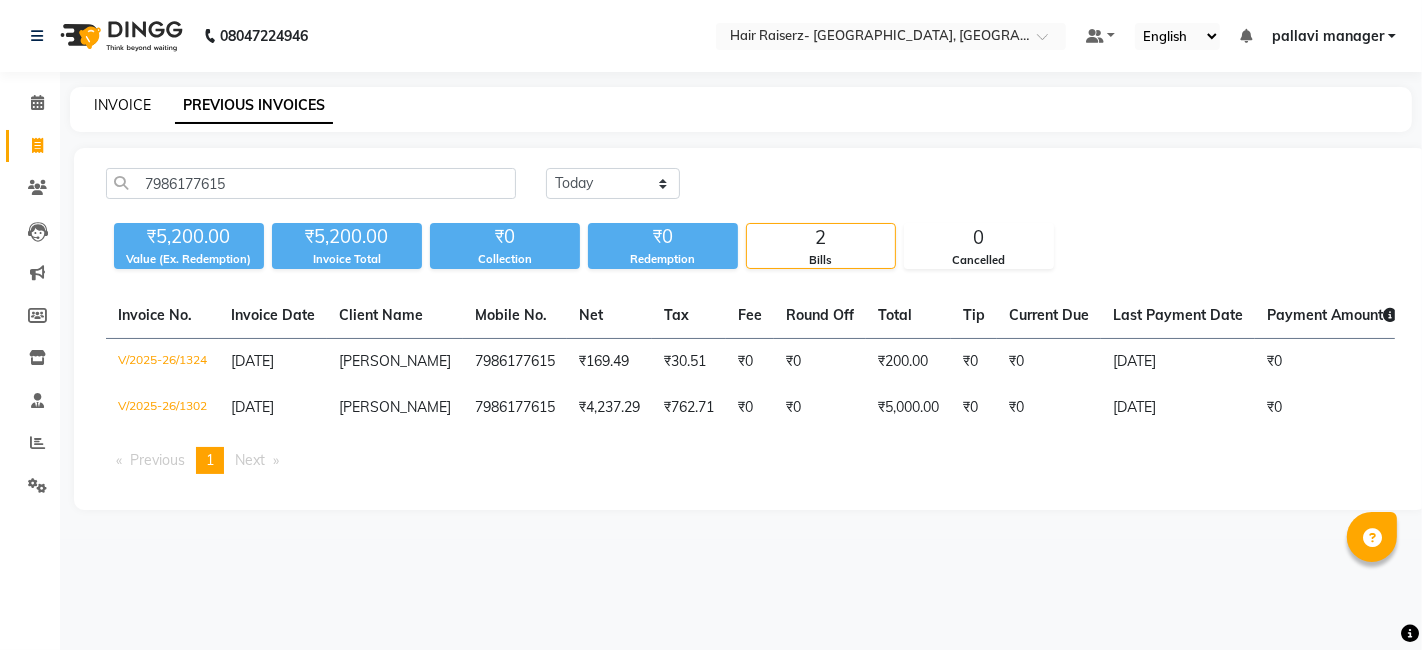 click on "INVOICE" 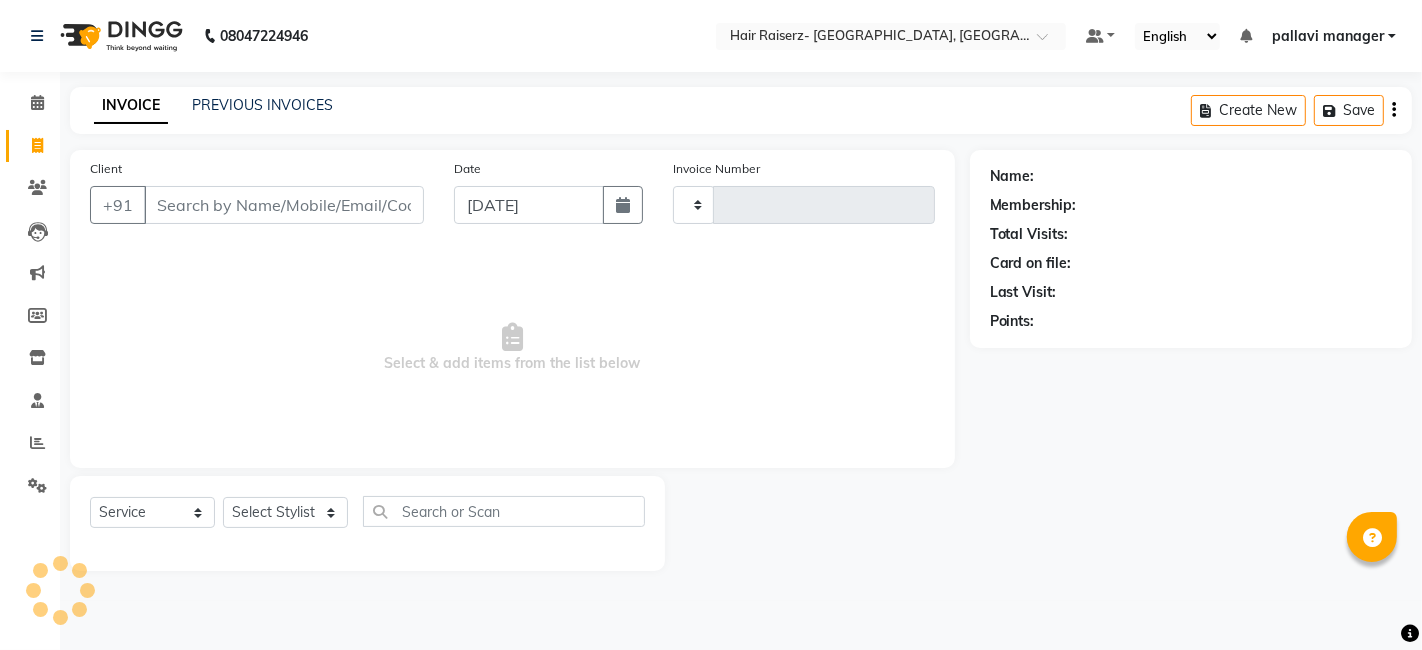 type on "1372" 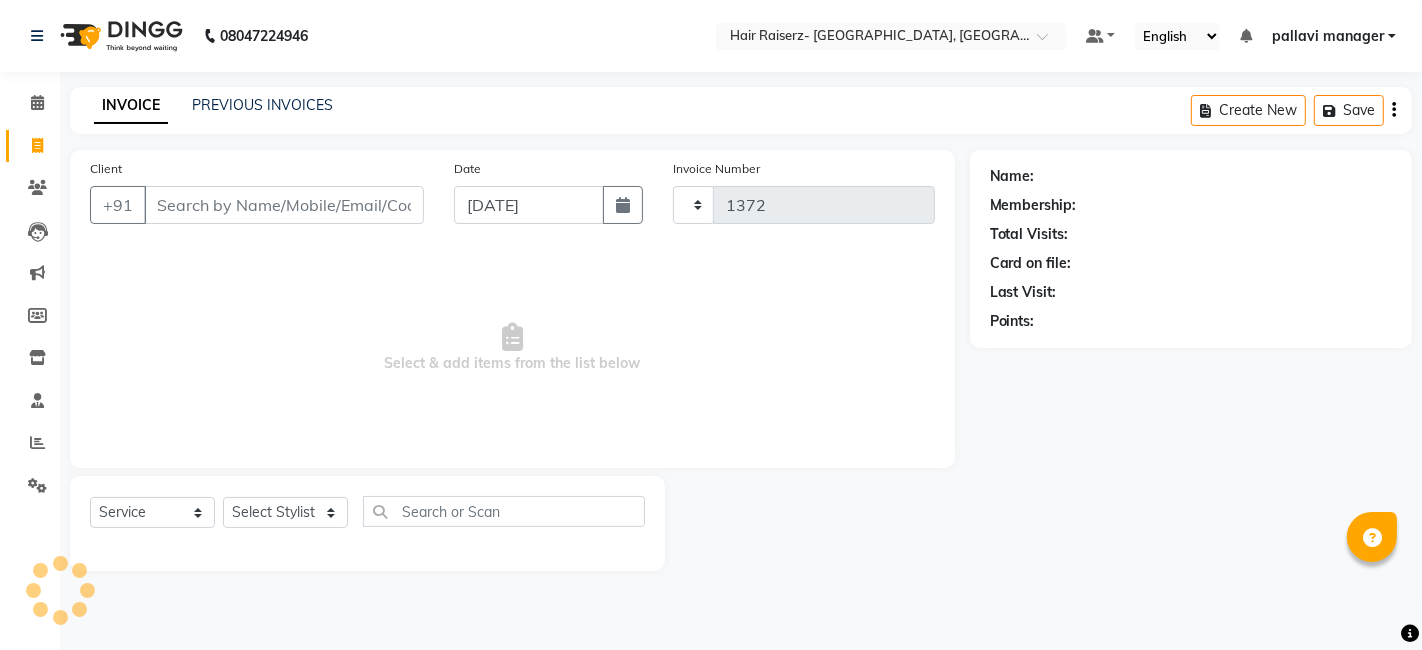 select on "6691" 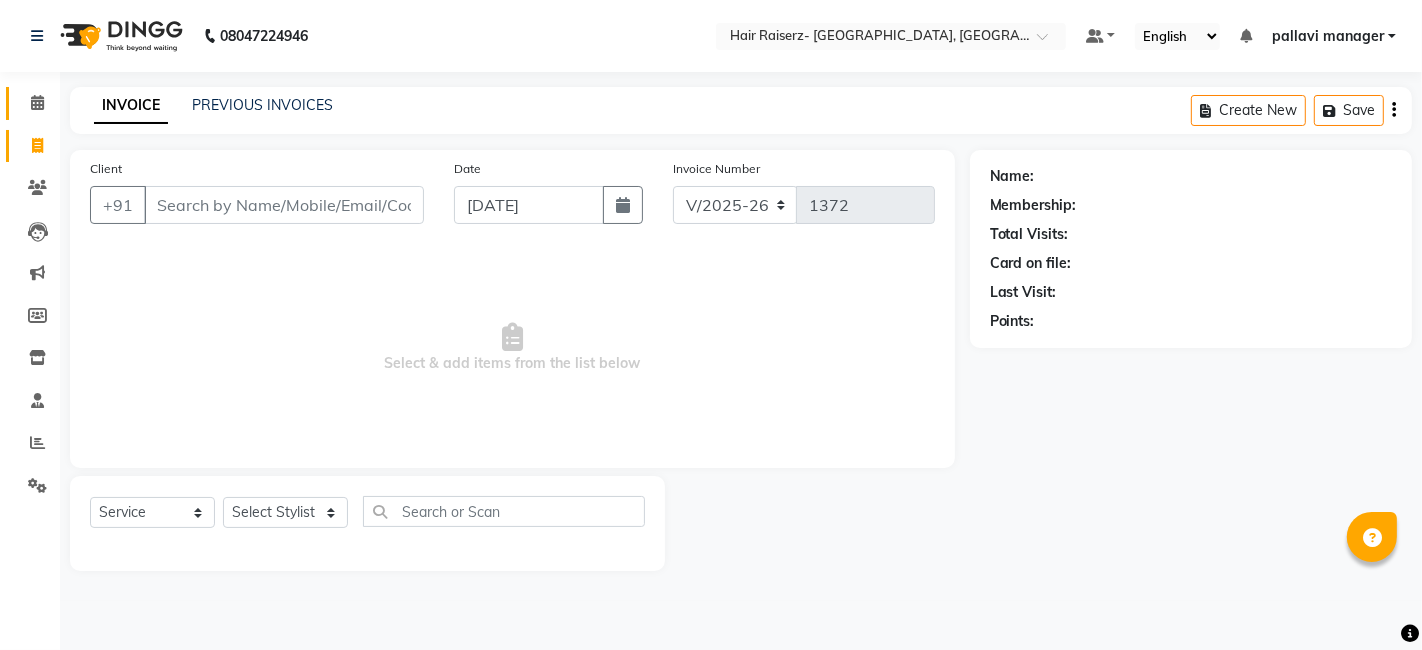 click 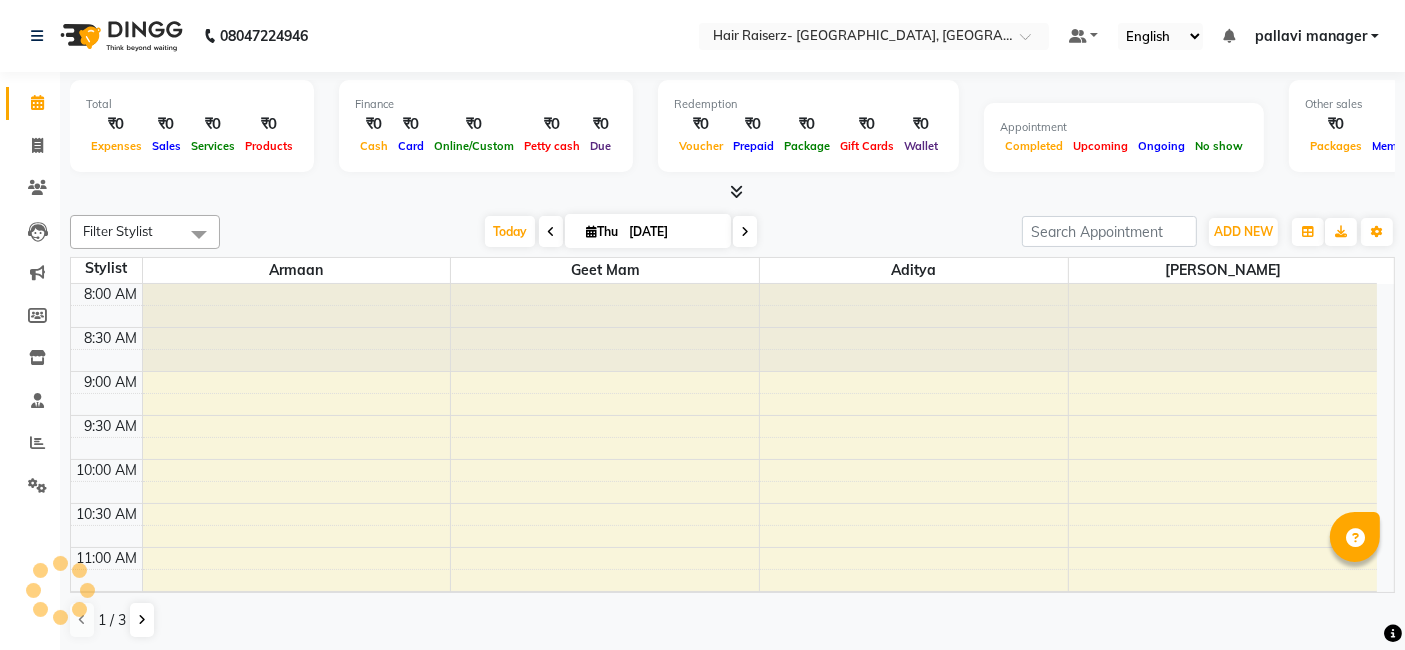 scroll, scrollTop: 0, scrollLeft: 0, axis: both 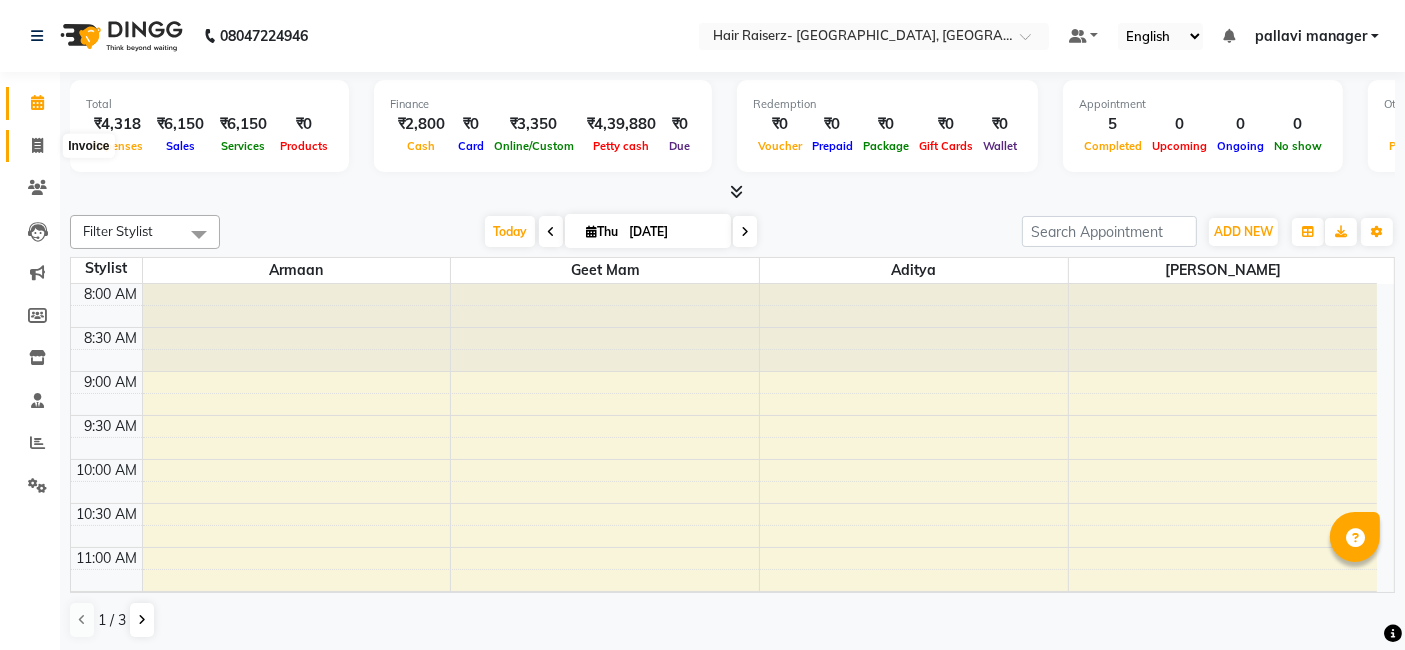 click 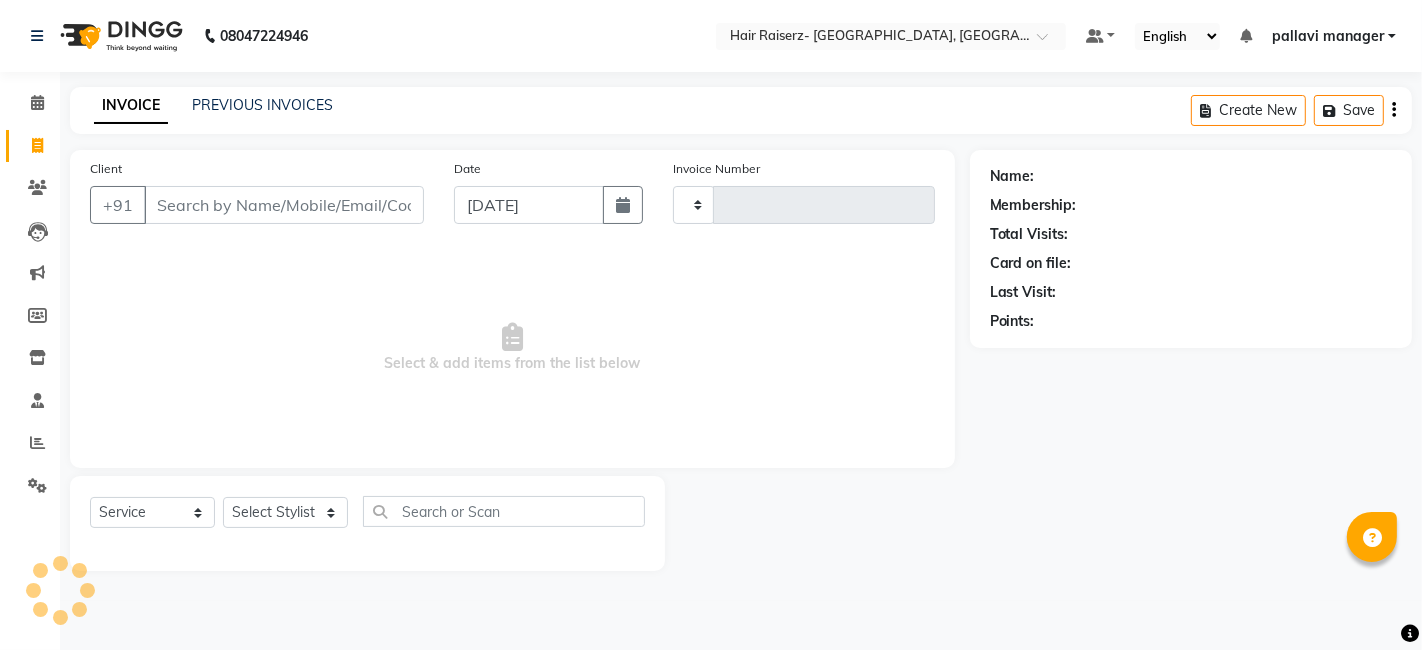 type on "1372" 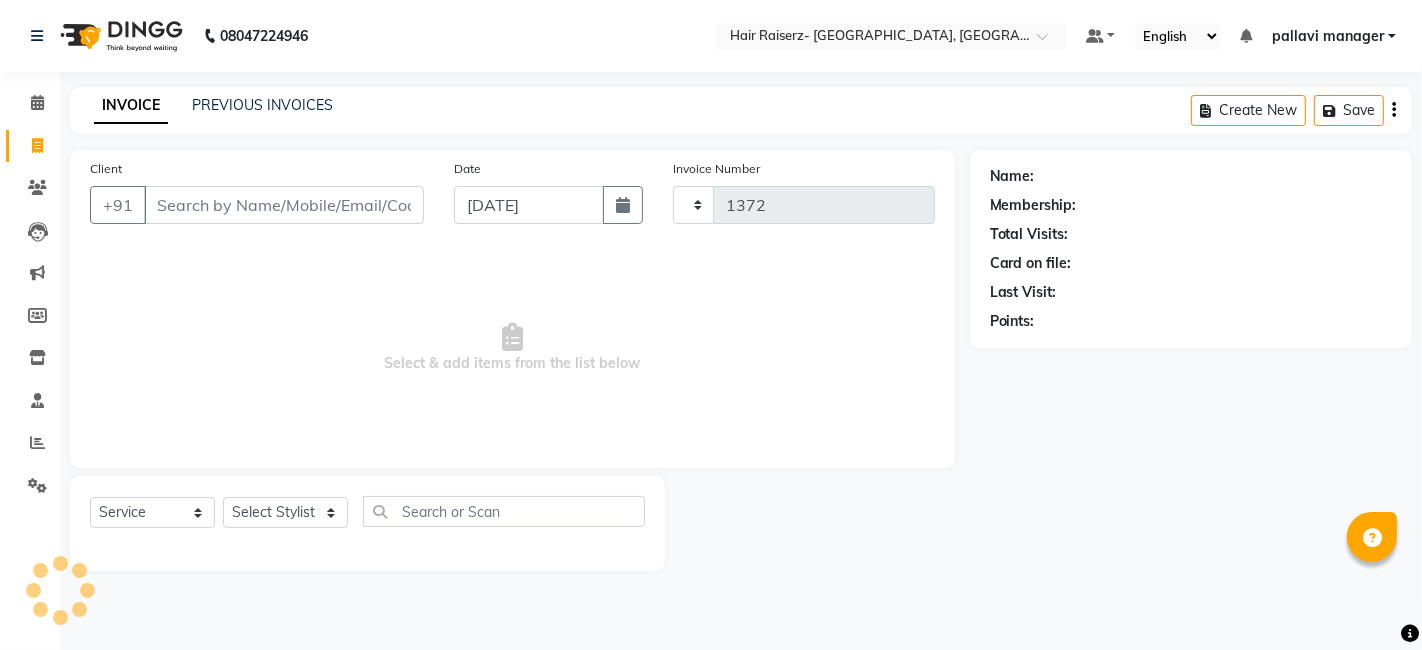 select on "6691" 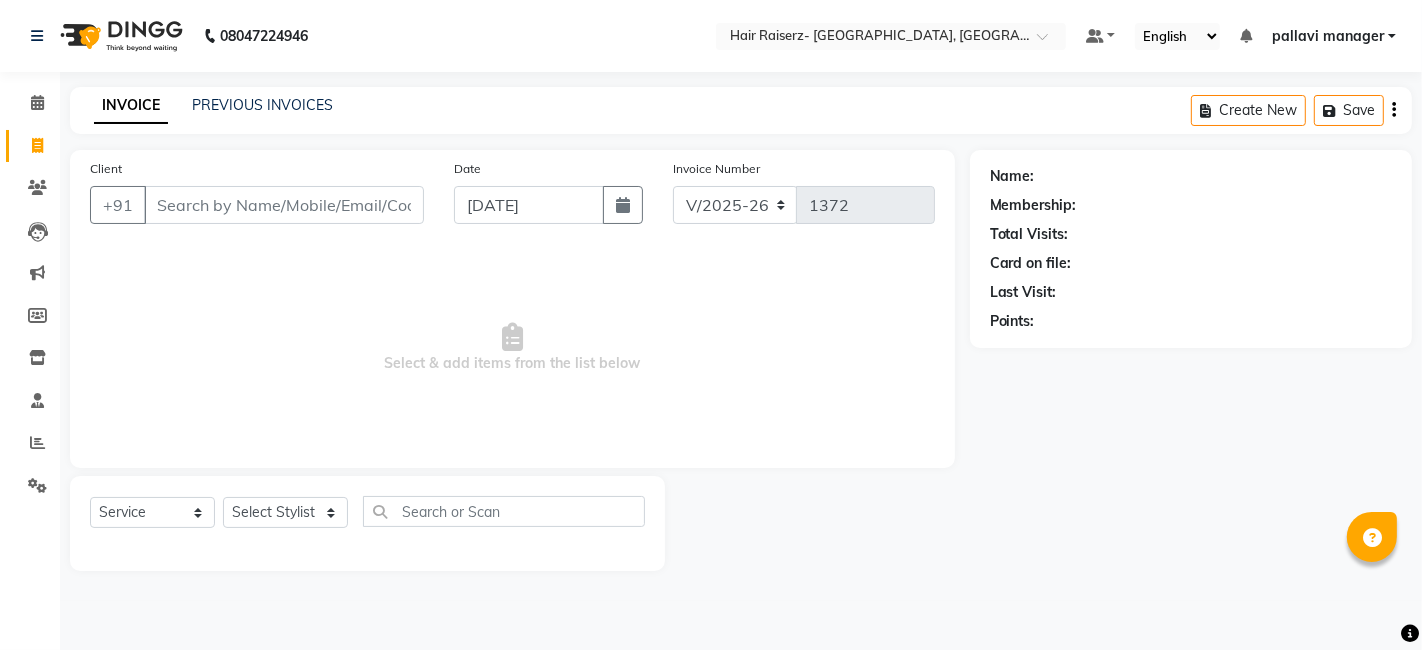 click on "INVOICE PREVIOUS INVOICES Create New   Save" 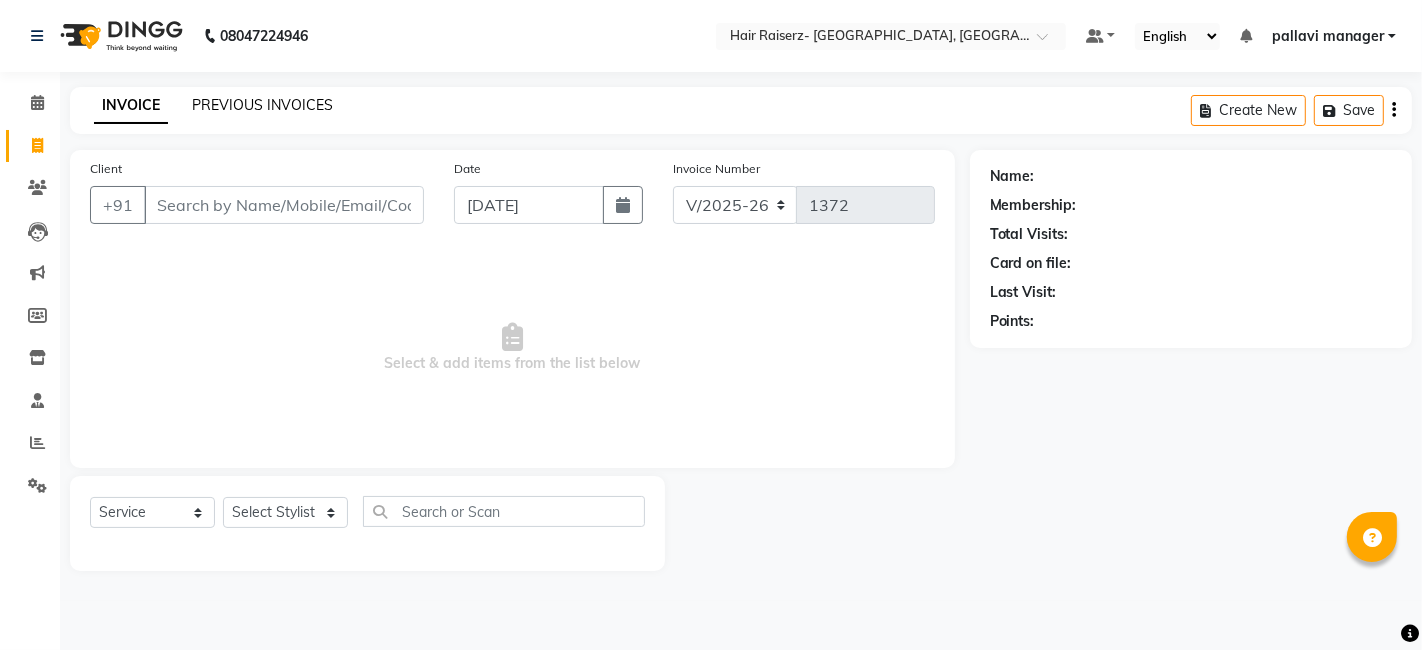 click on "PREVIOUS INVOICES" 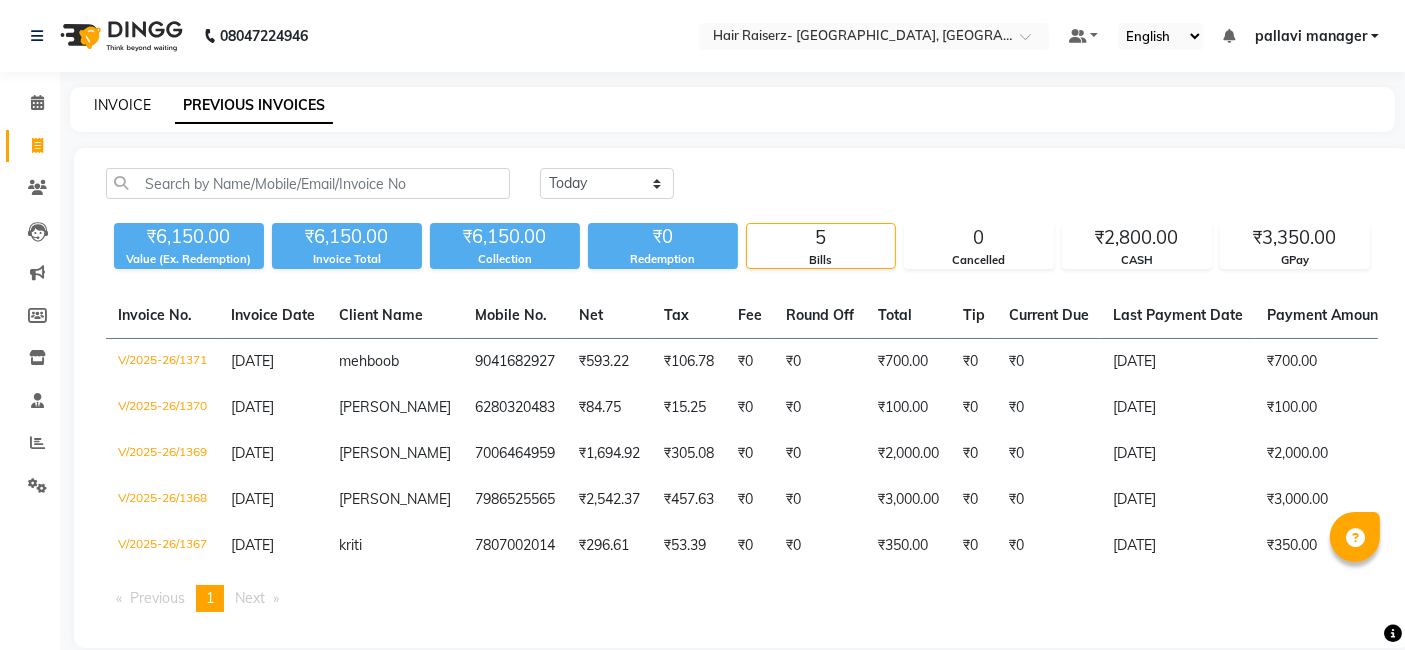 click on "INVOICE" 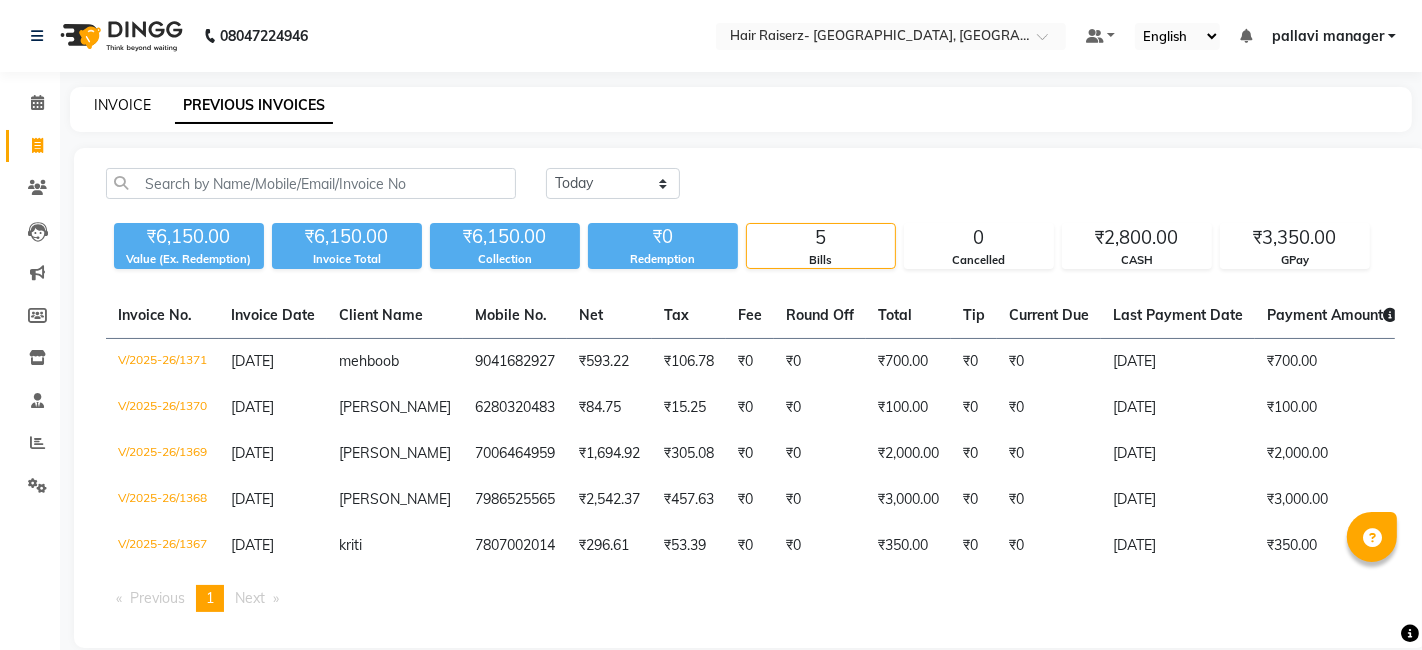 select on "6691" 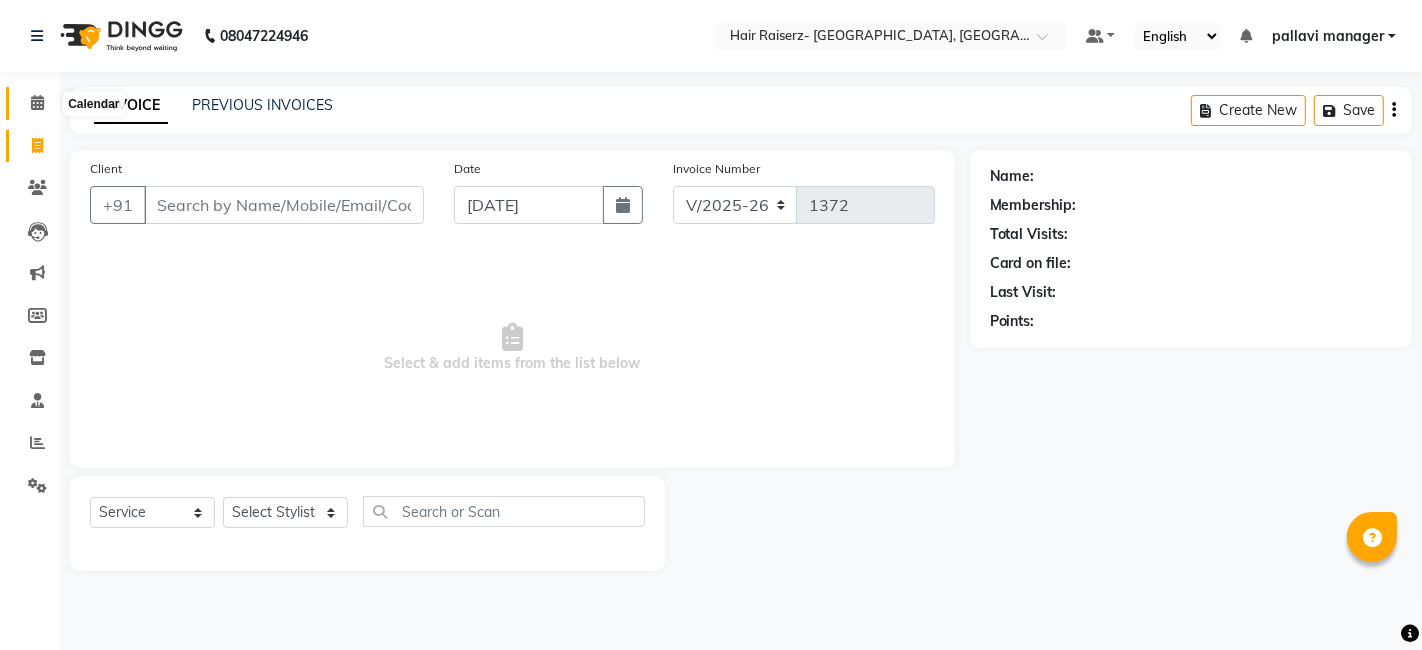 click 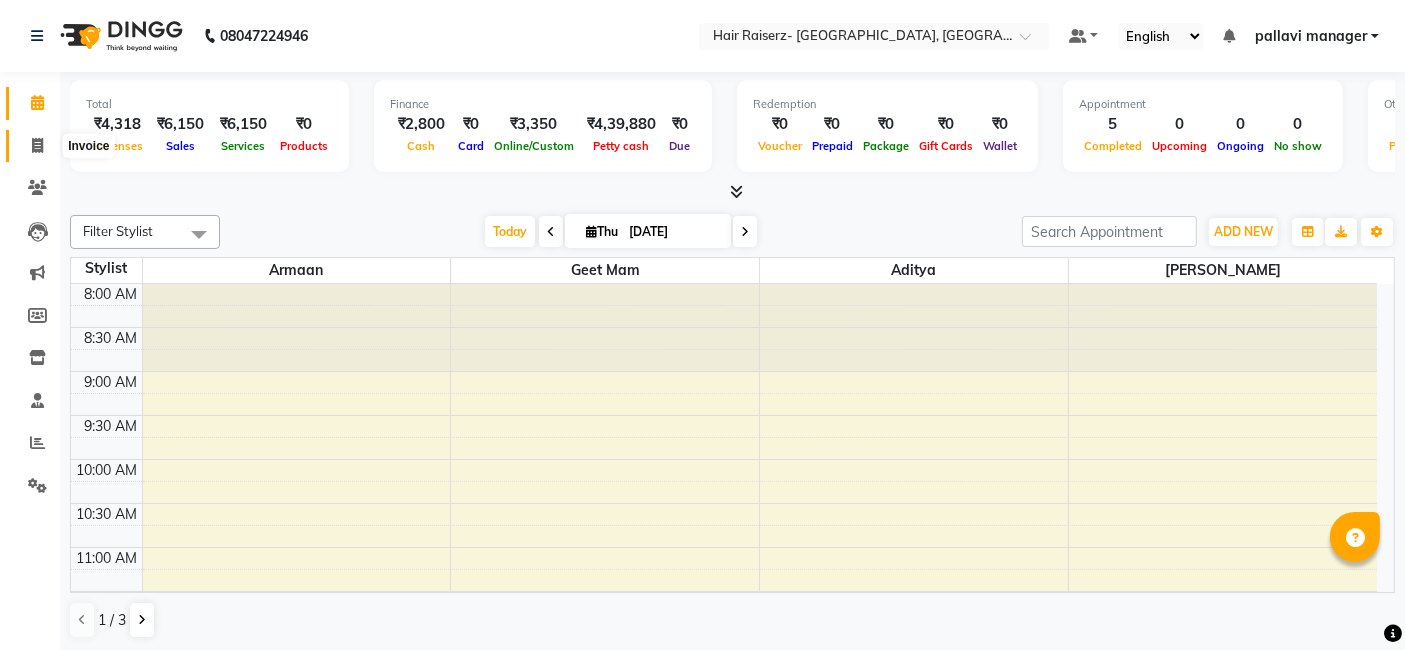 click 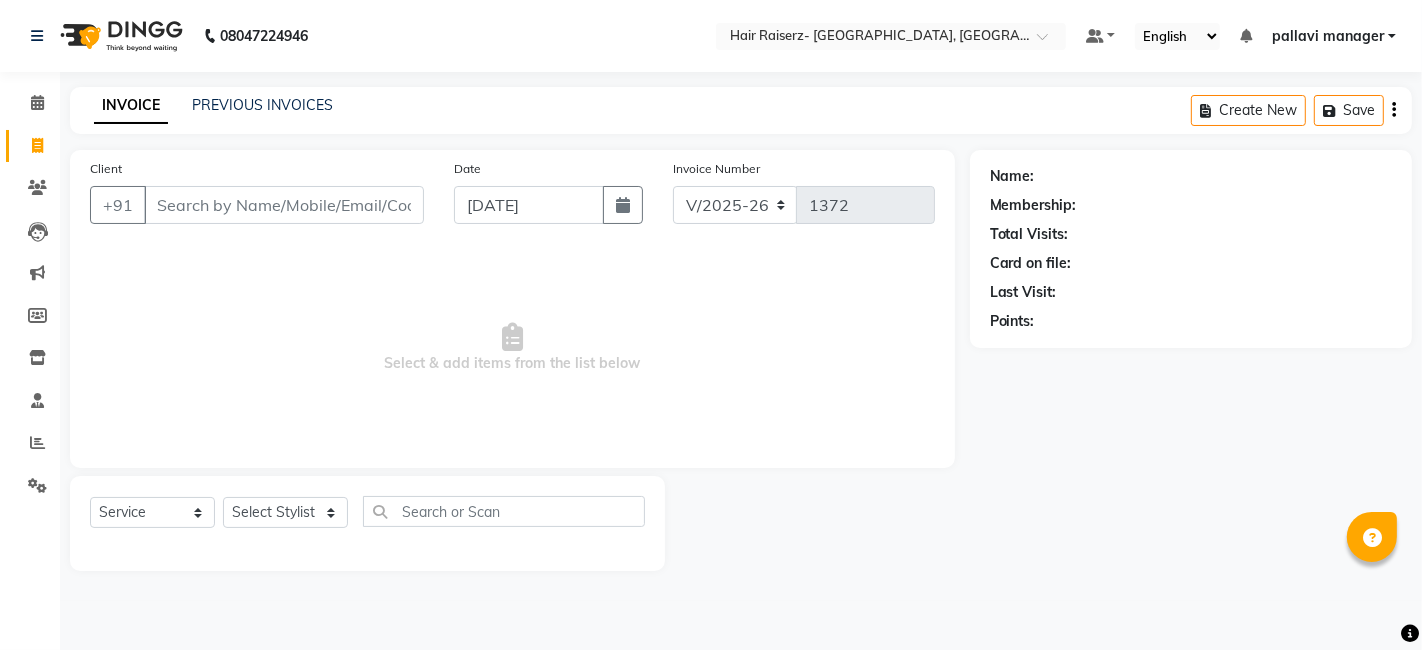 click on "Name: Membership: Total Visits: Card on file: Last Visit:  Points:" 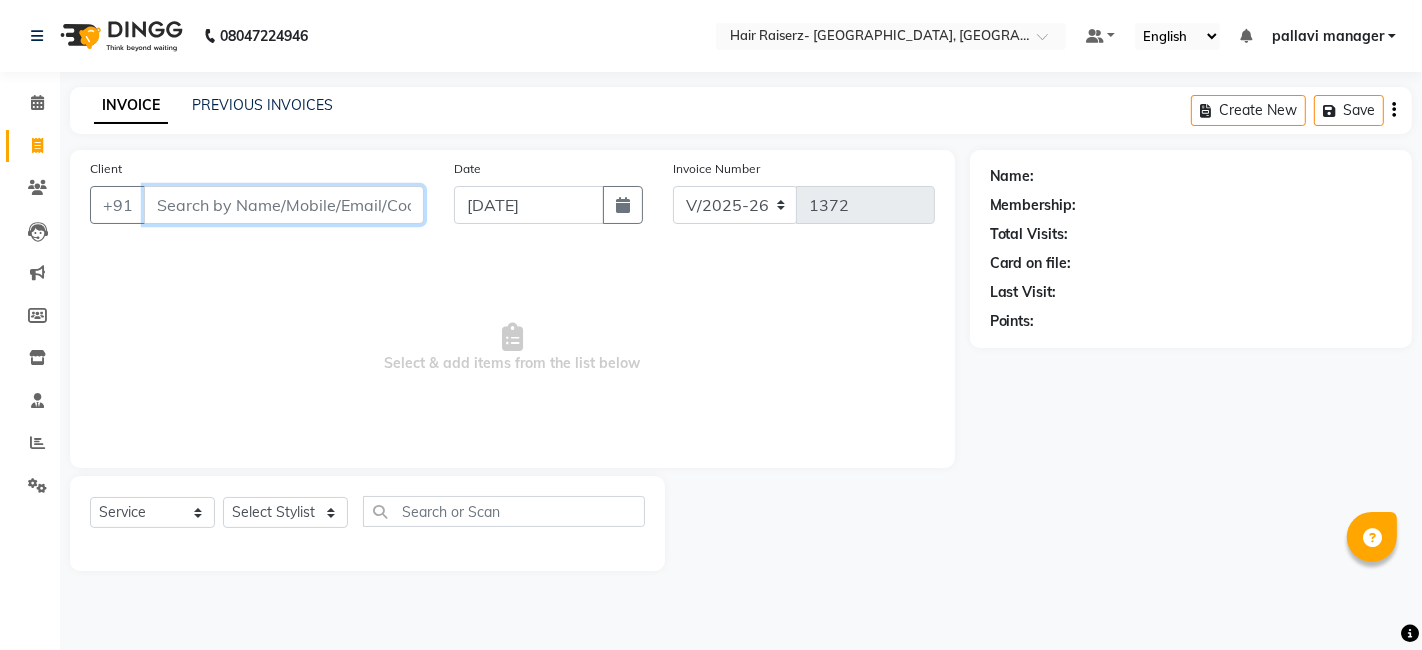click on "Client" at bounding box center [284, 205] 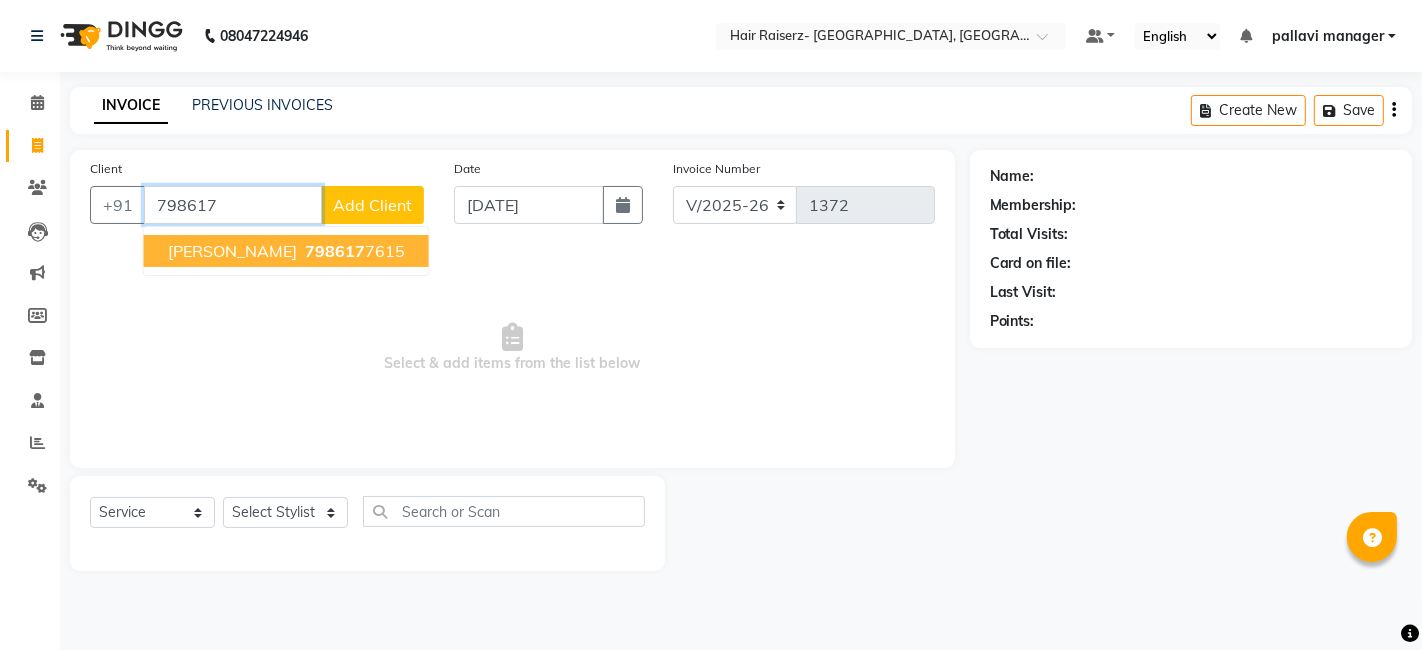 click on "798617" at bounding box center [335, 251] 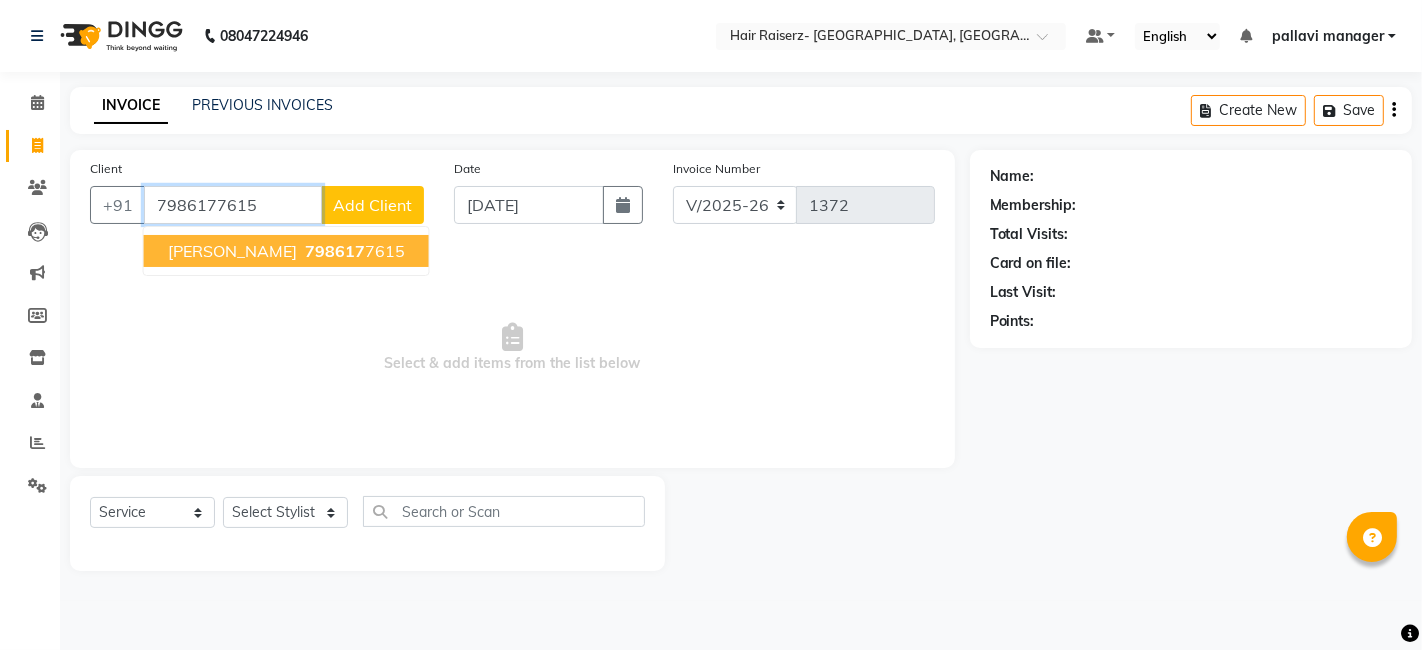 type on "7986177615" 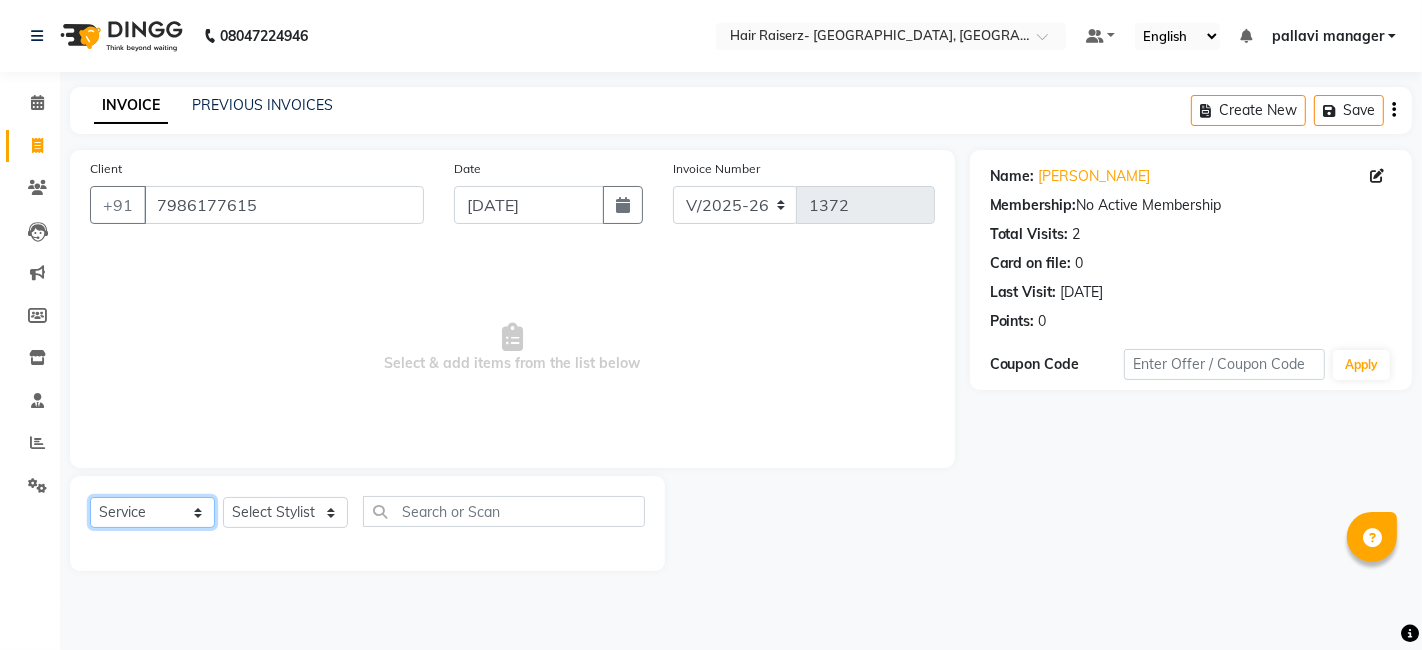 click on "Select  Service  Product  Membership  Package Voucher Prepaid Gift Card" 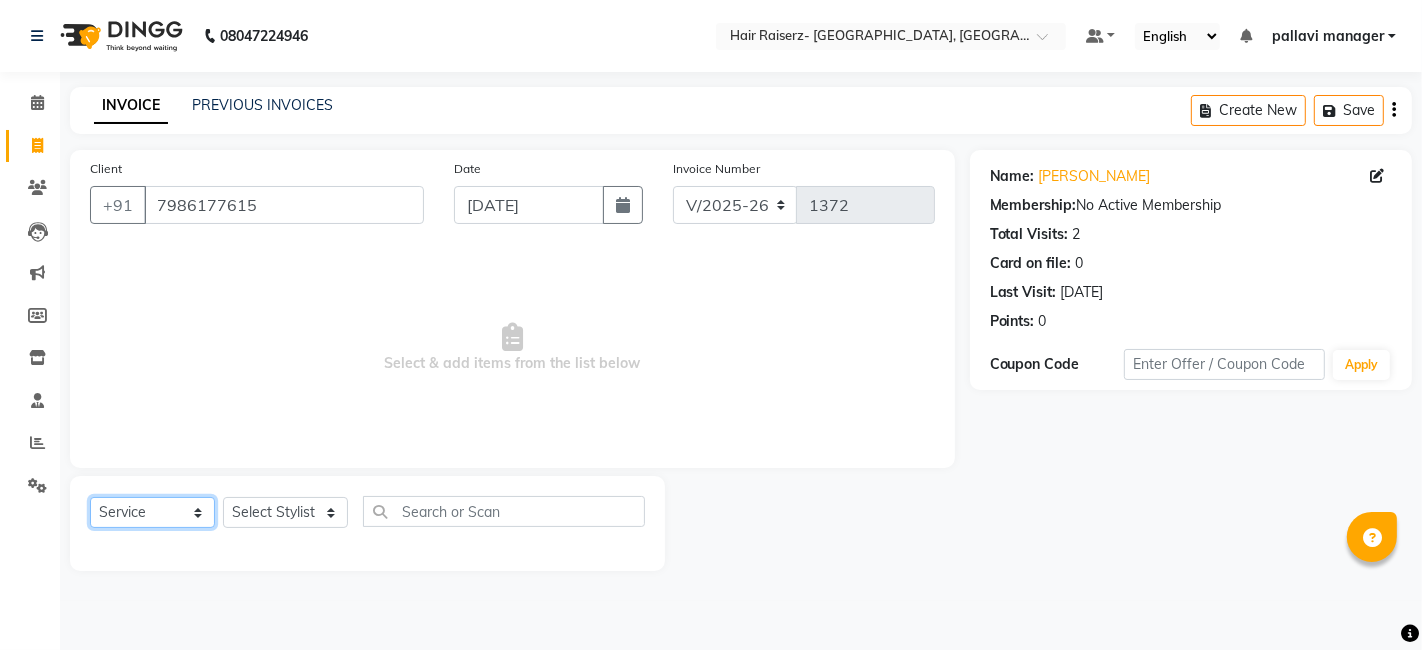 select on "product" 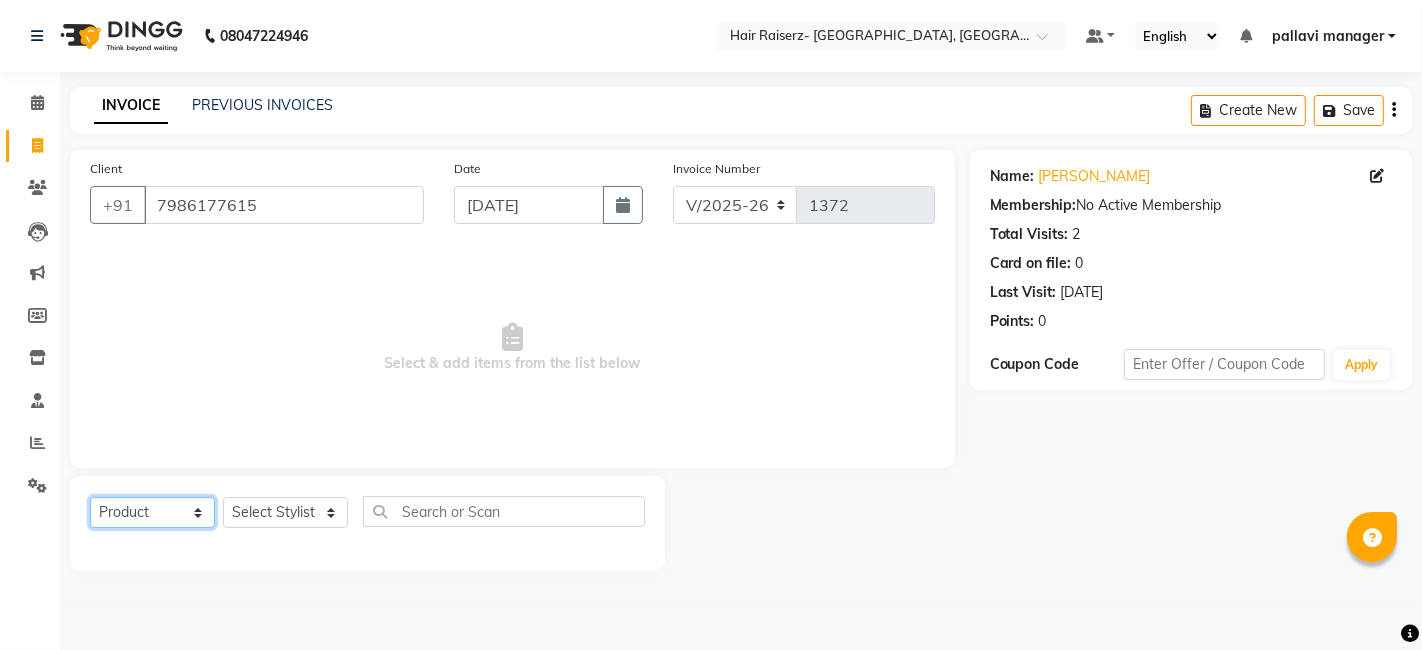 click on "Select  Service  Product  Membership  Package Voucher Prepaid Gift Card" 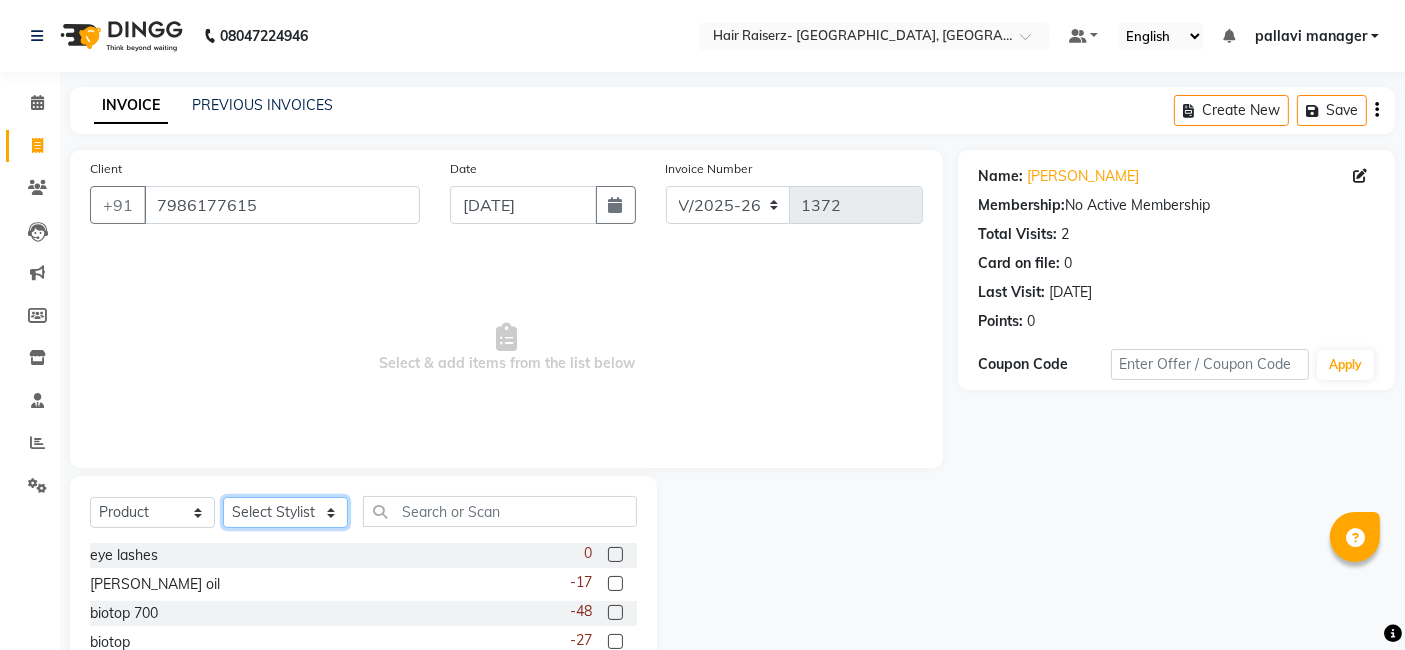 click on "Select Stylist aditya amita Armaan Geet mam  kajal pallavi manager poonam rehman sajid" 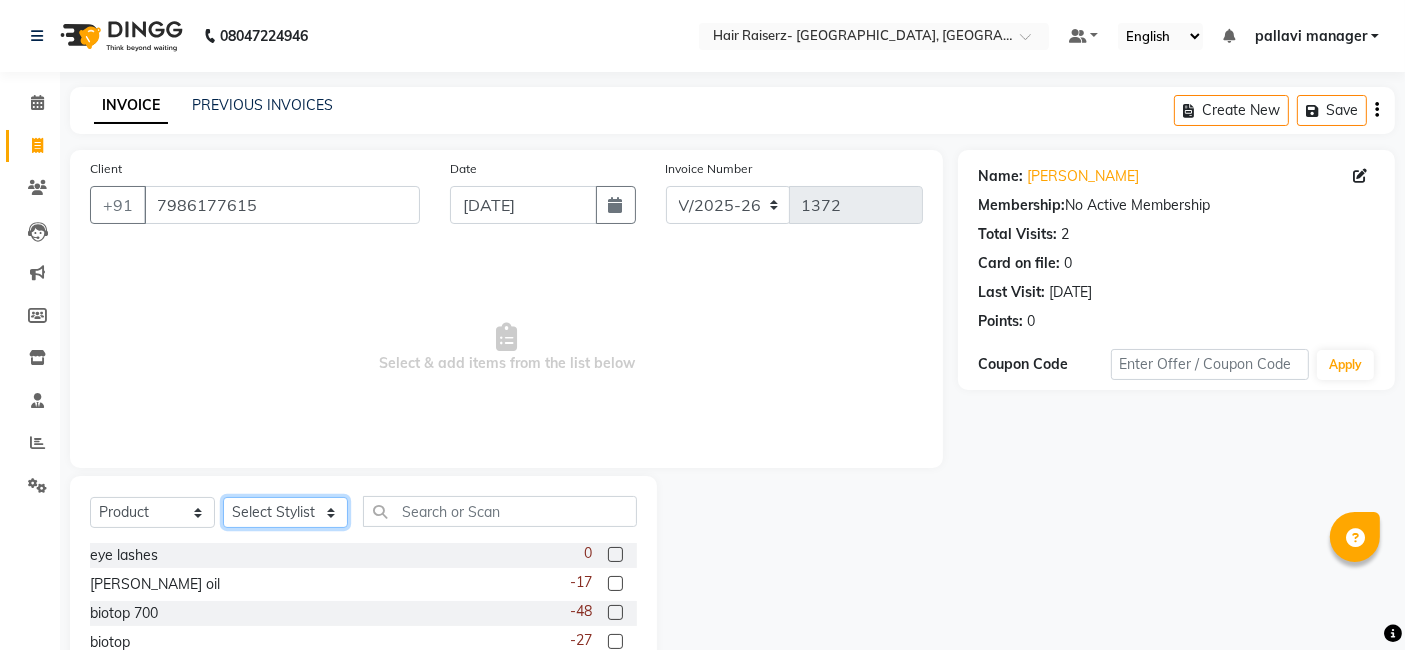 select on "82306" 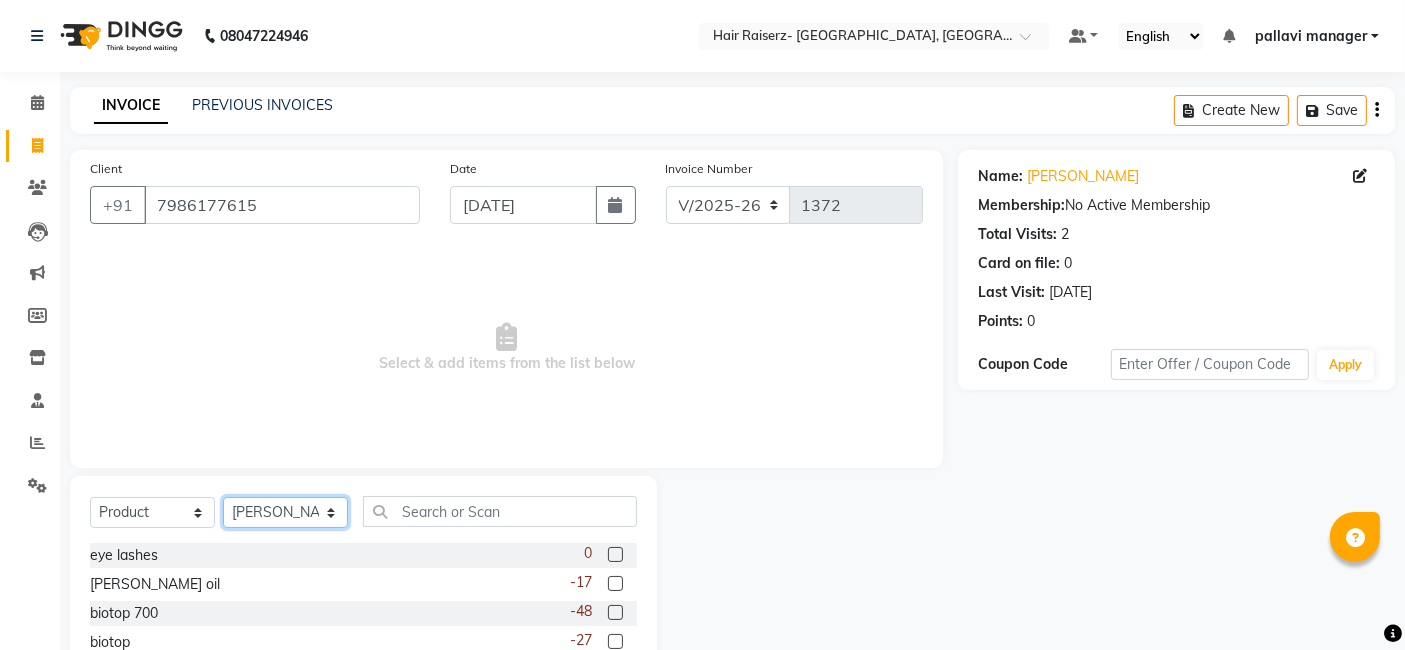click on "Select Stylist aditya amita Armaan Geet mam  kajal pallavi manager poonam rehman sajid" 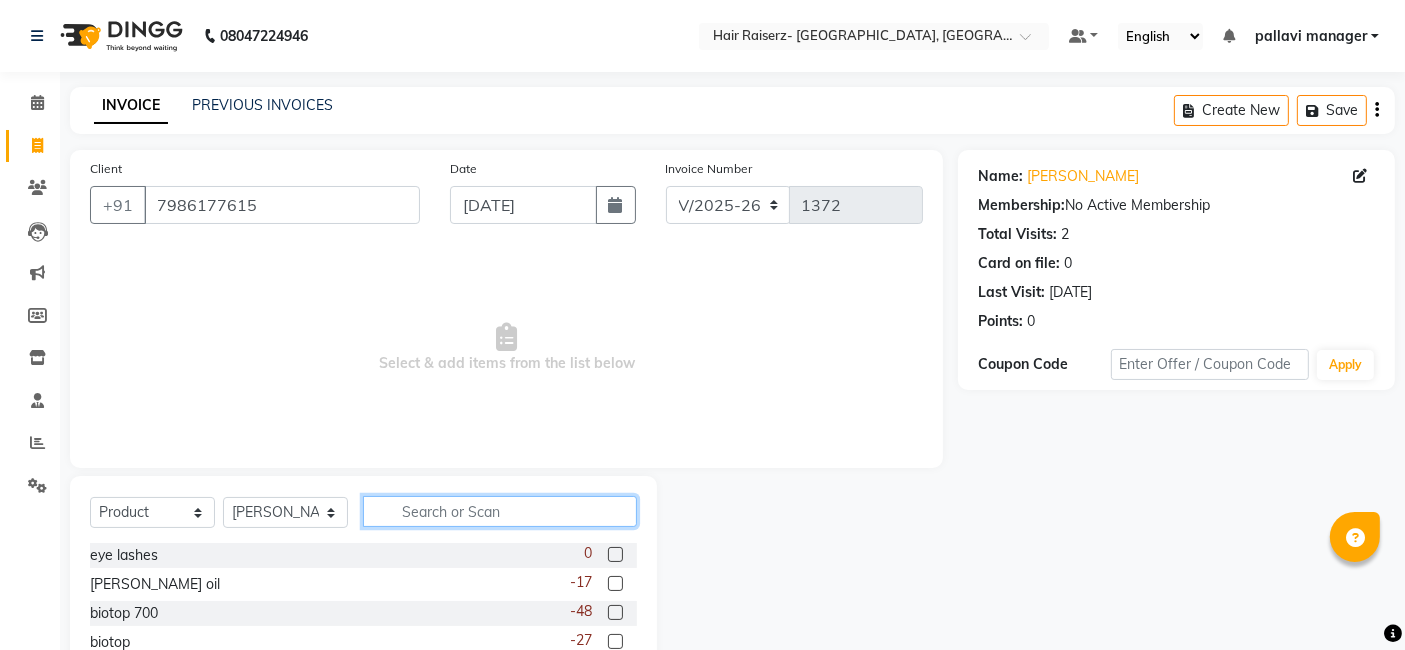 click 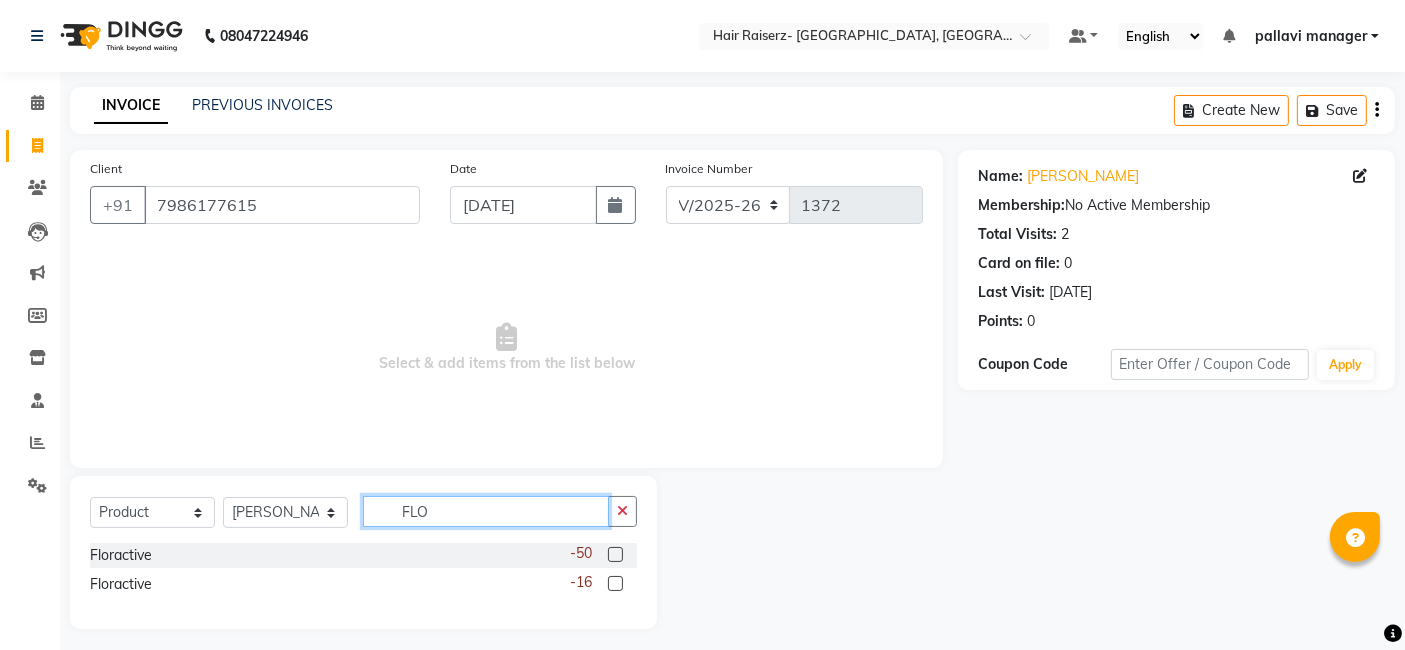 type on "FLO" 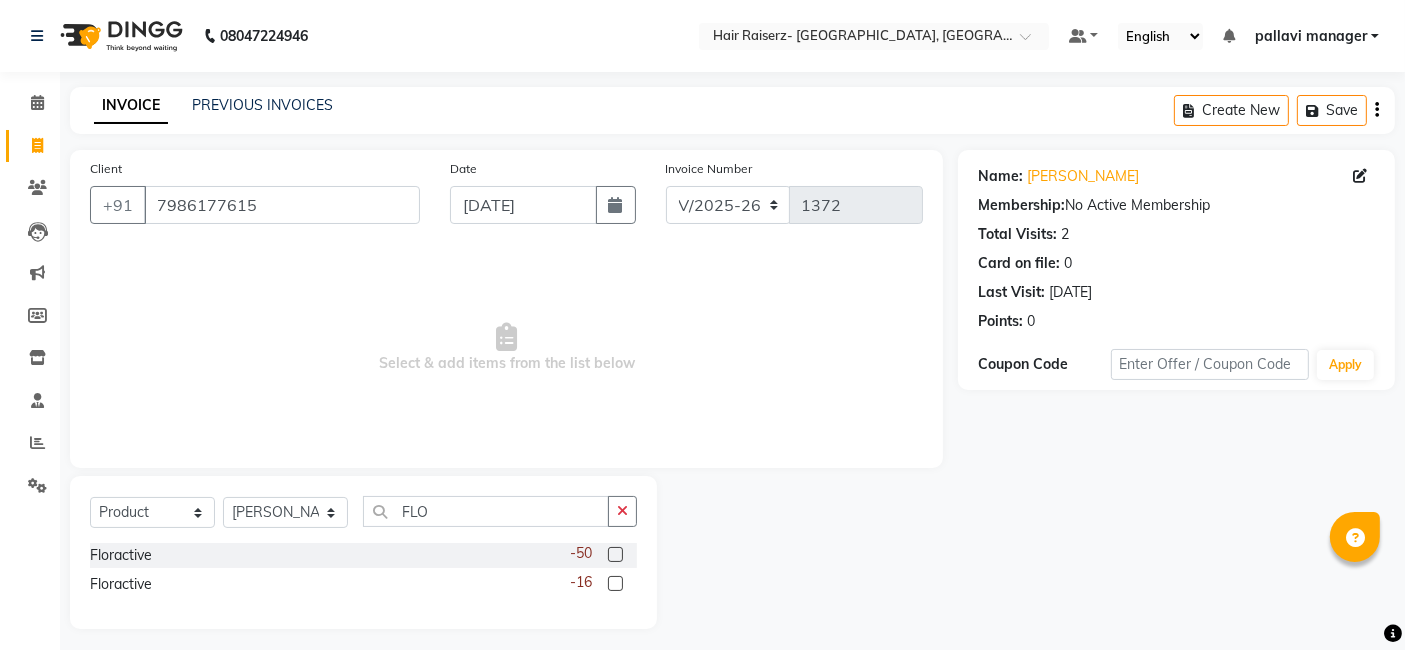 click 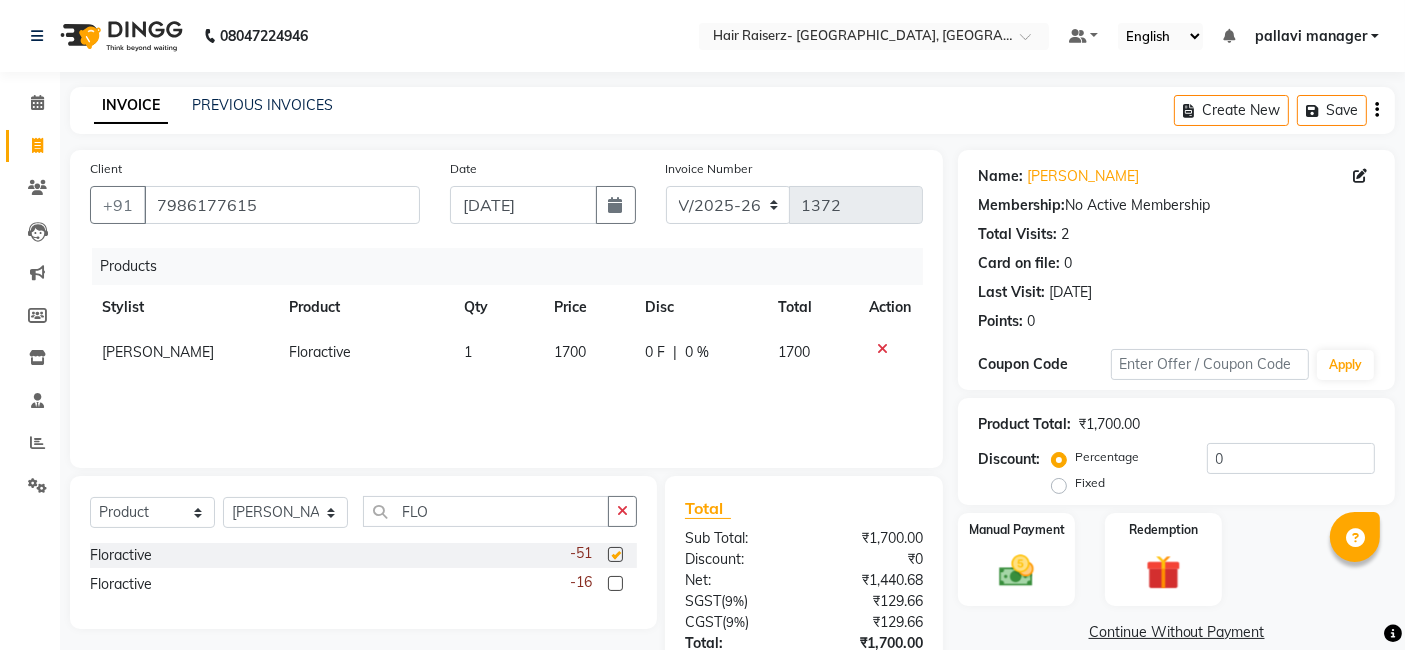 checkbox on "false" 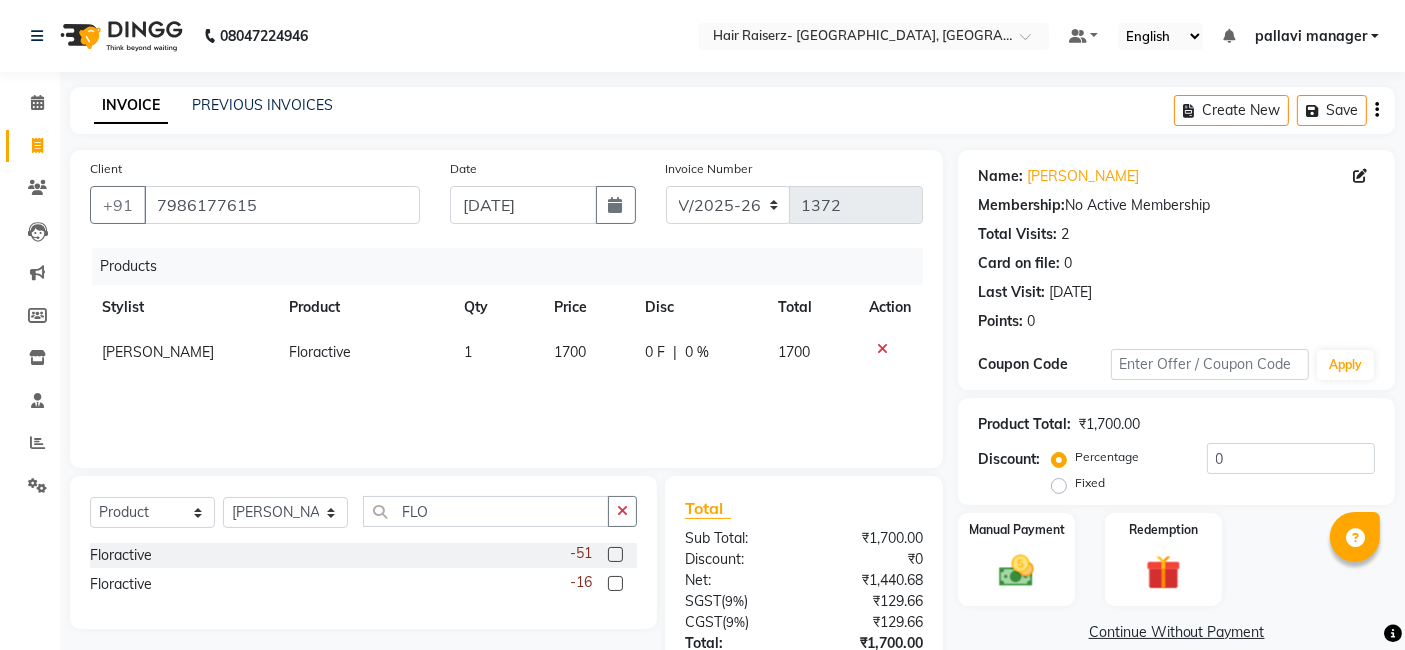 scroll, scrollTop: 127, scrollLeft: 0, axis: vertical 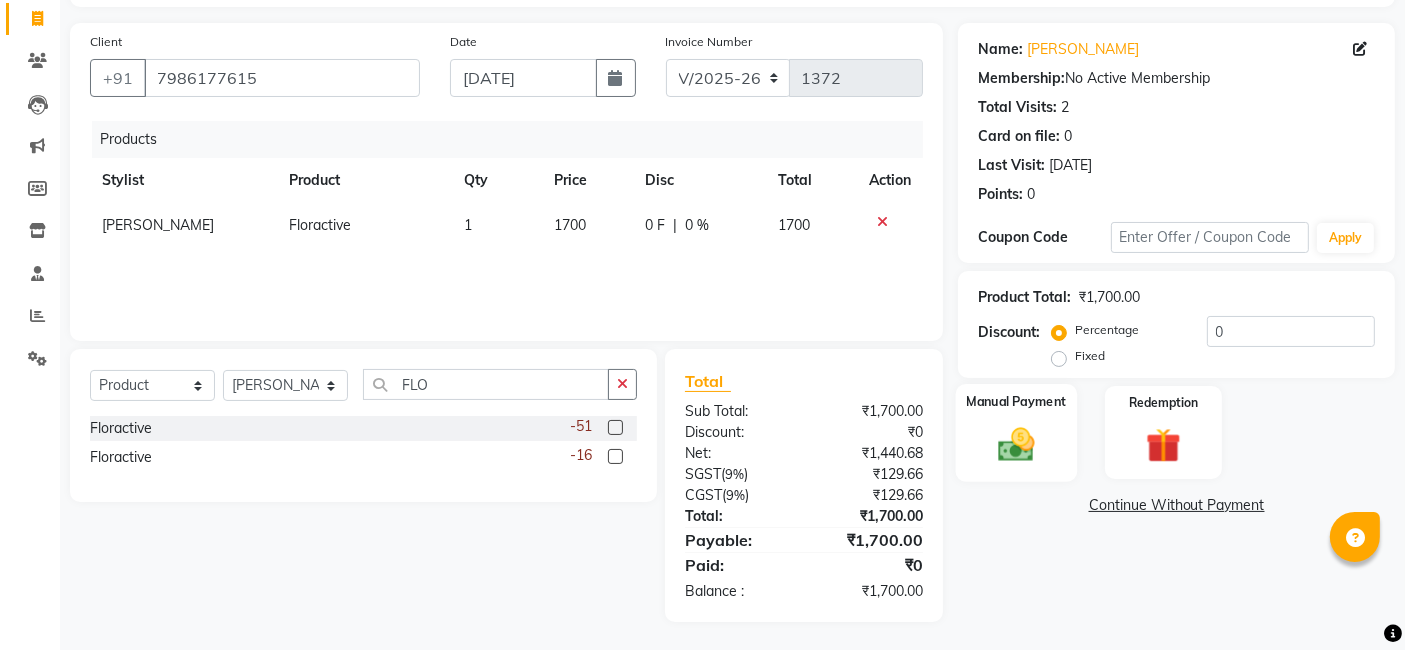 click on "Manual Payment" 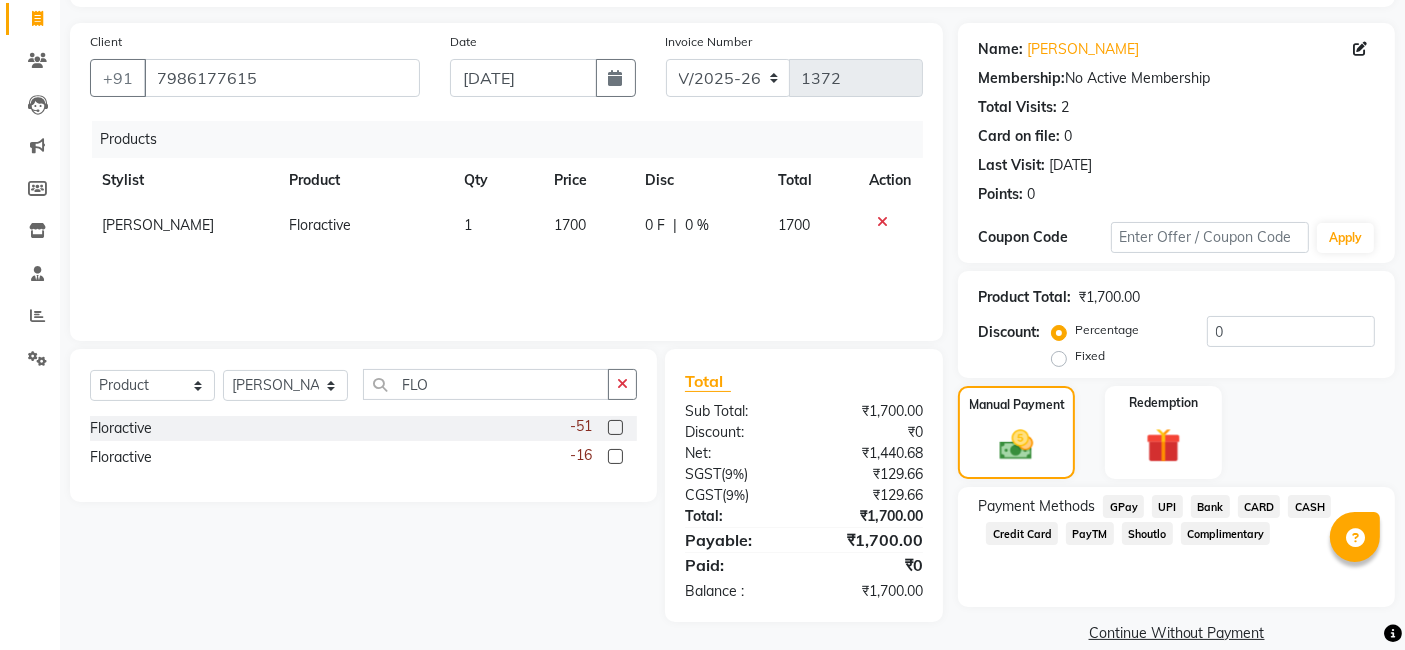 click on "GPay" 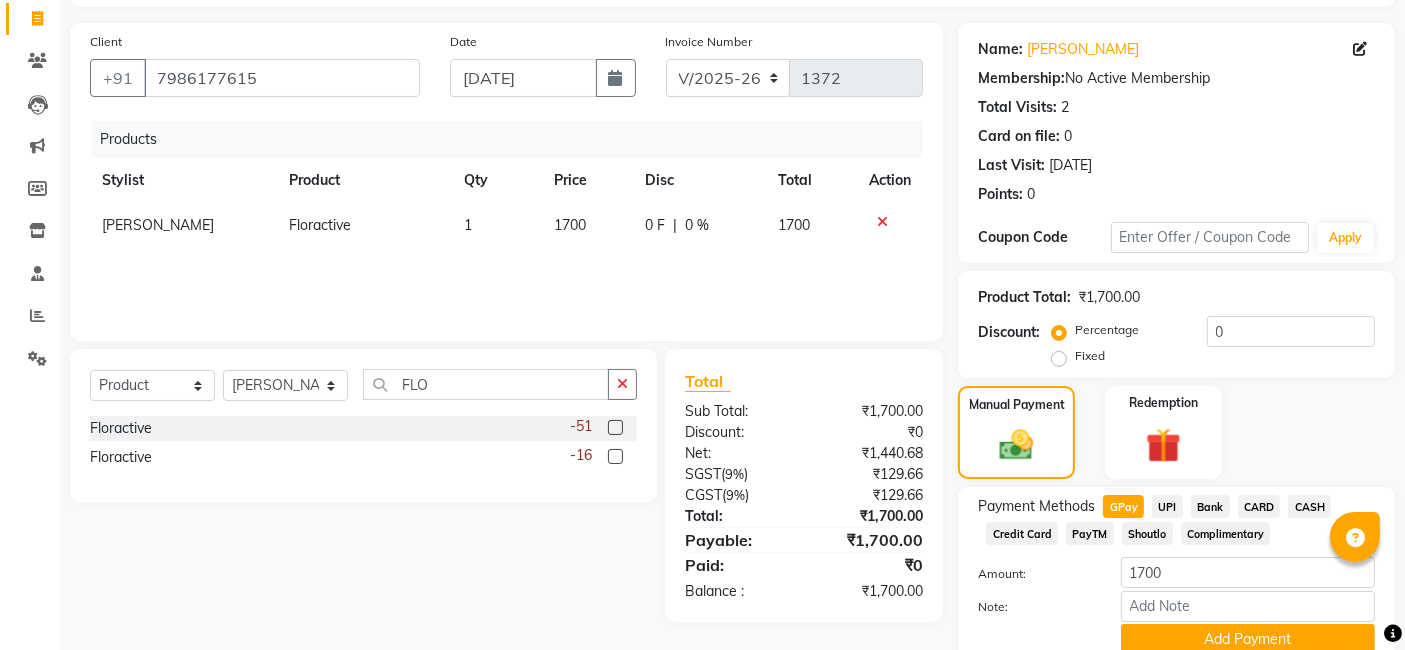 scroll, scrollTop: 210, scrollLeft: 0, axis: vertical 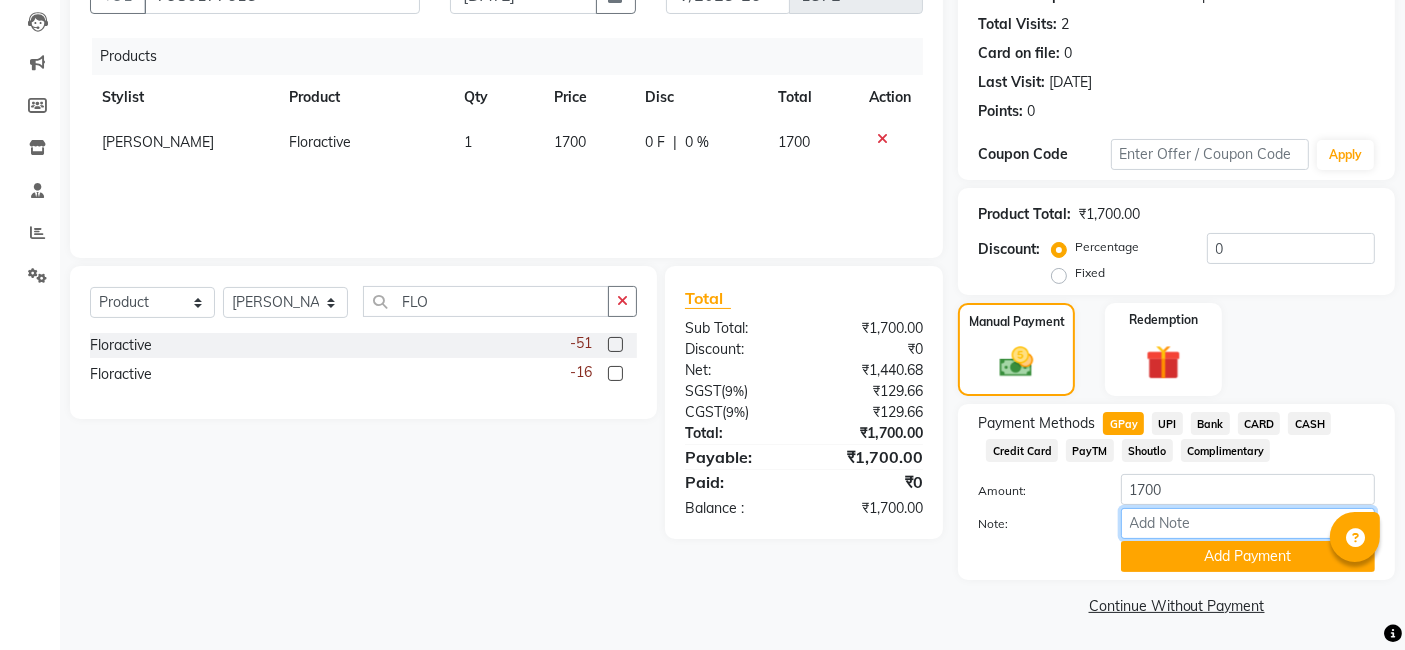 click on "Note:" at bounding box center [1248, 523] 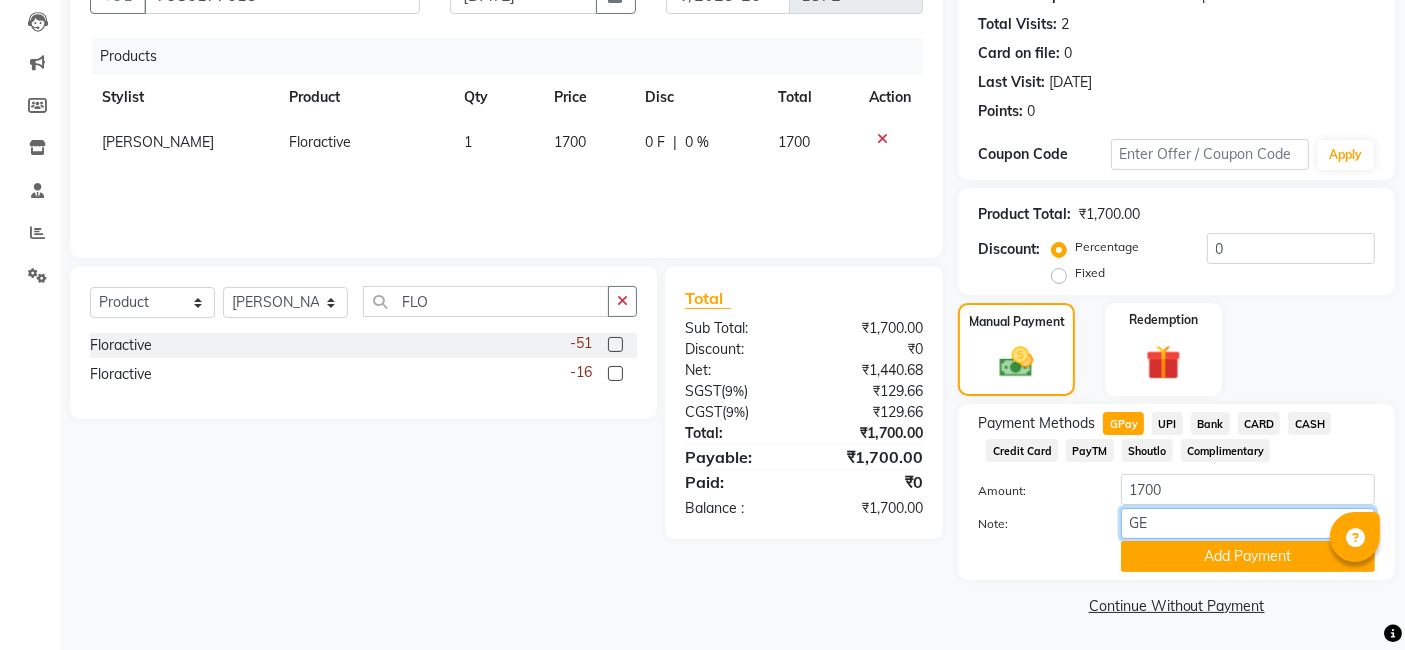 type on "G" 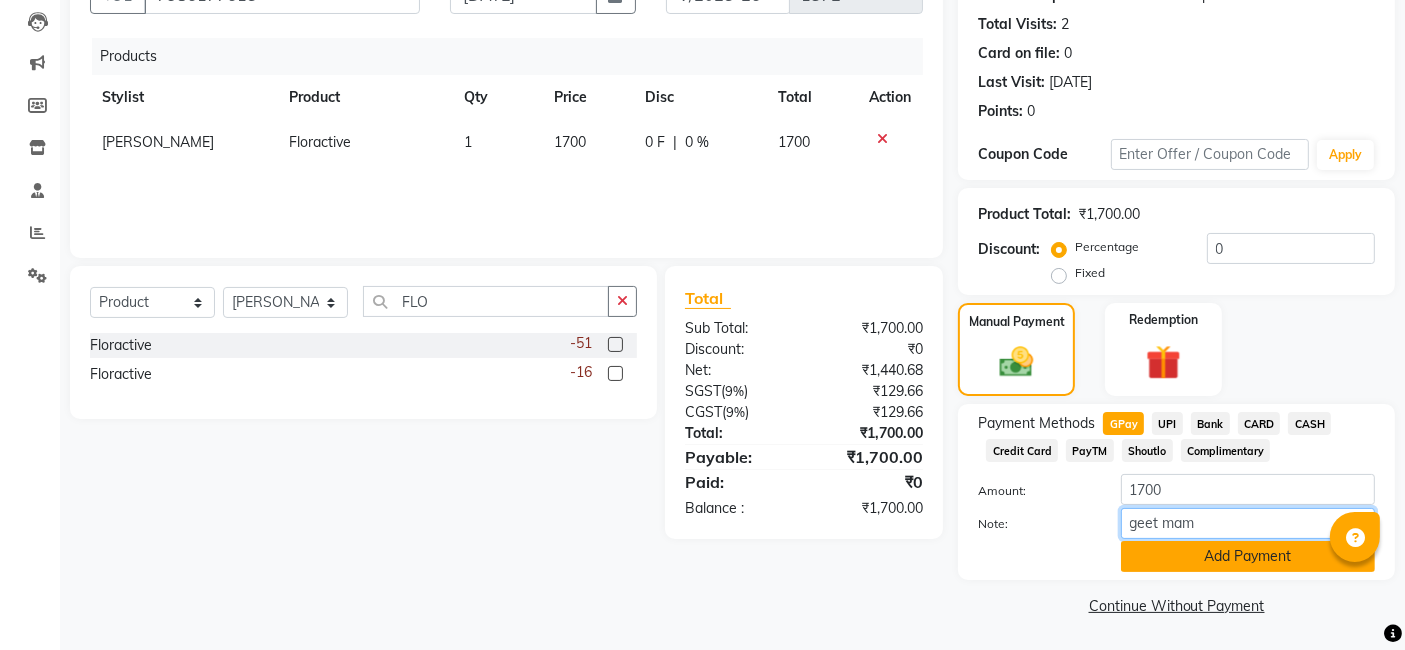 type on "geet mam" 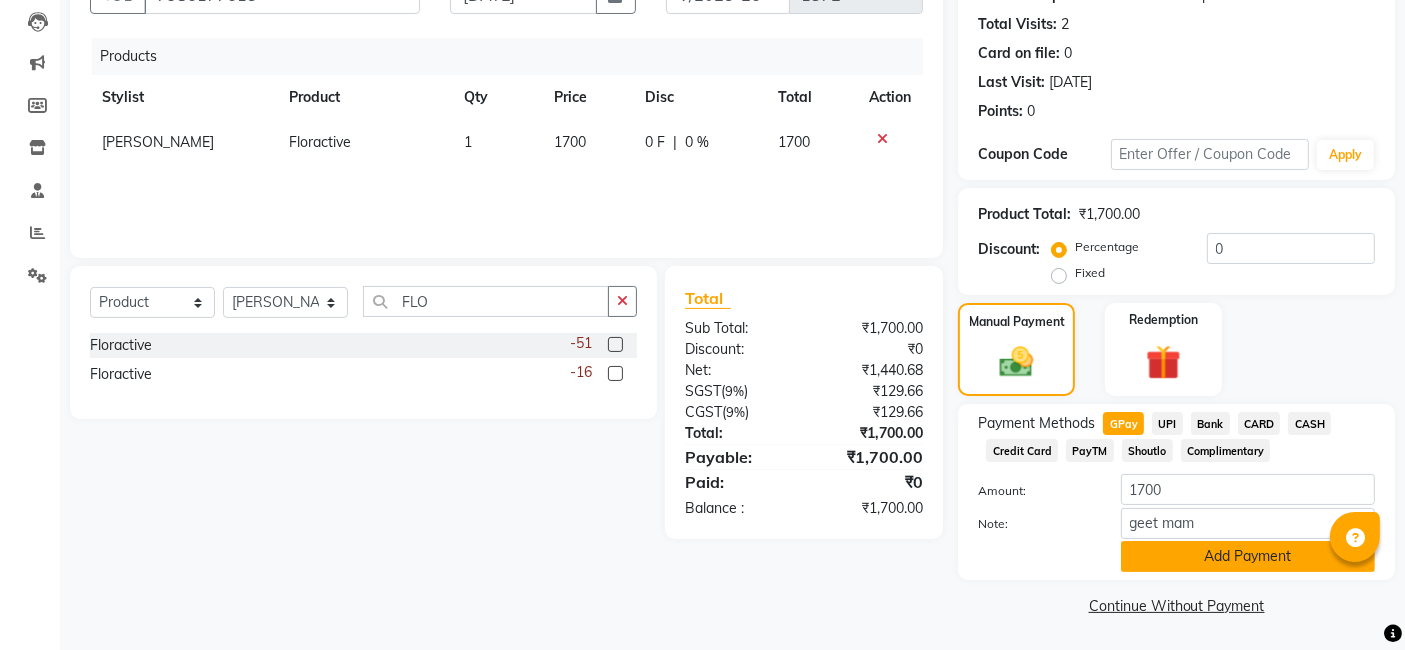click on "Add Payment" 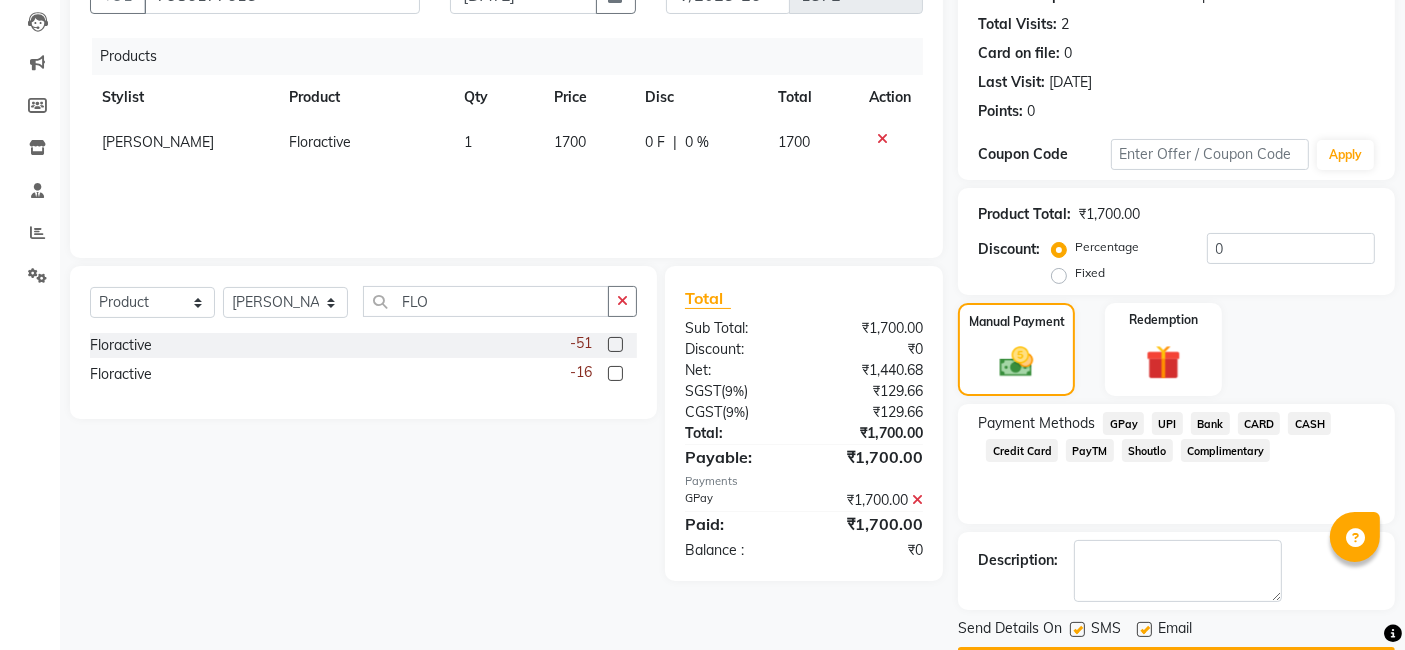 scroll, scrollTop: 266, scrollLeft: 0, axis: vertical 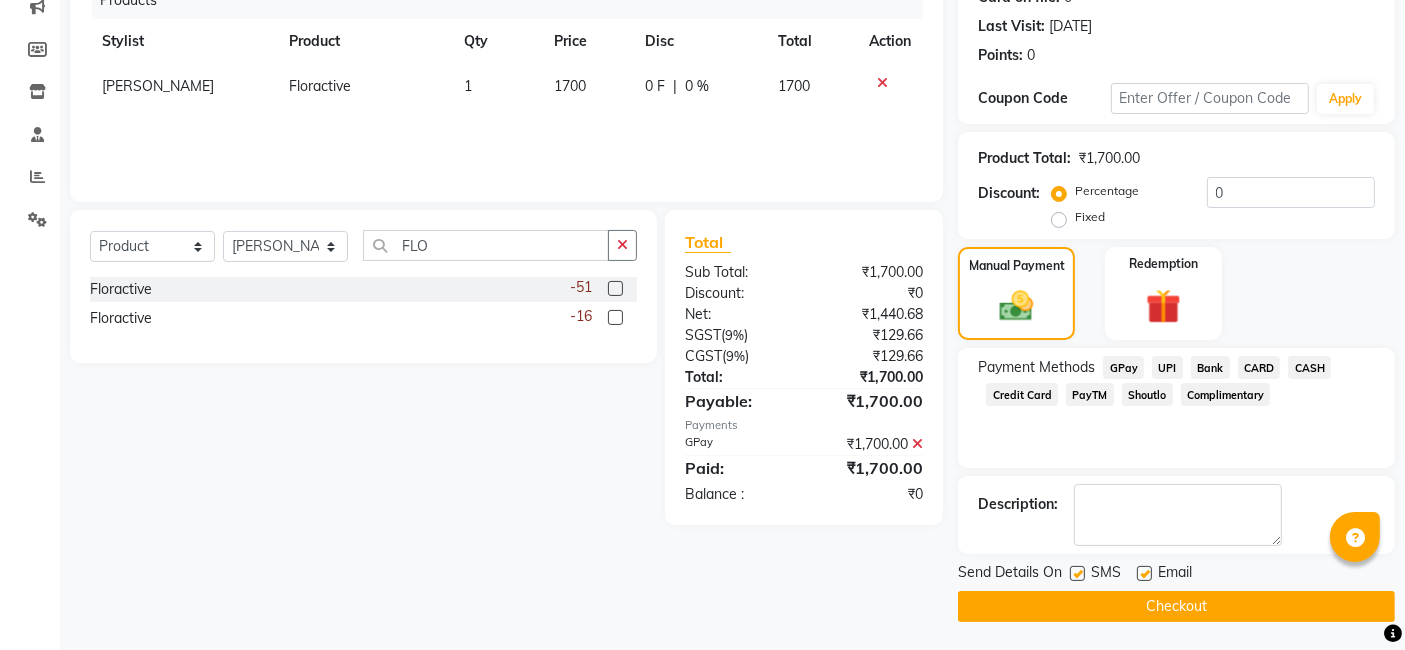 click 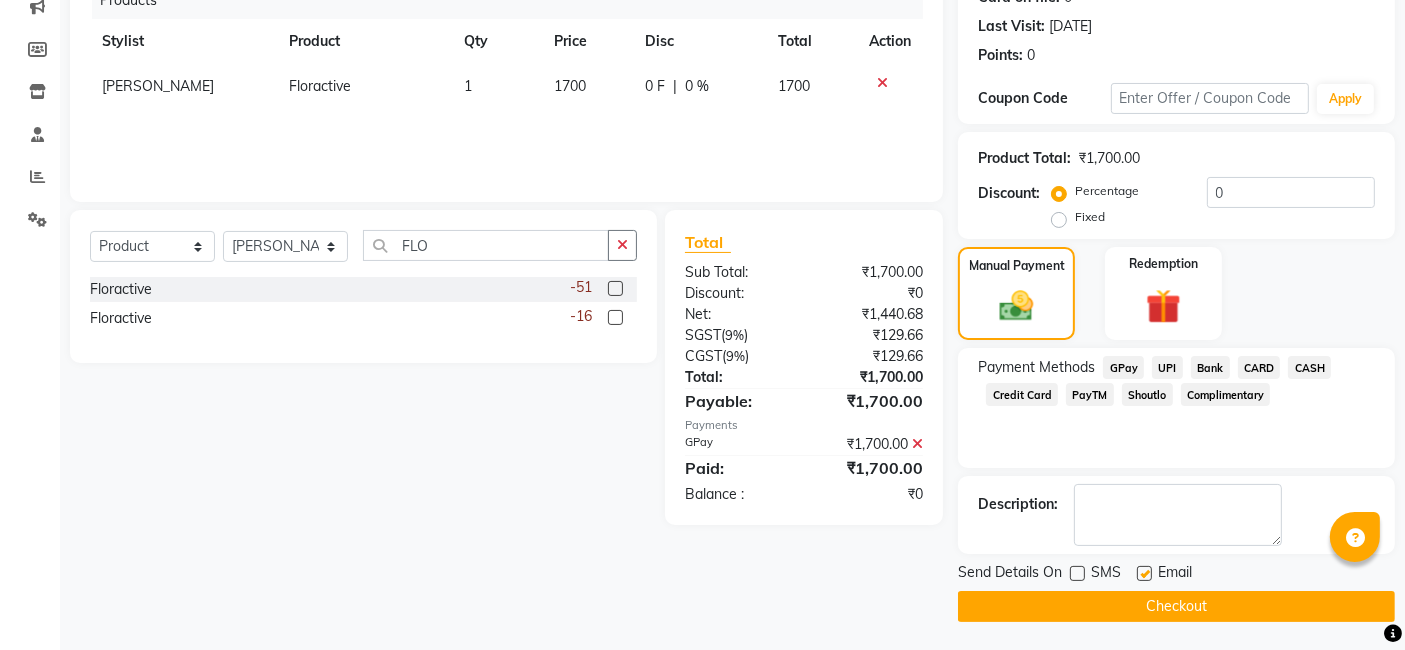 click 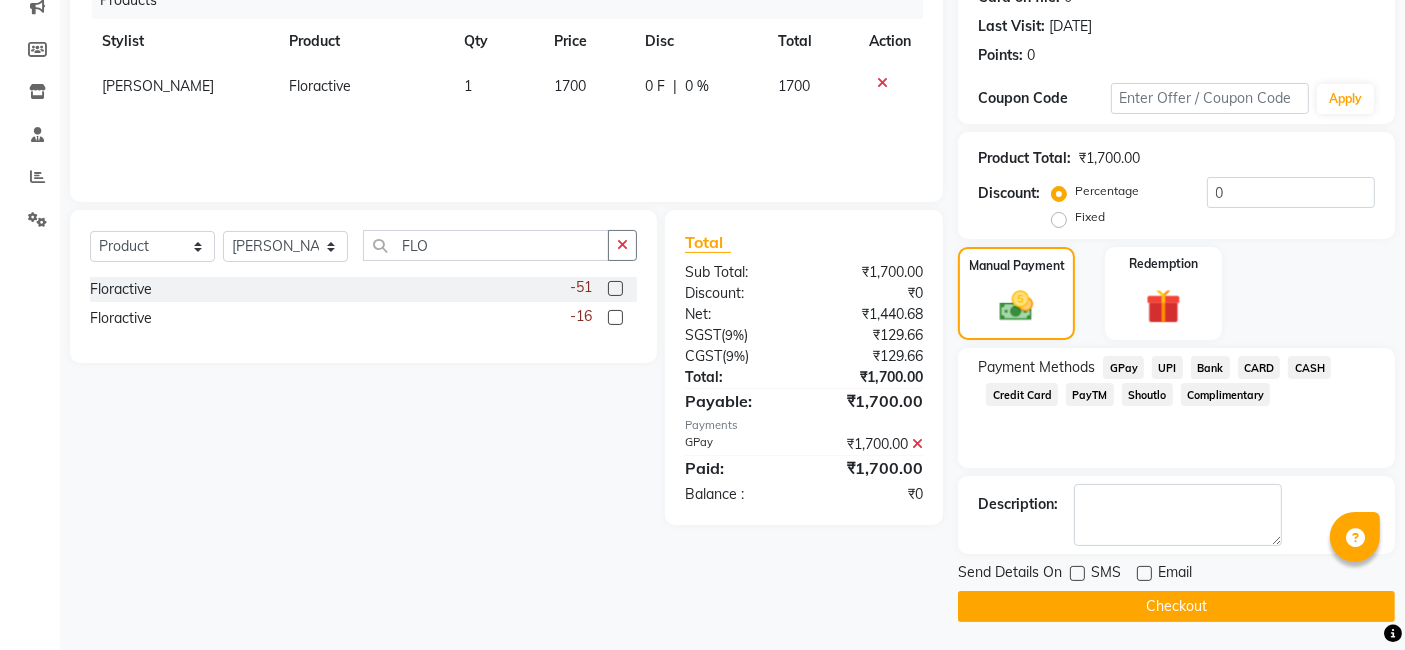 click on "Checkout" 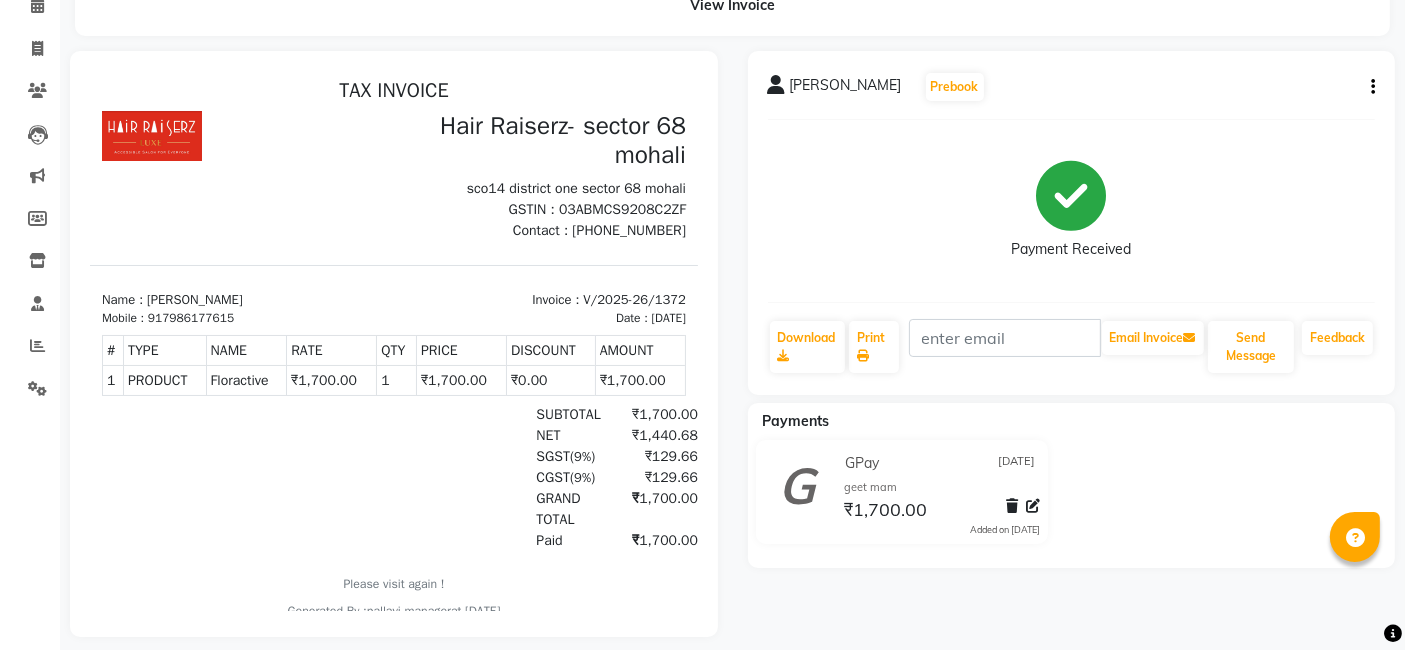 scroll, scrollTop: 0, scrollLeft: 0, axis: both 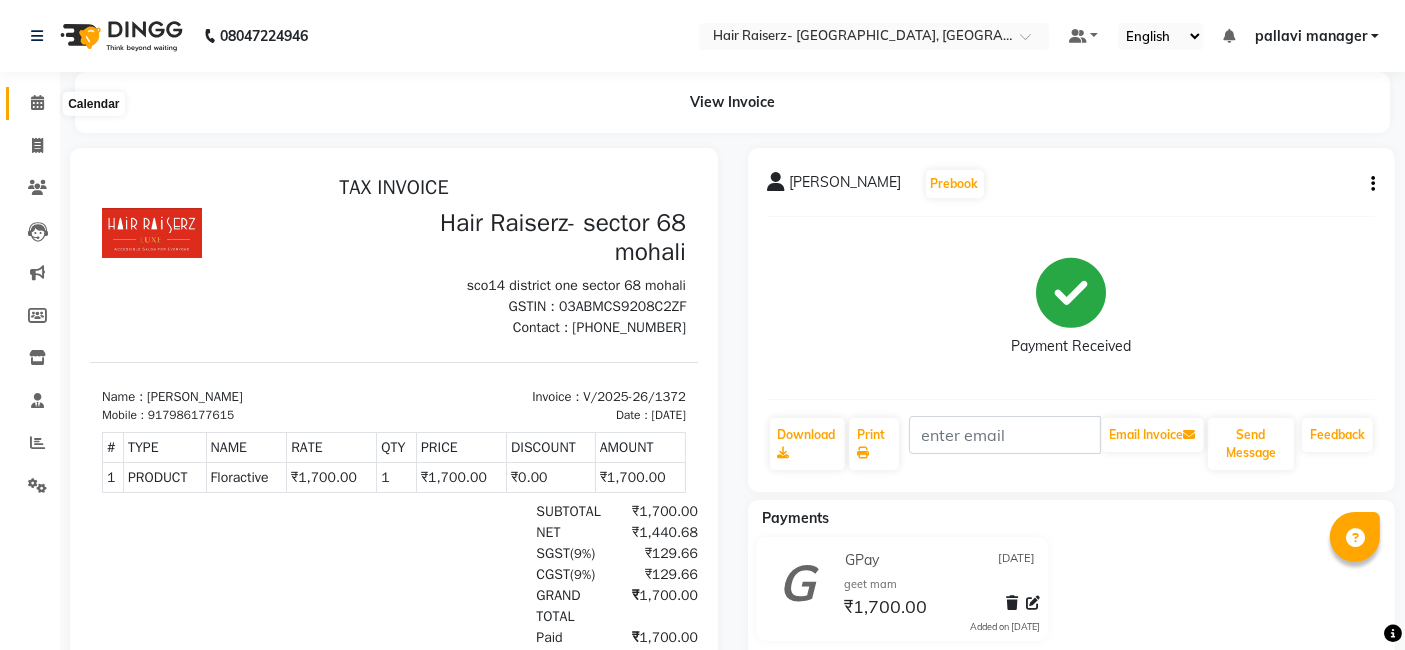 click 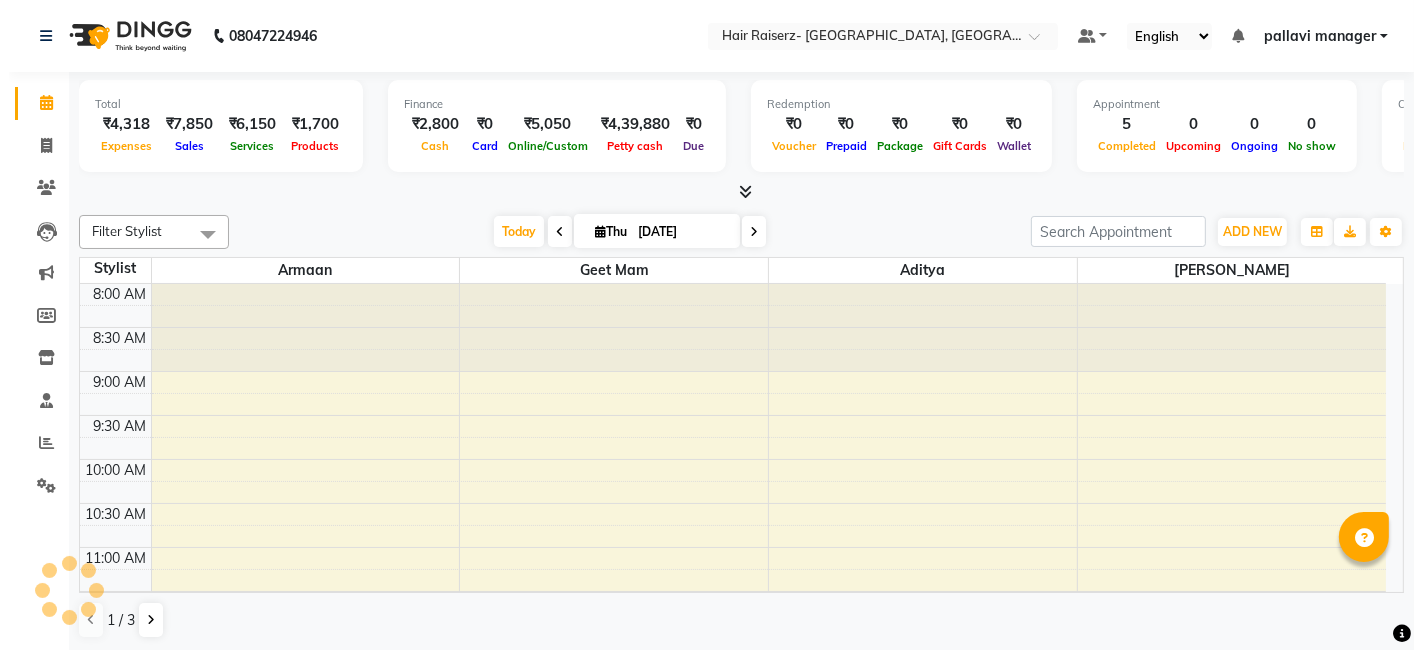 scroll, scrollTop: 0, scrollLeft: 0, axis: both 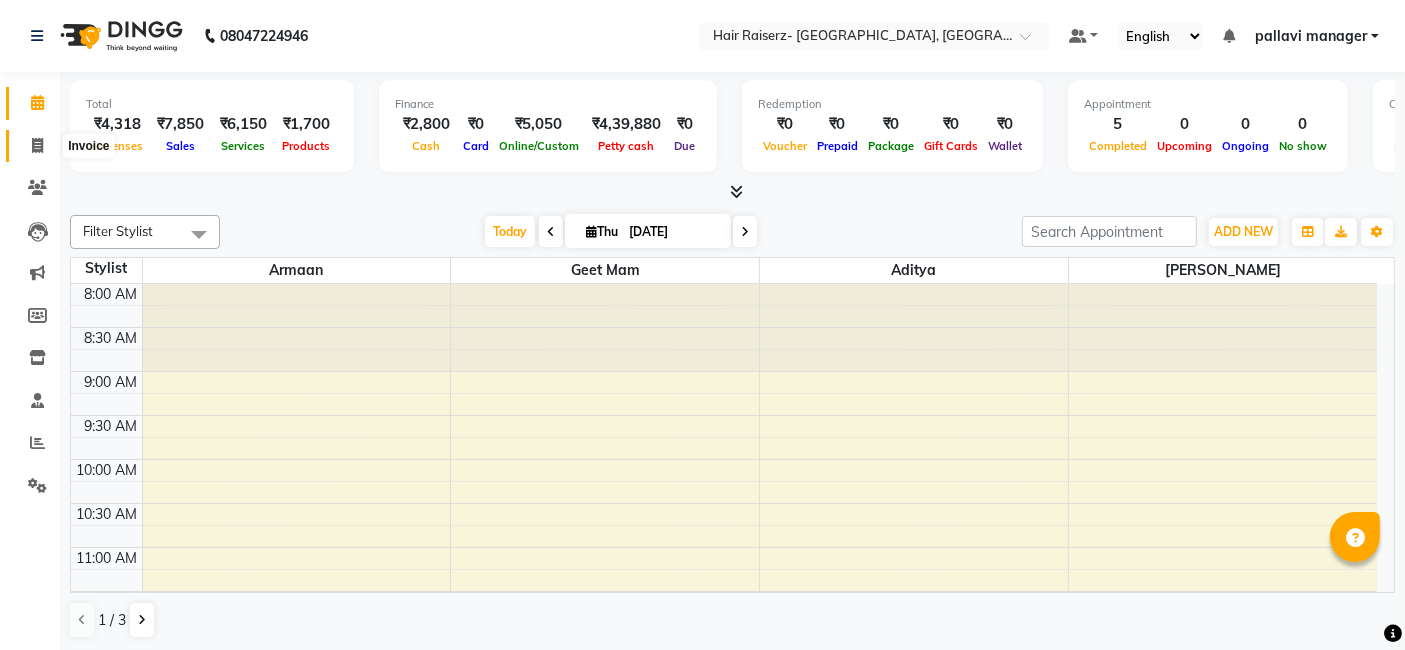 click 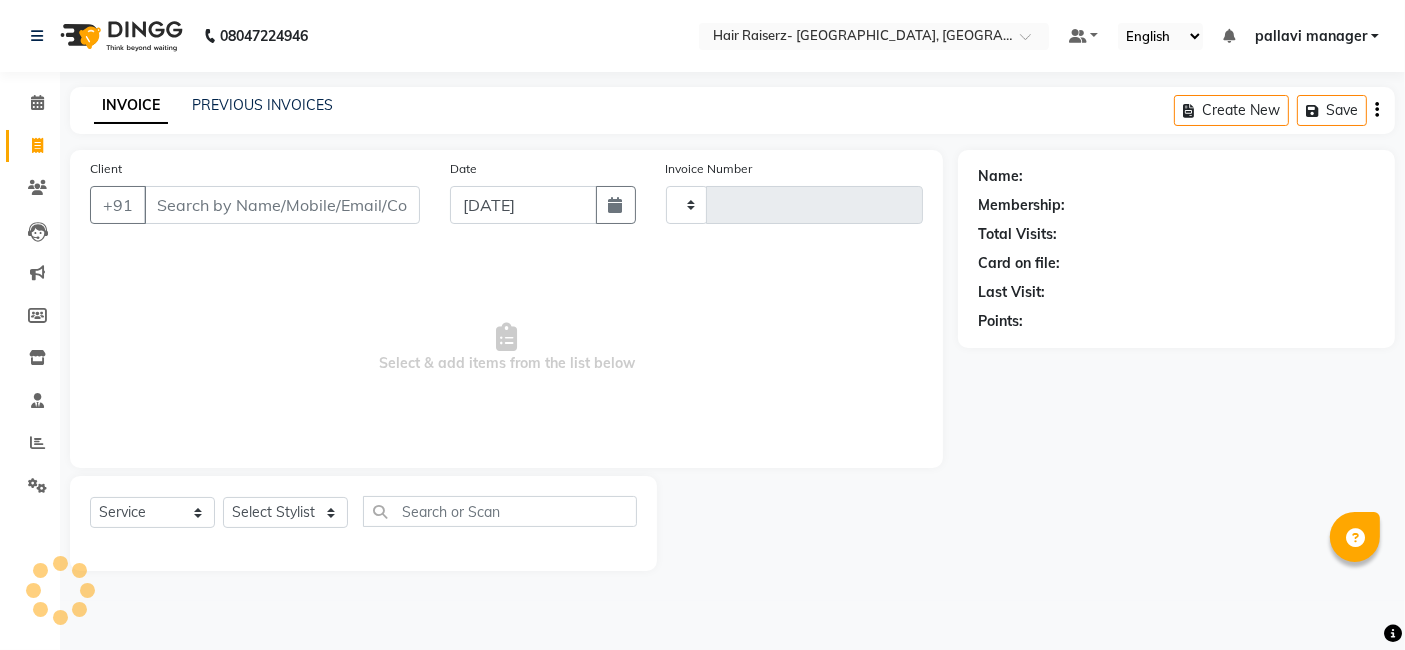 type on "1373" 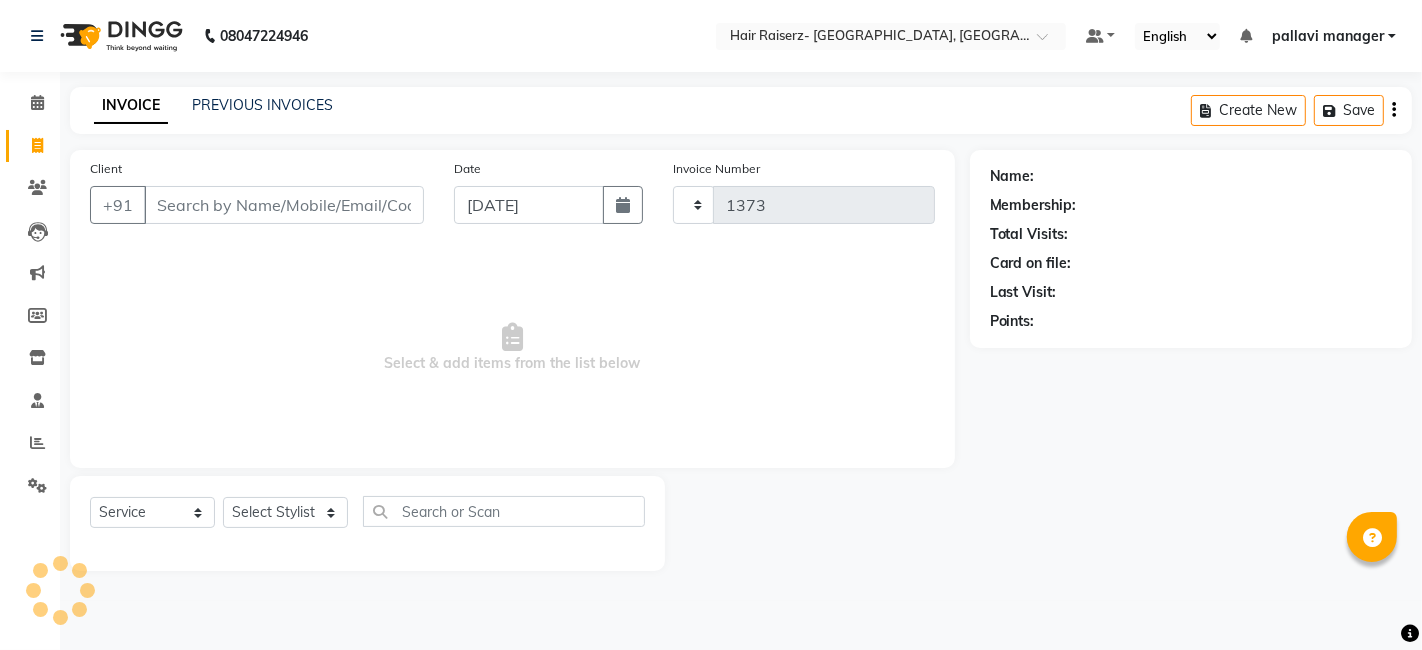 select on "6691" 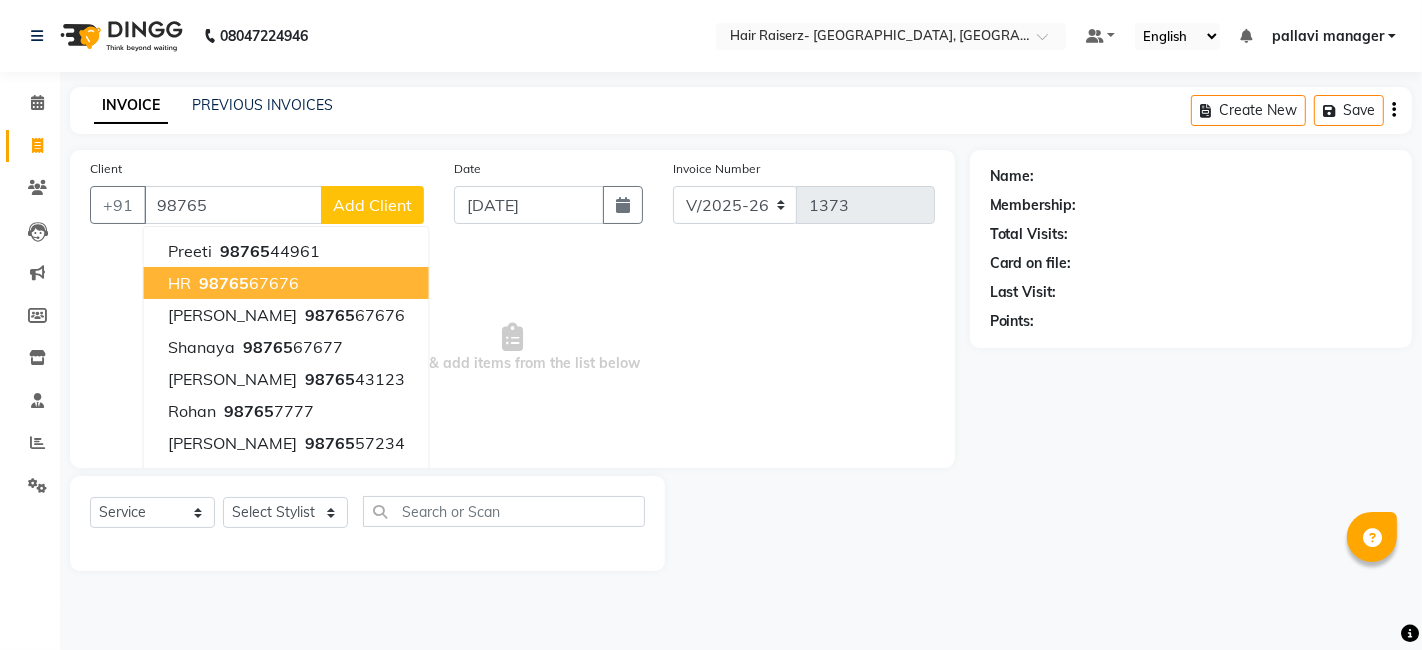 click on "98765" at bounding box center (224, 283) 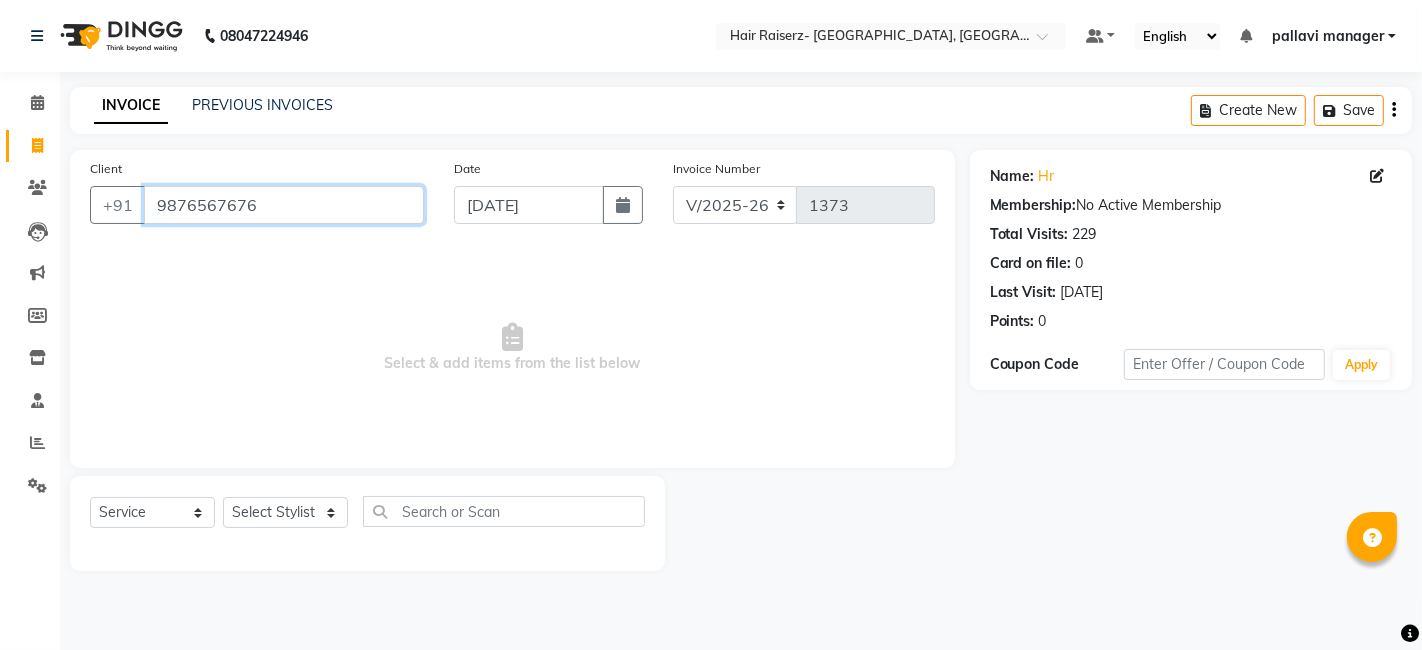 click on "9876567676" at bounding box center [284, 205] 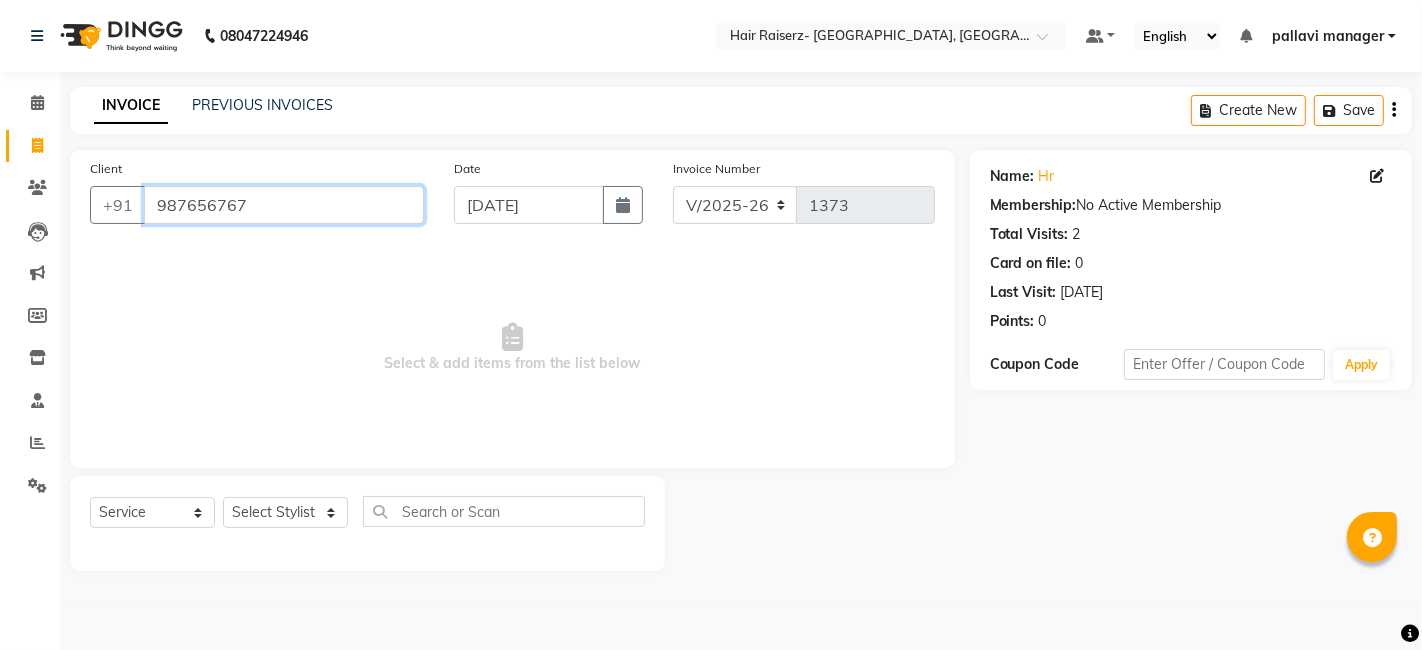 click on "987656767" at bounding box center (284, 205) 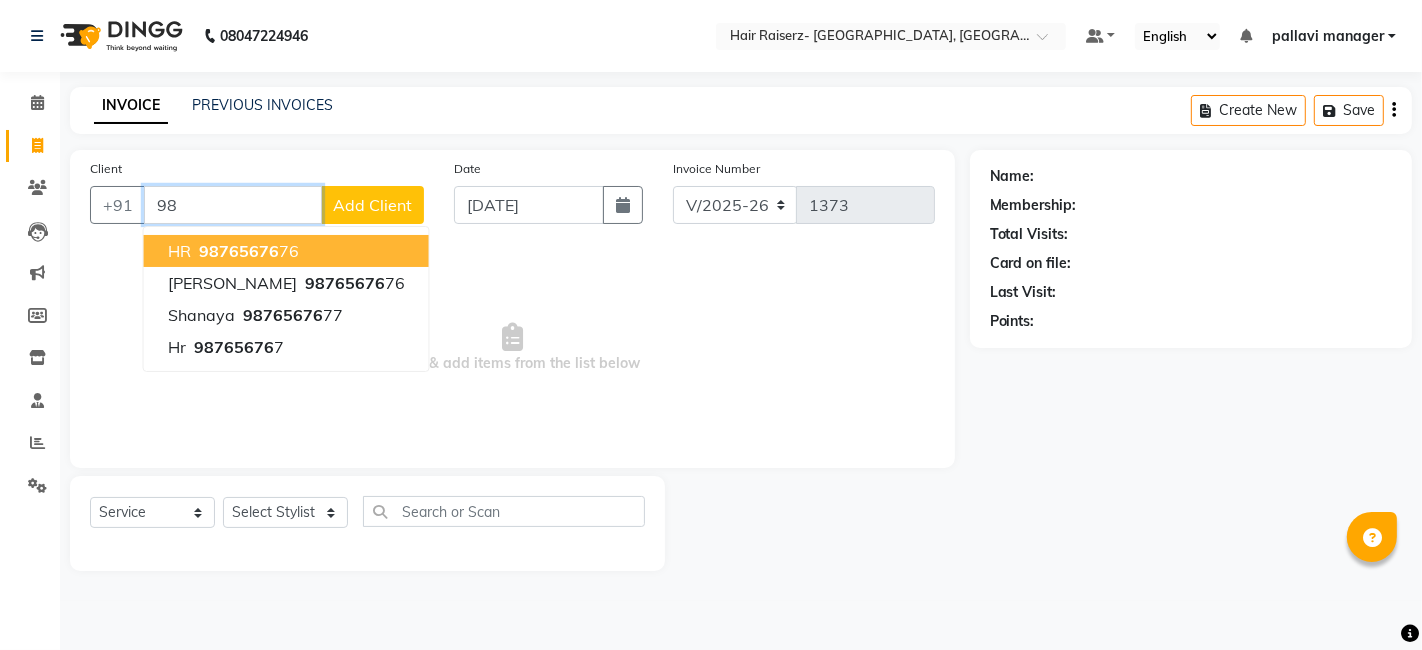 type on "9" 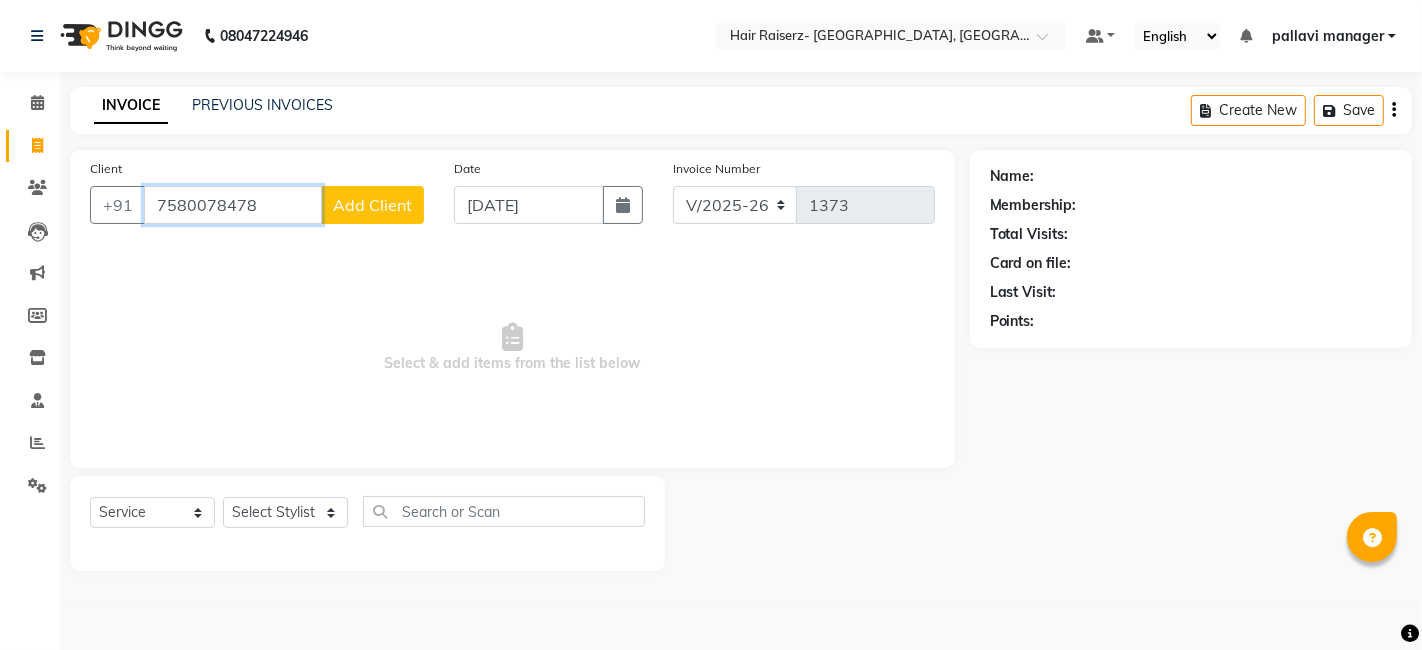 type on "7580078478" 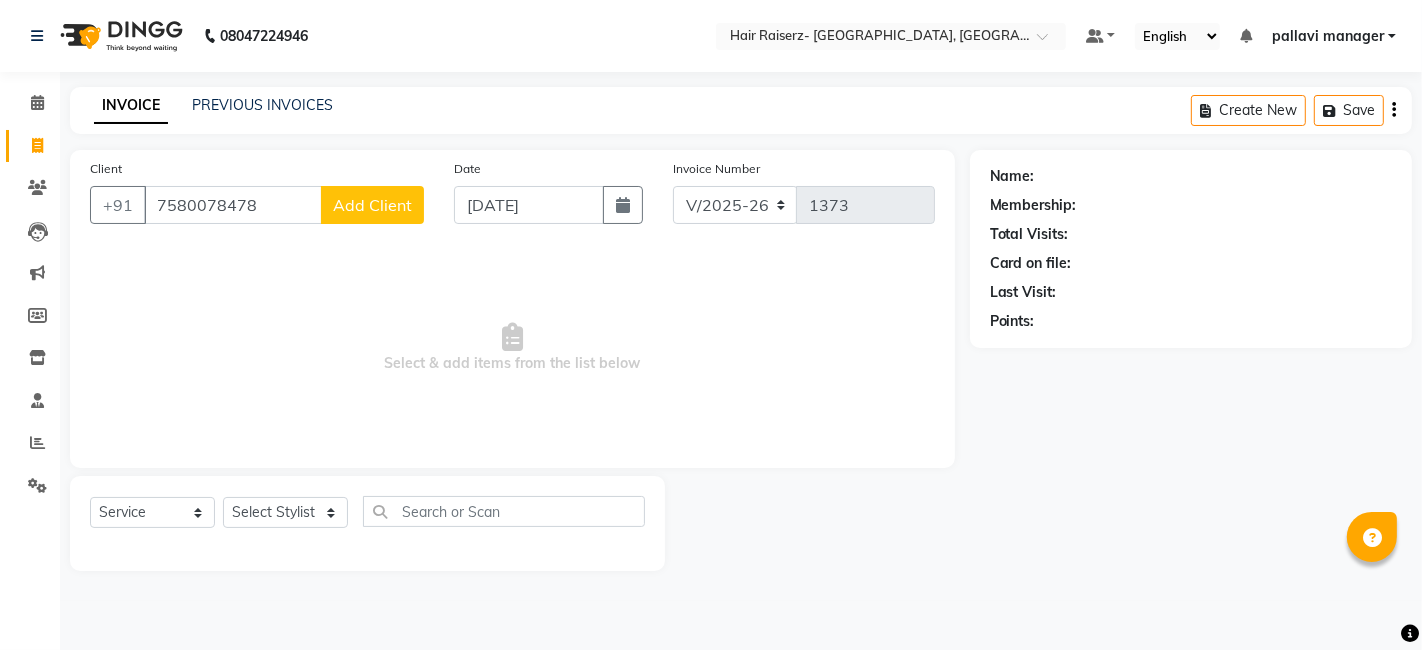 click on "Add Client" 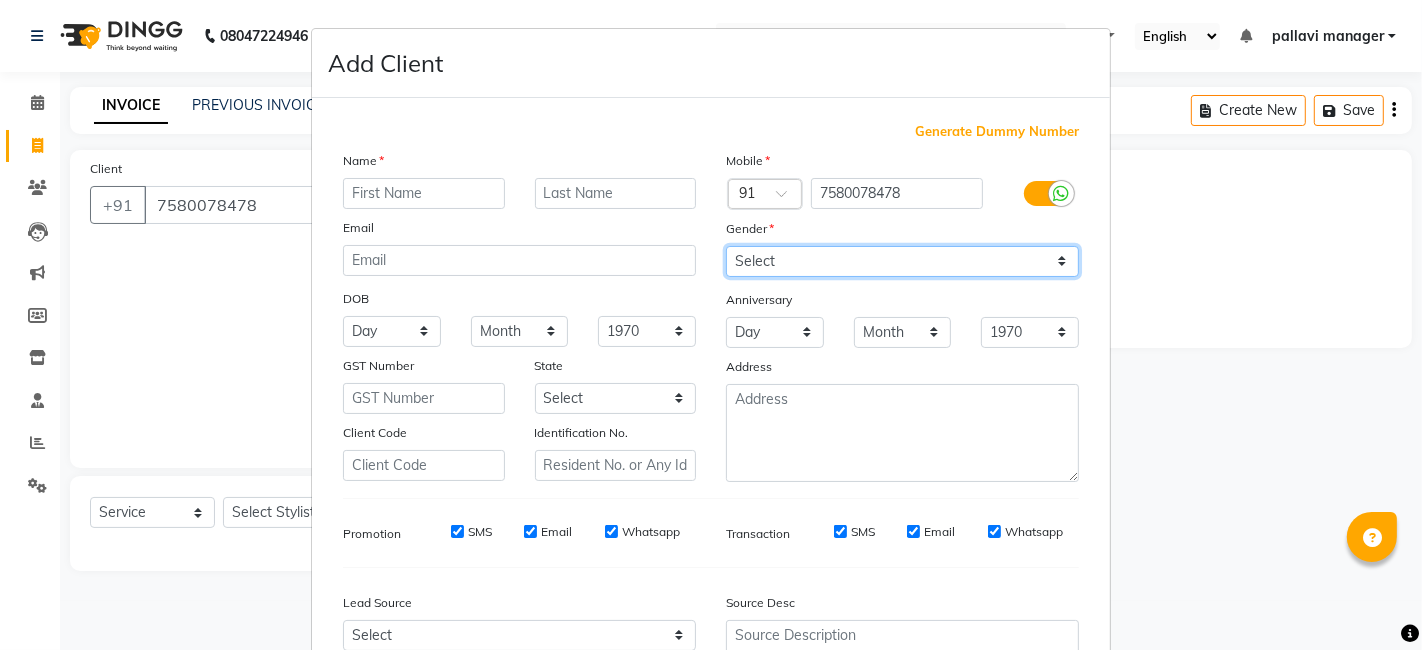 click on "Select Male Female Other Prefer Not To Say" at bounding box center (902, 261) 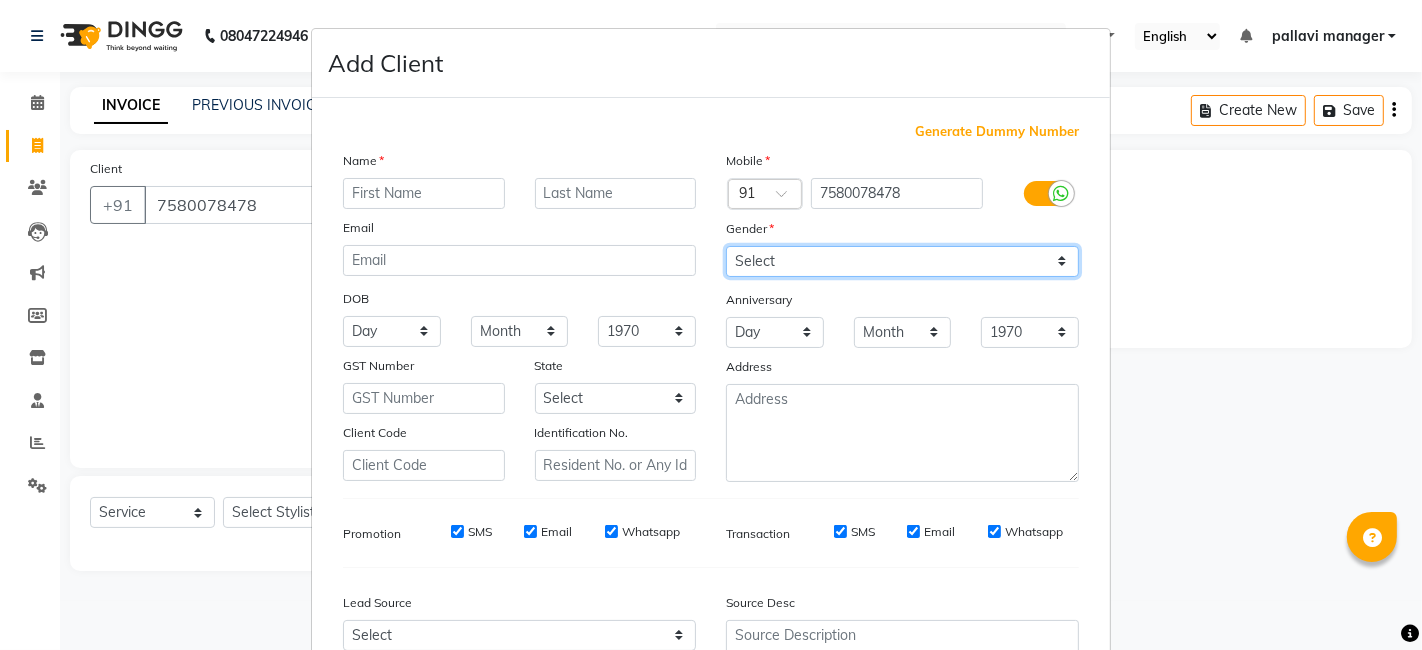 select on "female" 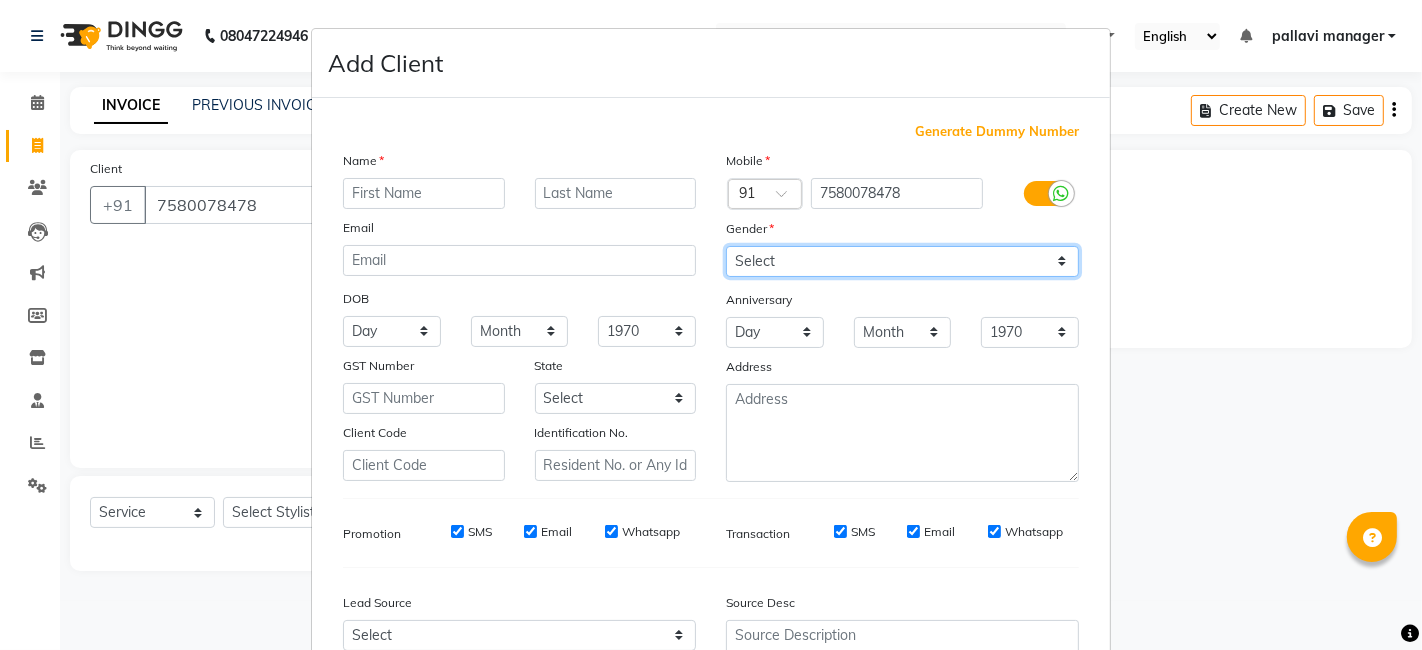 click on "Select Male Female Other Prefer Not To Say" at bounding box center [902, 261] 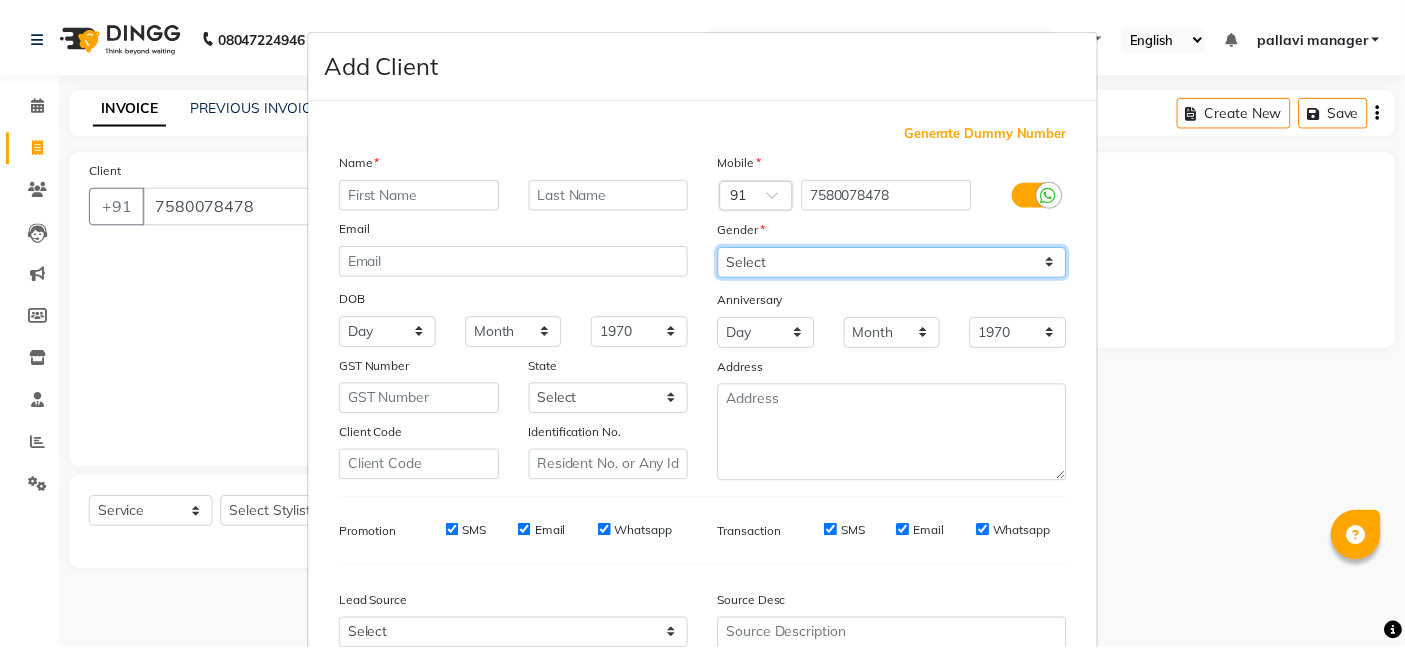 scroll, scrollTop: 197, scrollLeft: 0, axis: vertical 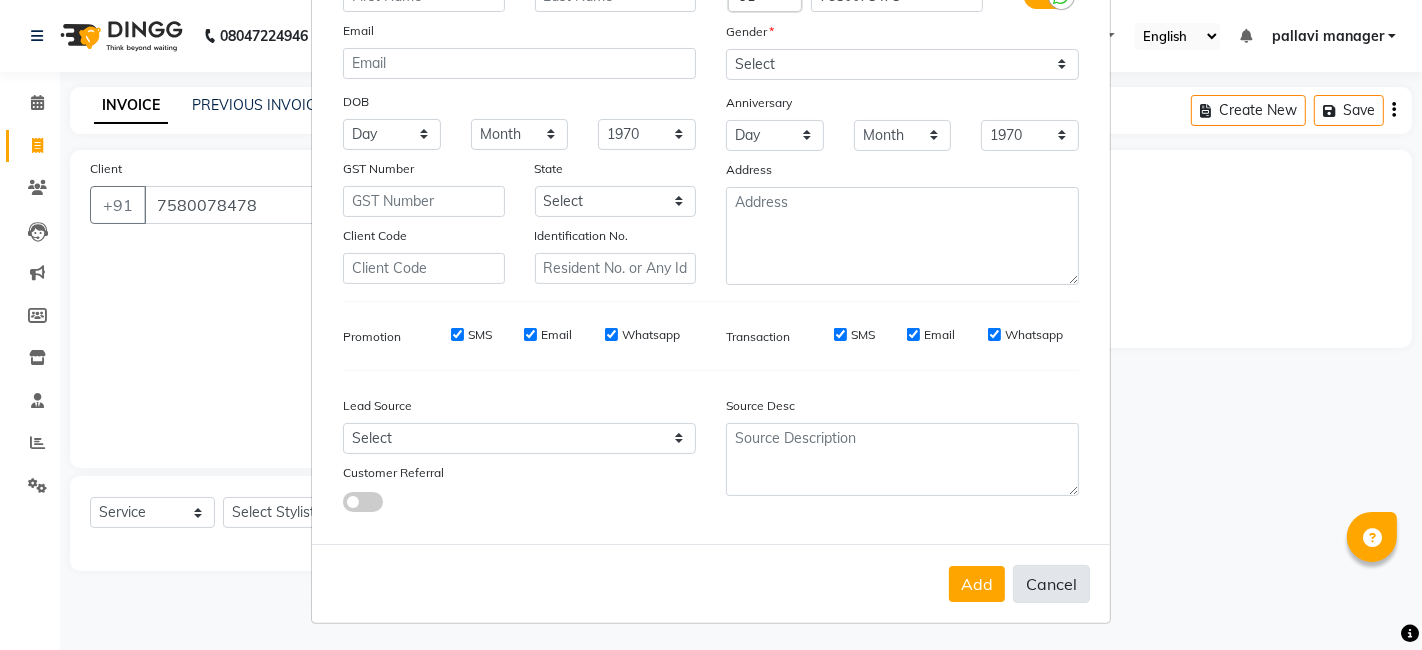 click on "Cancel" at bounding box center [1051, 584] 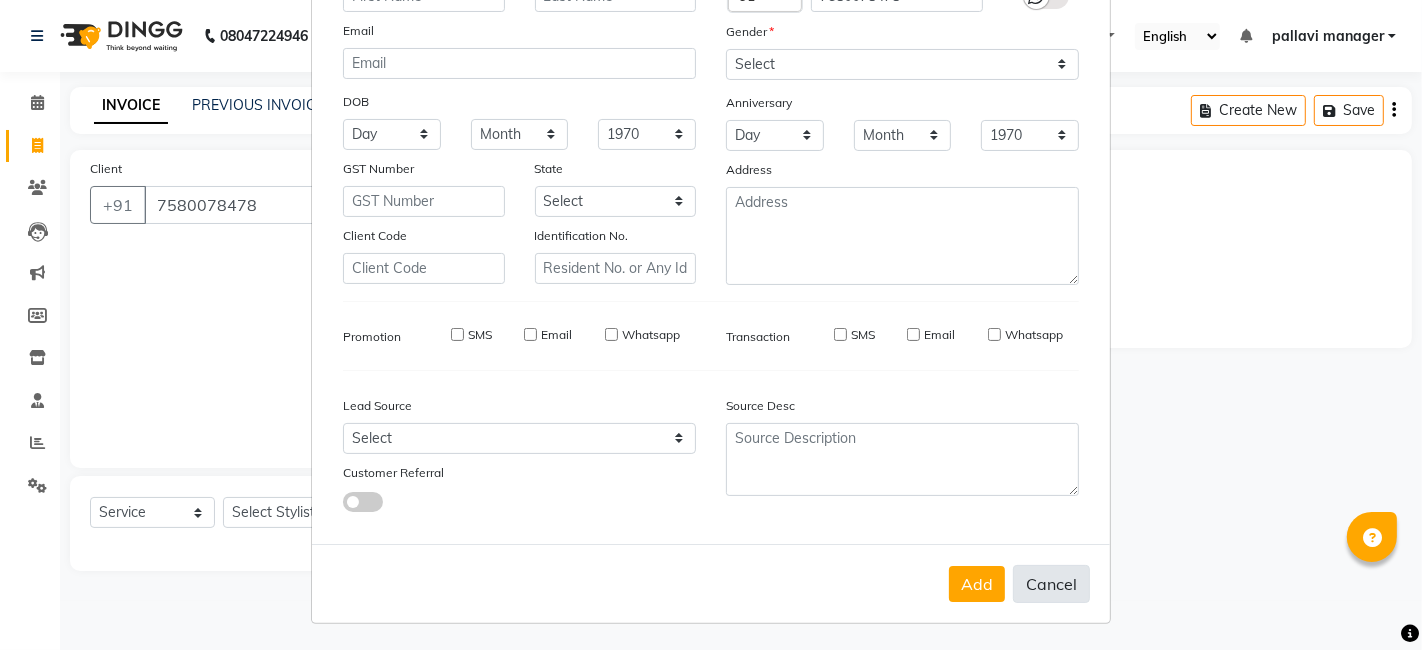 select 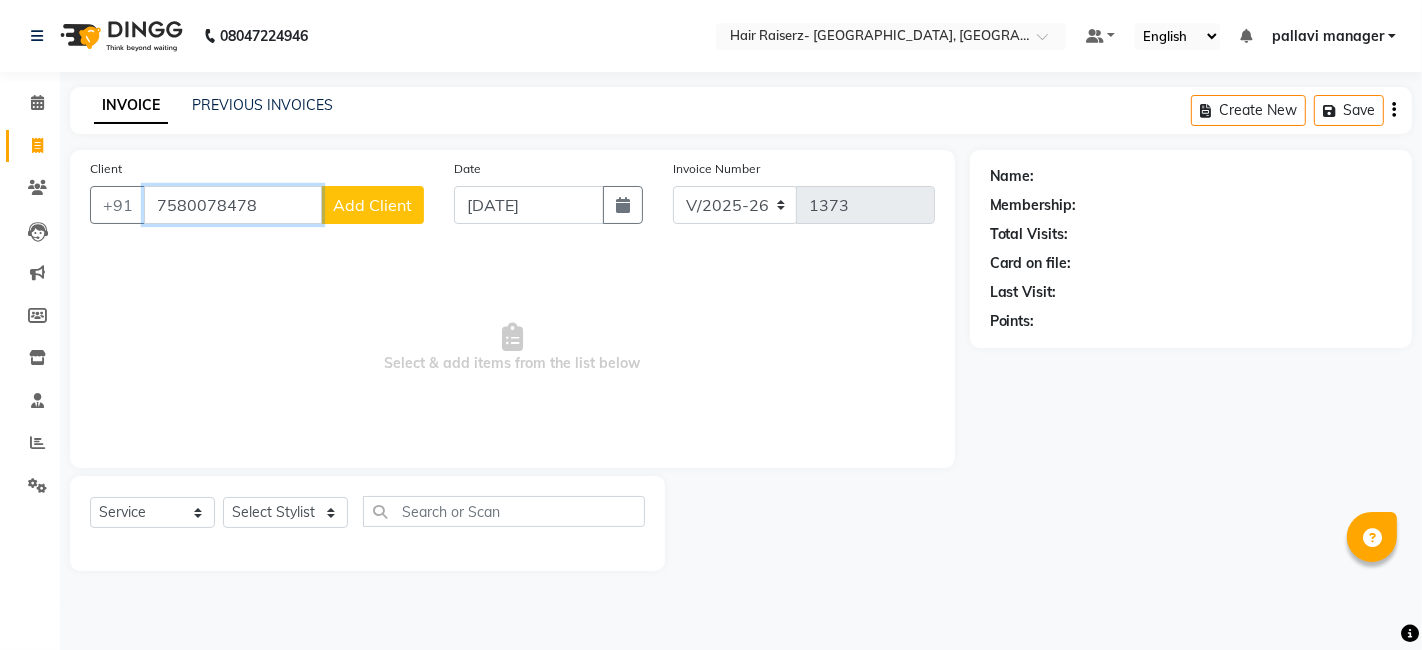 click on "7580078478" at bounding box center [233, 205] 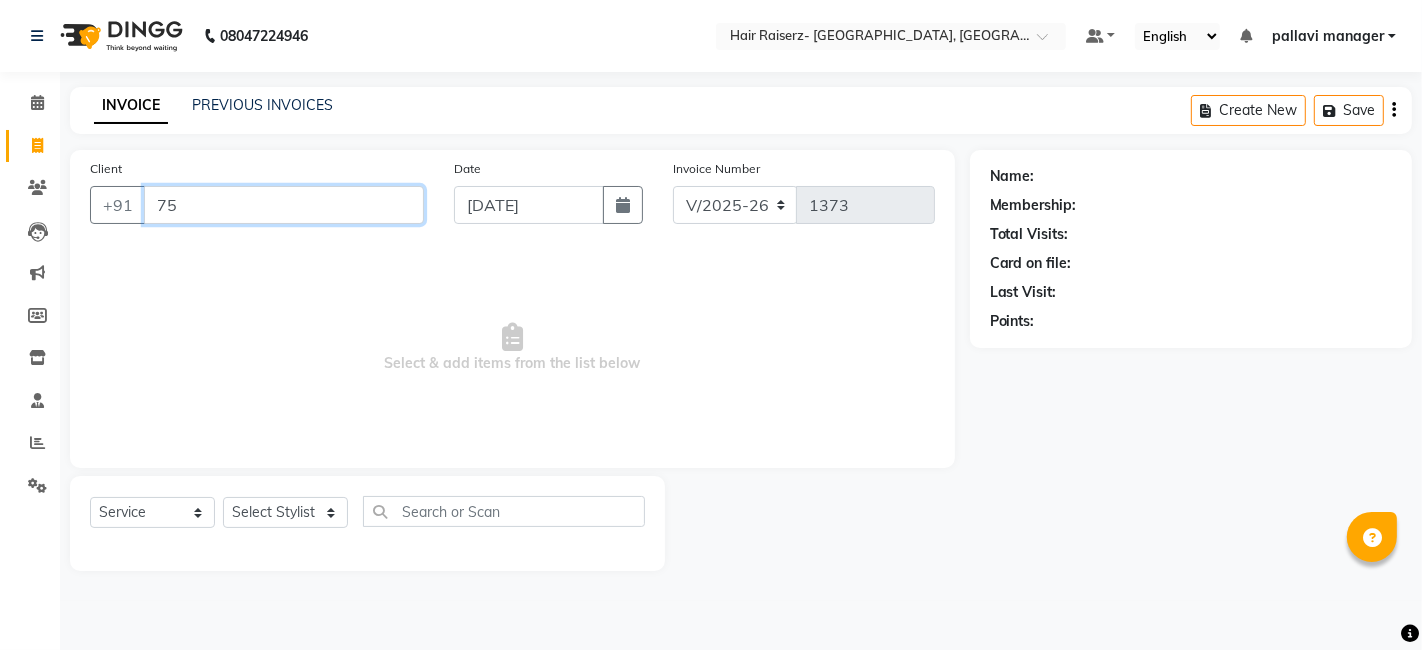 type on "7" 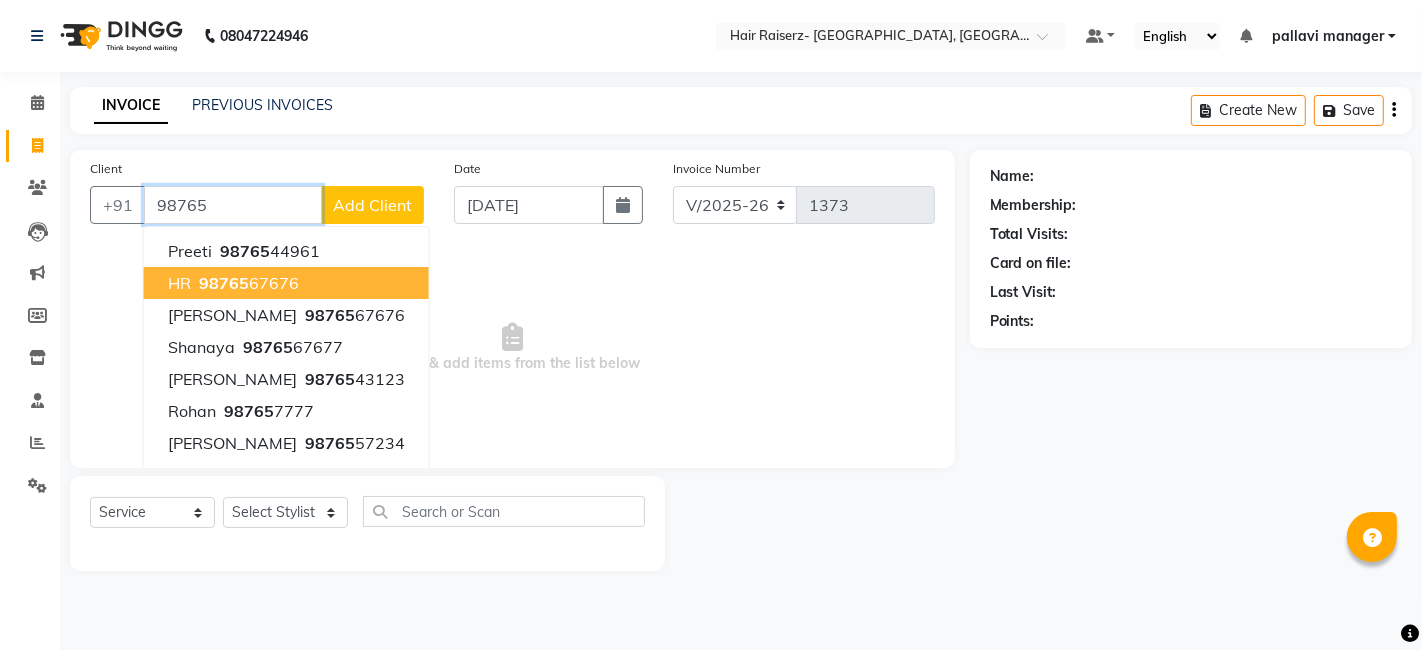 click on "98765 67676" at bounding box center [247, 283] 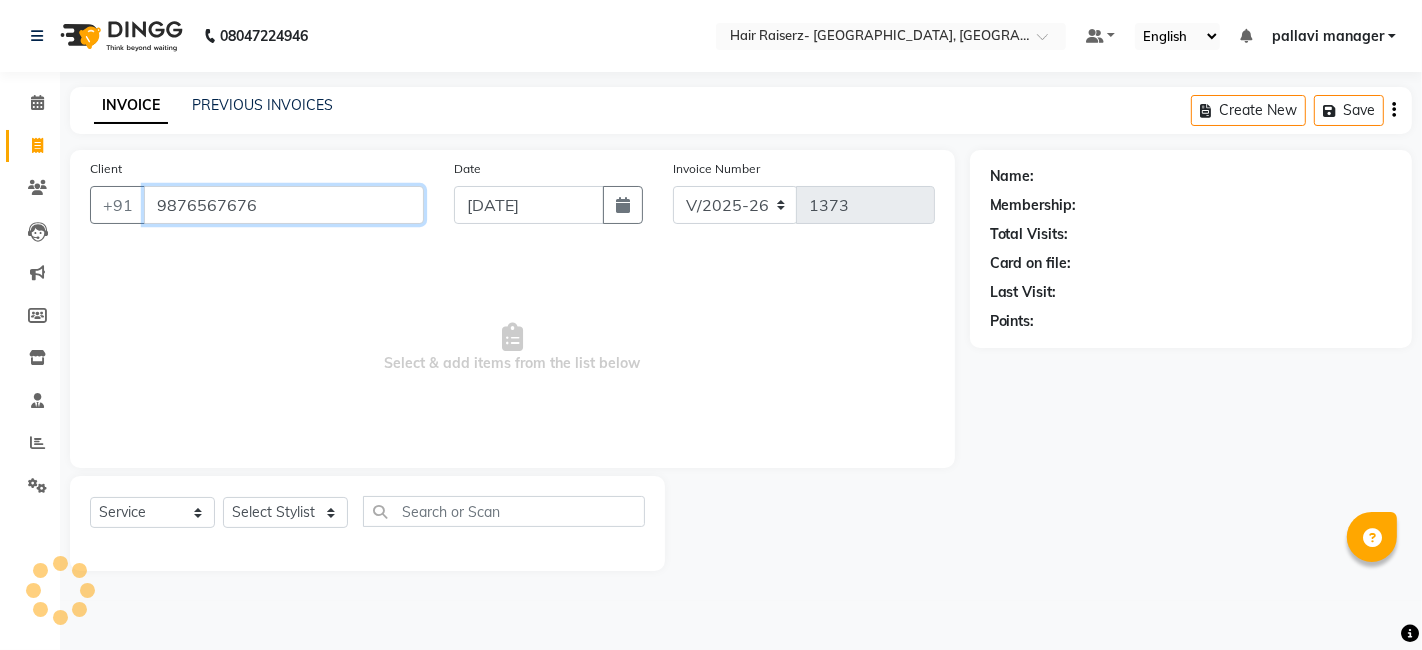 type on "9876567676" 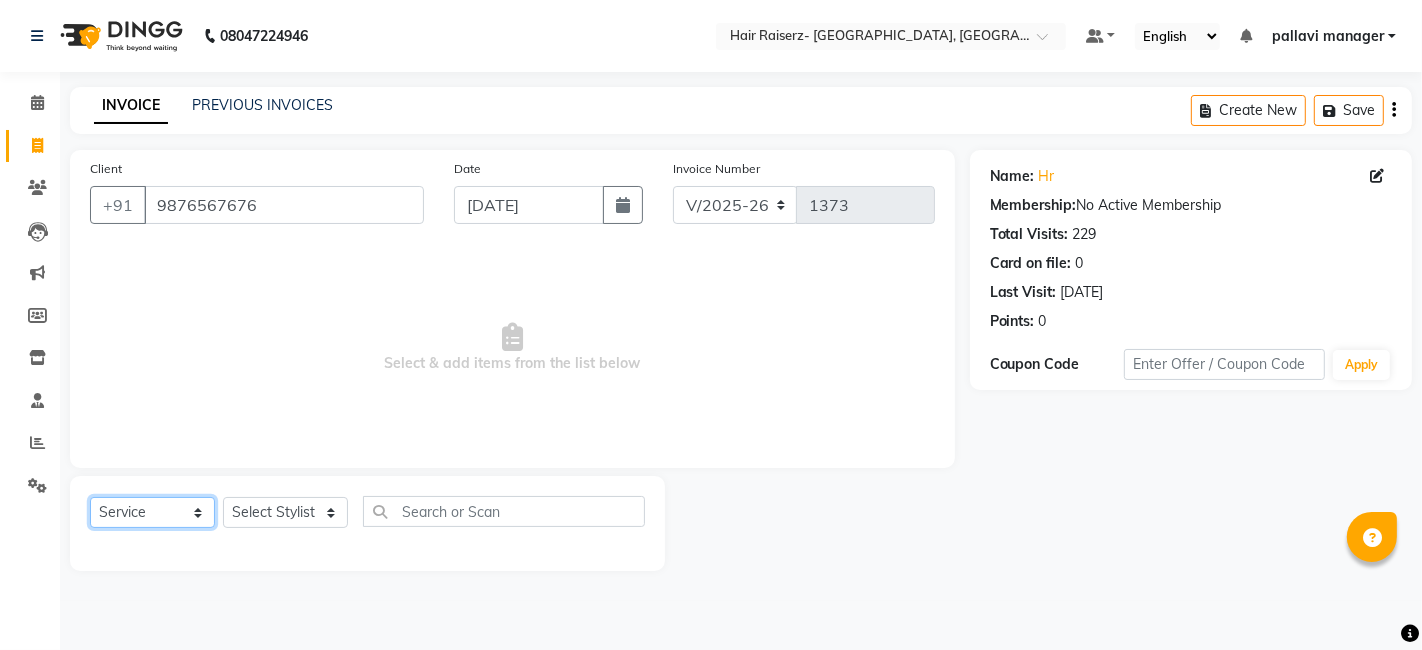 click on "Select  Service  Product  Membership  Package Voucher Prepaid Gift Card" 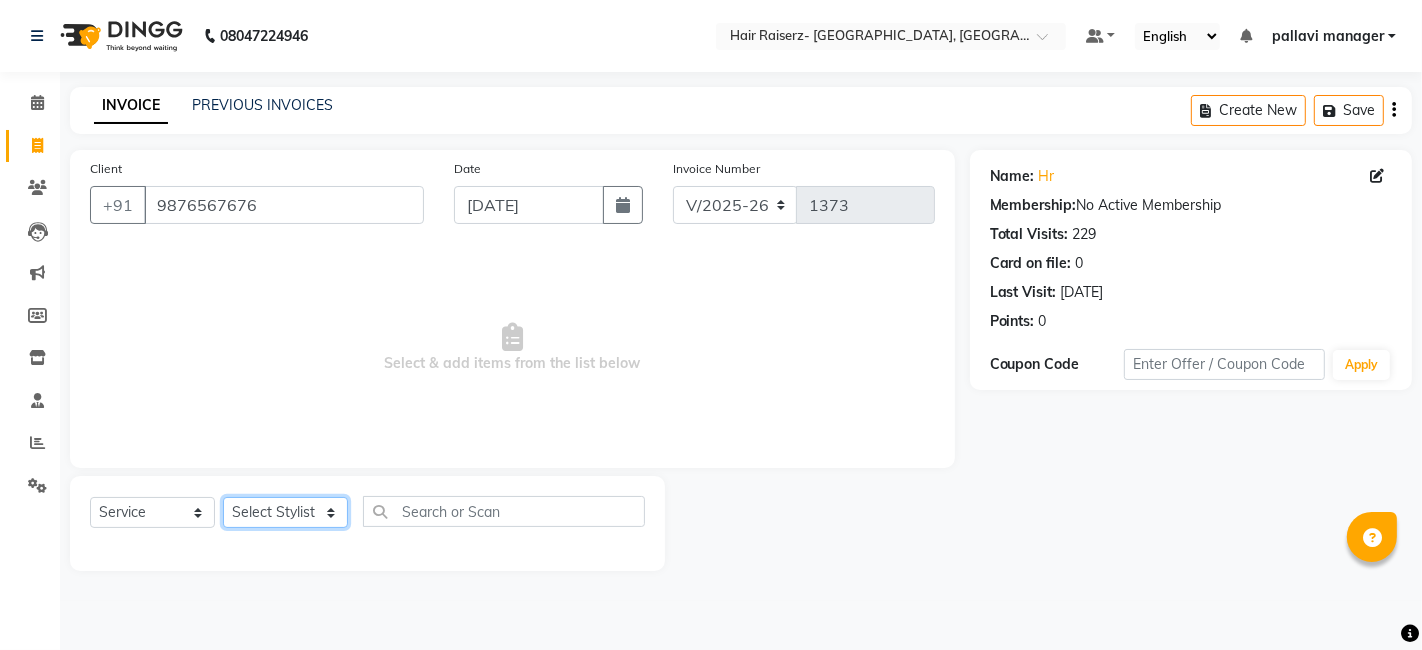 click on "Select Stylist aditya amita Armaan Geet mam  kajal pallavi manager poonam rehman sajid" 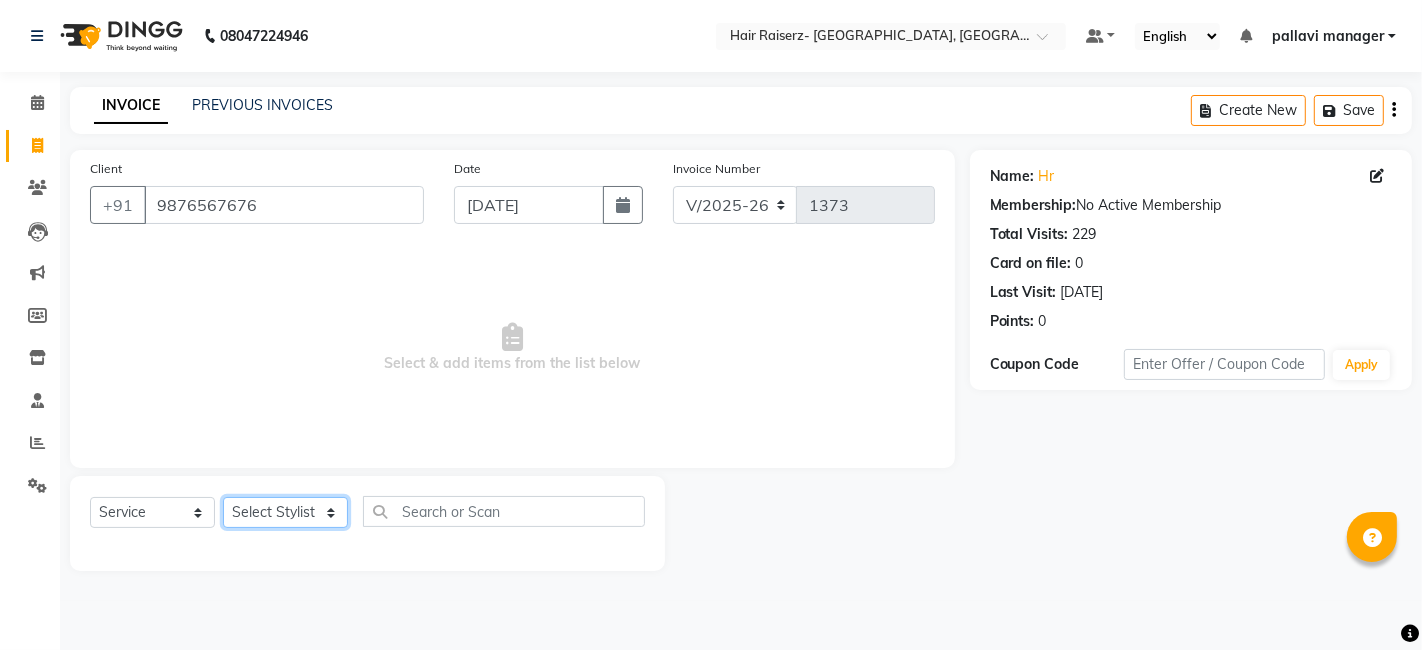select on "85362" 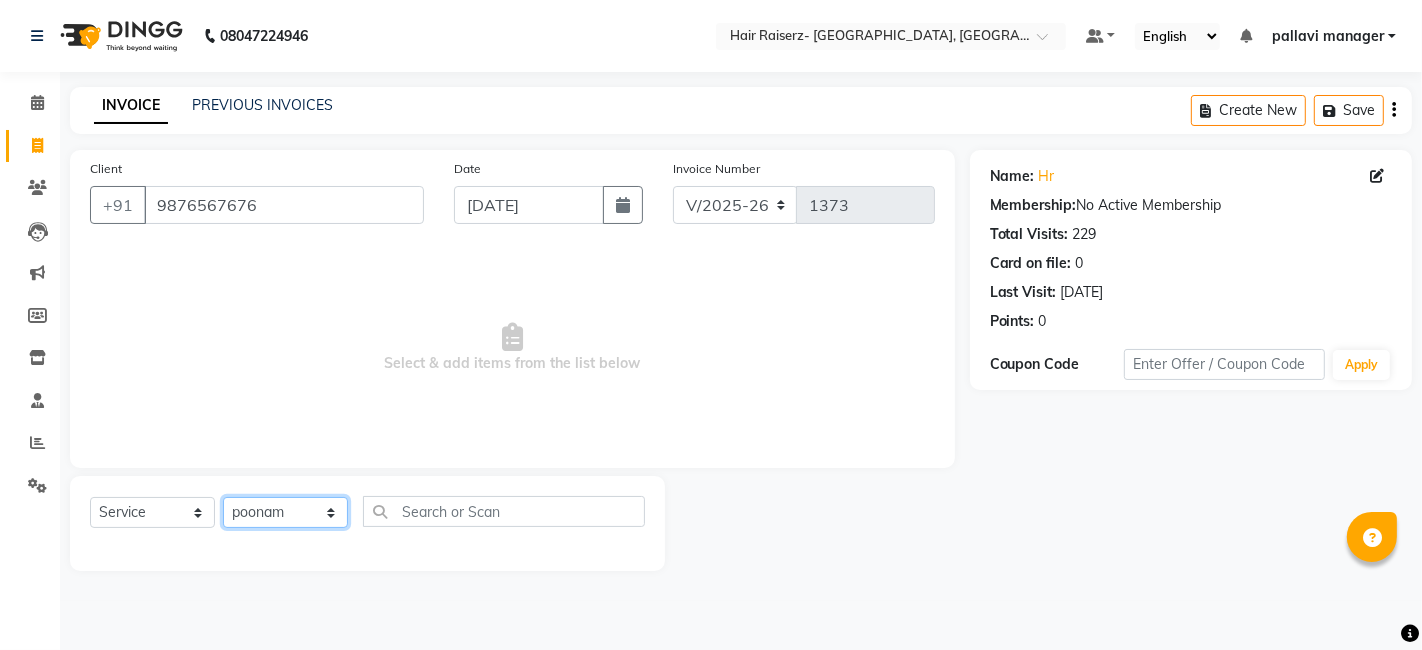click on "Select Stylist aditya amita Armaan Geet mam  kajal pallavi manager poonam rehman sajid" 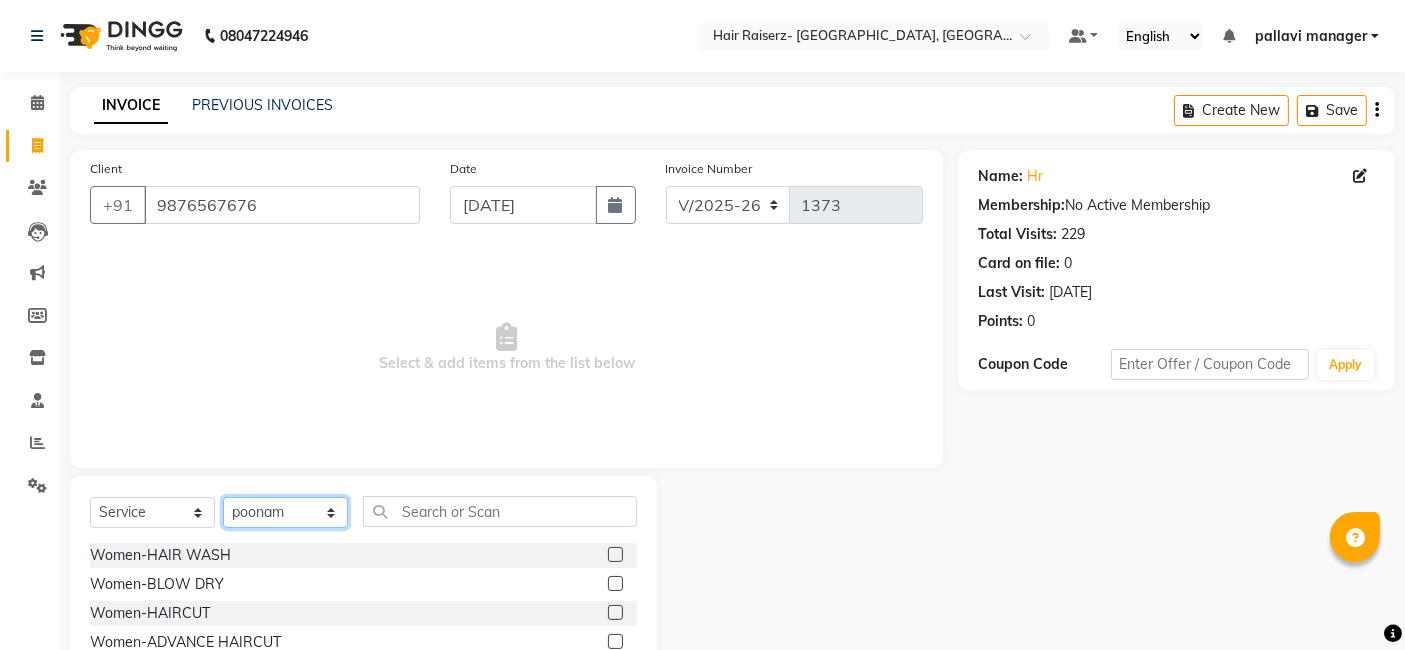 scroll, scrollTop: 106, scrollLeft: 0, axis: vertical 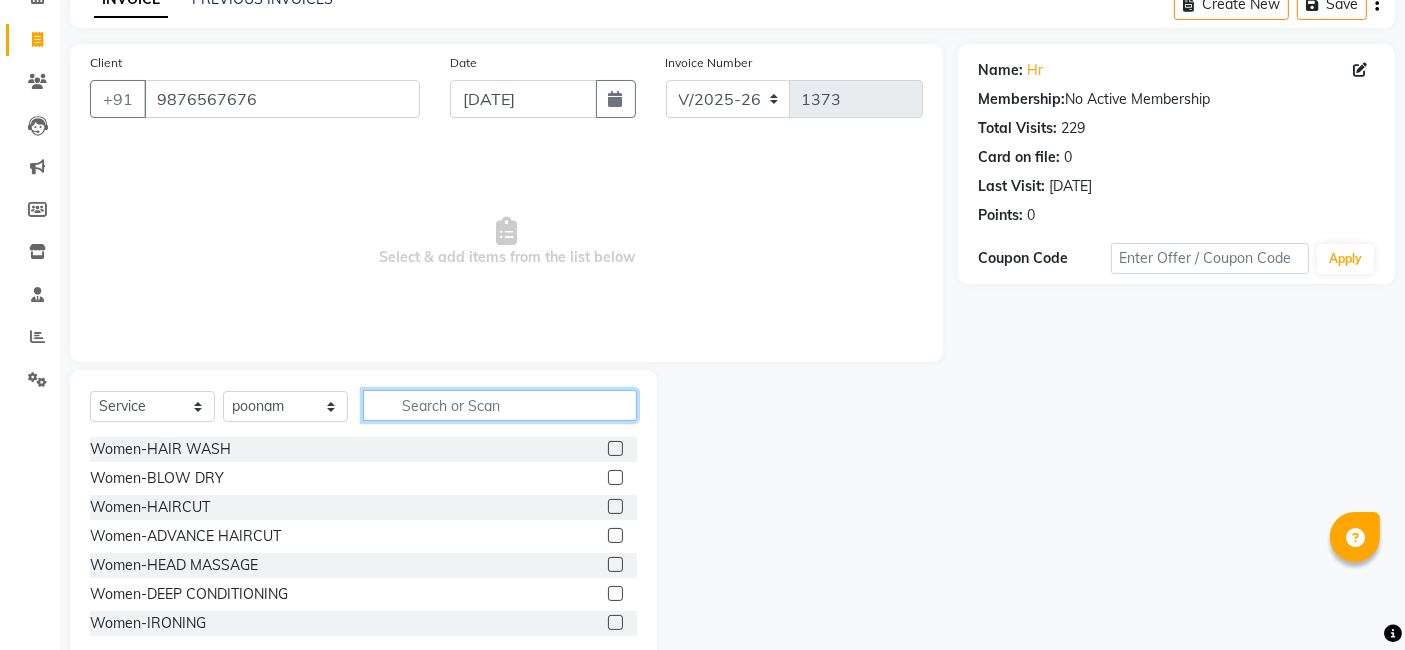 click 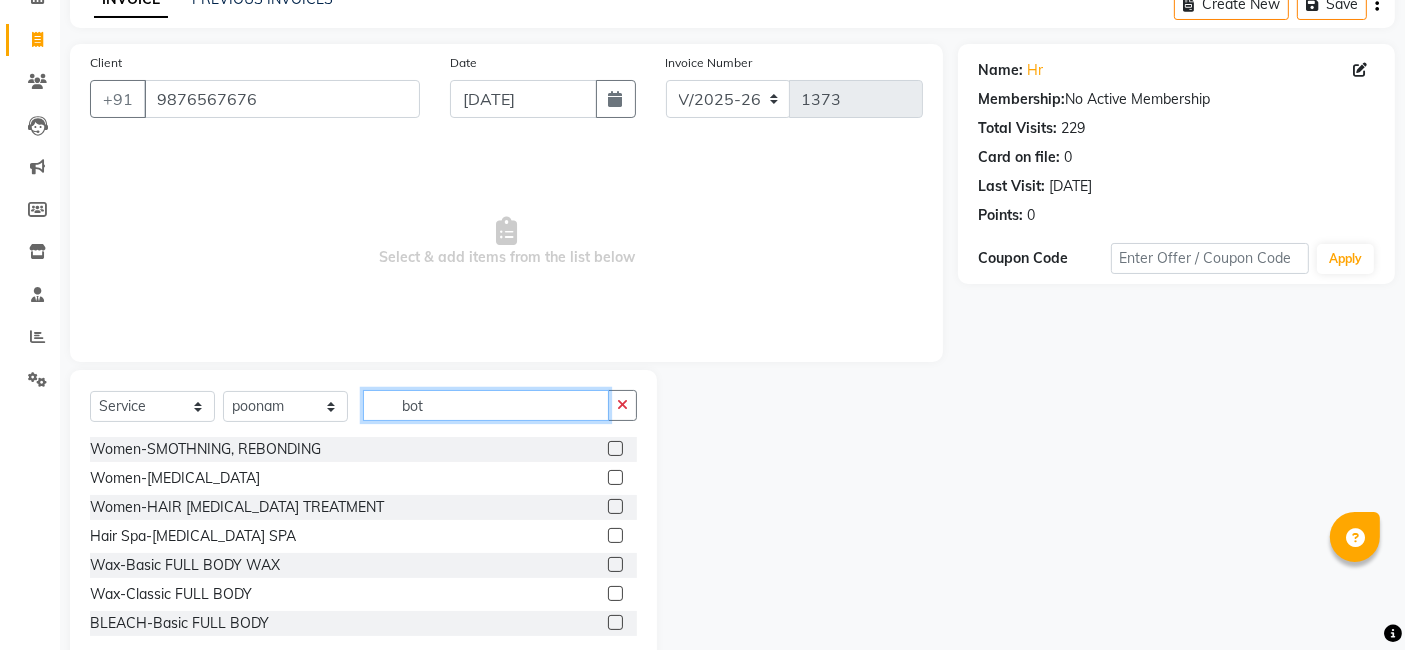scroll, scrollTop: 37, scrollLeft: 0, axis: vertical 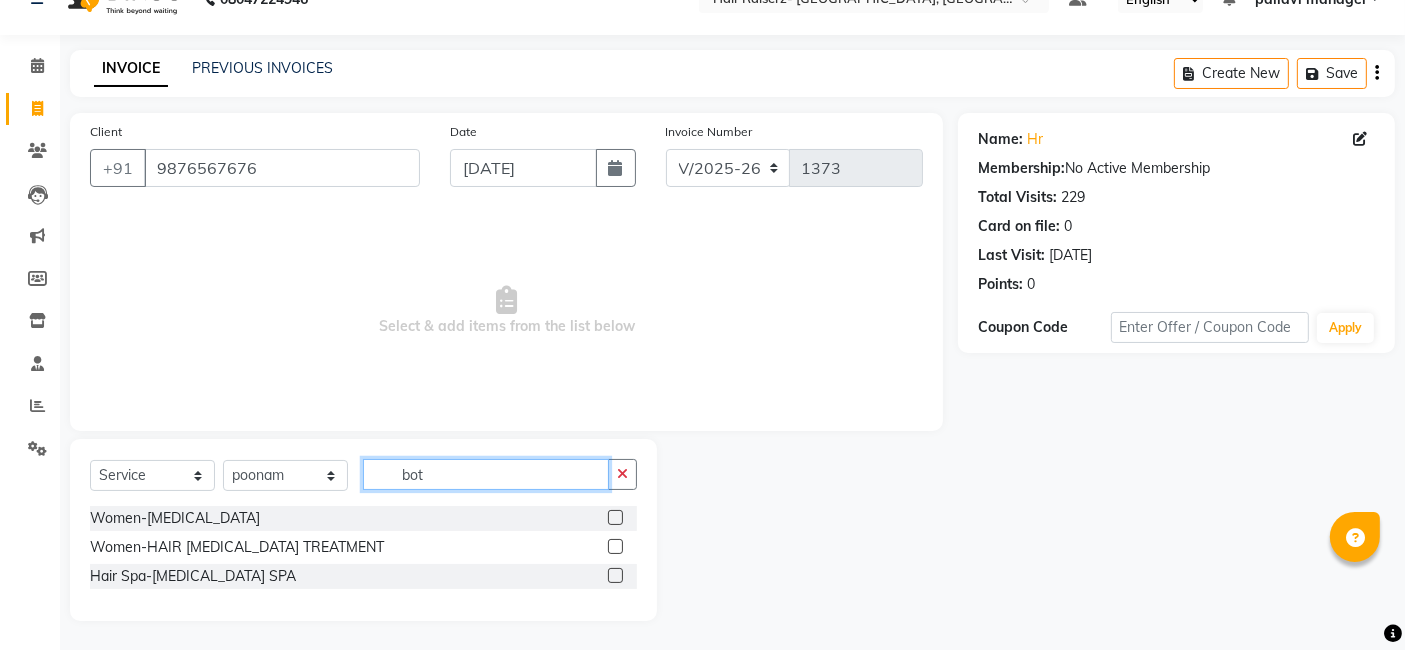 type on "bot" 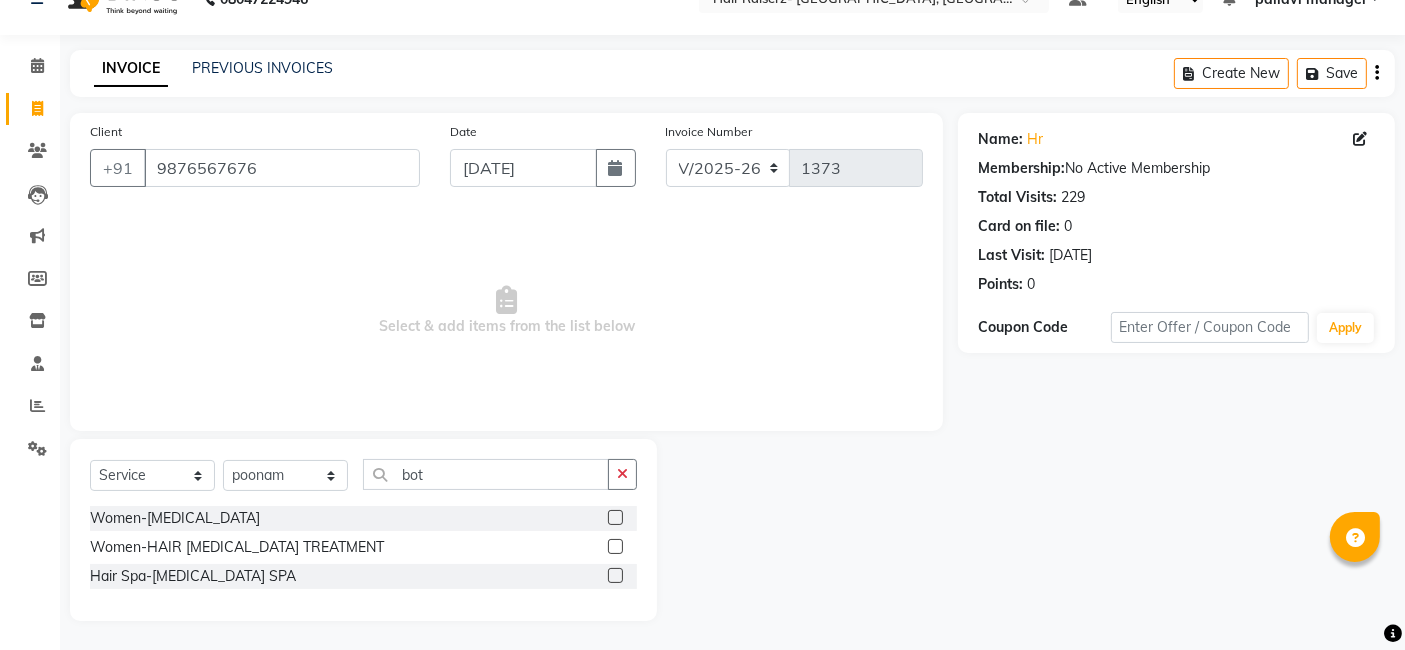 click 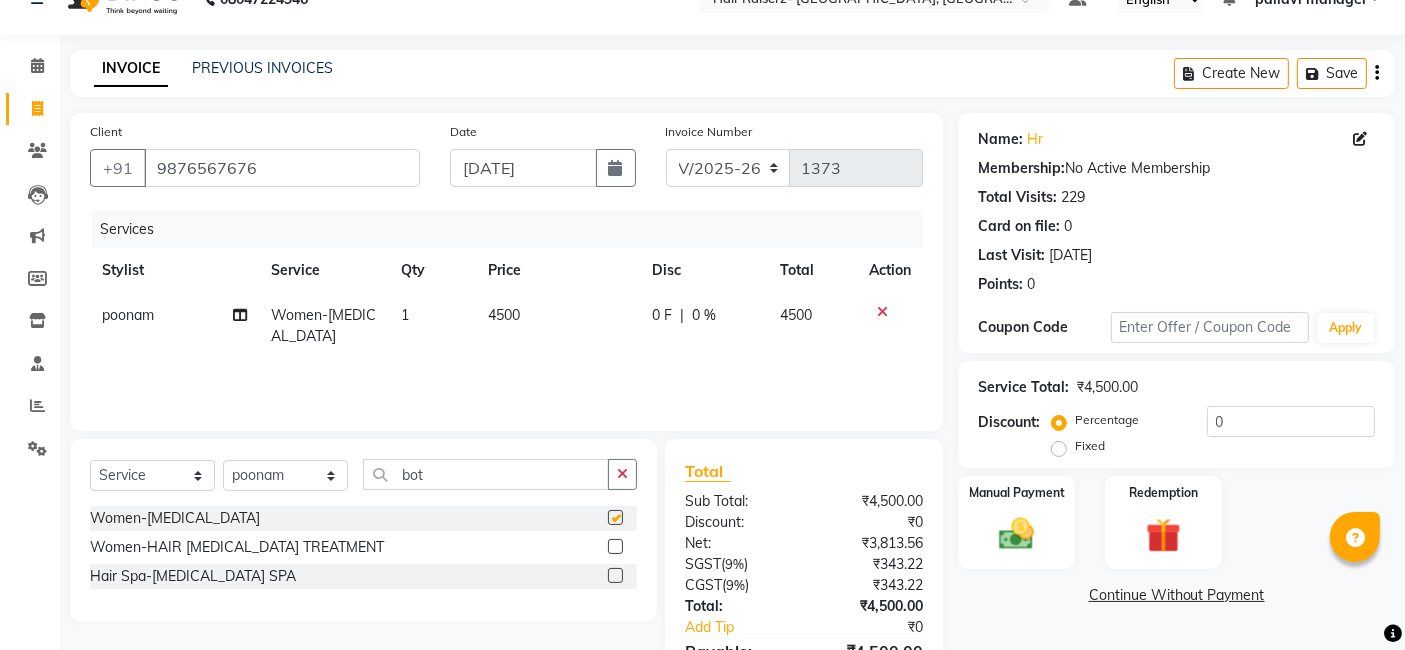 checkbox on "false" 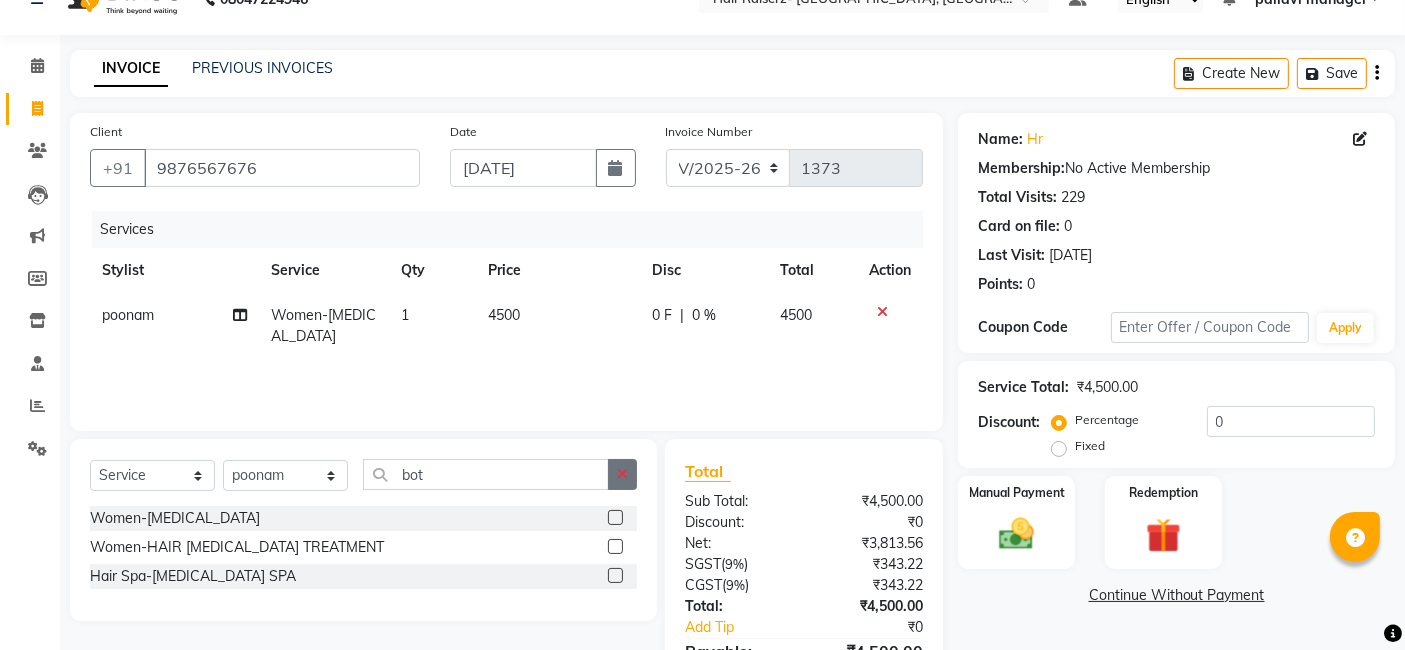 click 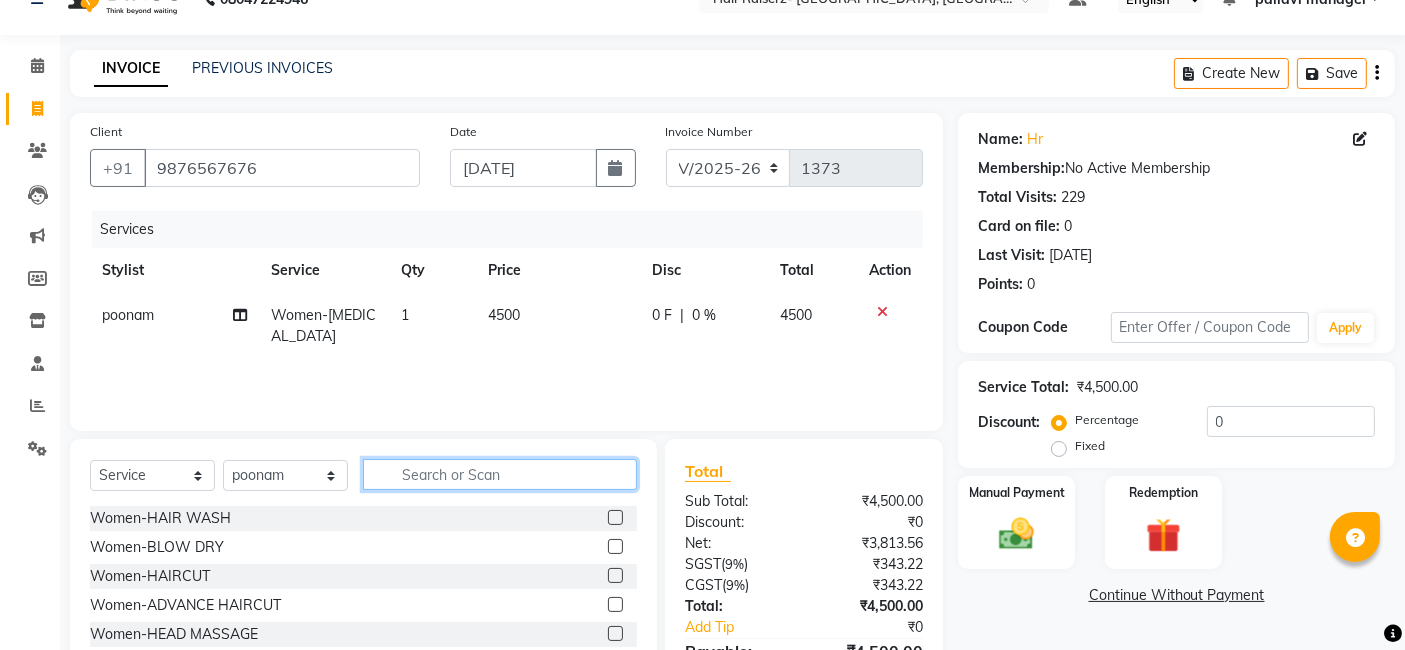 click 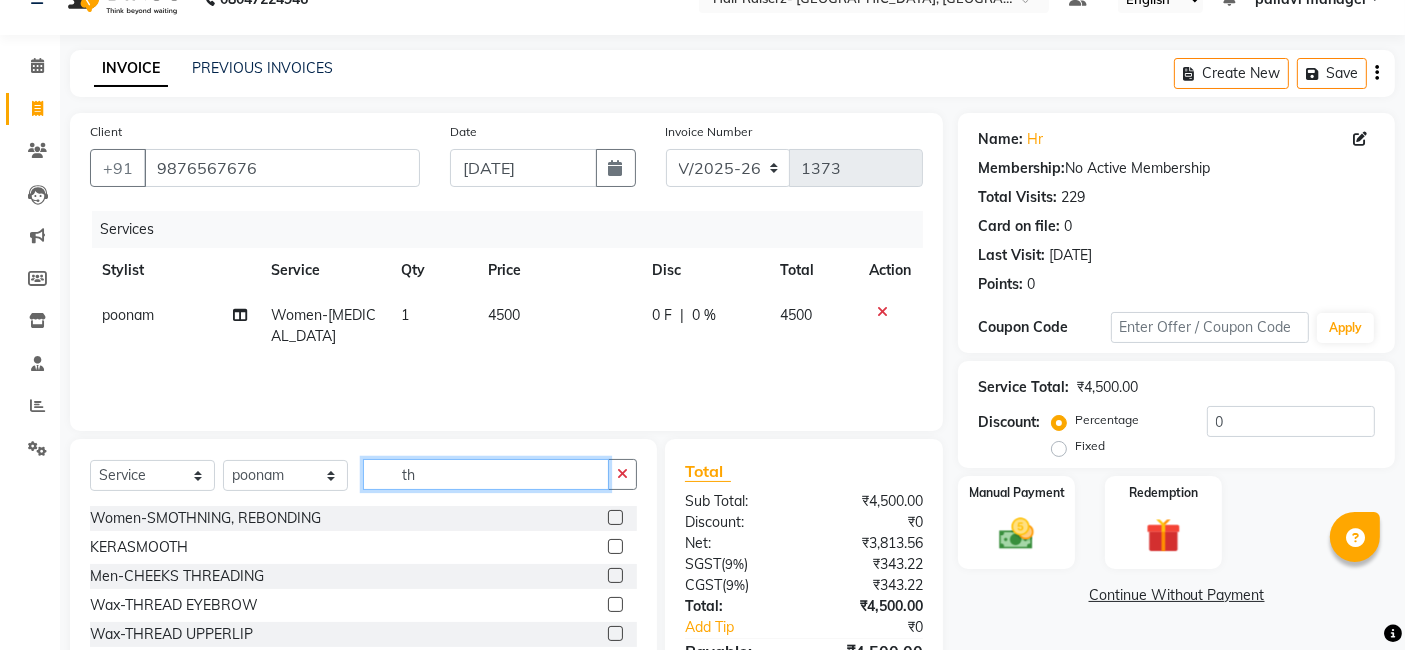 type on "th" 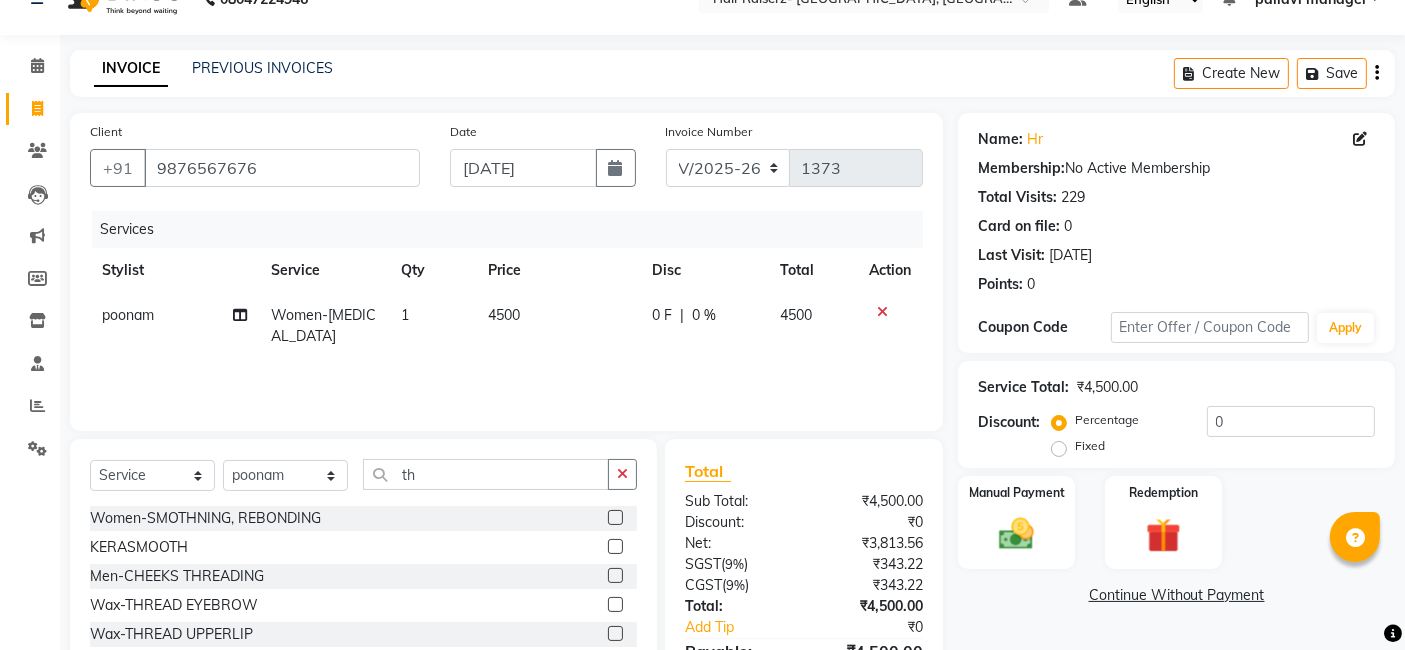 click 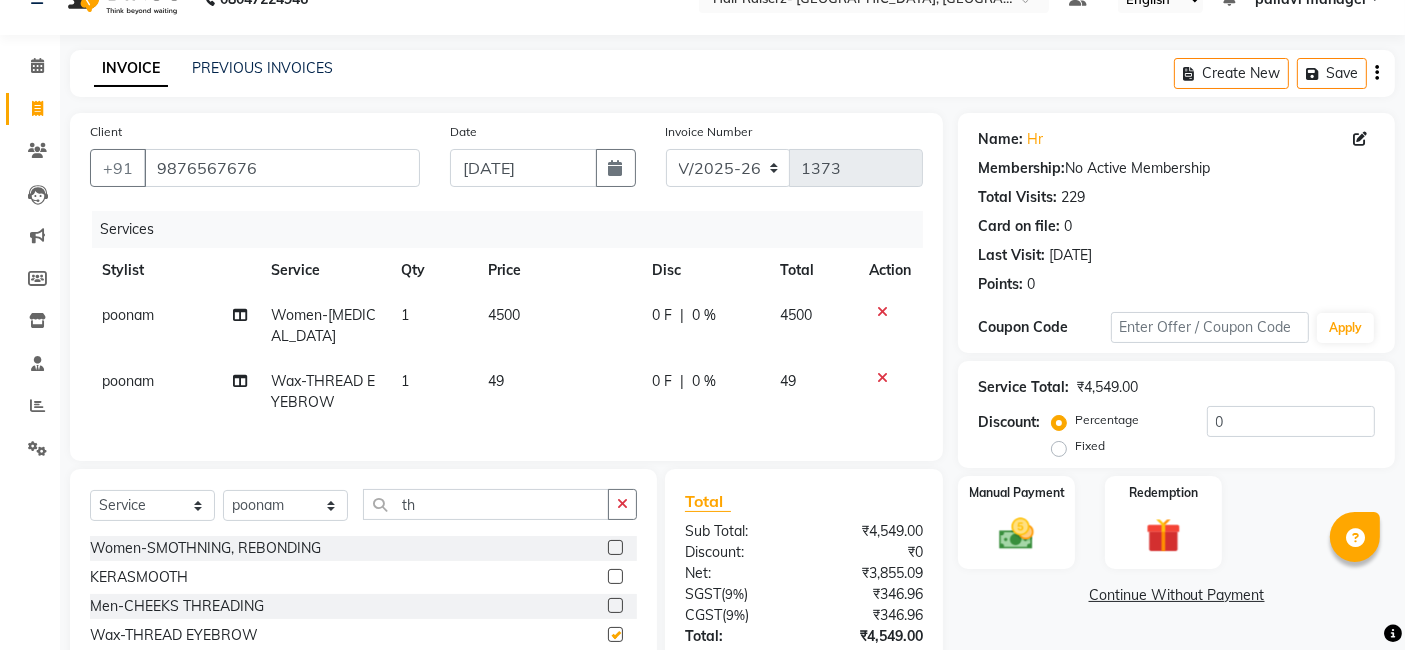checkbox on "false" 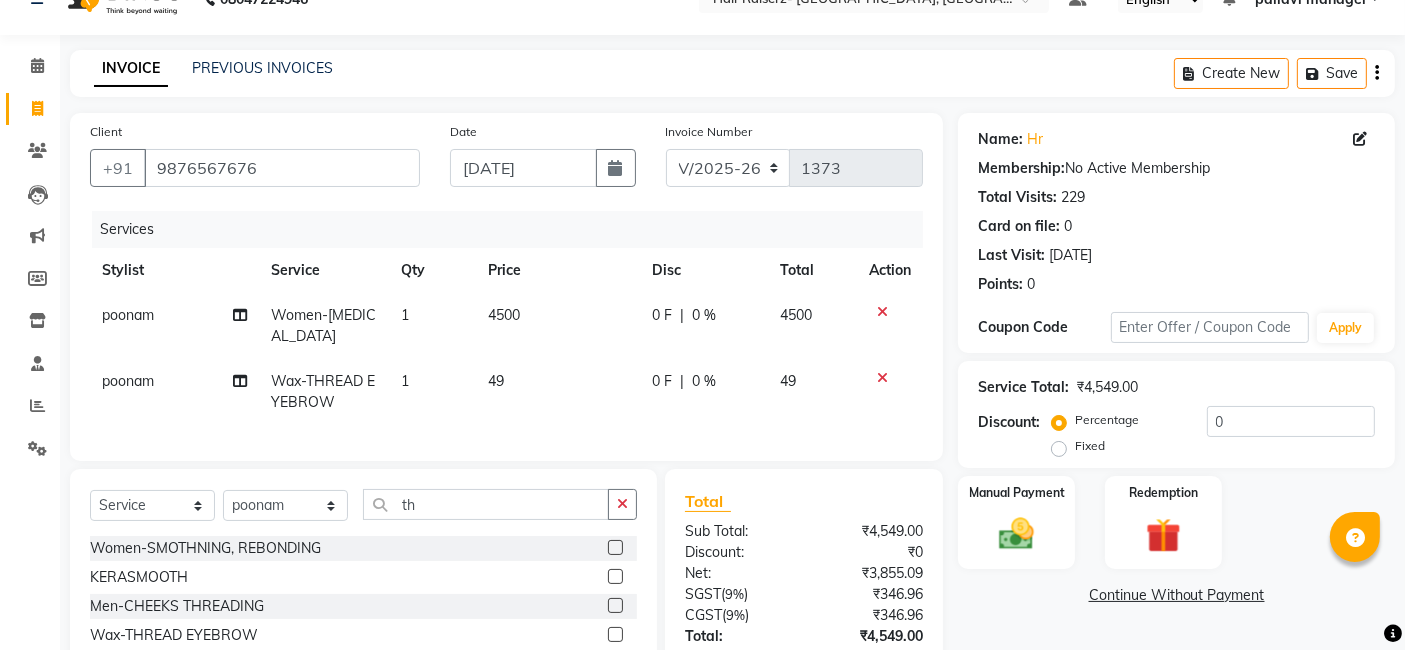 click on "49" 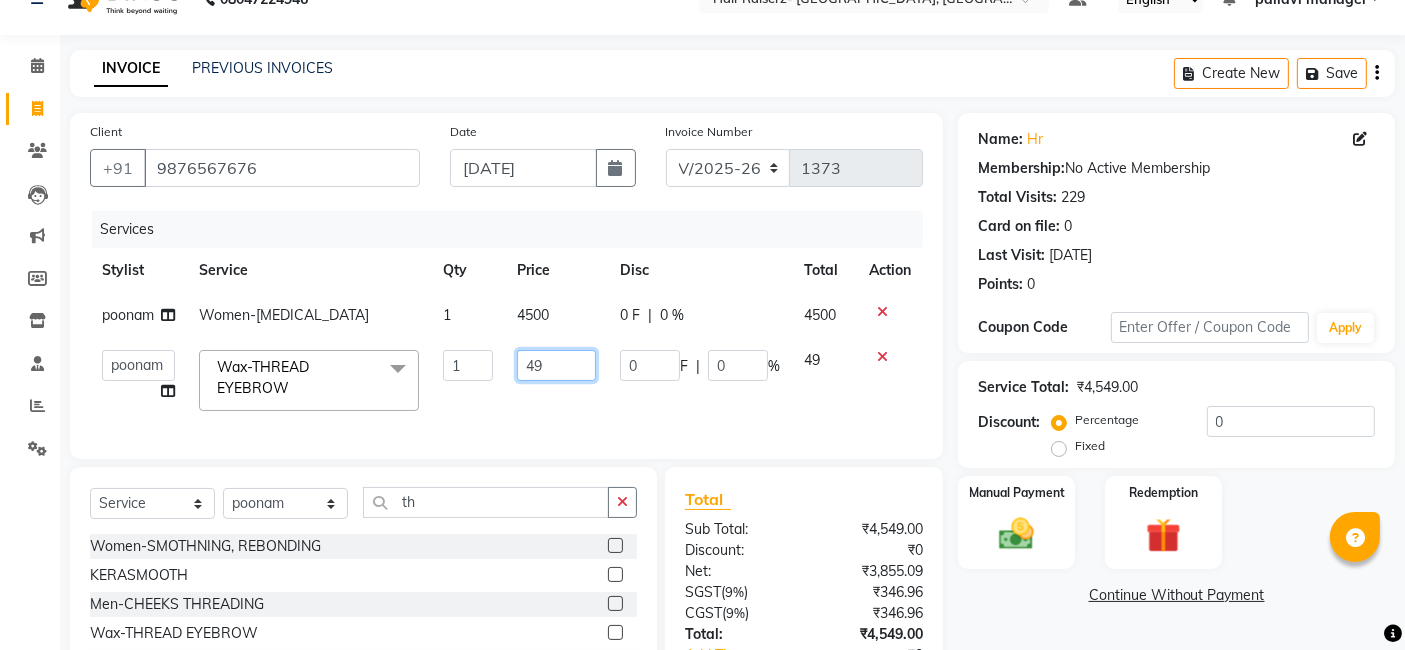 click on "49" 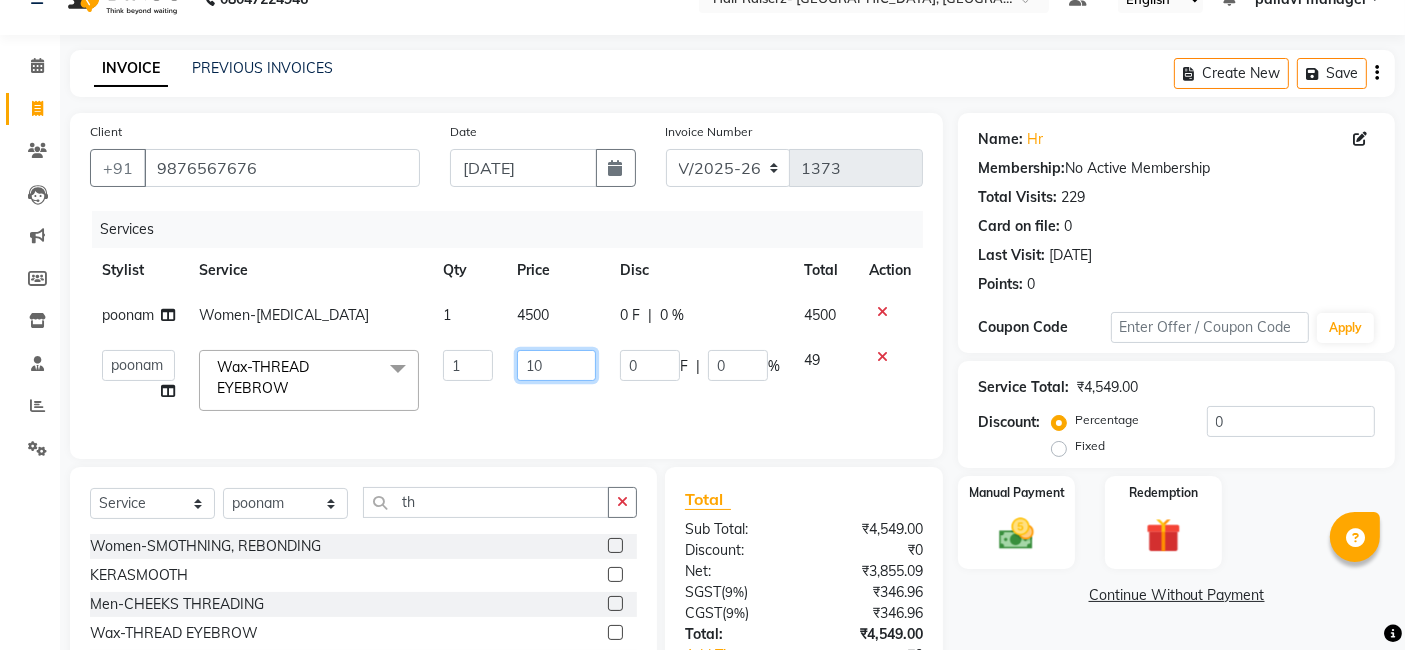 type on "100" 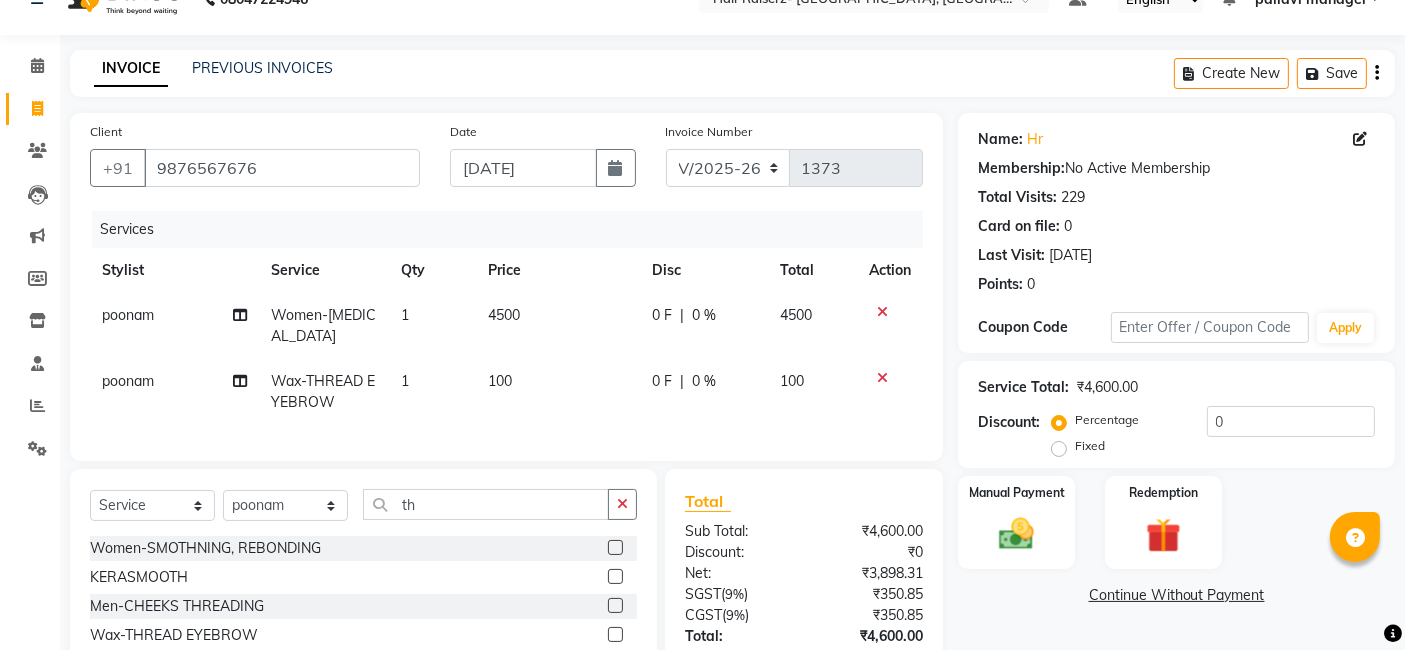 click on "4500" 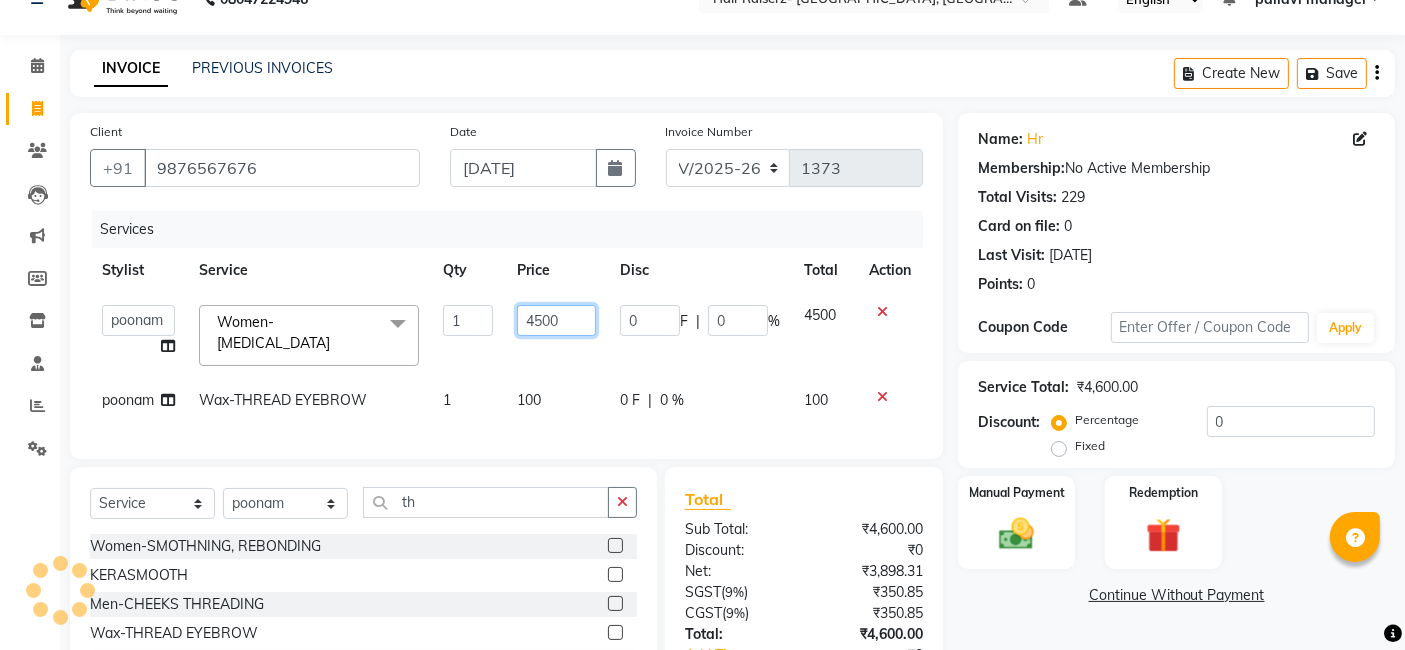 click on "4500" 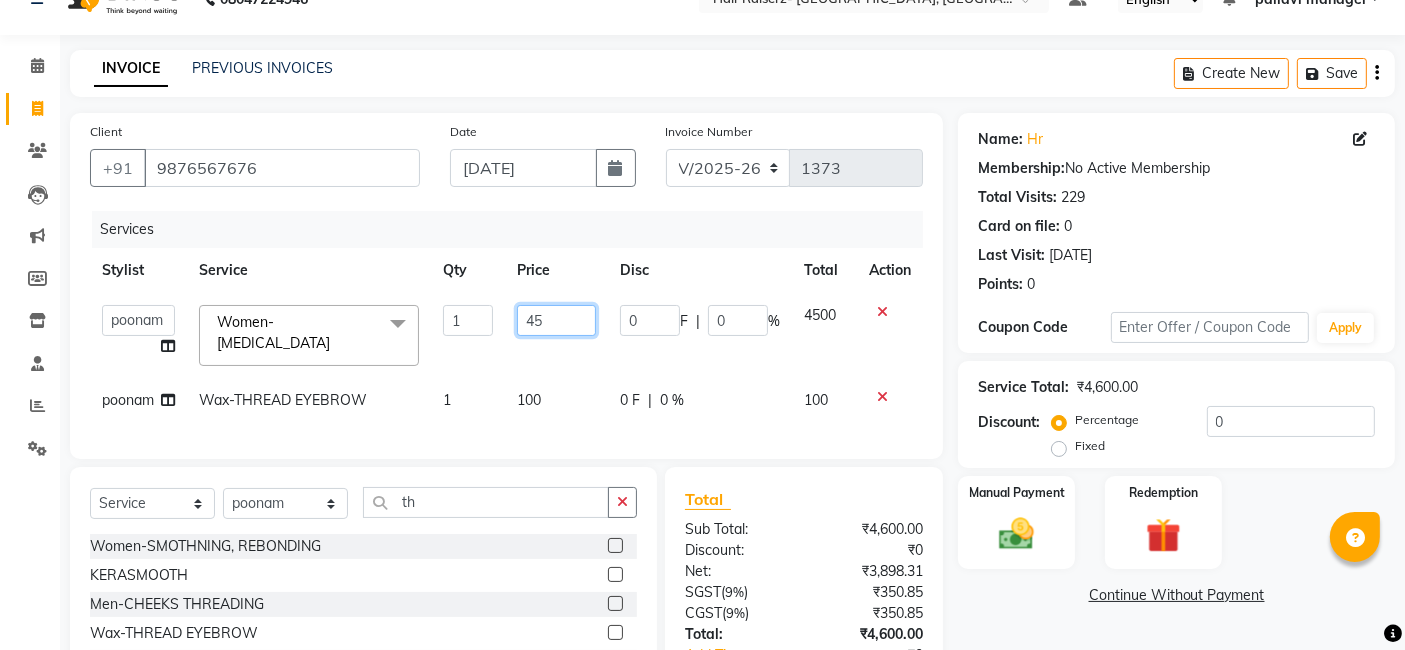 type on "4" 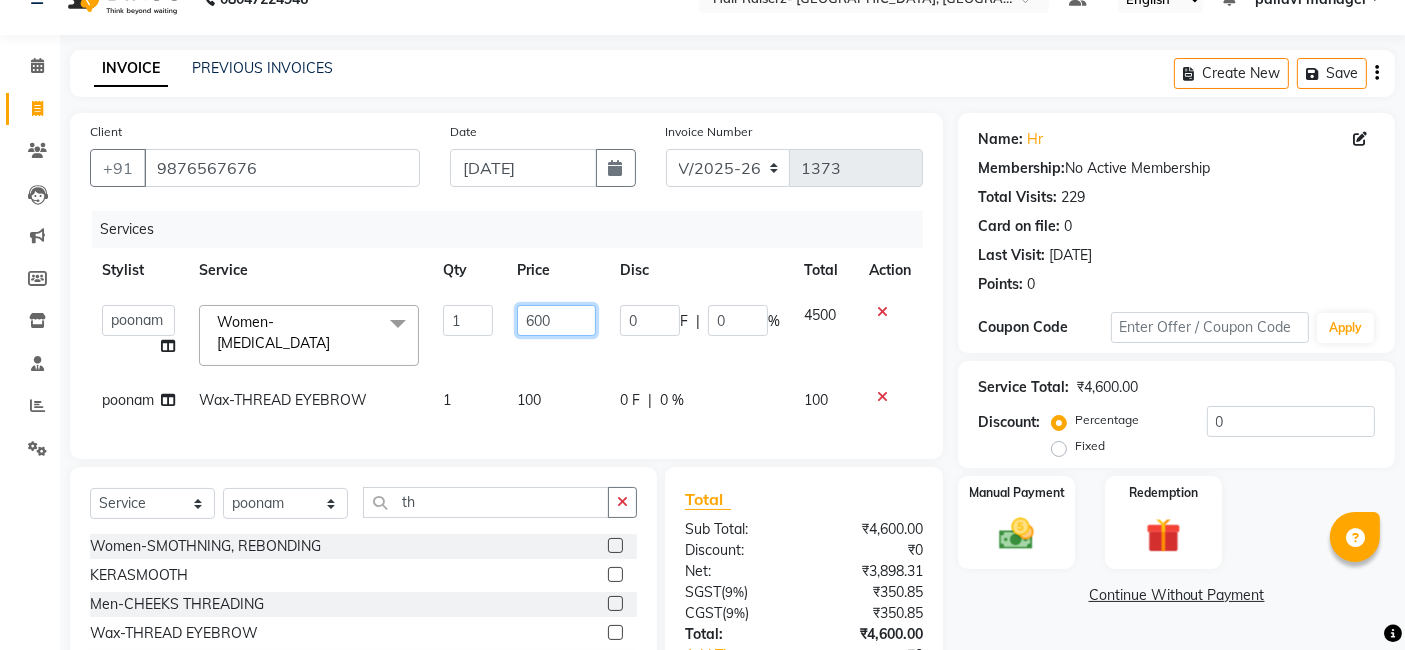 type on "6000" 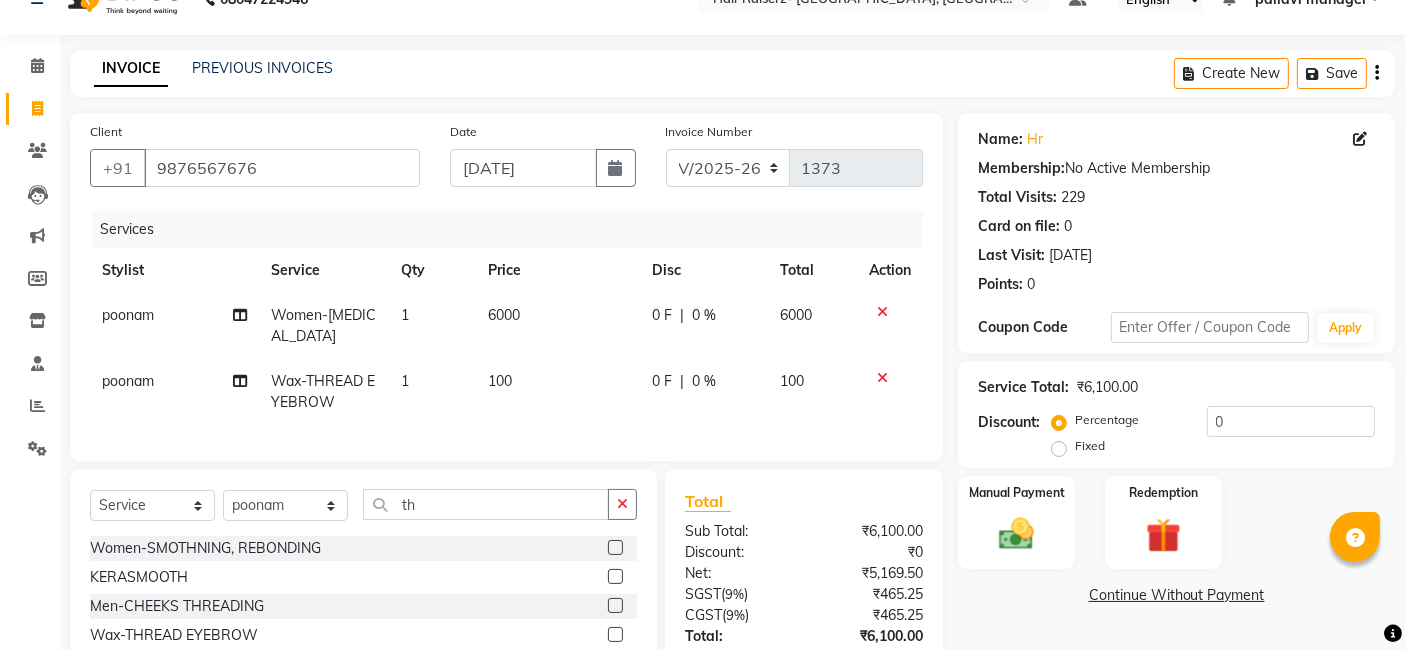 click on "Services Stylist Service Qty Price Disc Total Action poonam Women-BOTOX 1 6000 0 F | 0 % 6000 poonam Wax-THREAD EYEBROW 1 100 0 F | 0 % 100" 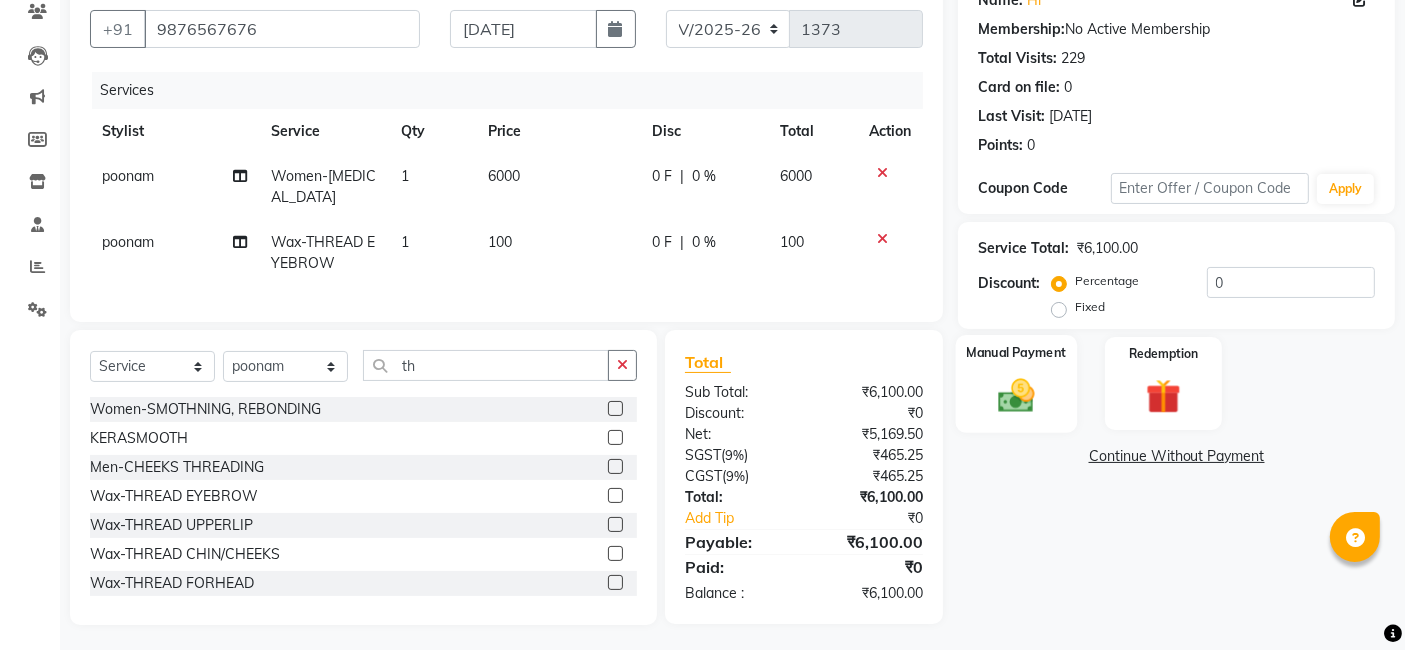 click on "Manual Payment" 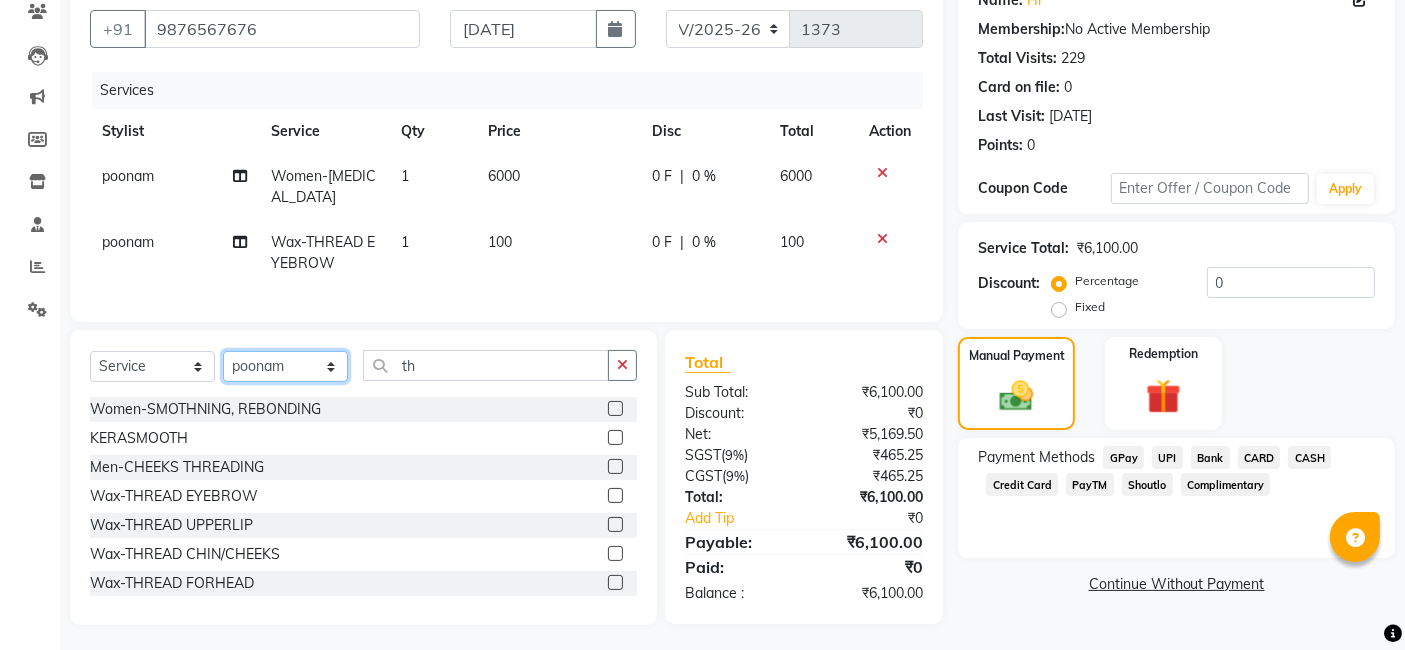 click on "Select Stylist aditya amita Armaan Geet mam  kajal pallavi manager poonam rehman sajid" 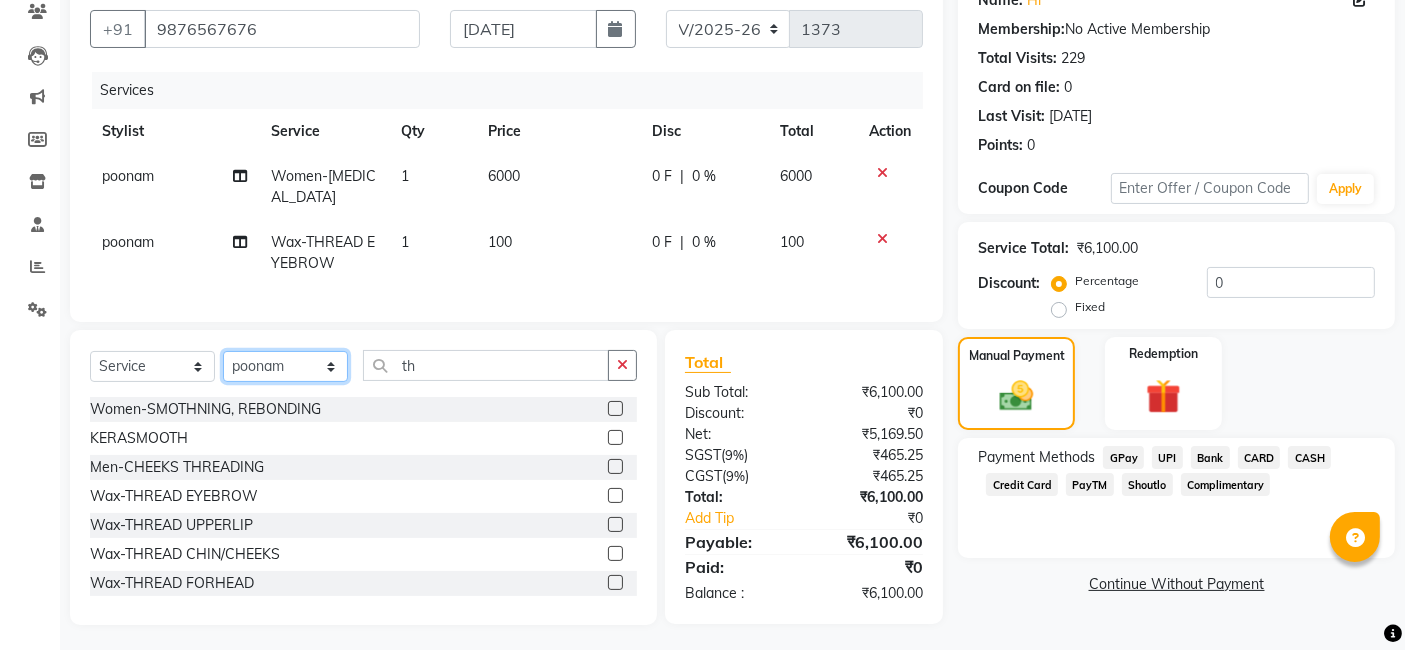 select on "52792" 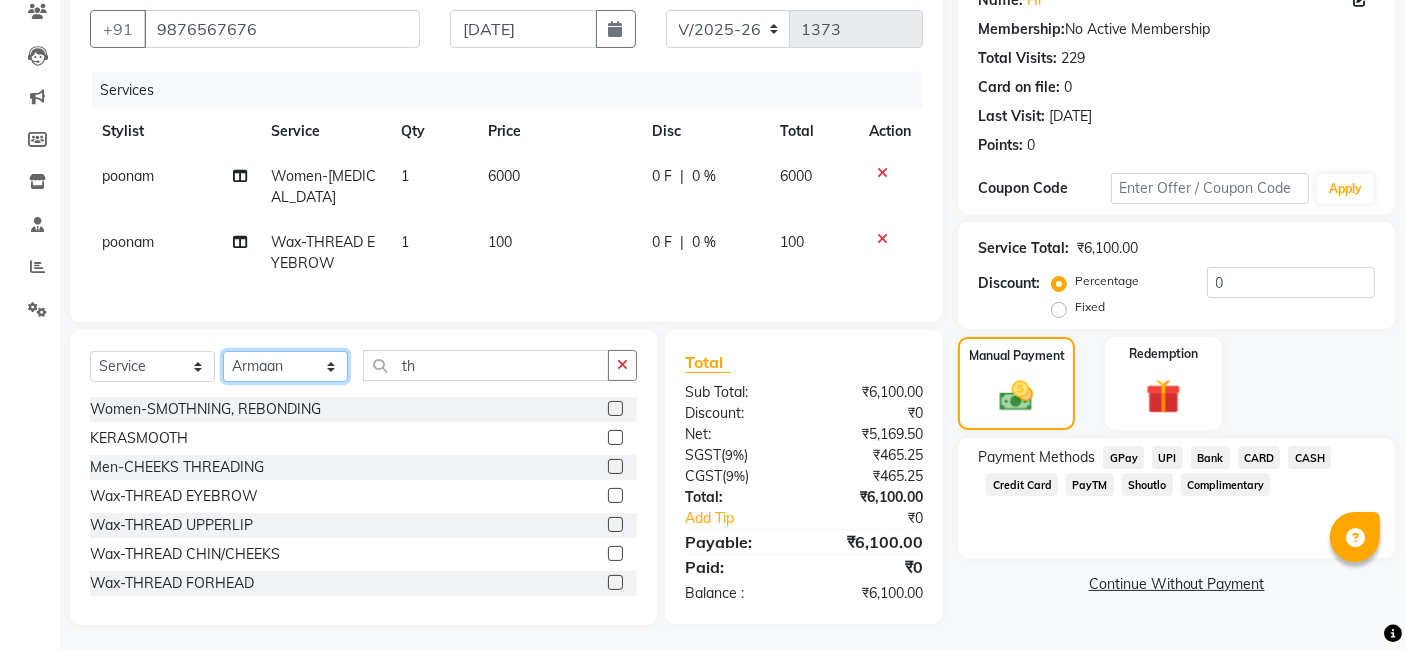 click on "Select Stylist aditya amita Armaan Geet mam  kajal pallavi manager poonam rehman sajid" 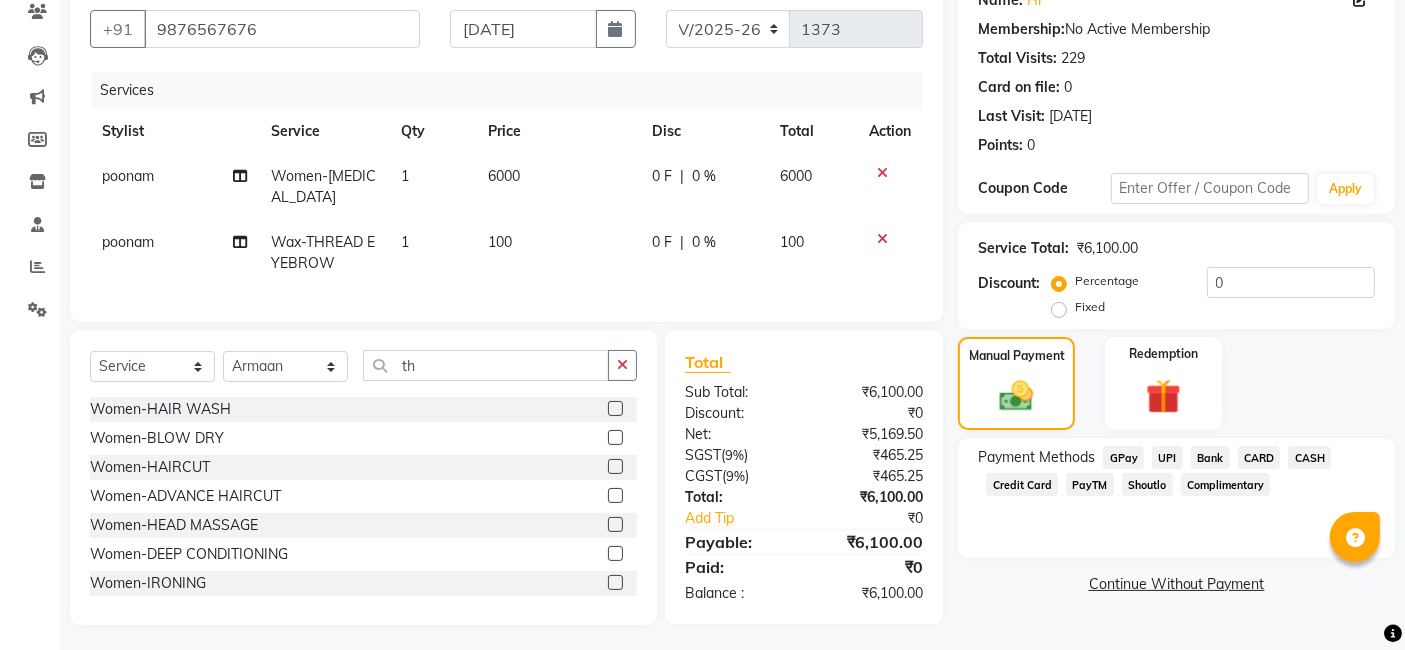 click 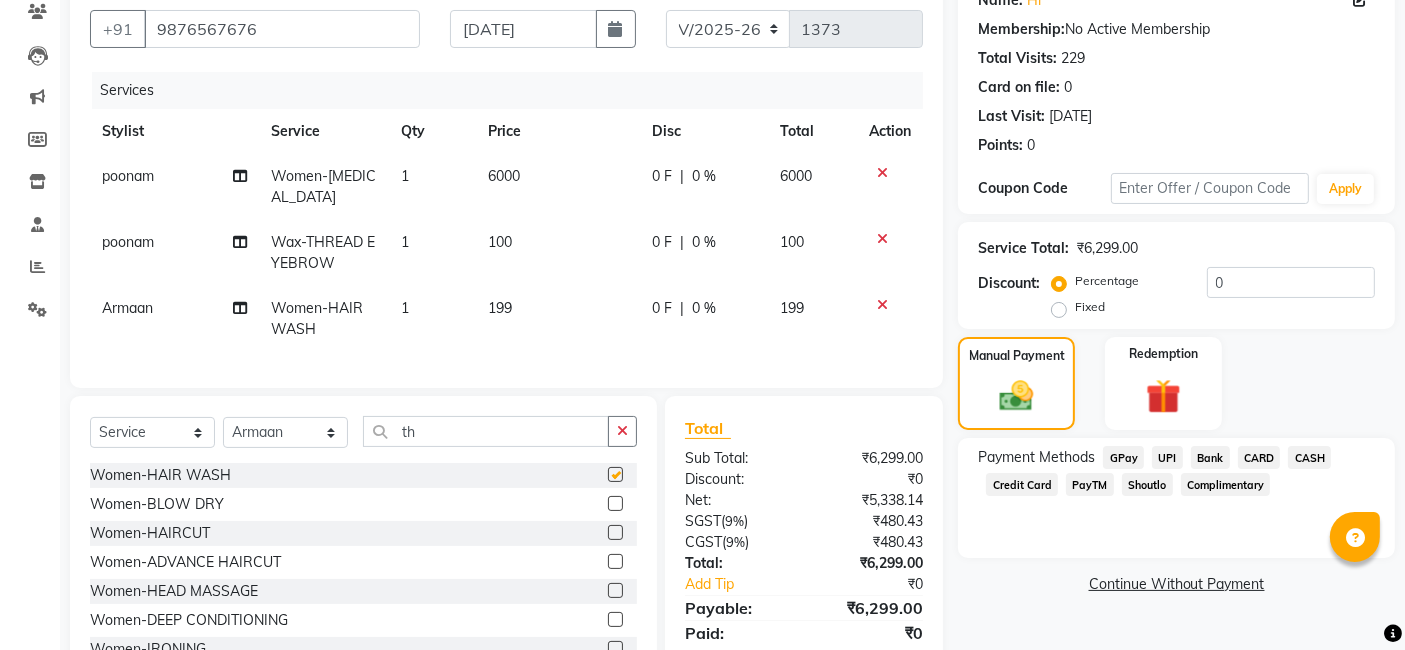 checkbox on "false" 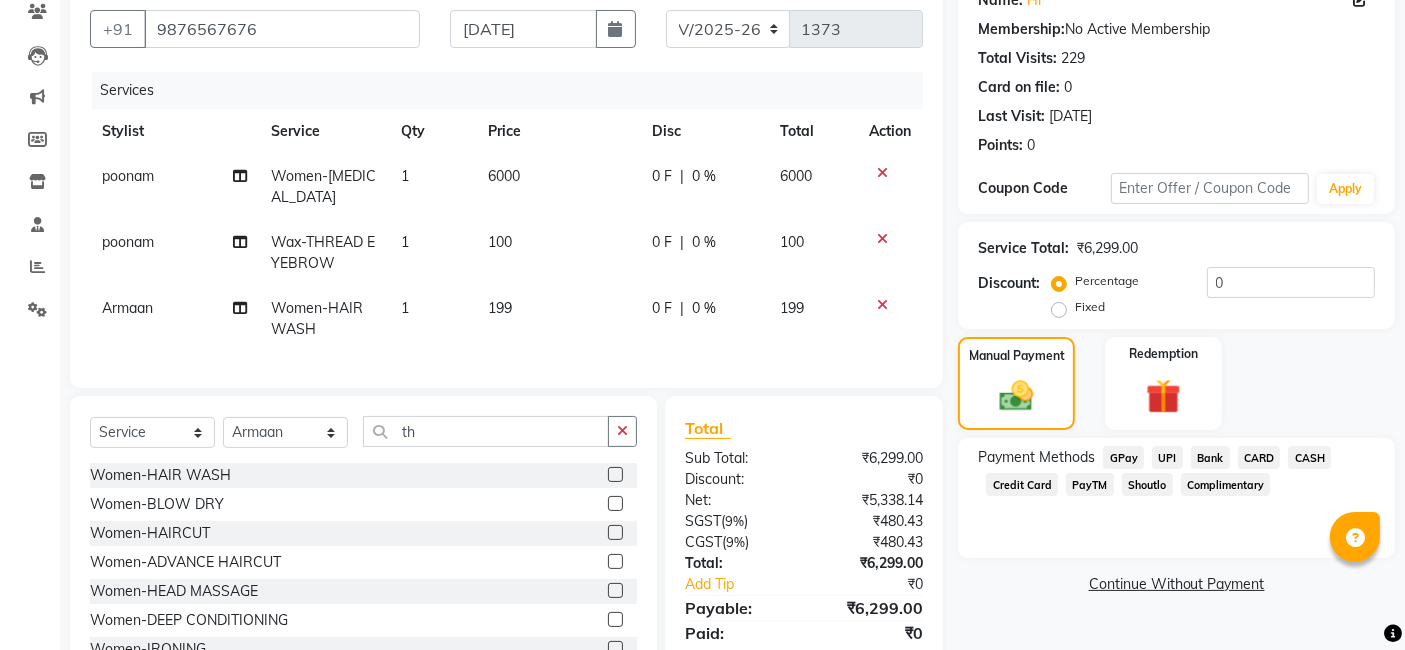 scroll, scrollTop: 7, scrollLeft: 0, axis: vertical 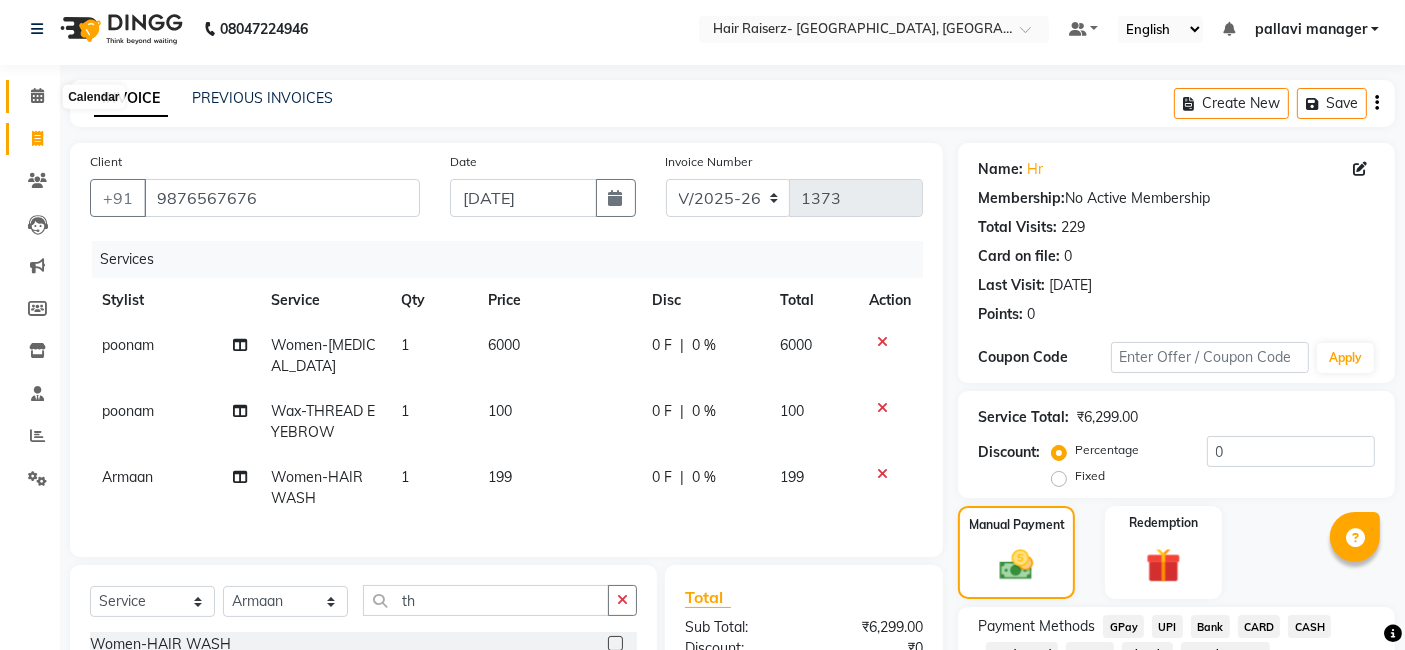 click 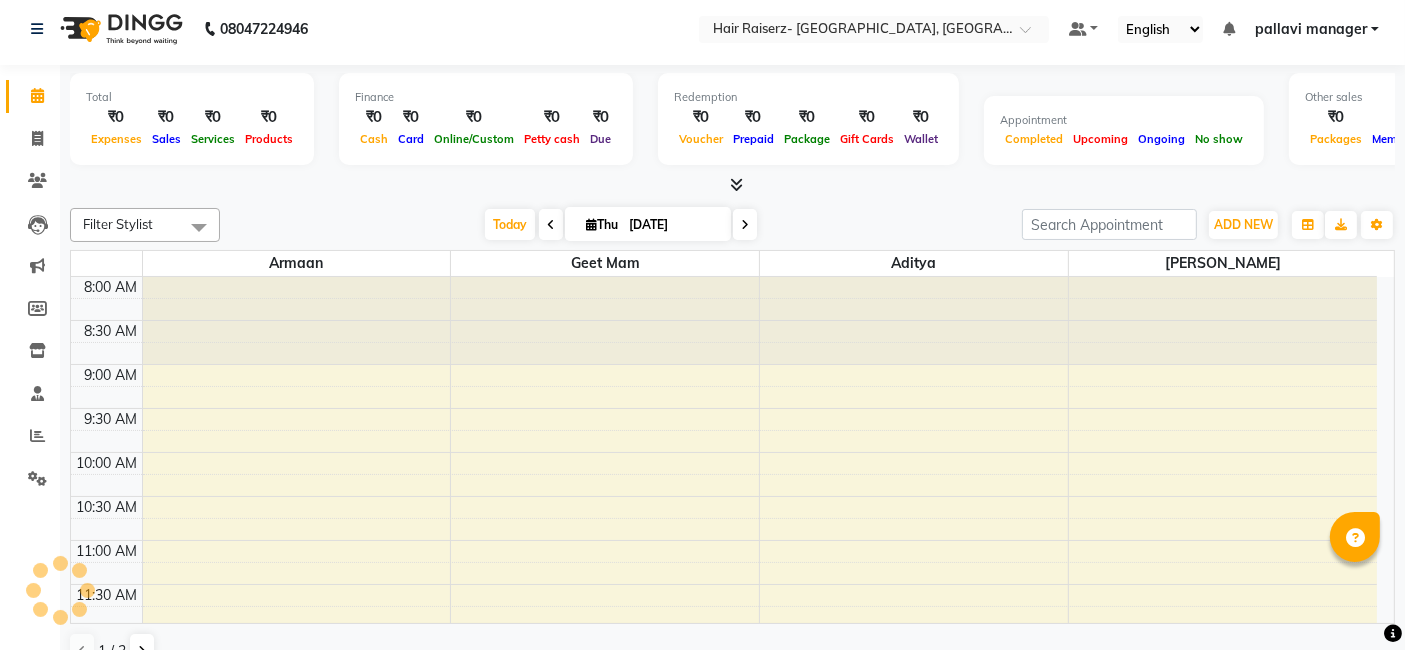 scroll, scrollTop: 0, scrollLeft: 0, axis: both 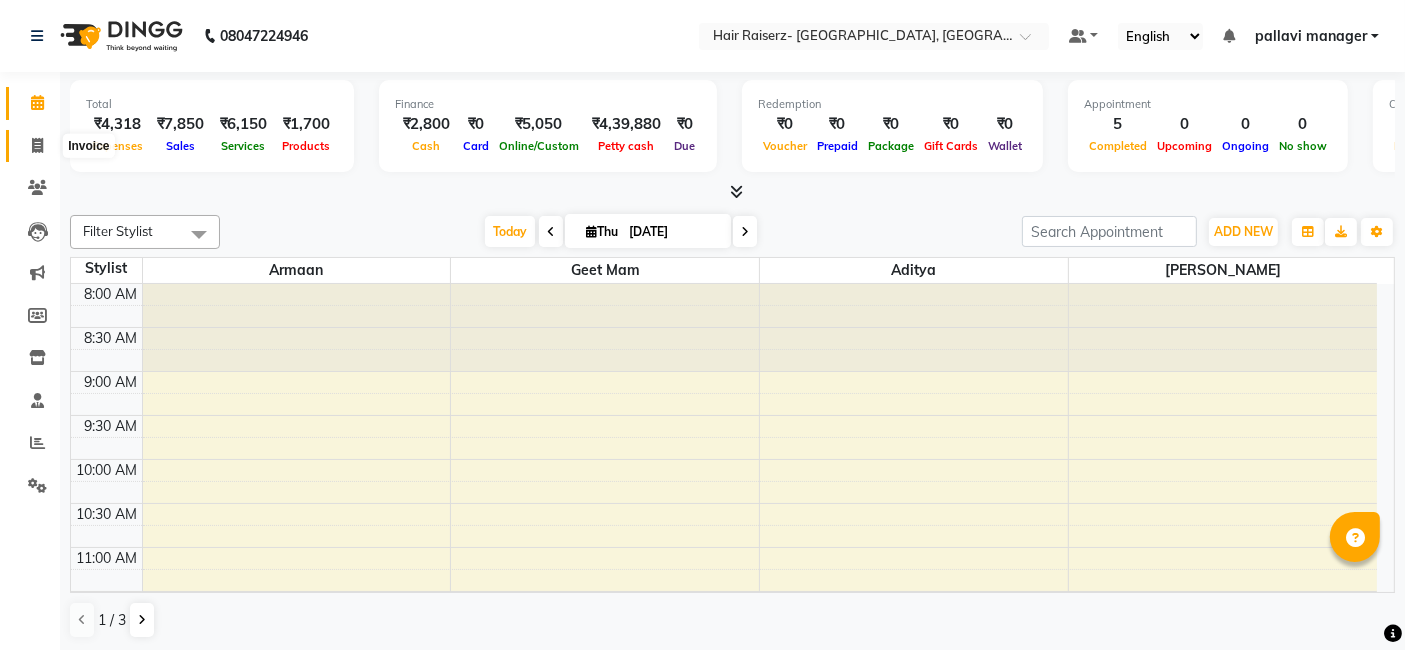 click 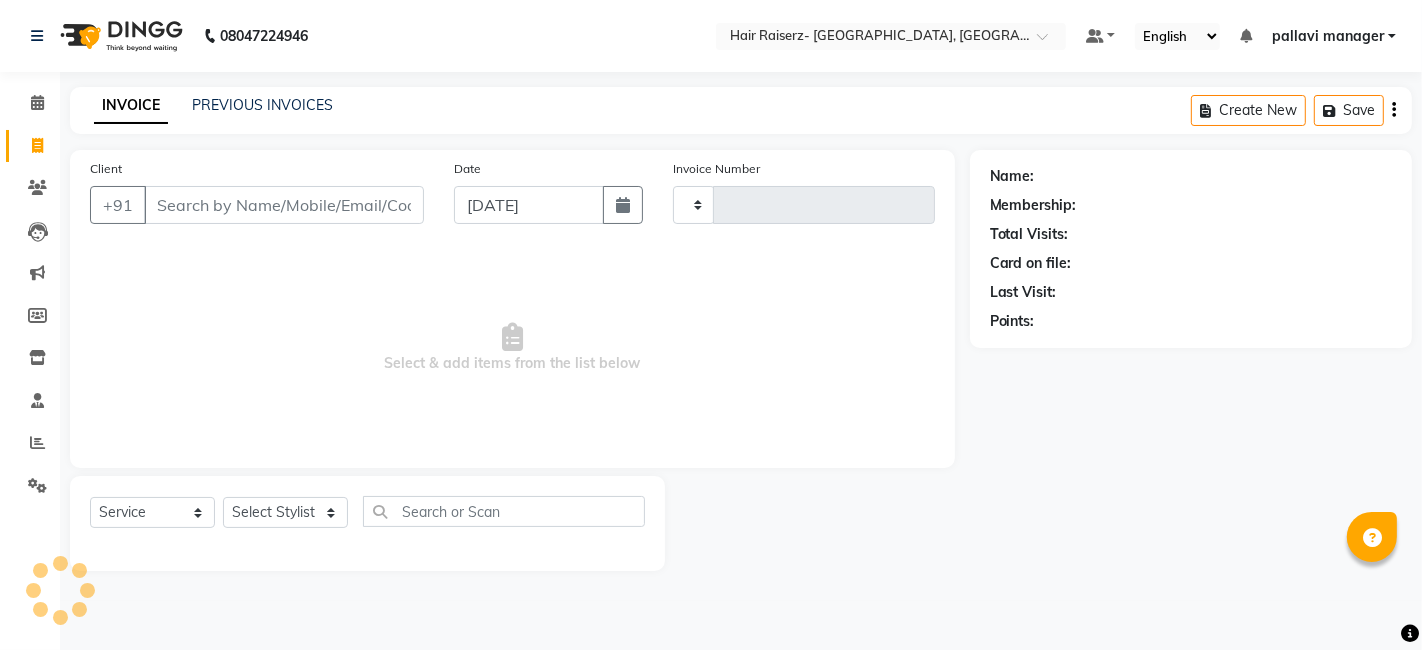 type on "1373" 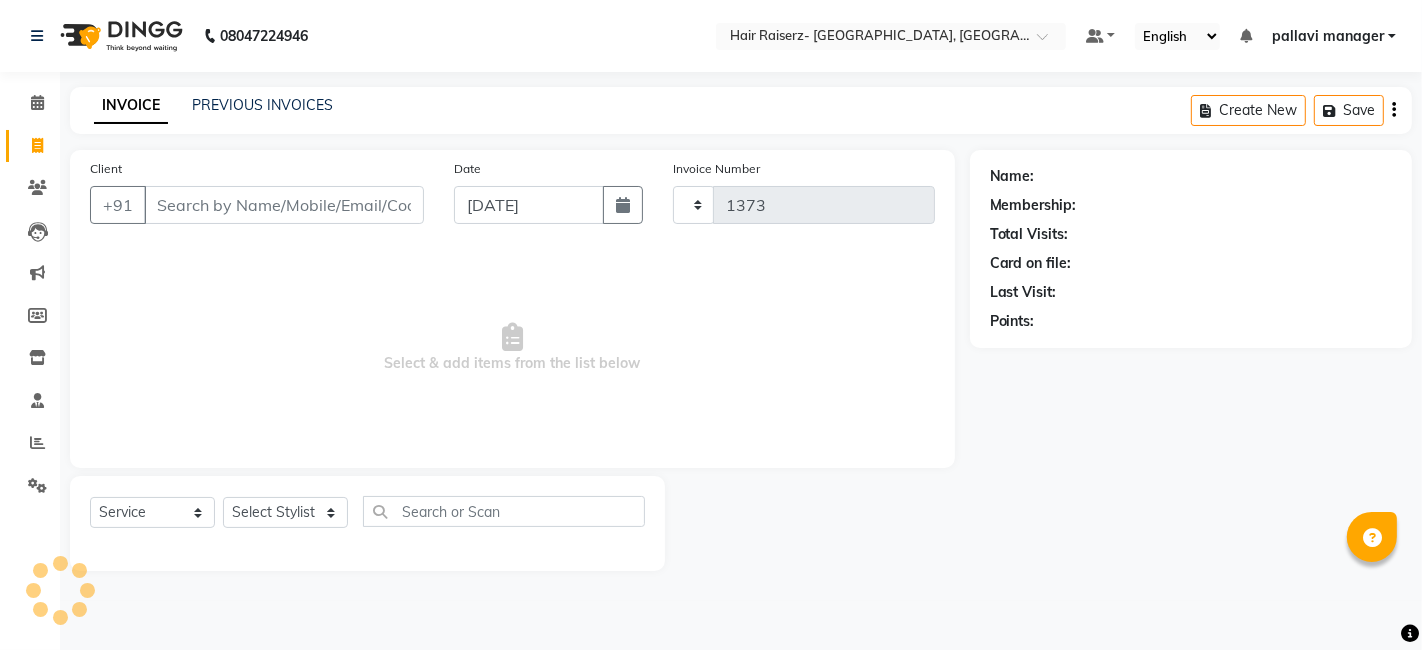 select on "6691" 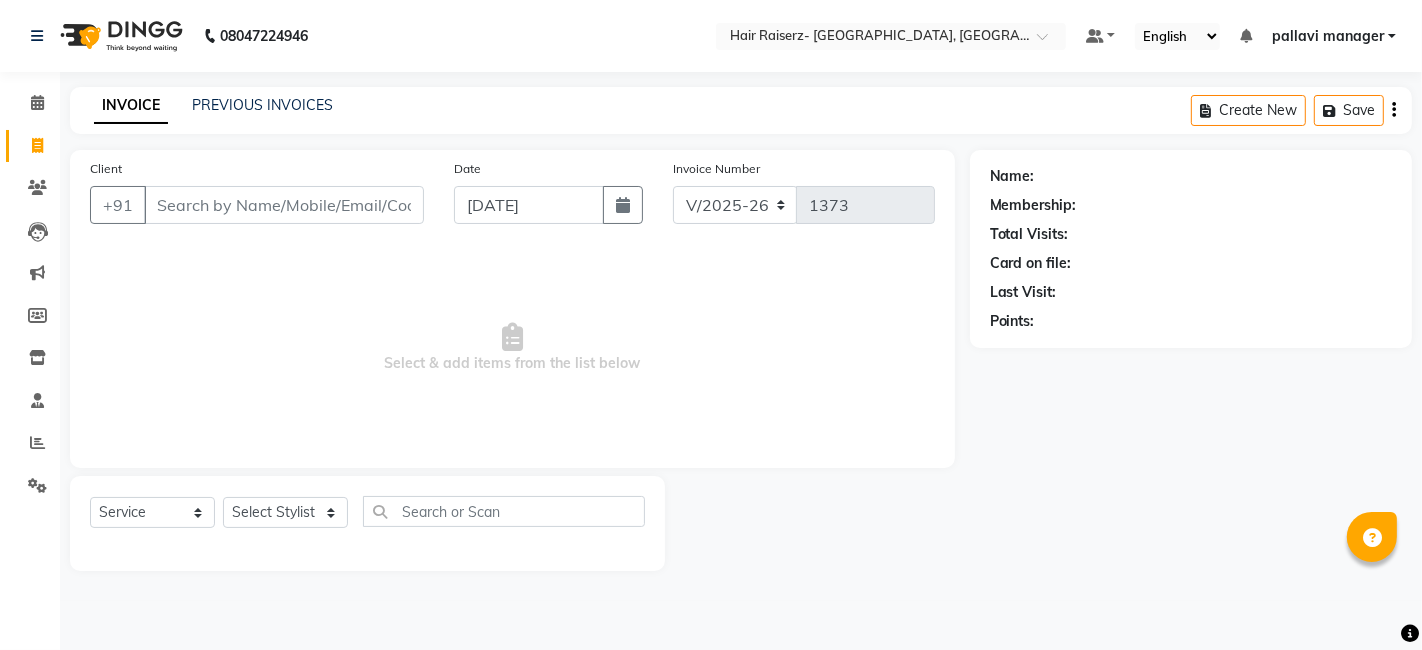 type on "7" 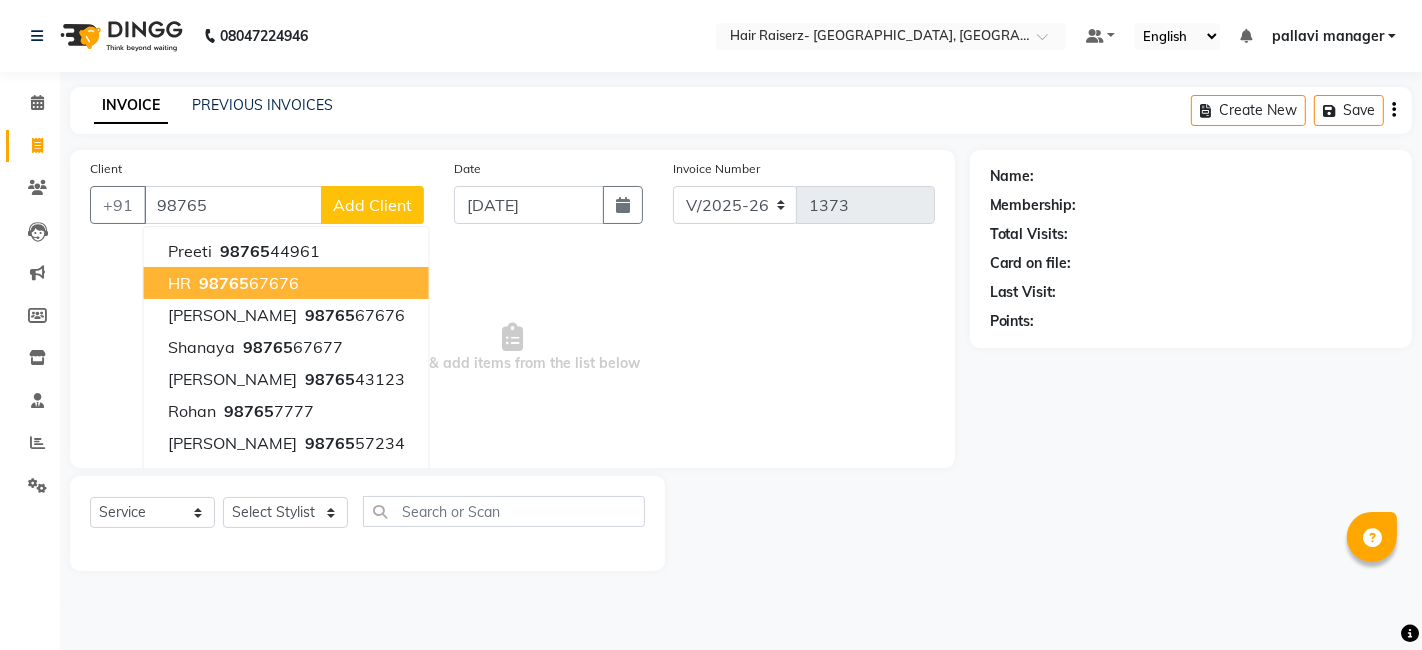 click on "98765" at bounding box center (224, 283) 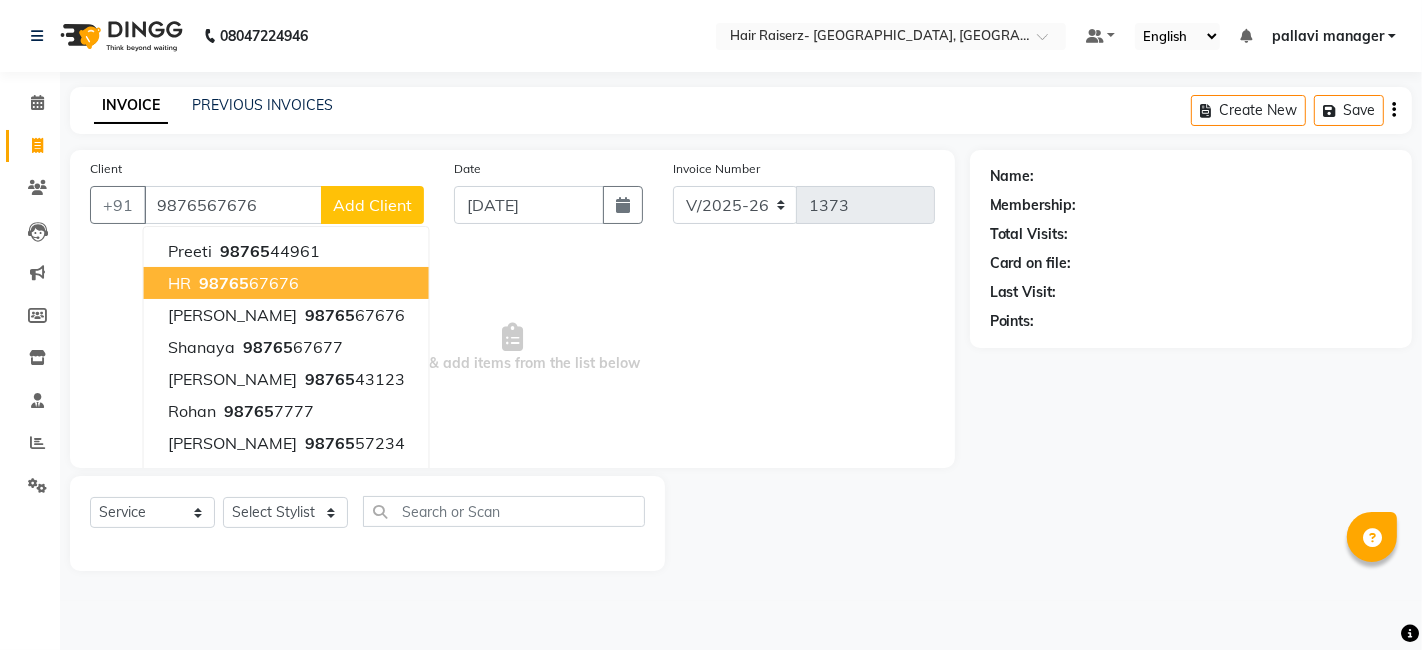 type on "9876567676" 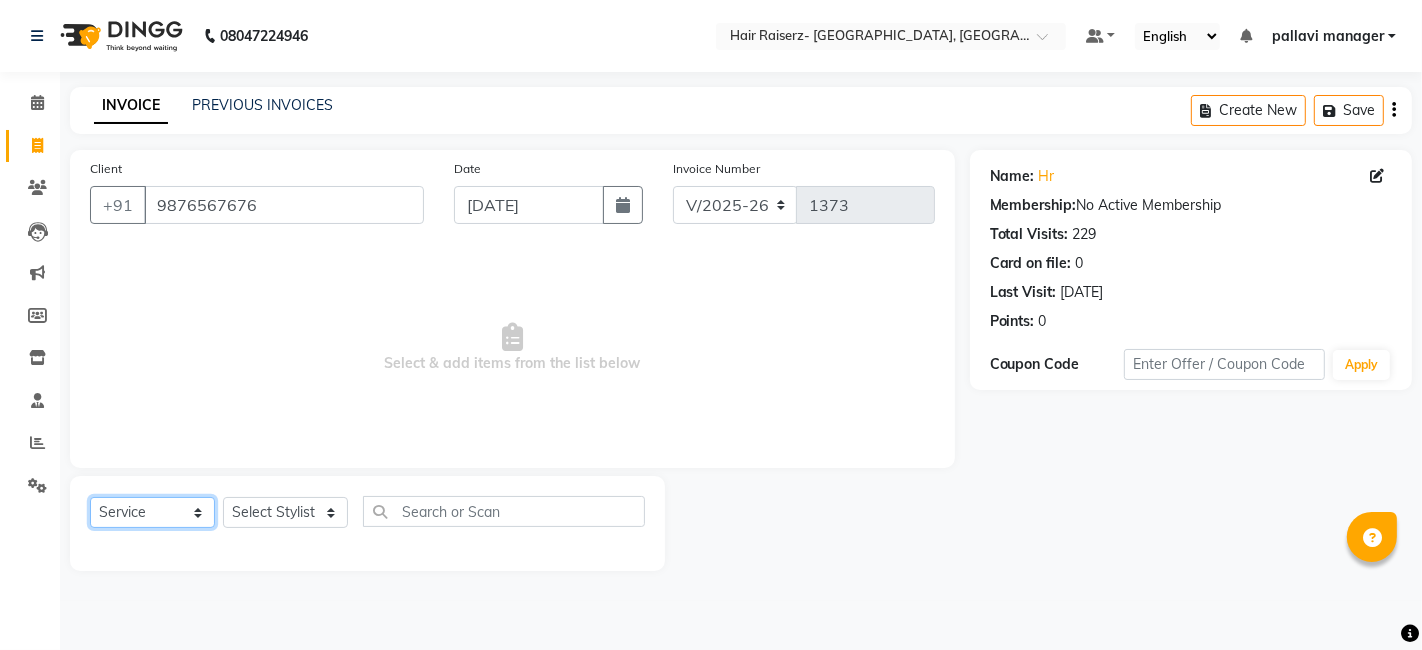 click on "Select  Service  Product  Membership  Package Voucher Prepaid Gift Card" 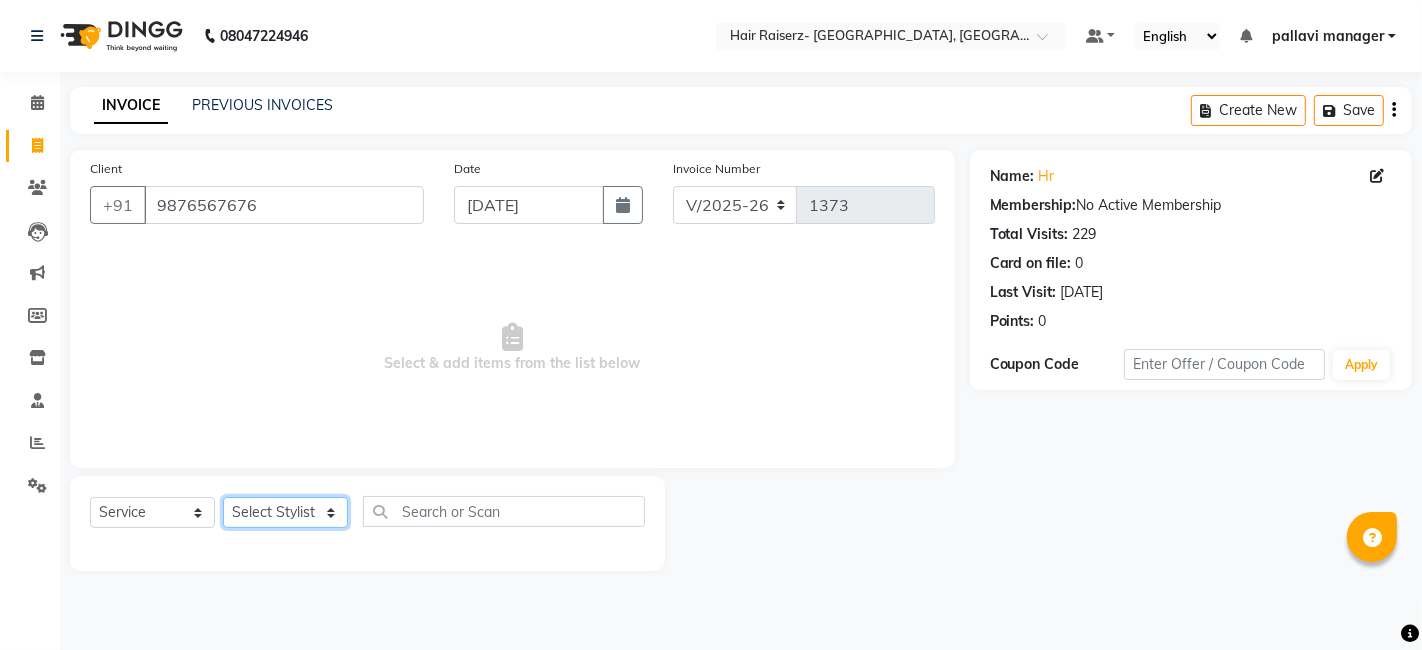 click on "Select Stylist aditya amita Armaan Geet mam  kajal pallavi manager poonam rehman sajid" 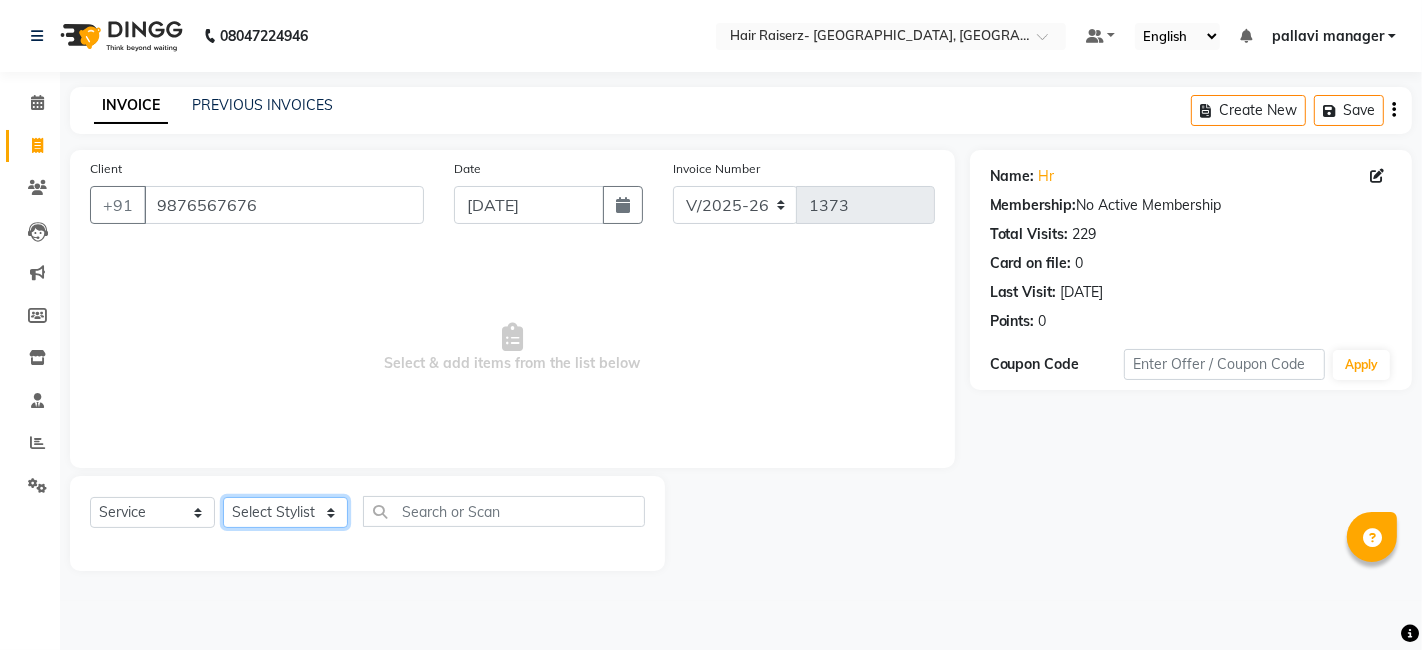 select on "85362" 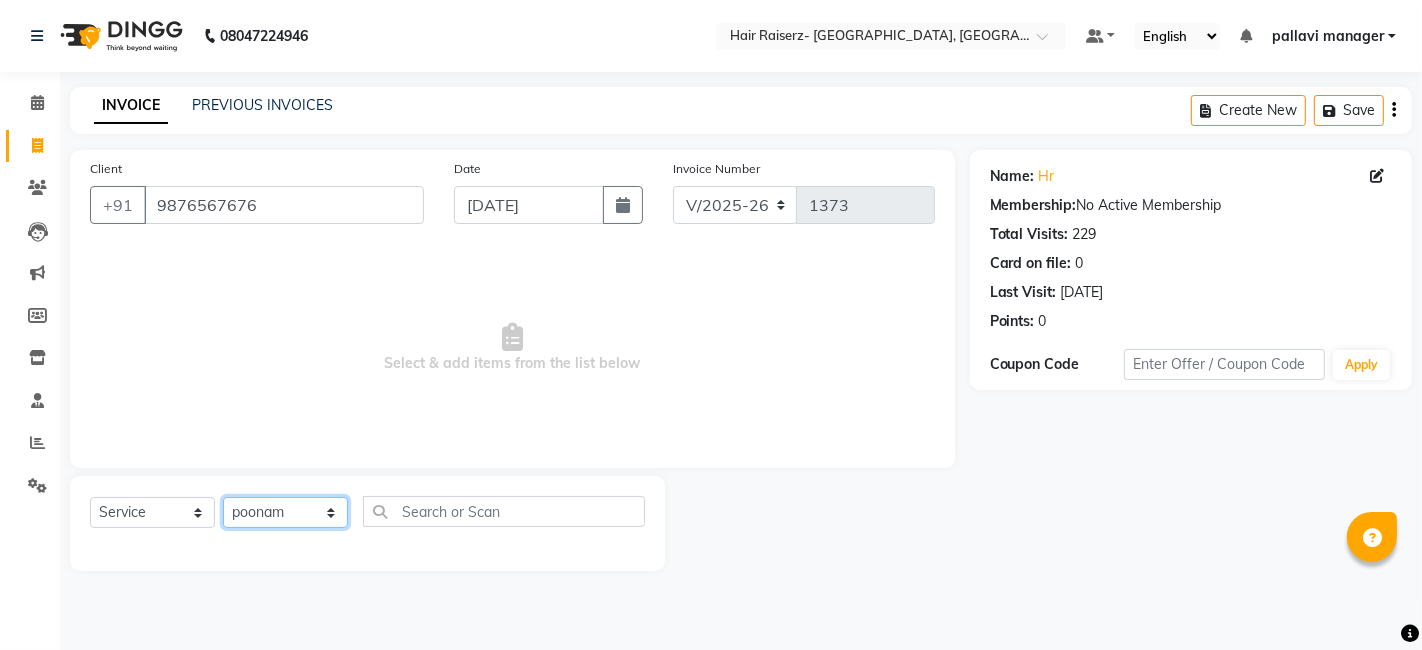 click on "Select Stylist aditya amita Armaan Geet mam  kajal pallavi manager poonam rehman sajid" 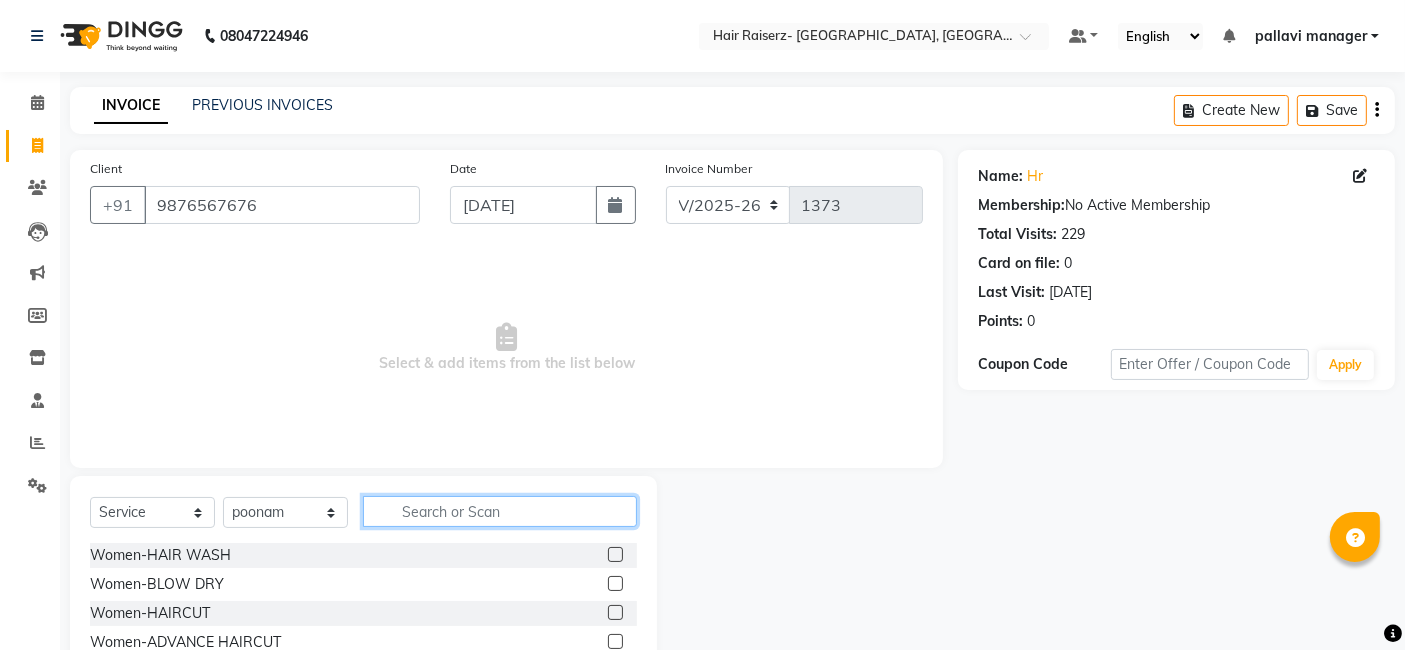 click 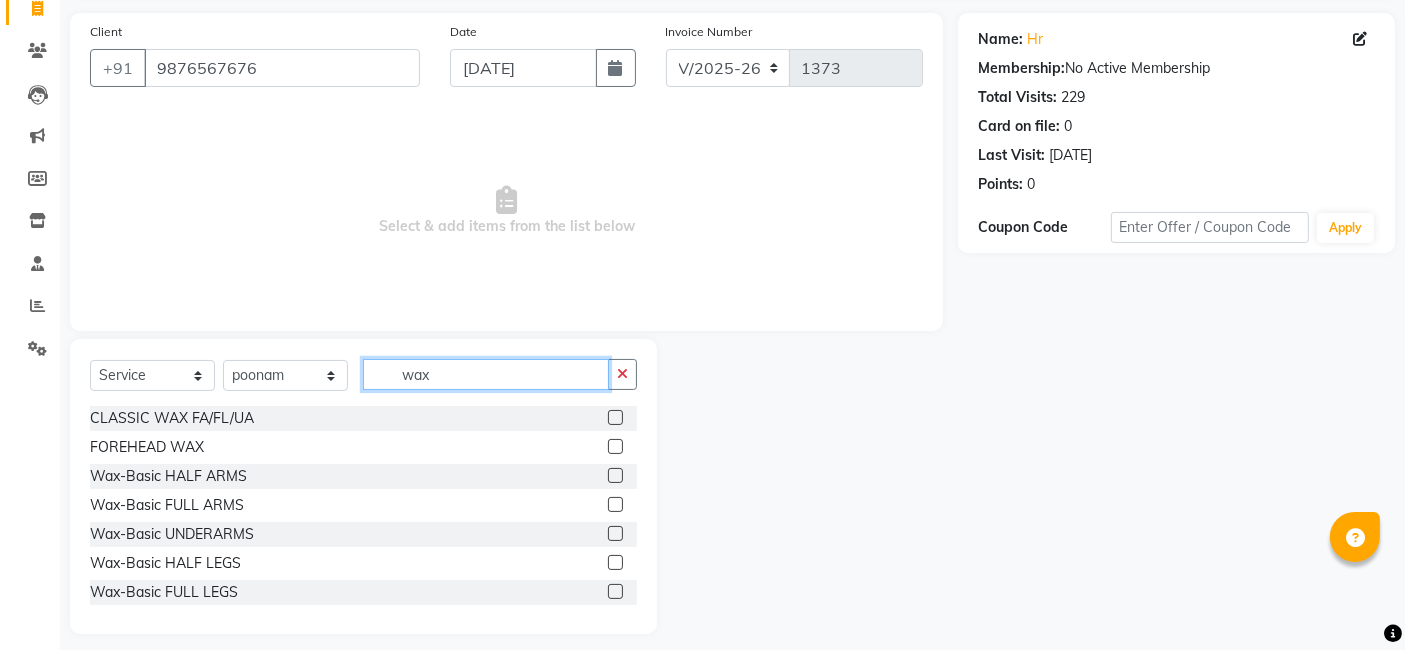 scroll, scrollTop: 150, scrollLeft: 0, axis: vertical 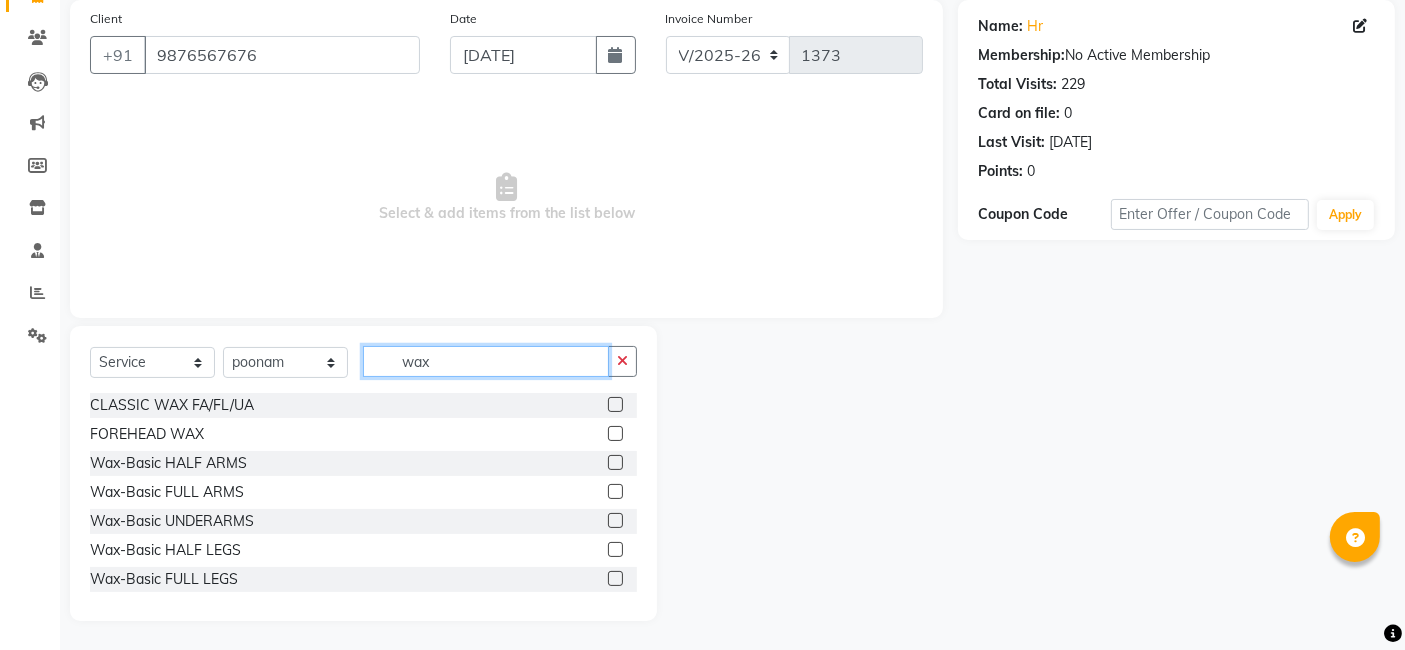 type on "wax" 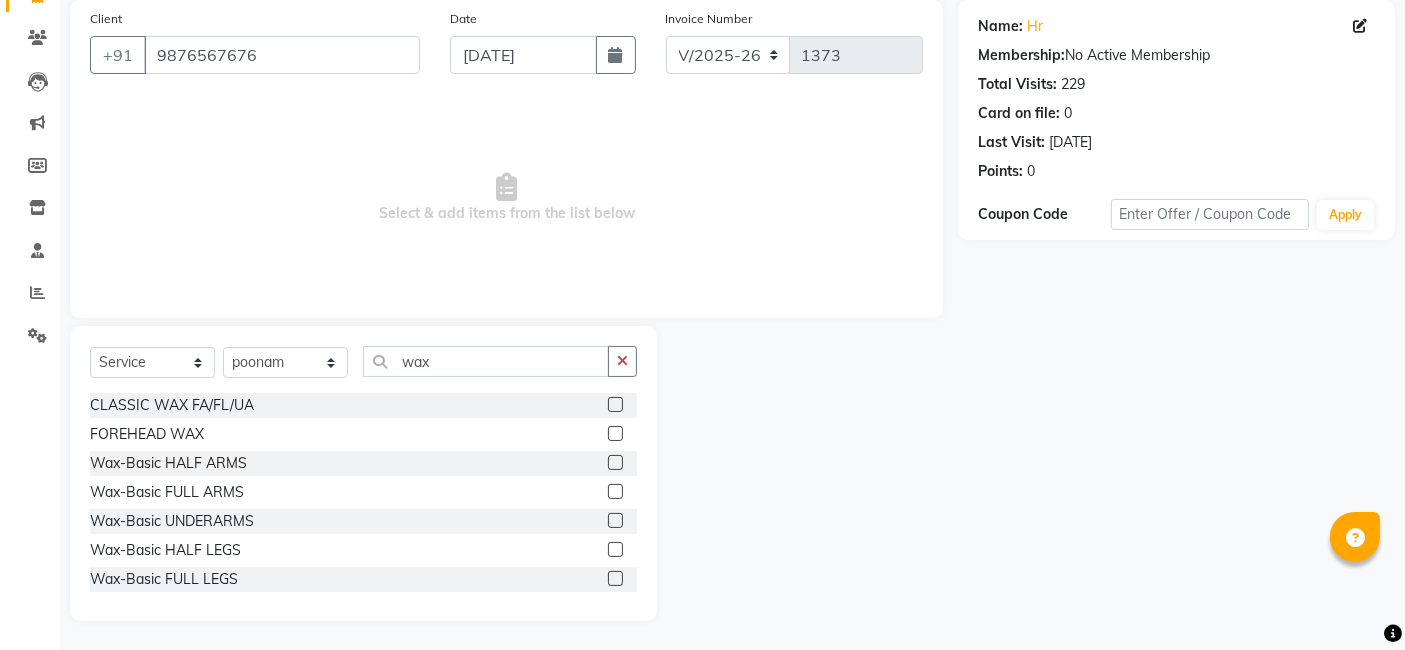 click on "Wax-Basic HALF ARMS" 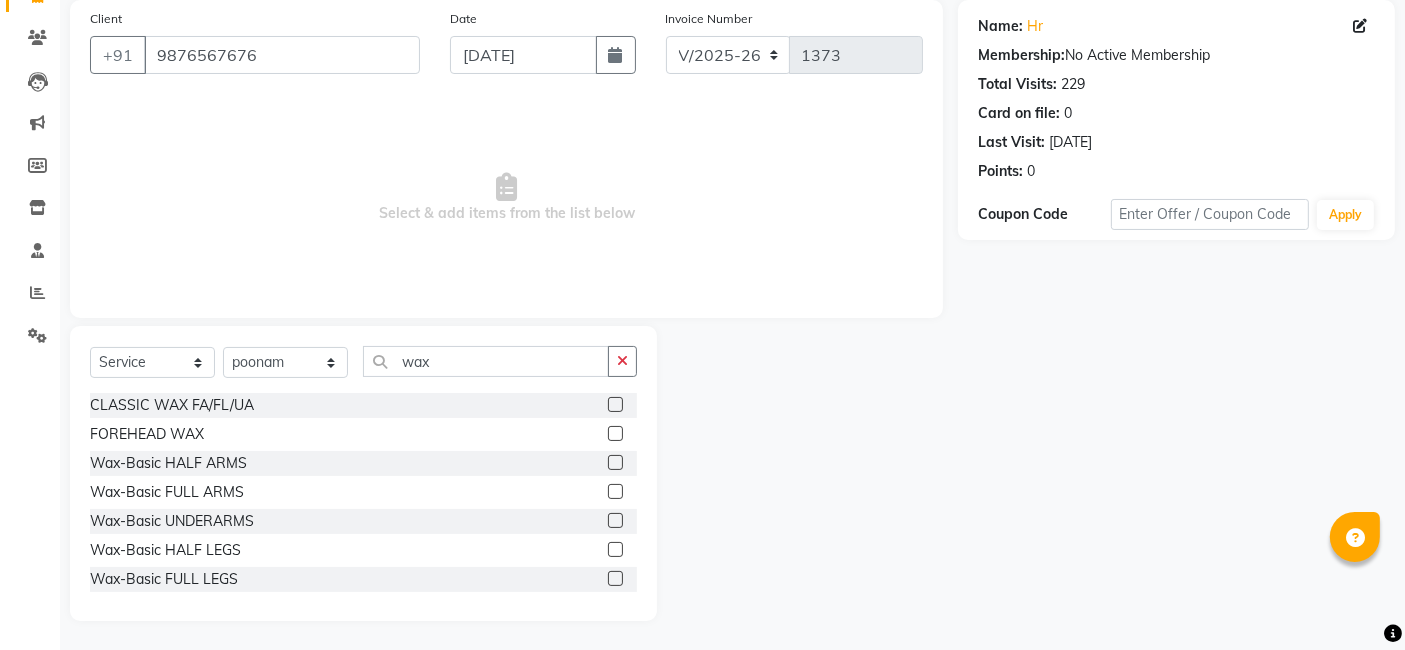 click 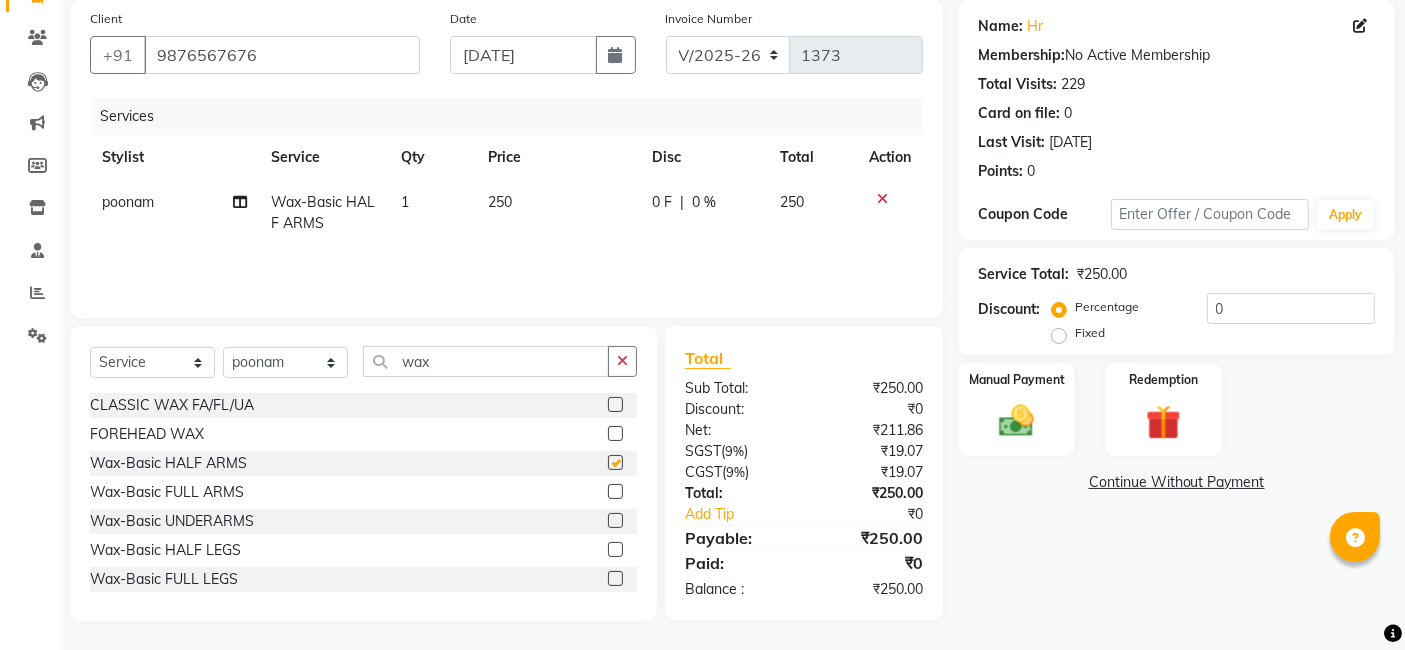checkbox on "false" 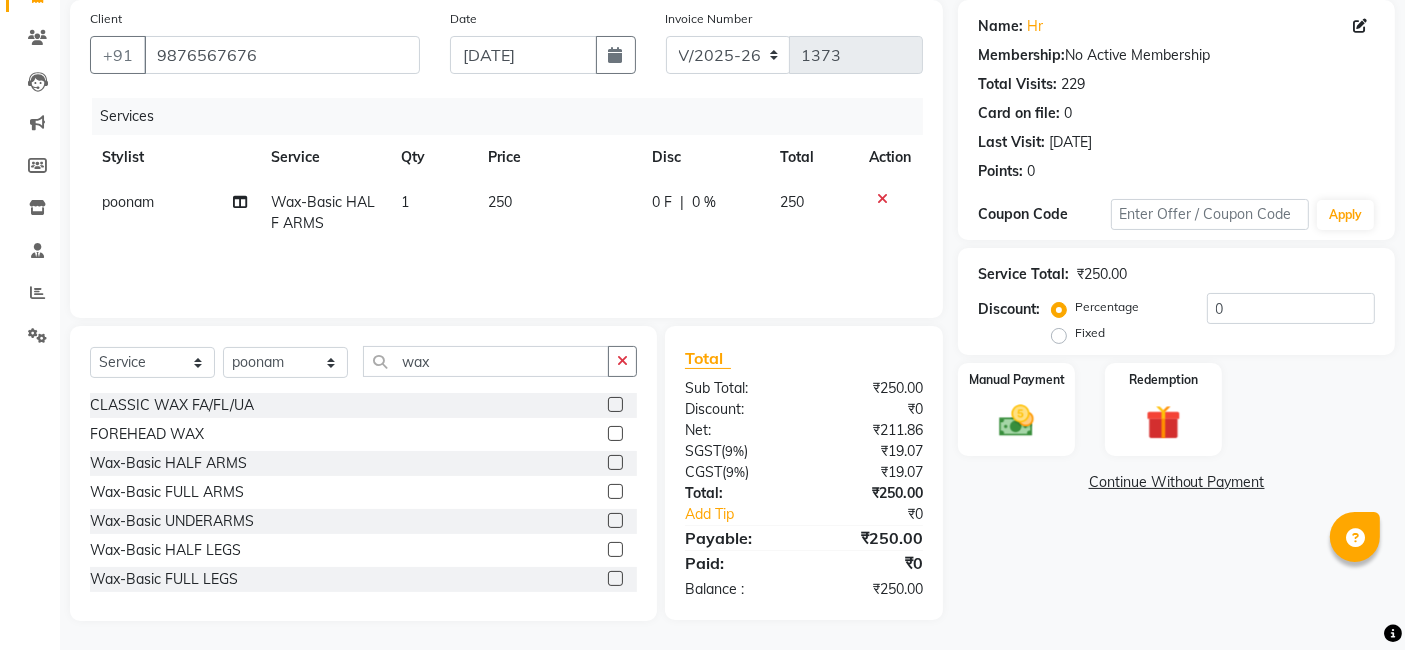 click on "250" 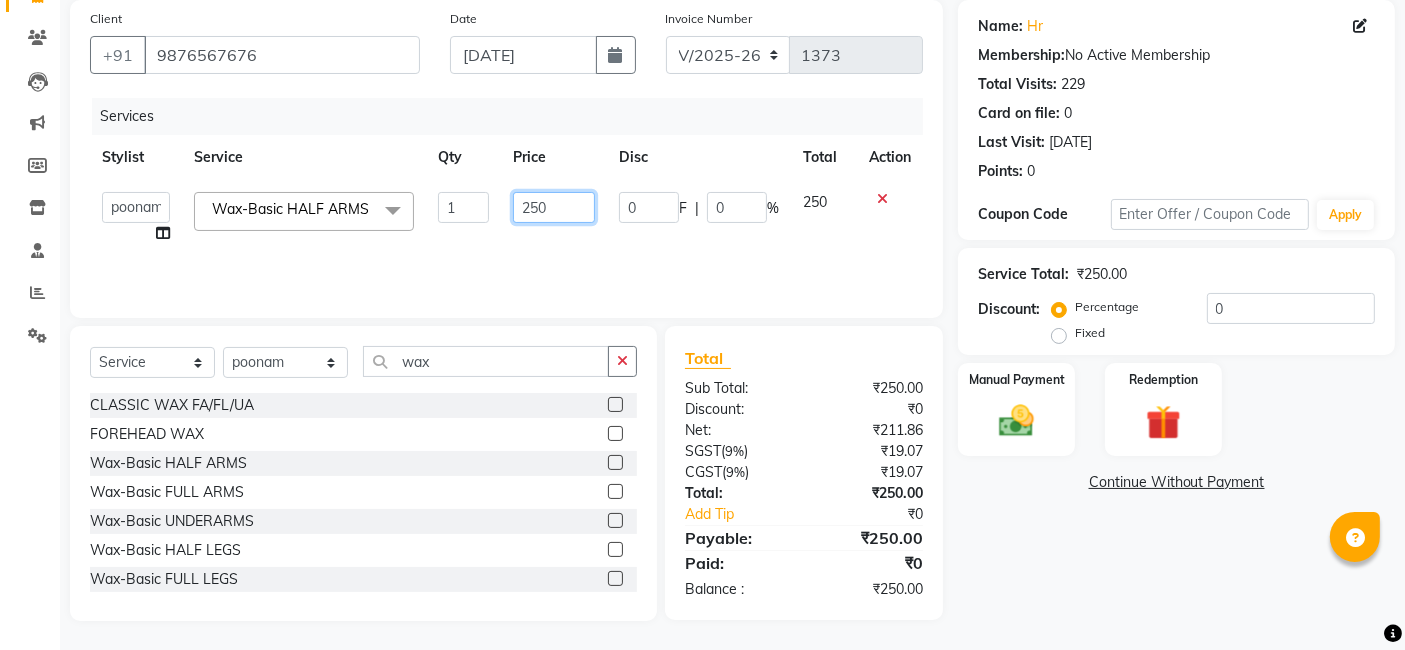 click on "250" 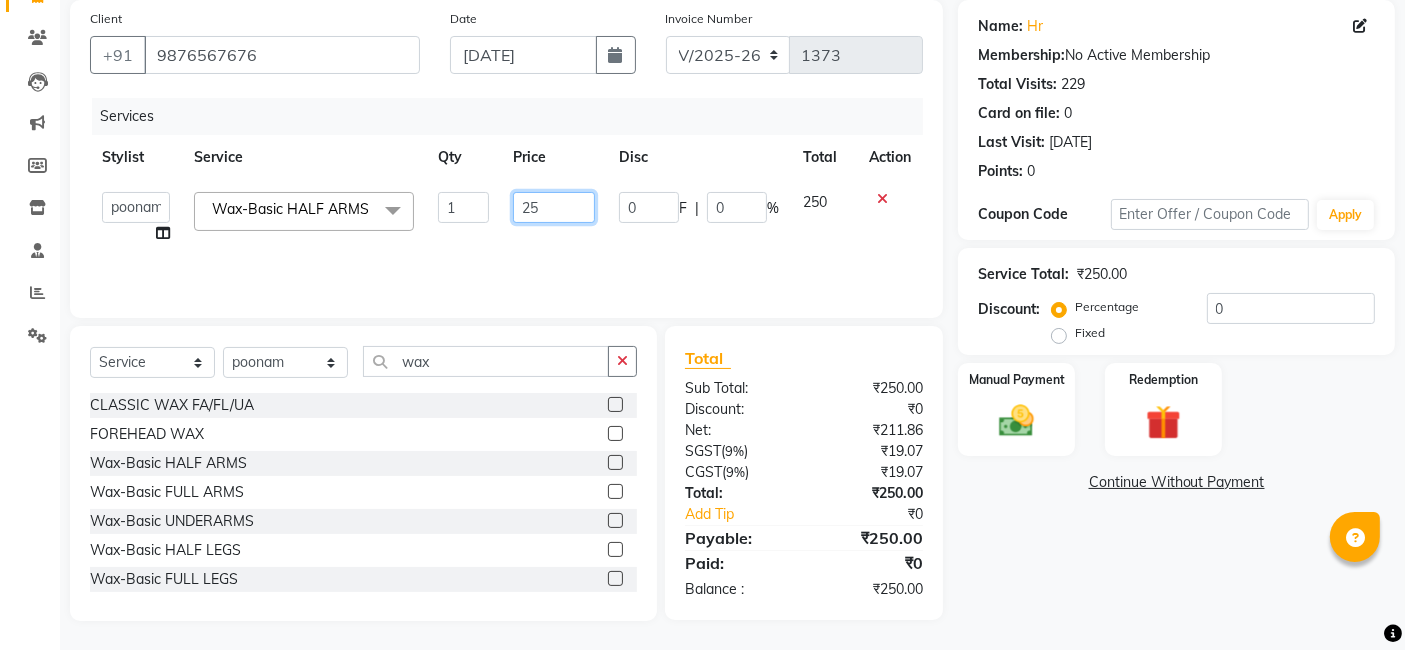 type on "2" 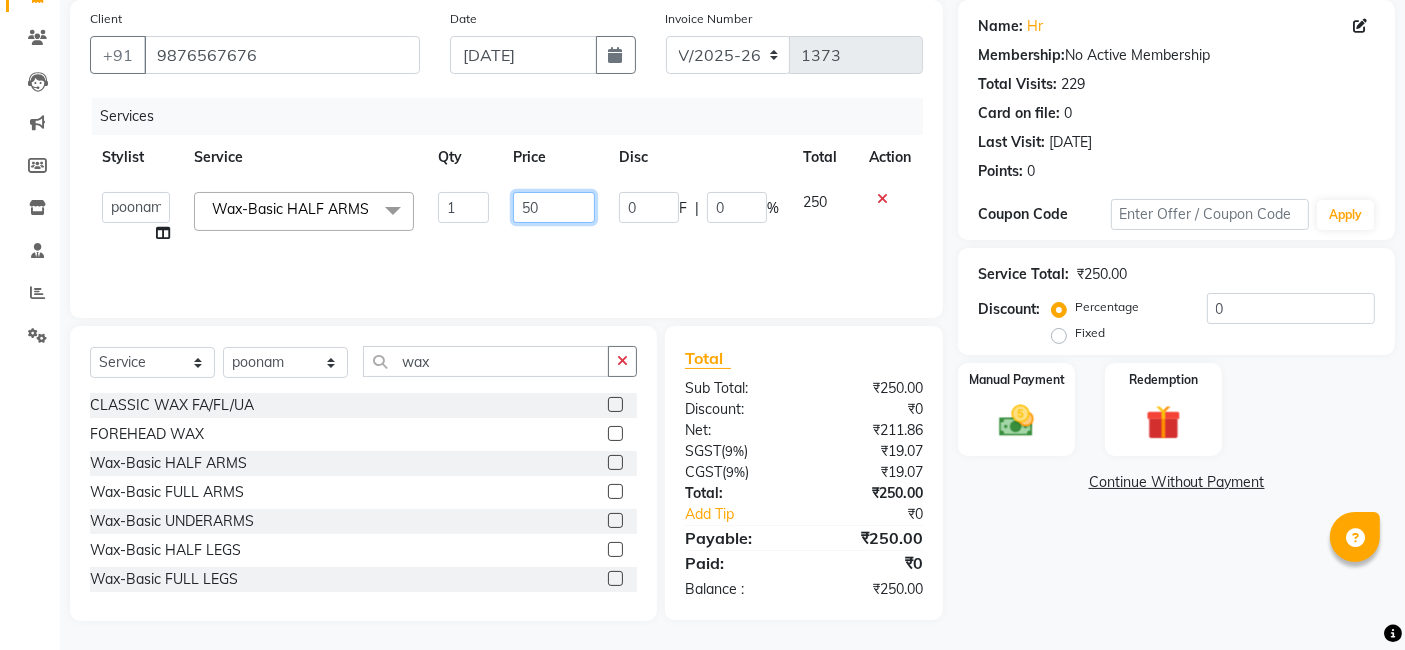 type on "500" 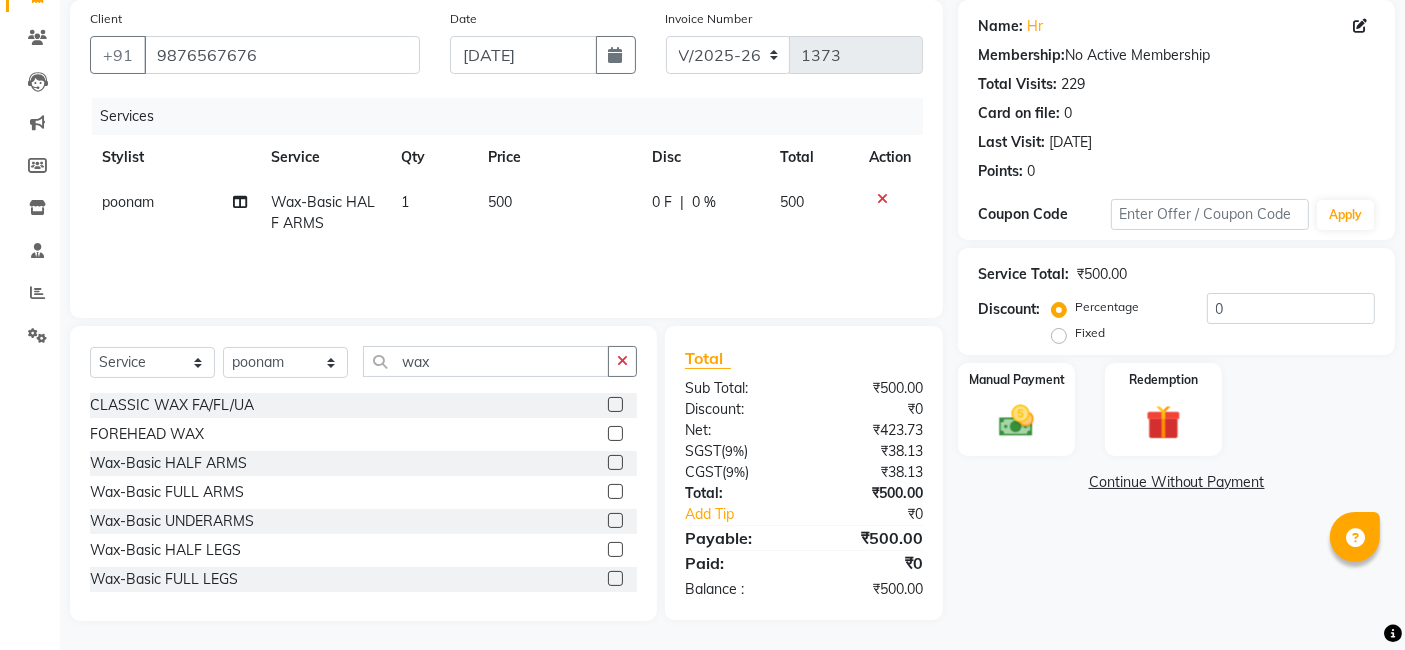 click on "Services Stylist Service Qty Price Disc Total Action poonam Wax-Basic HALF ARMS 1 500 0 F | 0 % 500" 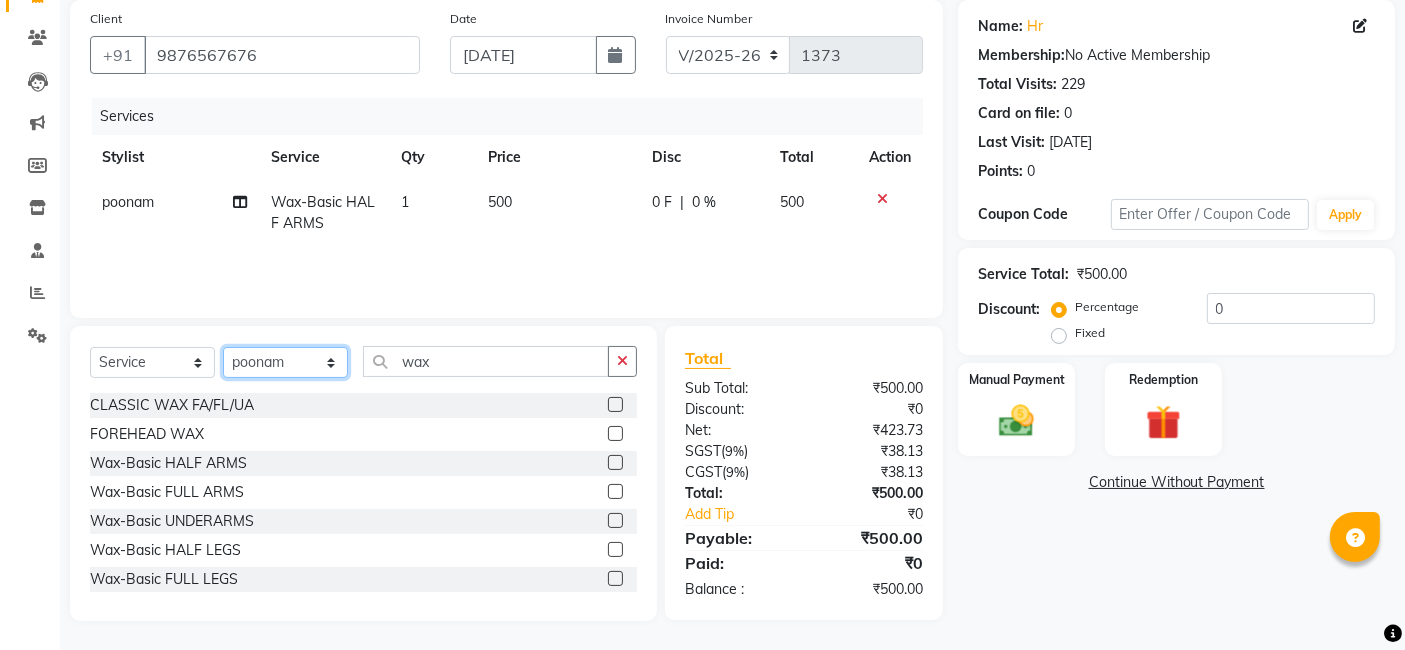 click on "Select Stylist aditya amita Armaan Geet mam  kajal pallavi manager poonam rehman sajid" 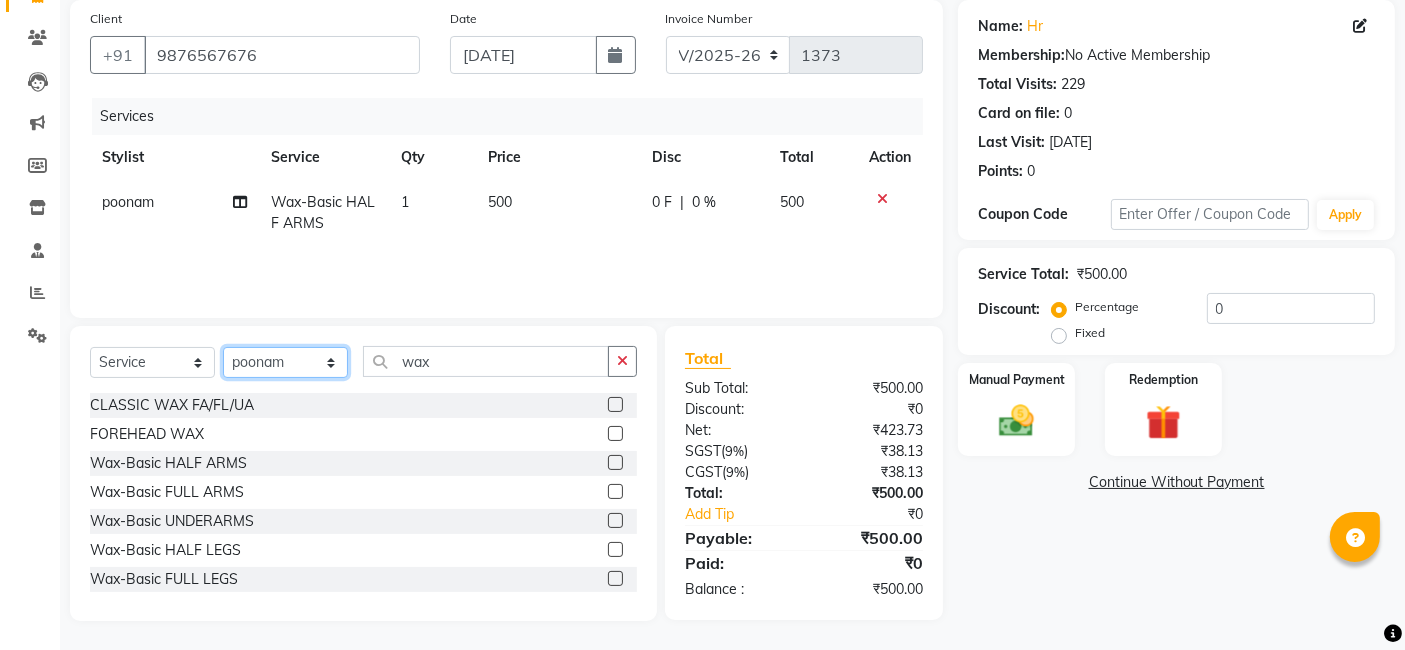 select on "52447" 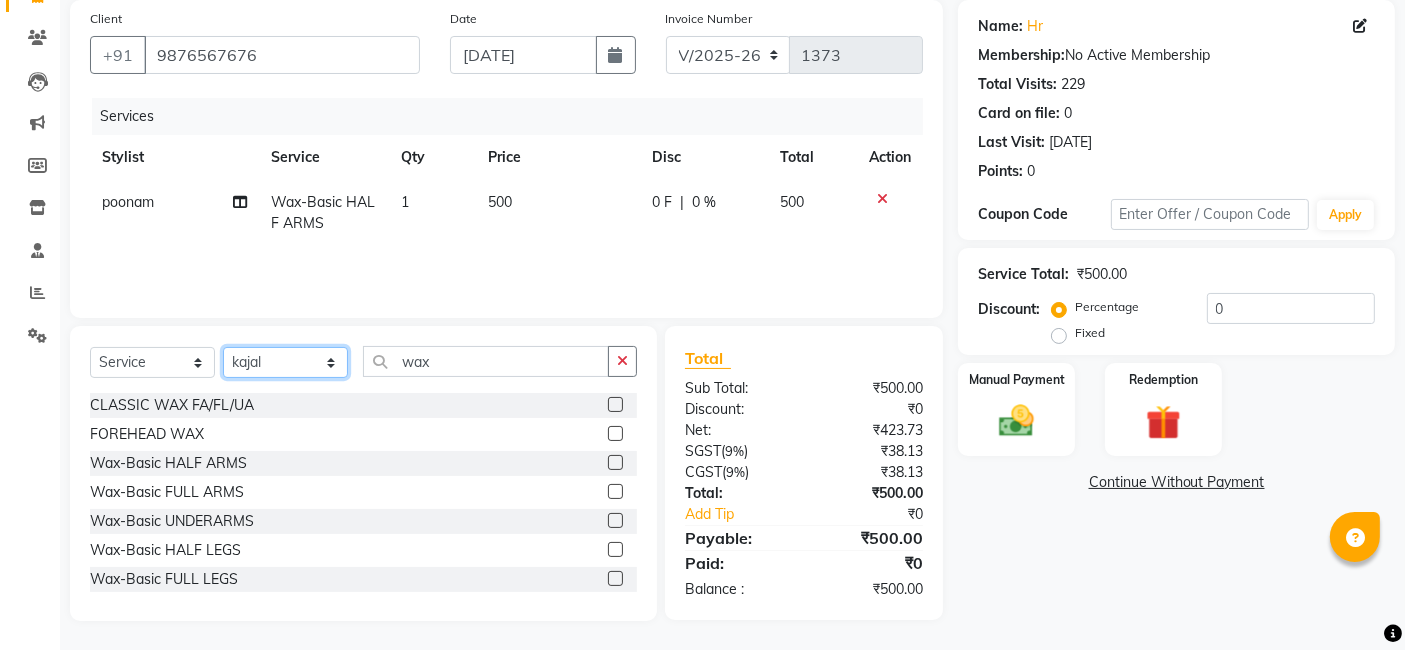 click on "Select Stylist aditya amita Armaan Geet mam  kajal pallavi manager poonam rehman sajid" 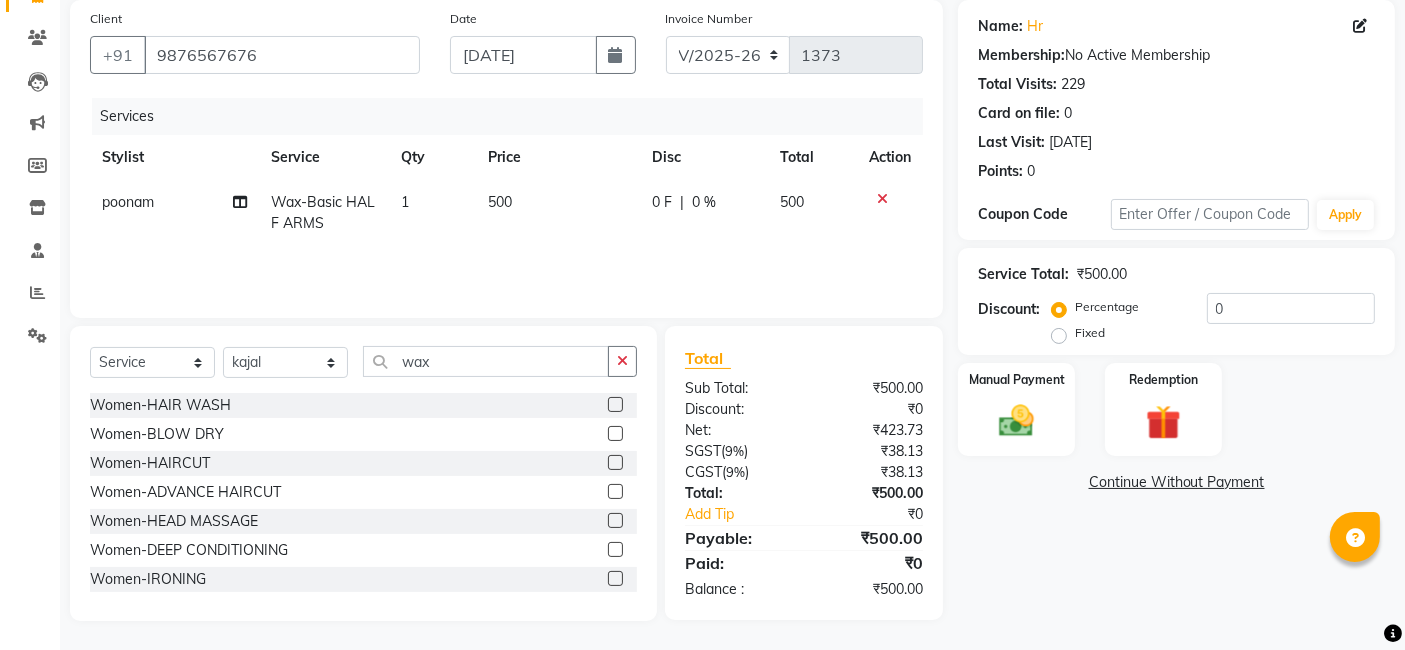 click on "Women-HAIR WASH" 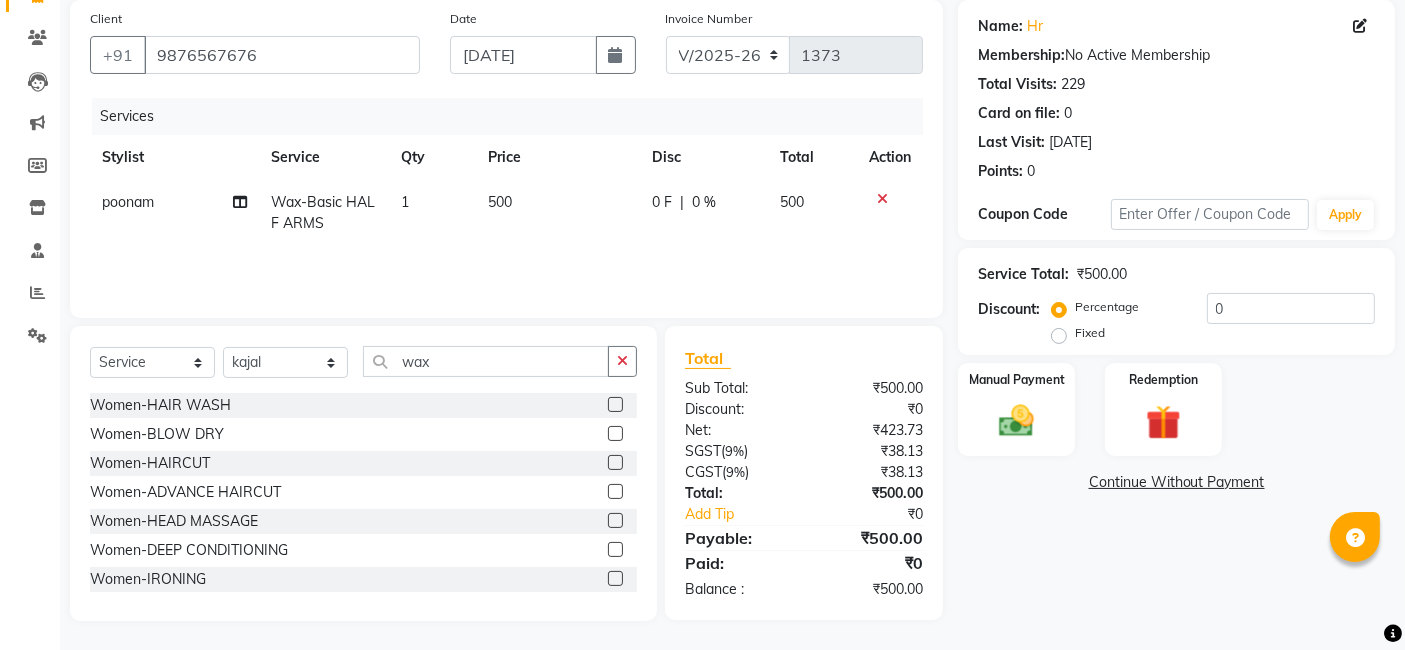 click 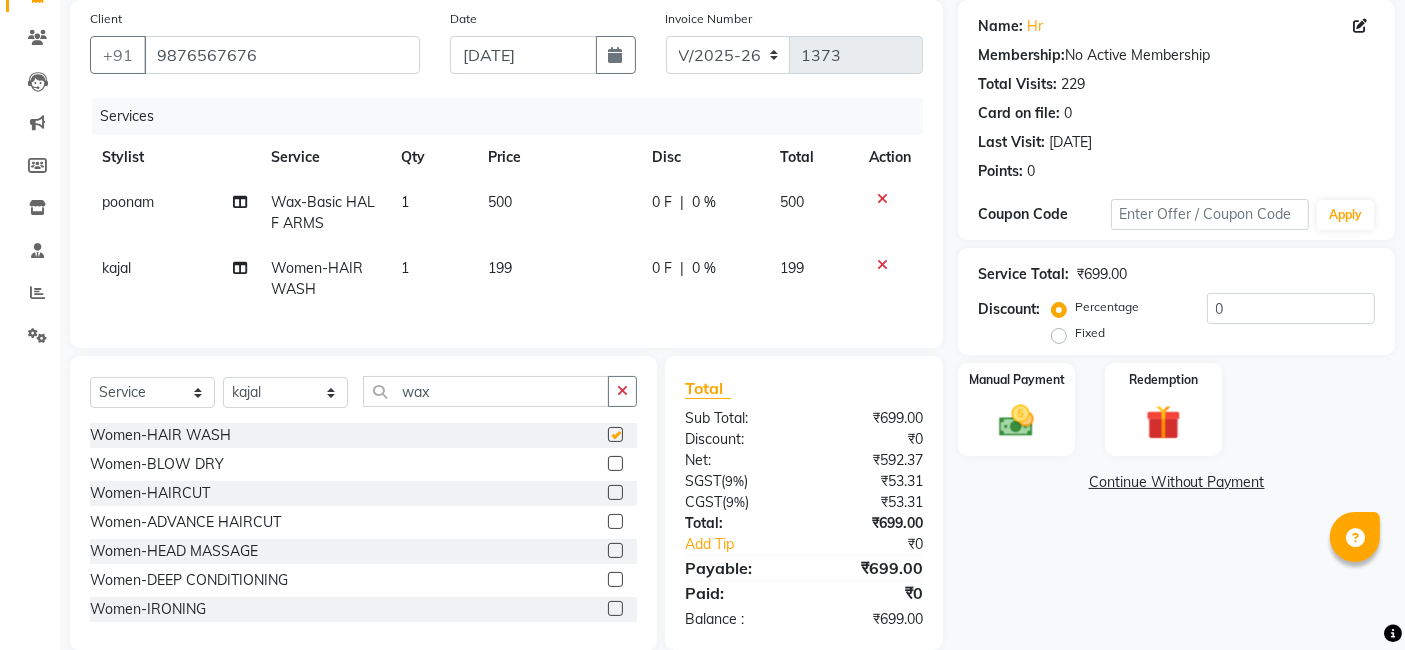 checkbox on "false" 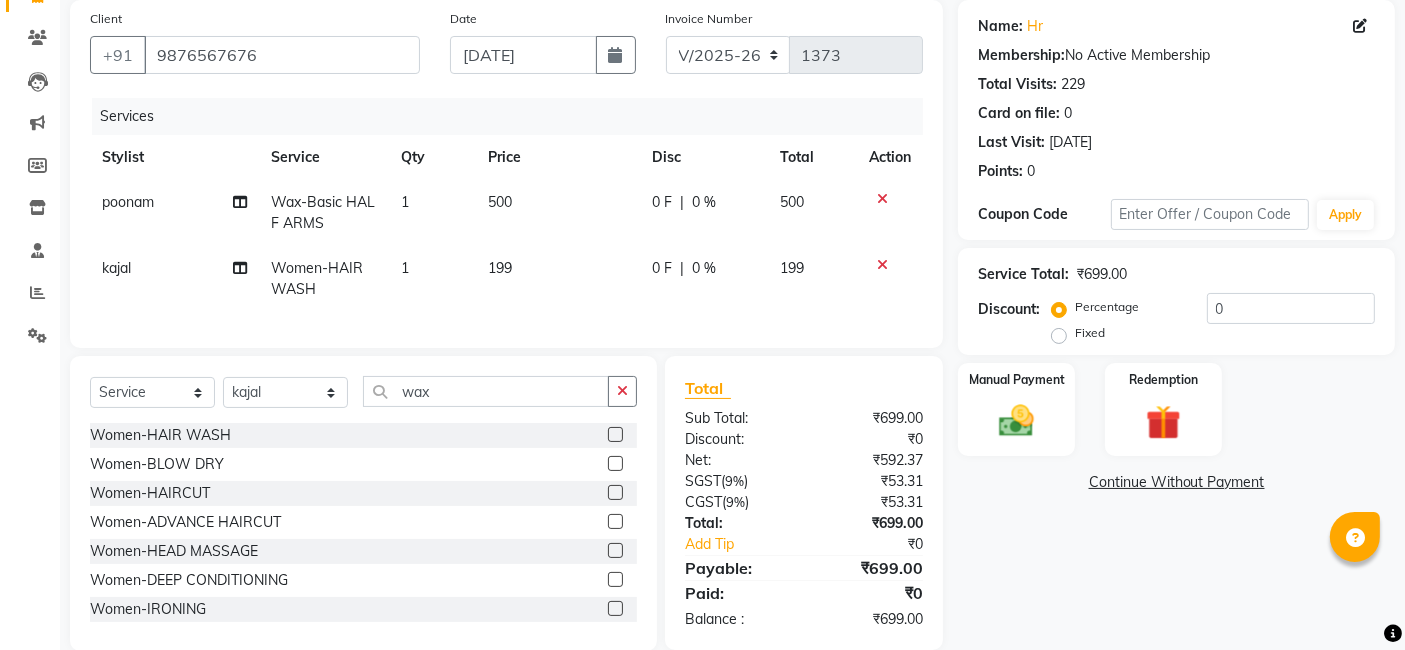 click on "199" 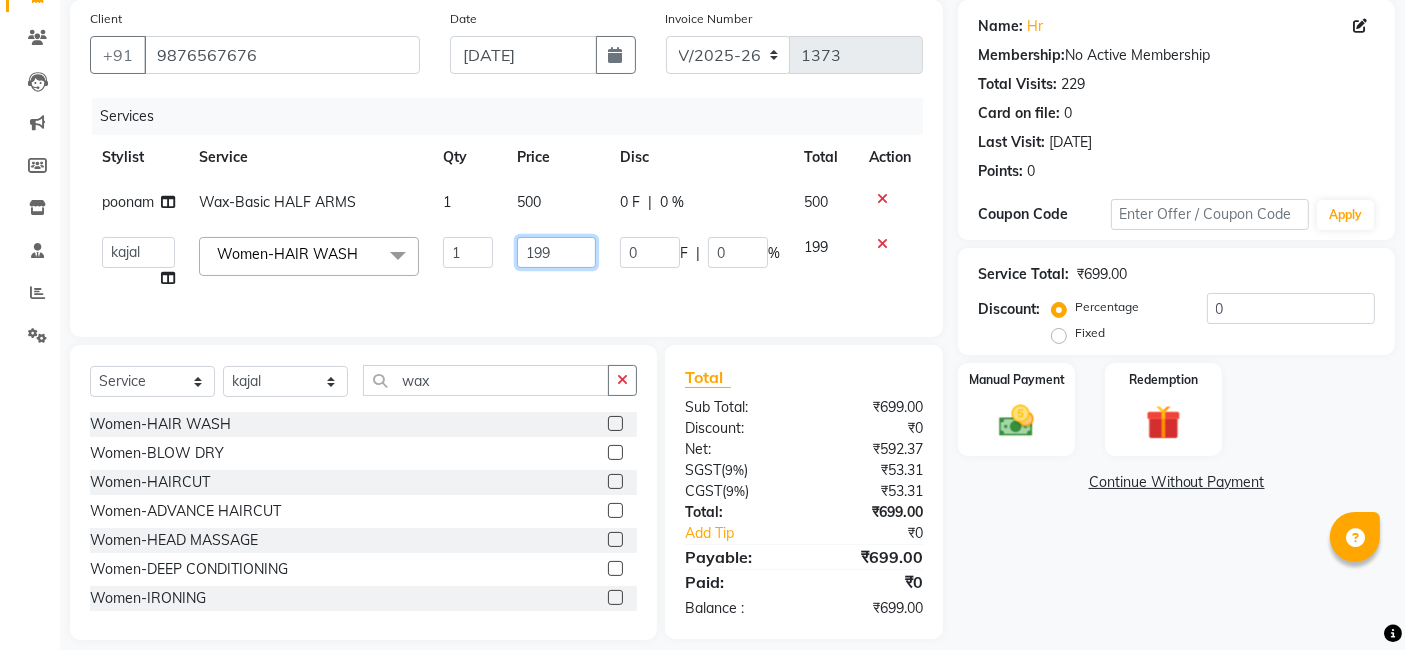 click on "199" 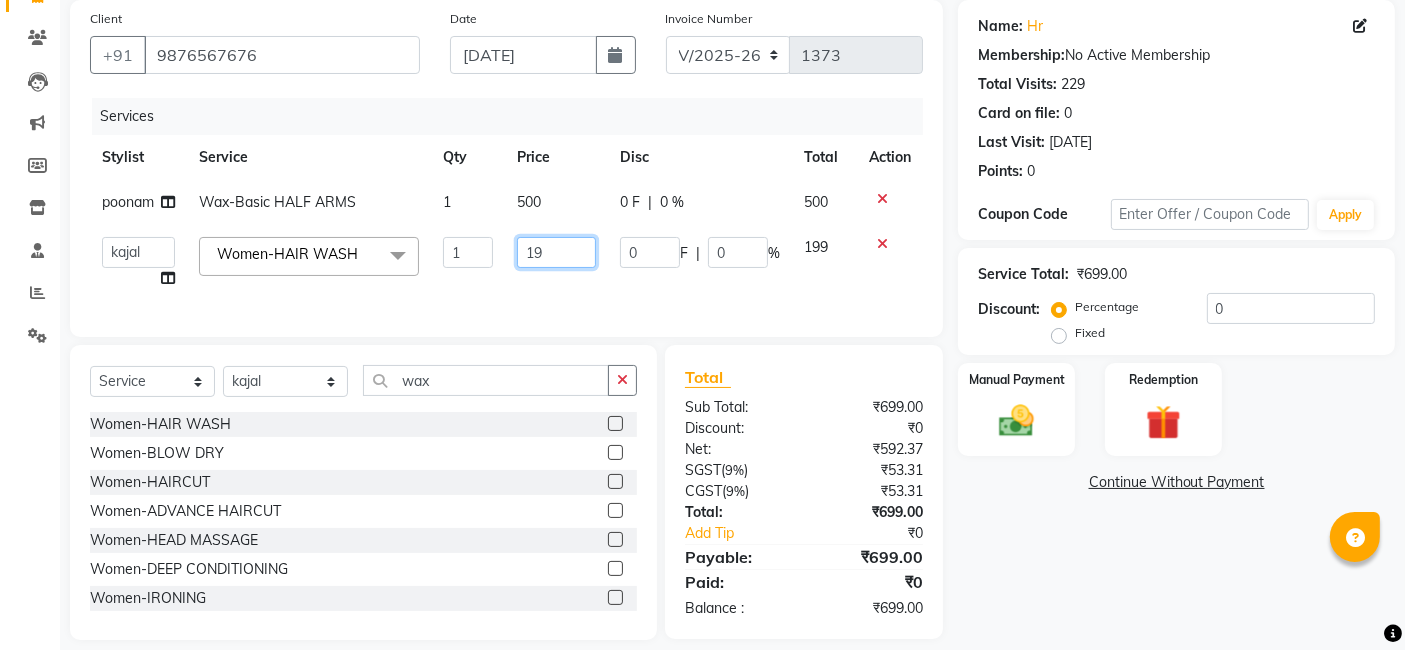 type on "9" 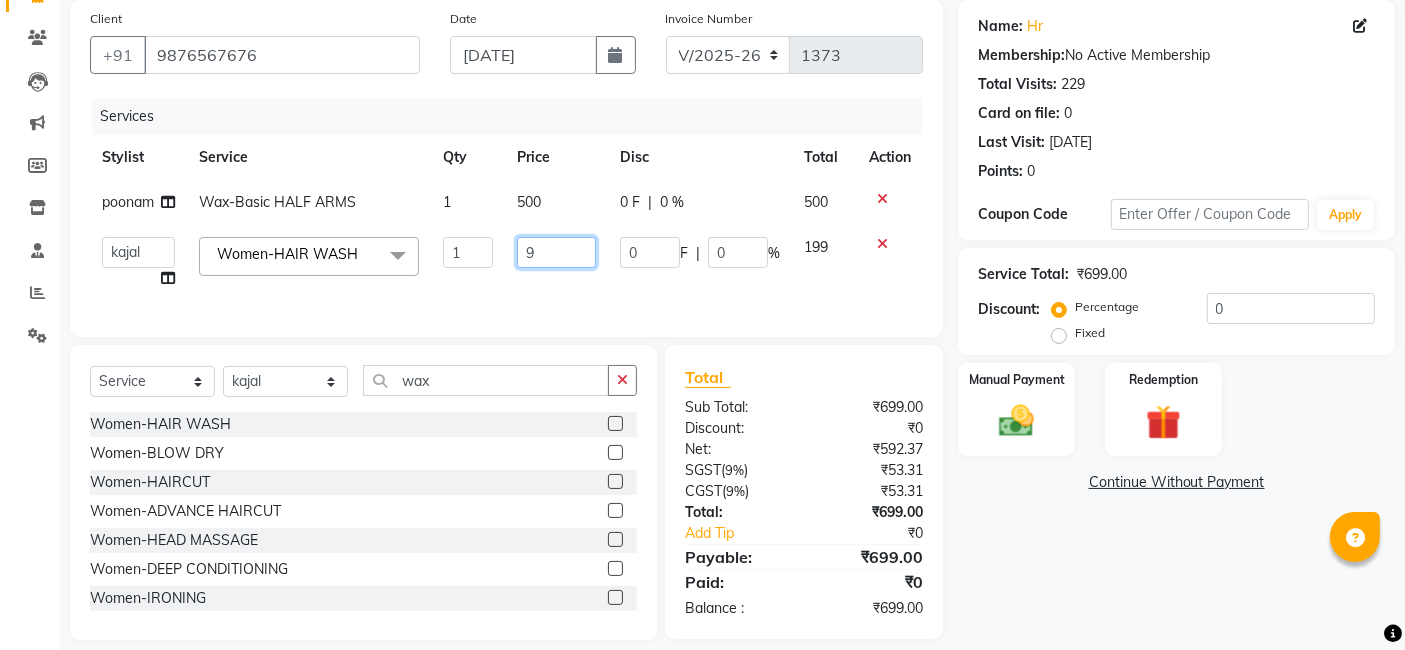 click on "9" 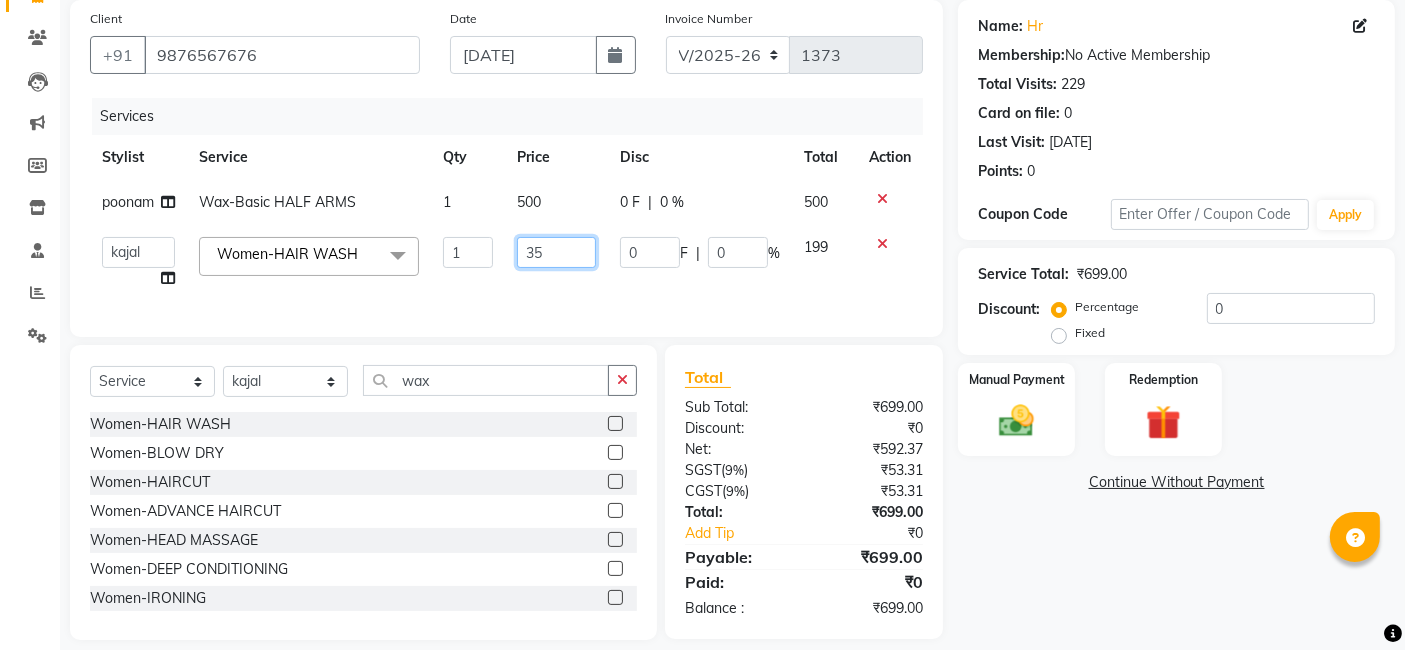 type on "350" 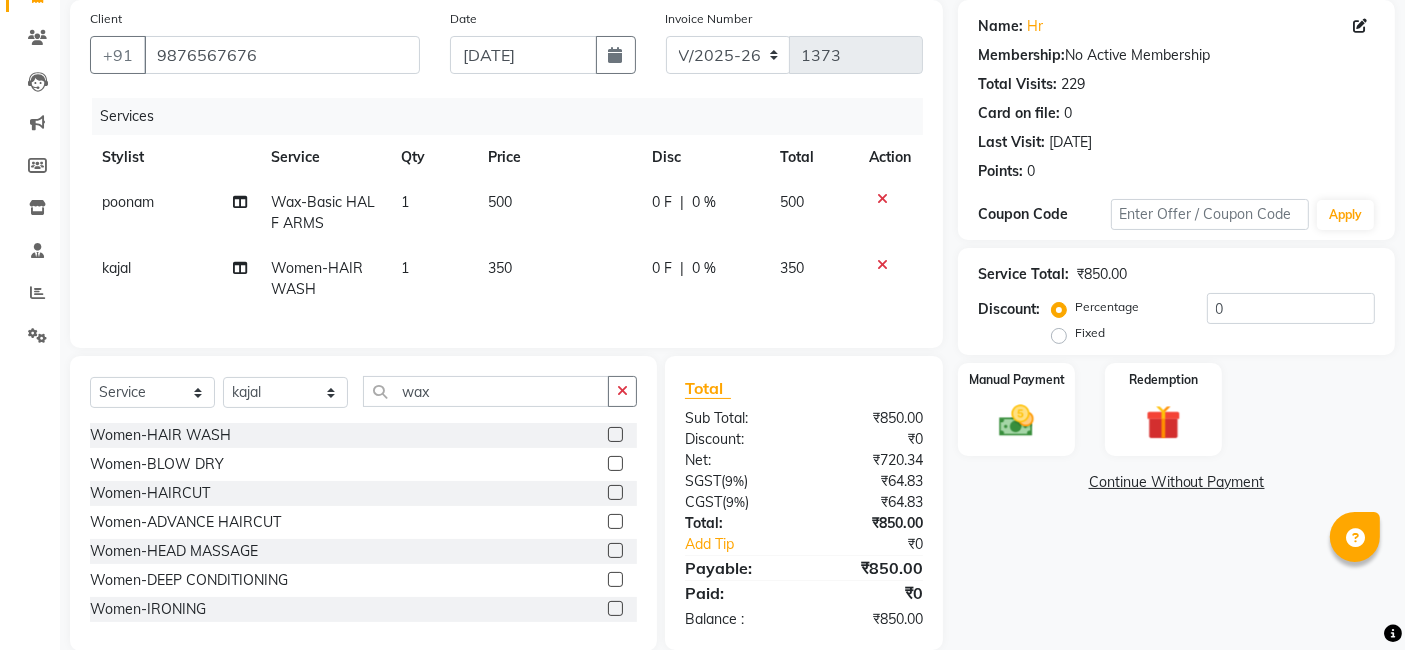 click on "350" 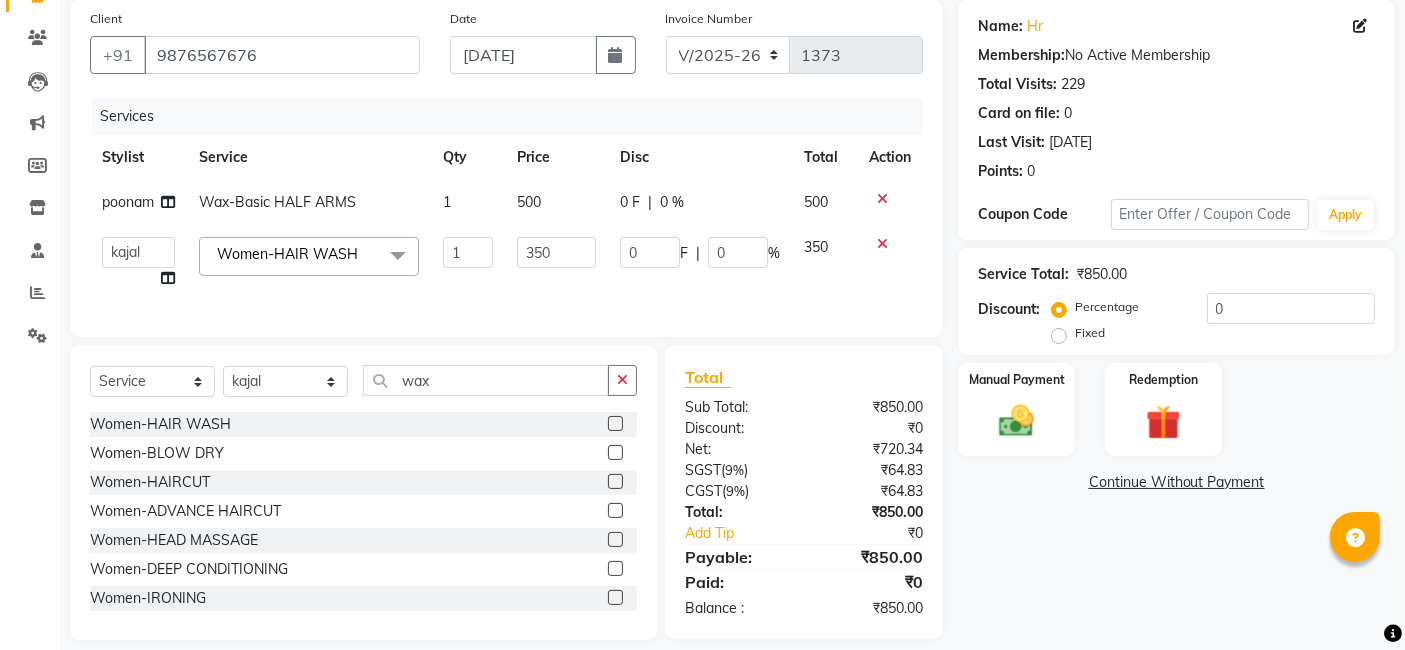 scroll, scrollTop: 185, scrollLeft: 0, axis: vertical 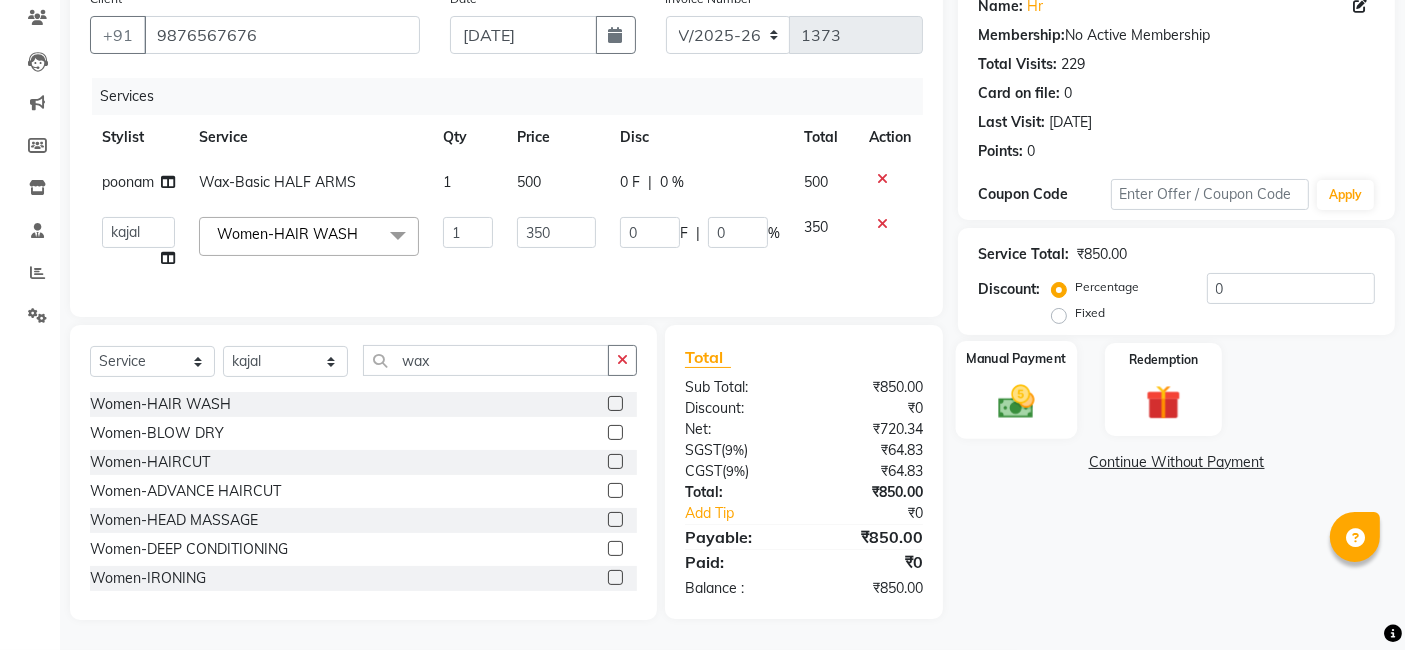click 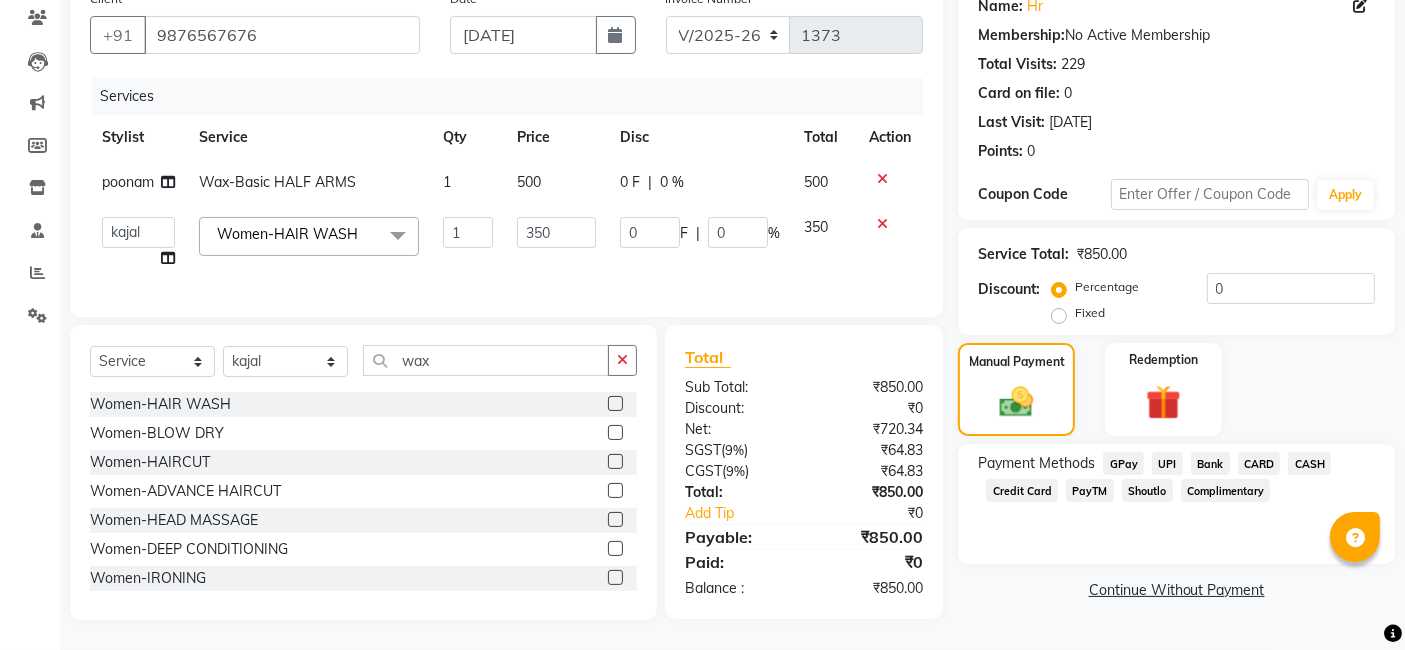 click on "GPay" 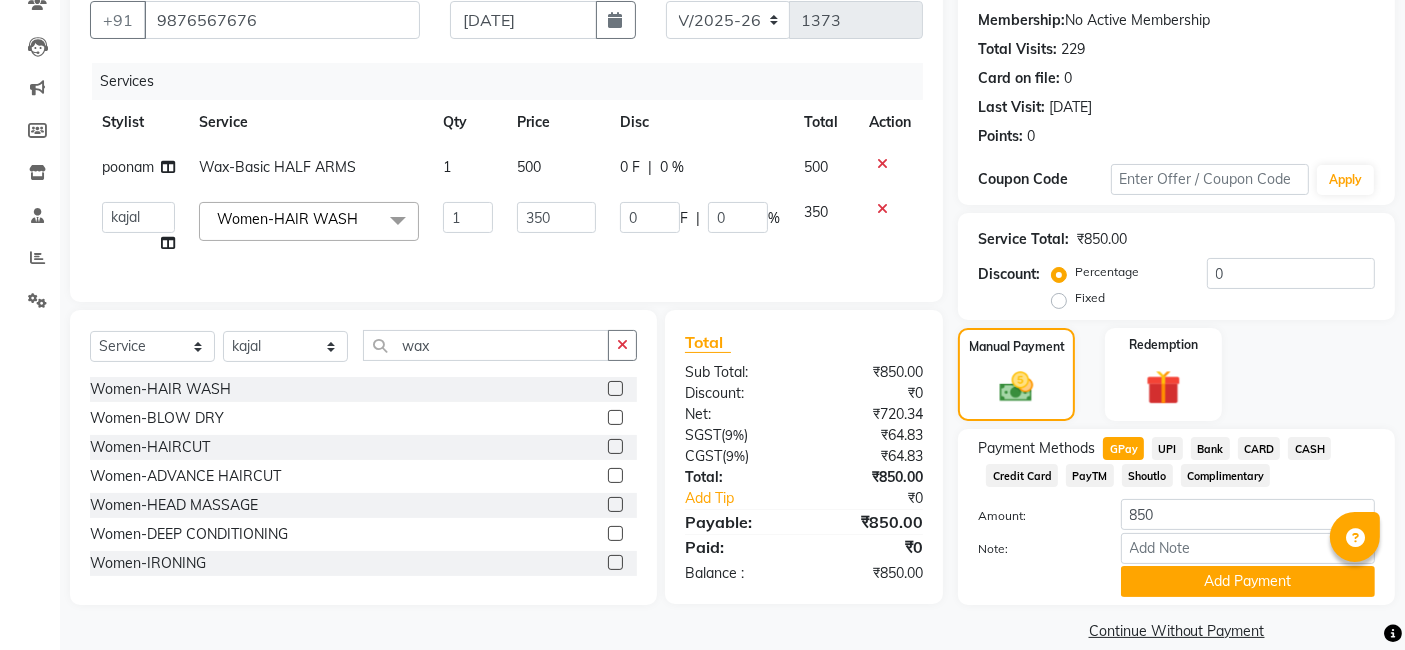 scroll, scrollTop: 210, scrollLeft: 0, axis: vertical 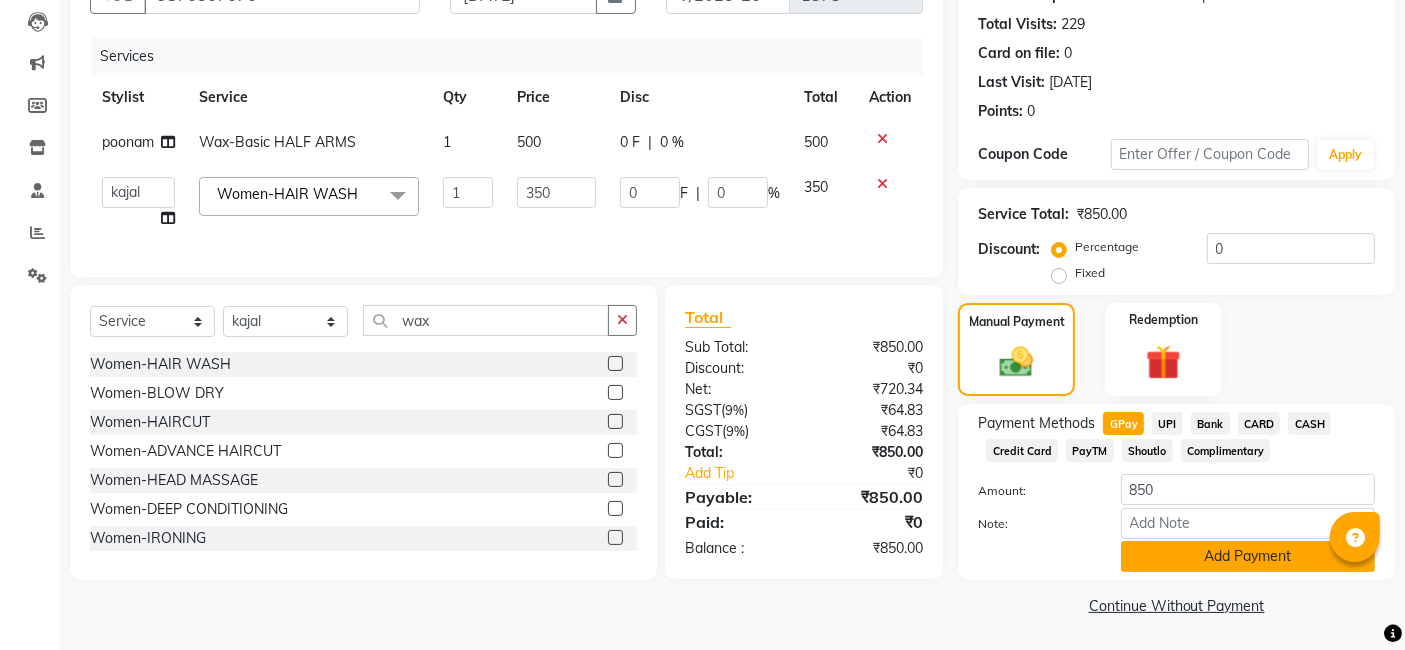 click on "Add Payment" 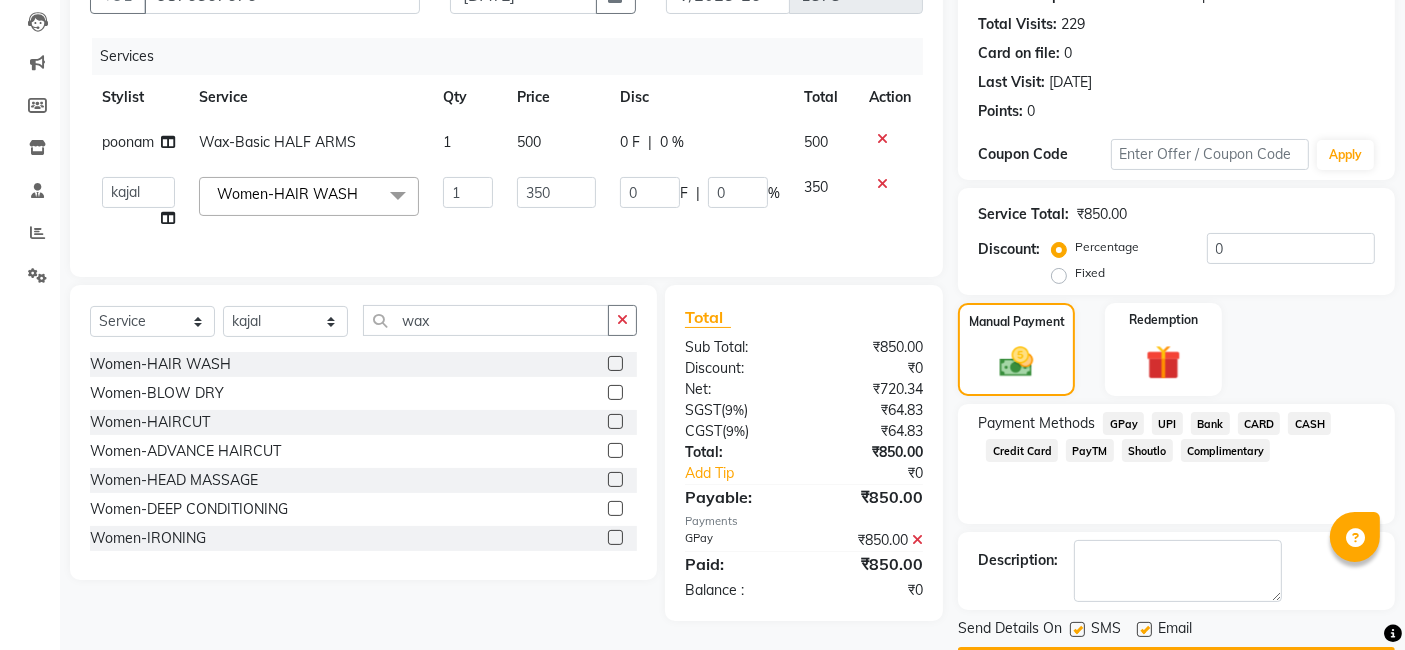 scroll, scrollTop: 266, scrollLeft: 0, axis: vertical 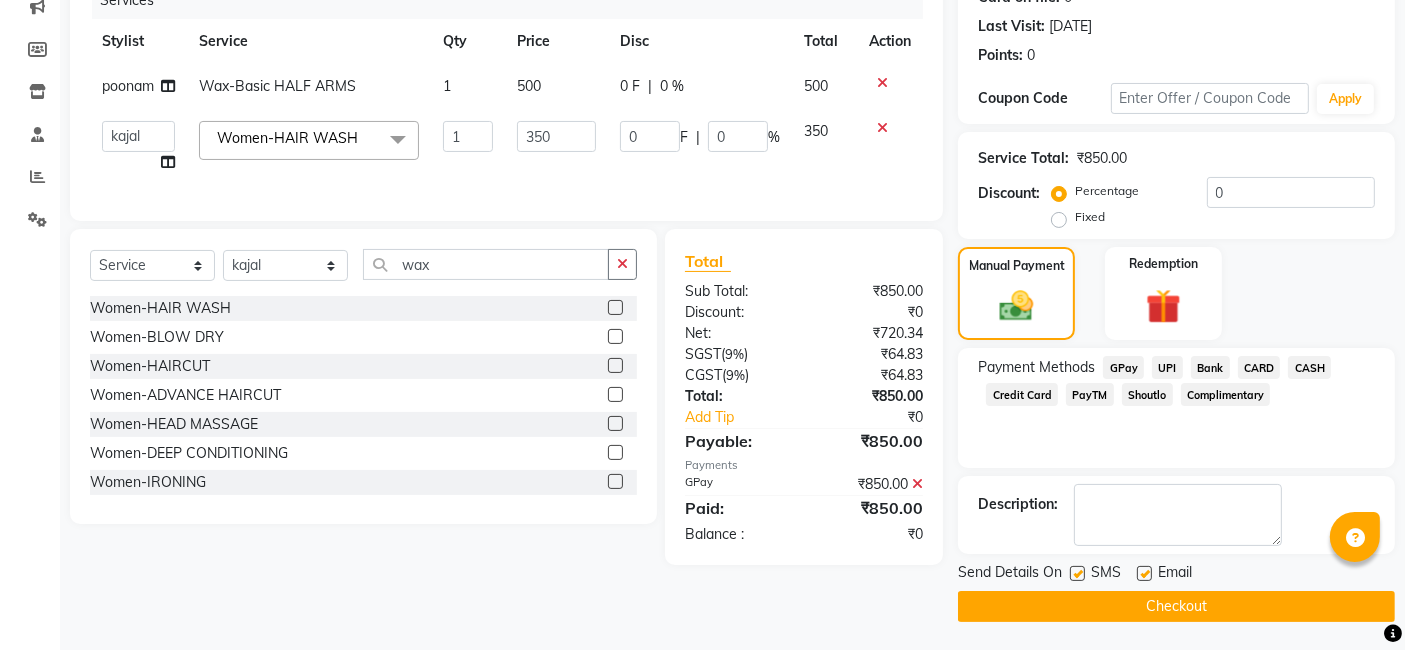 click 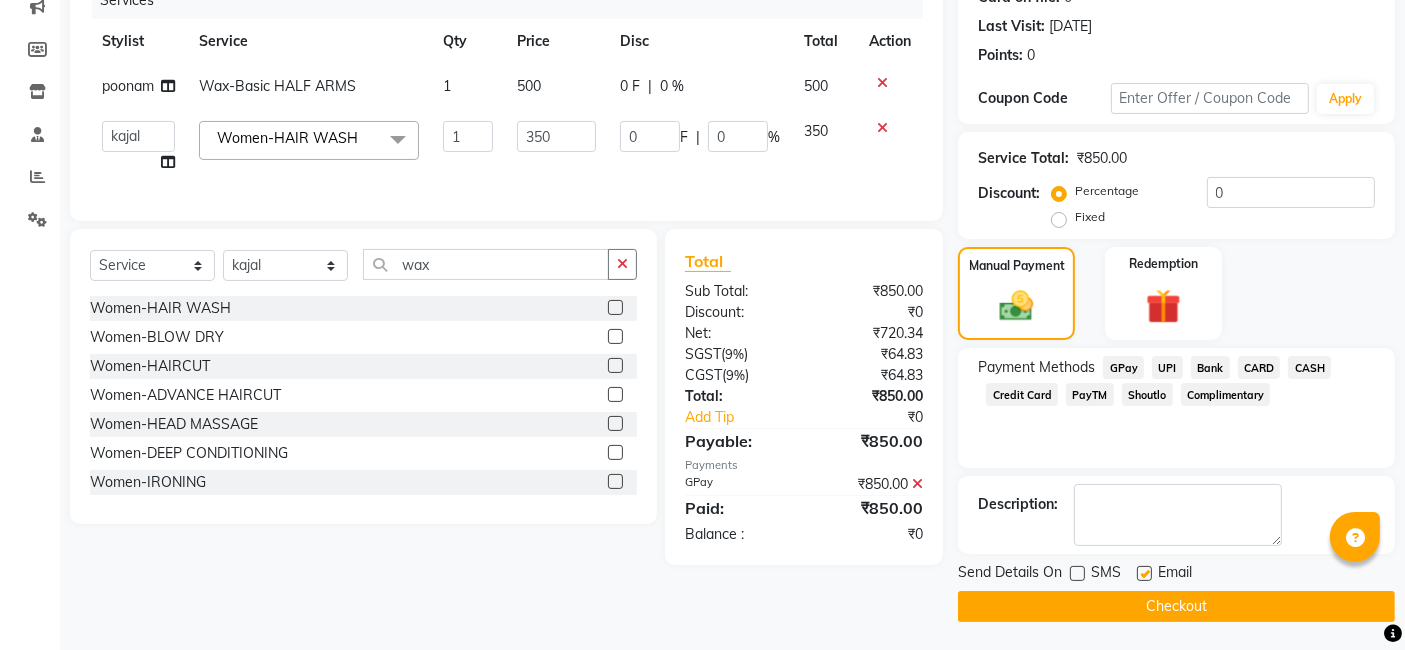 click 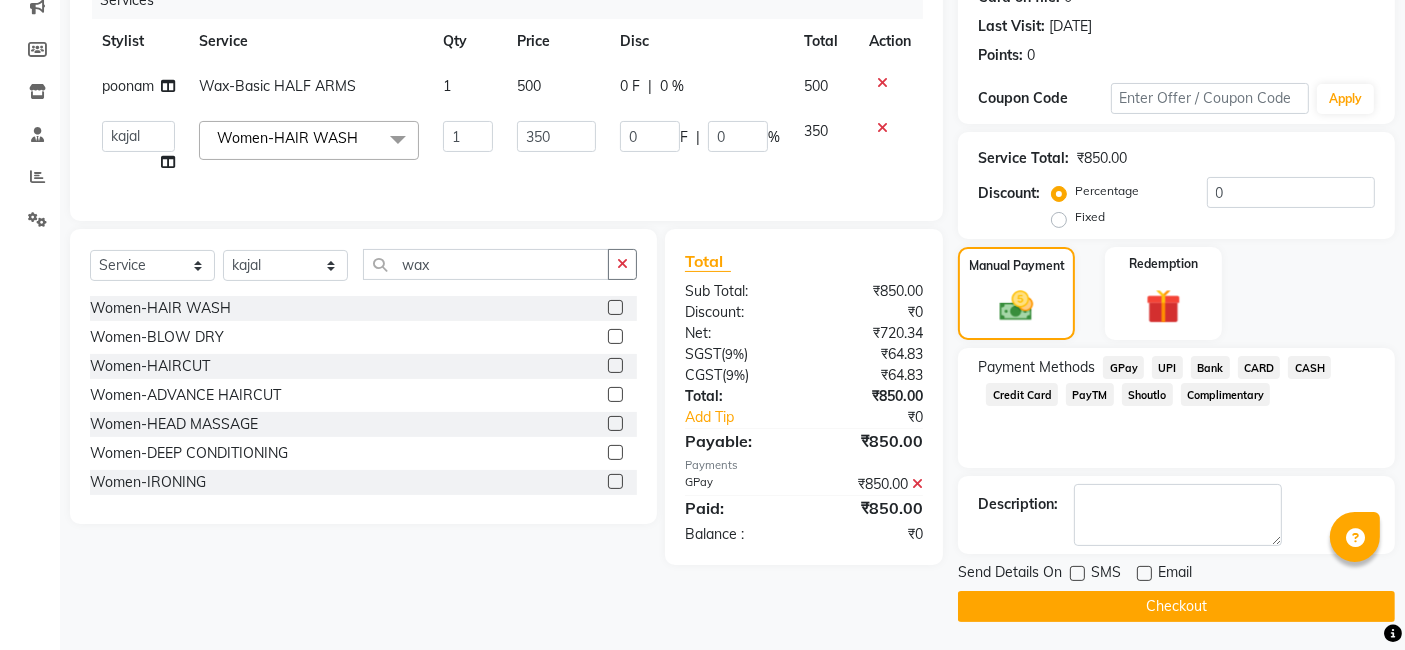 click 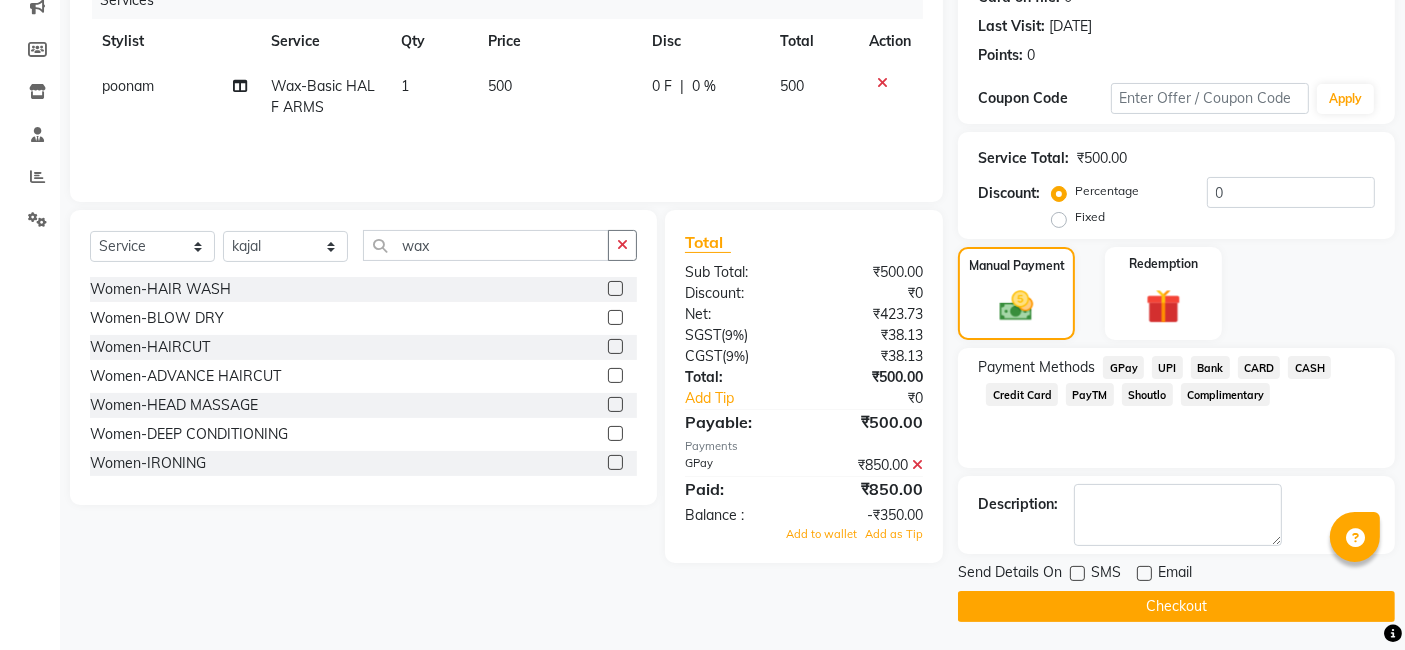 click 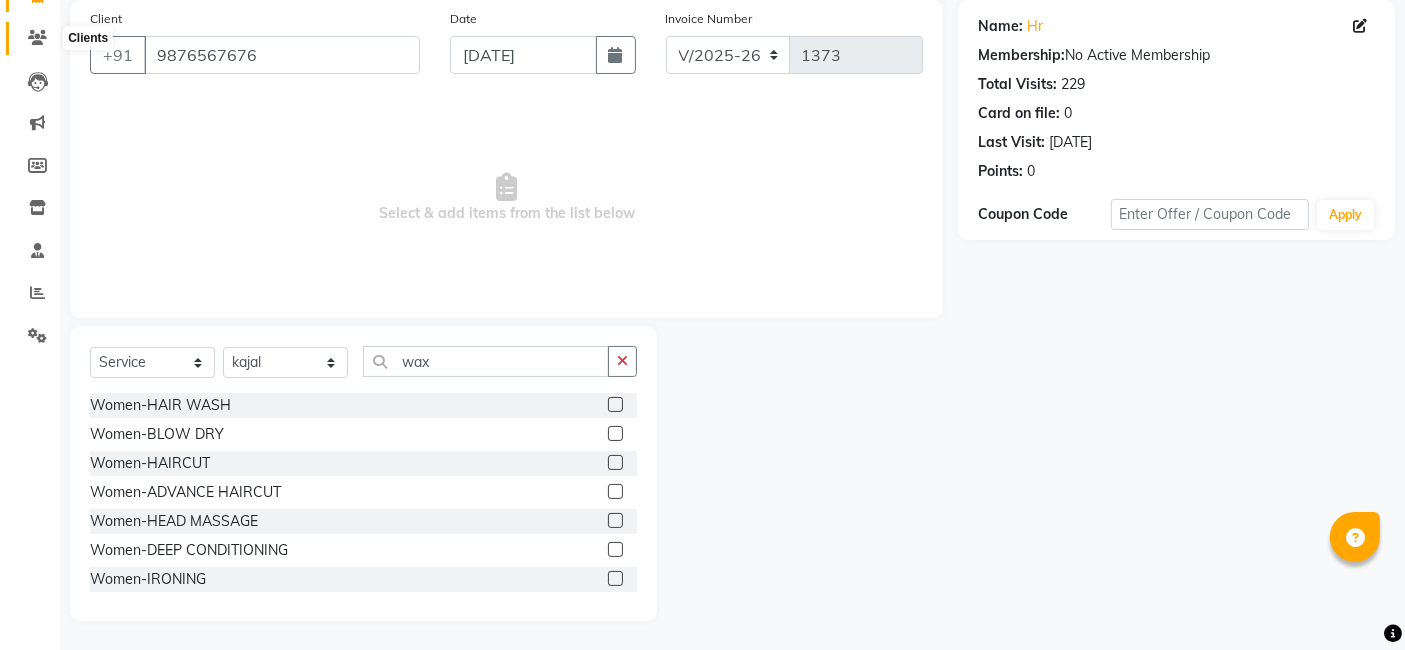 scroll, scrollTop: 0, scrollLeft: 0, axis: both 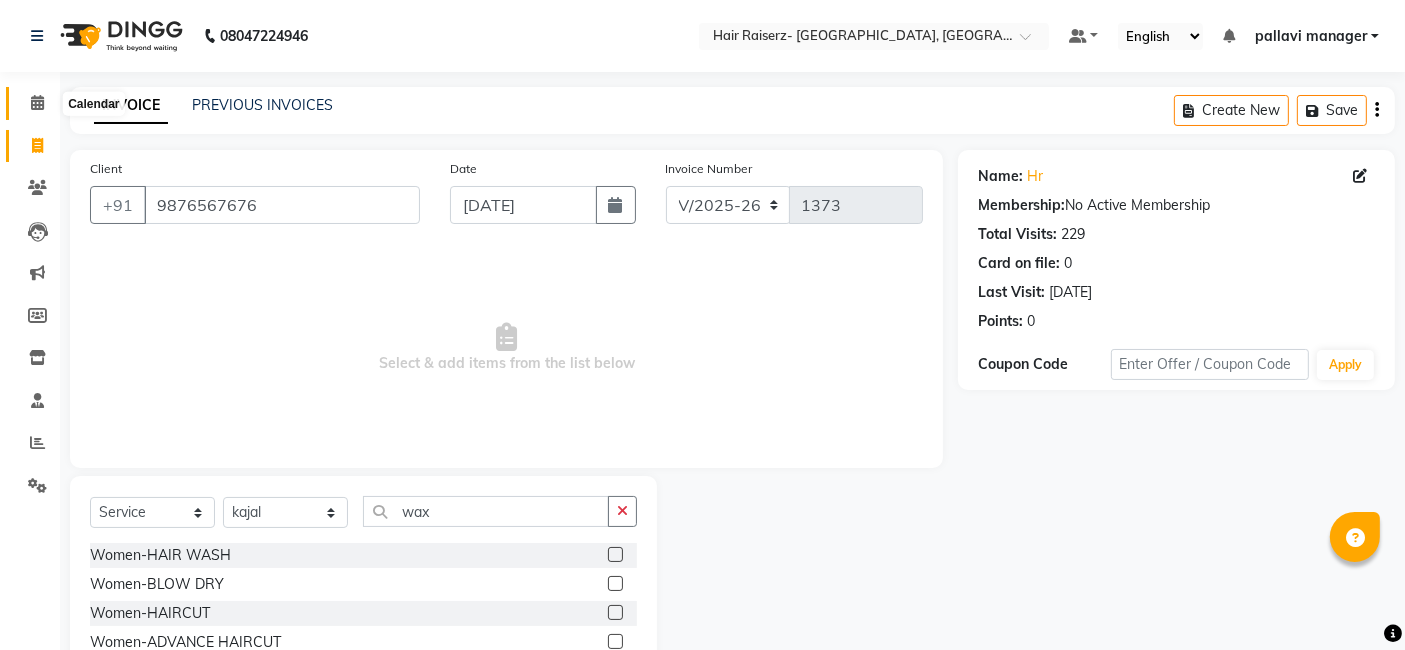click 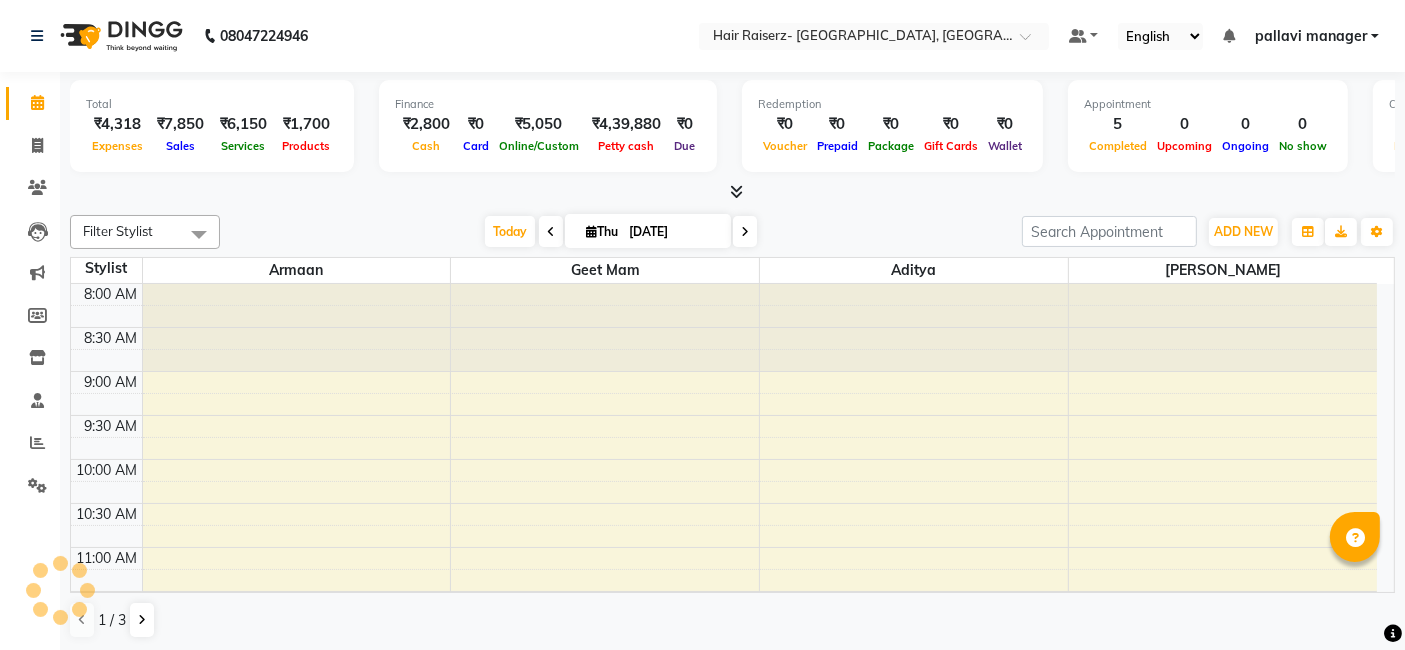 scroll, scrollTop: 0, scrollLeft: 0, axis: both 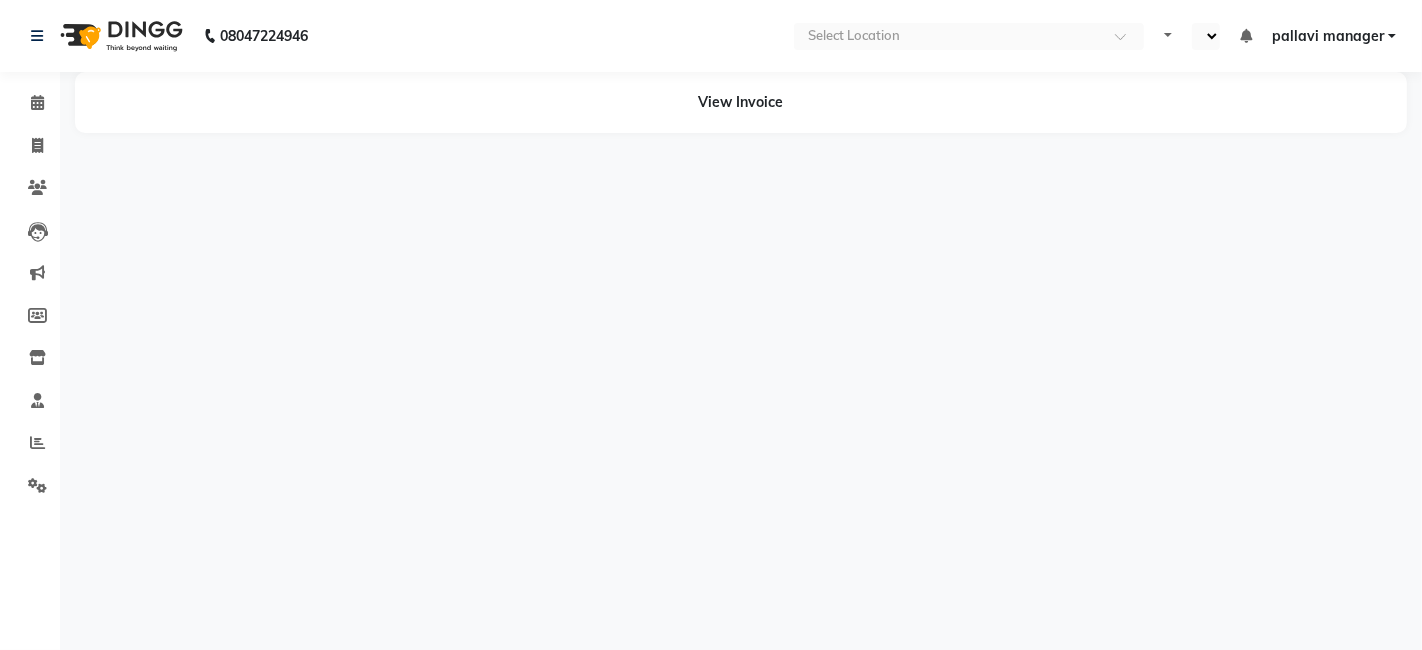 select on "en" 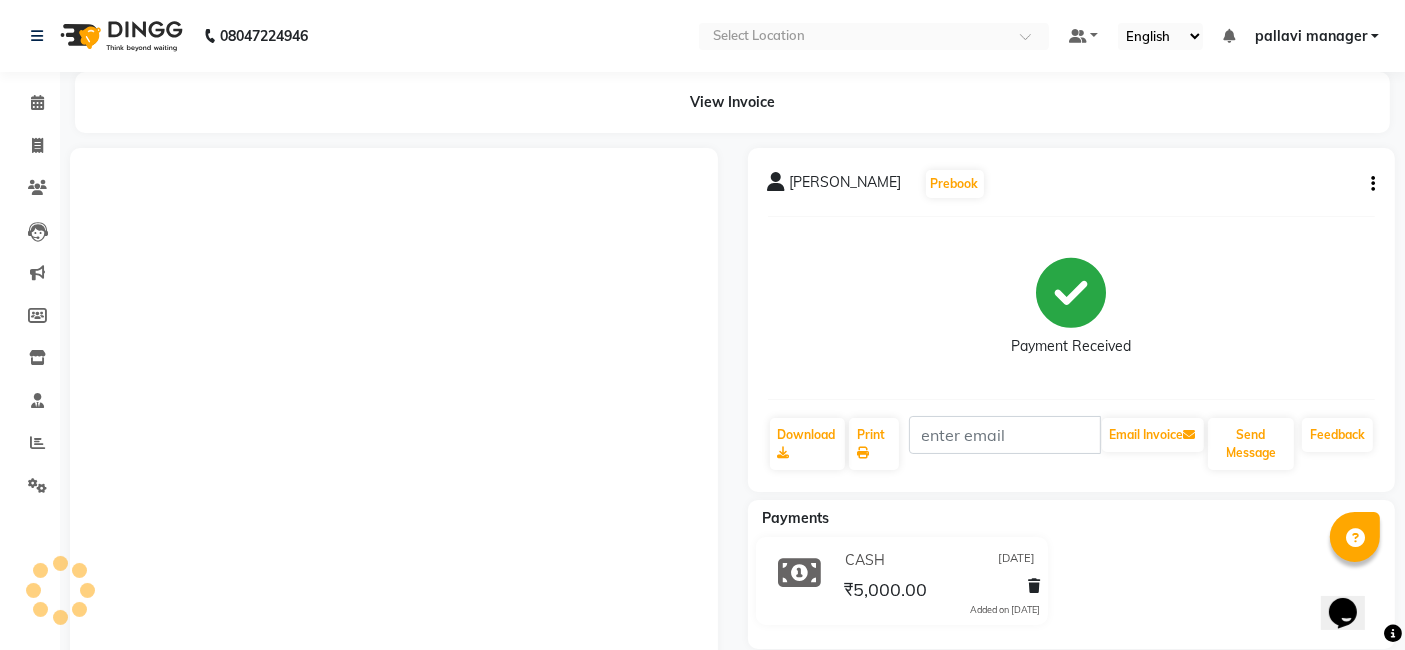 scroll, scrollTop: 0, scrollLeft: 0, axis: both 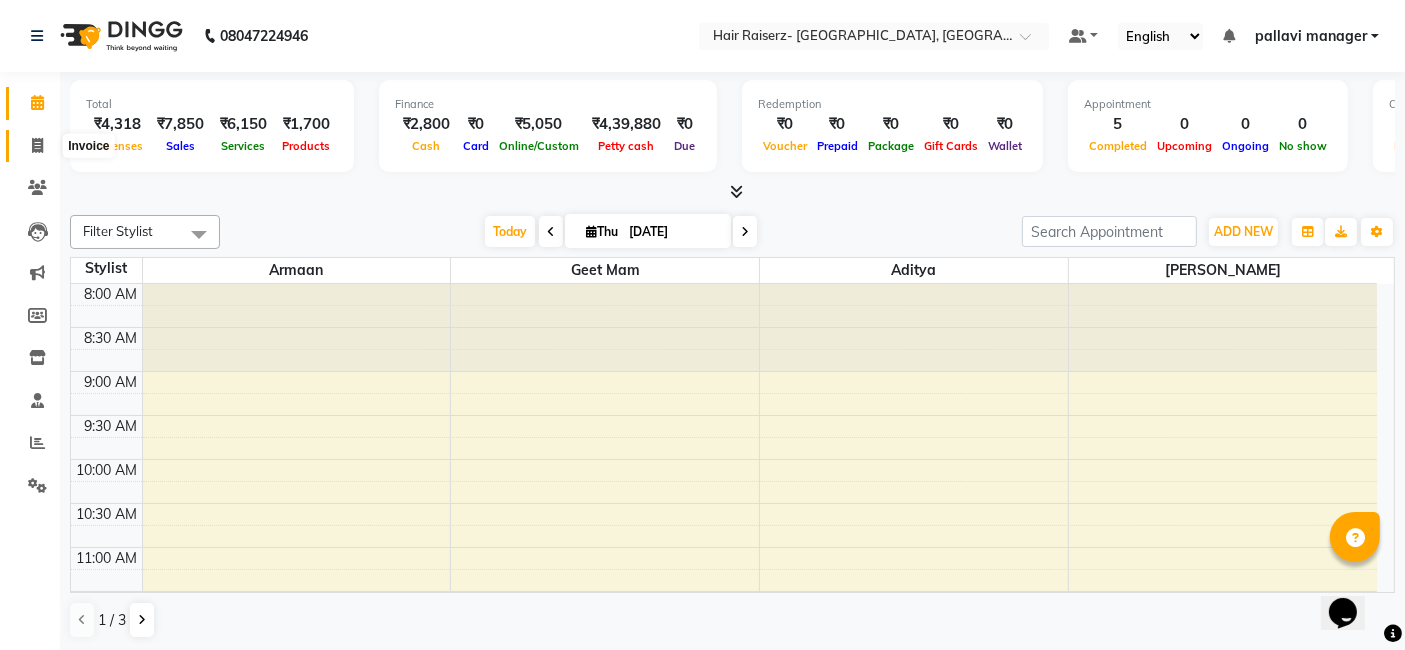 click 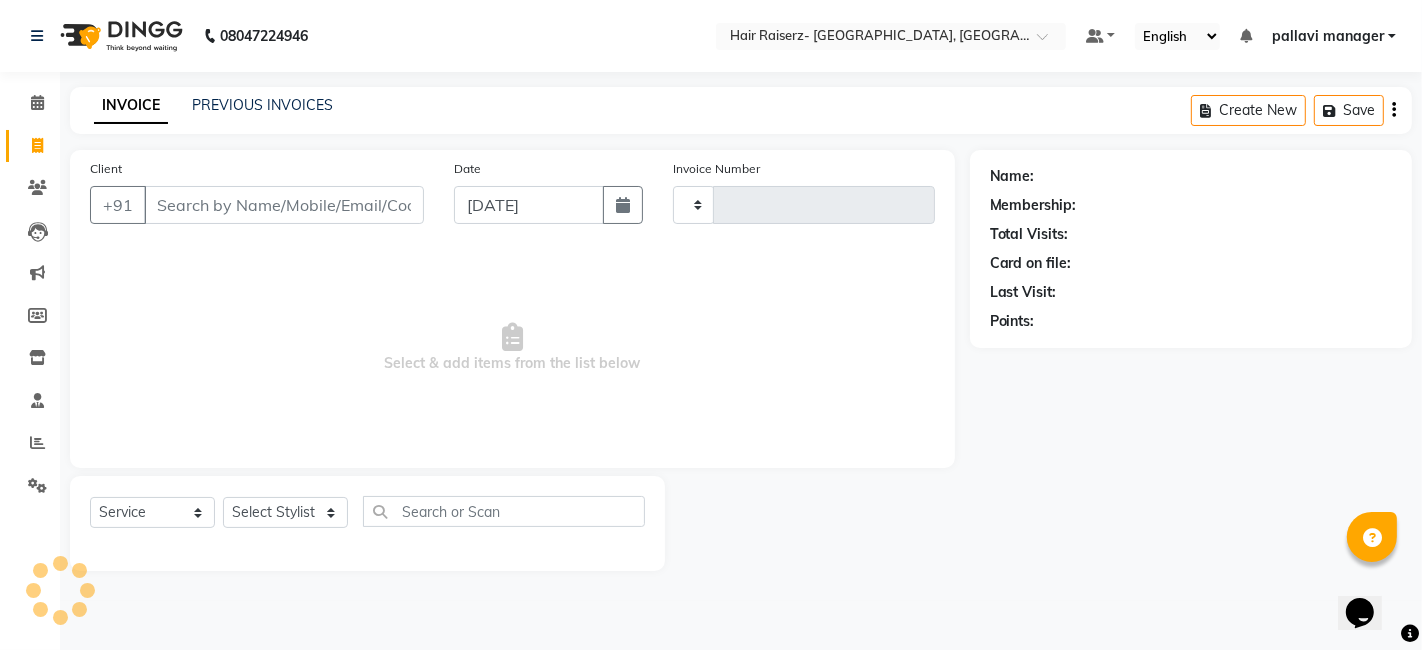 type on "1373" 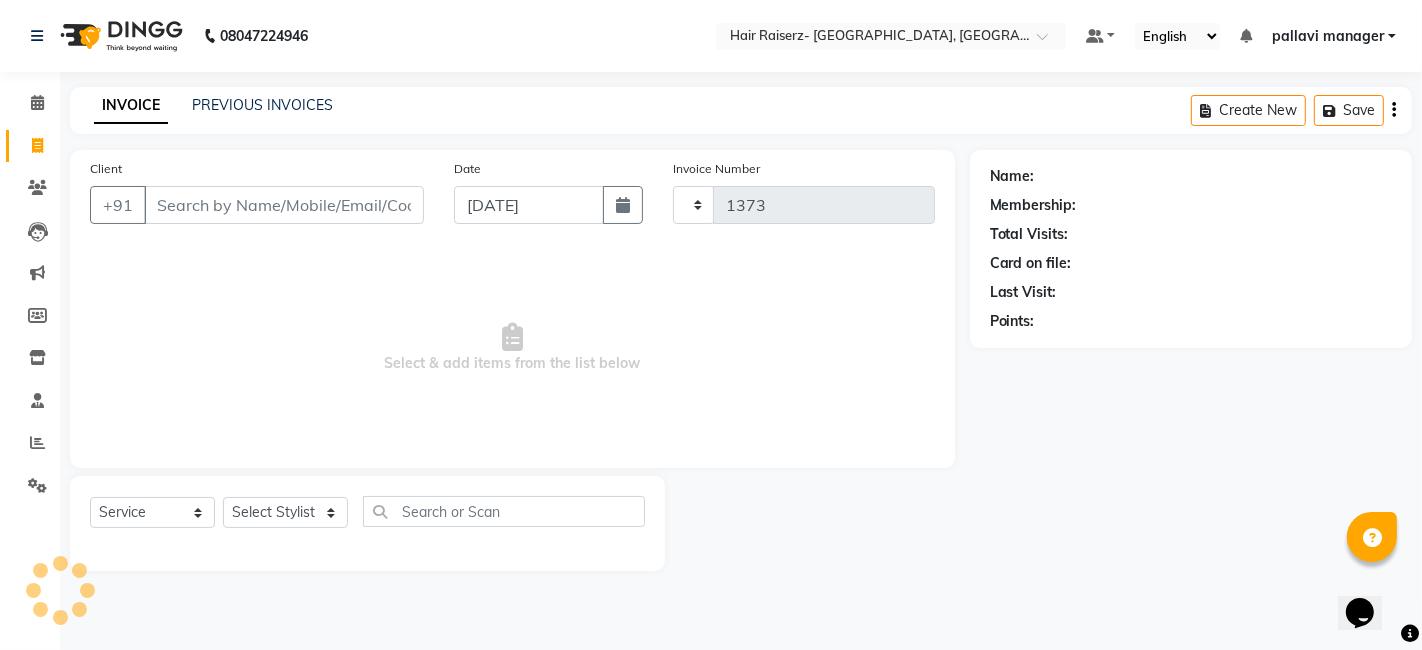 select on "6691" 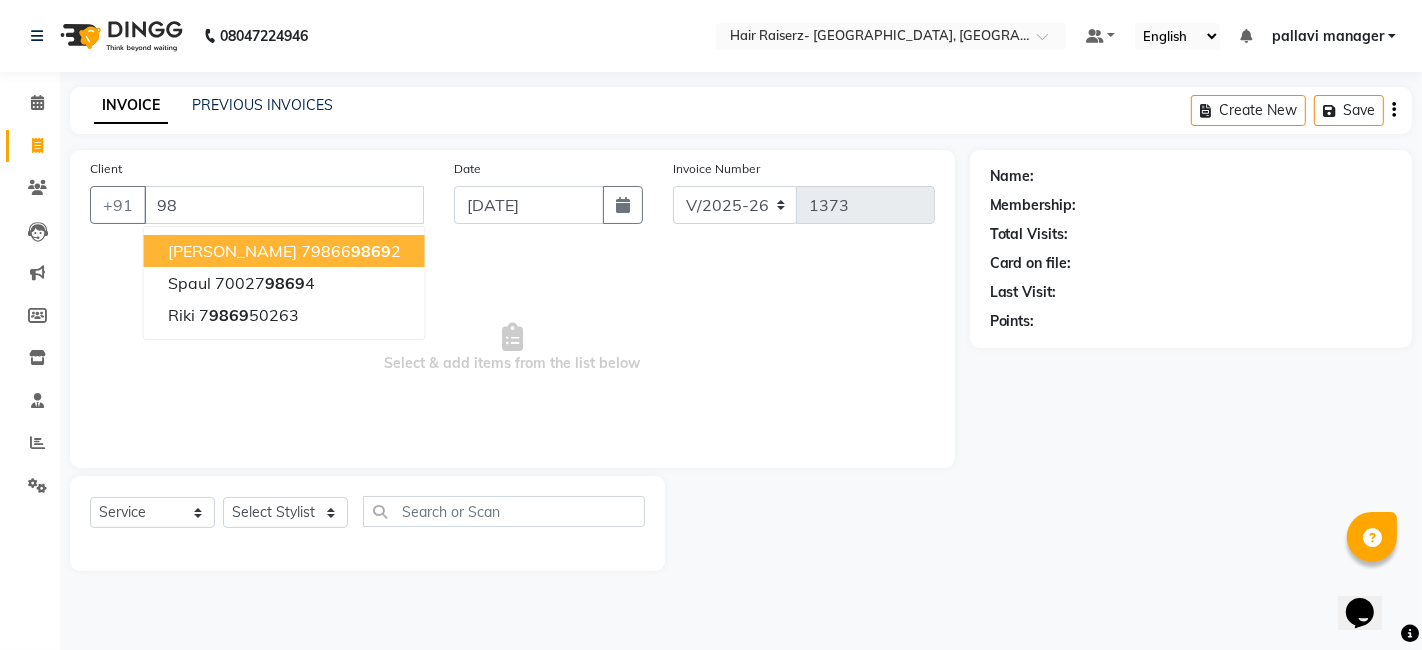 type on "9" 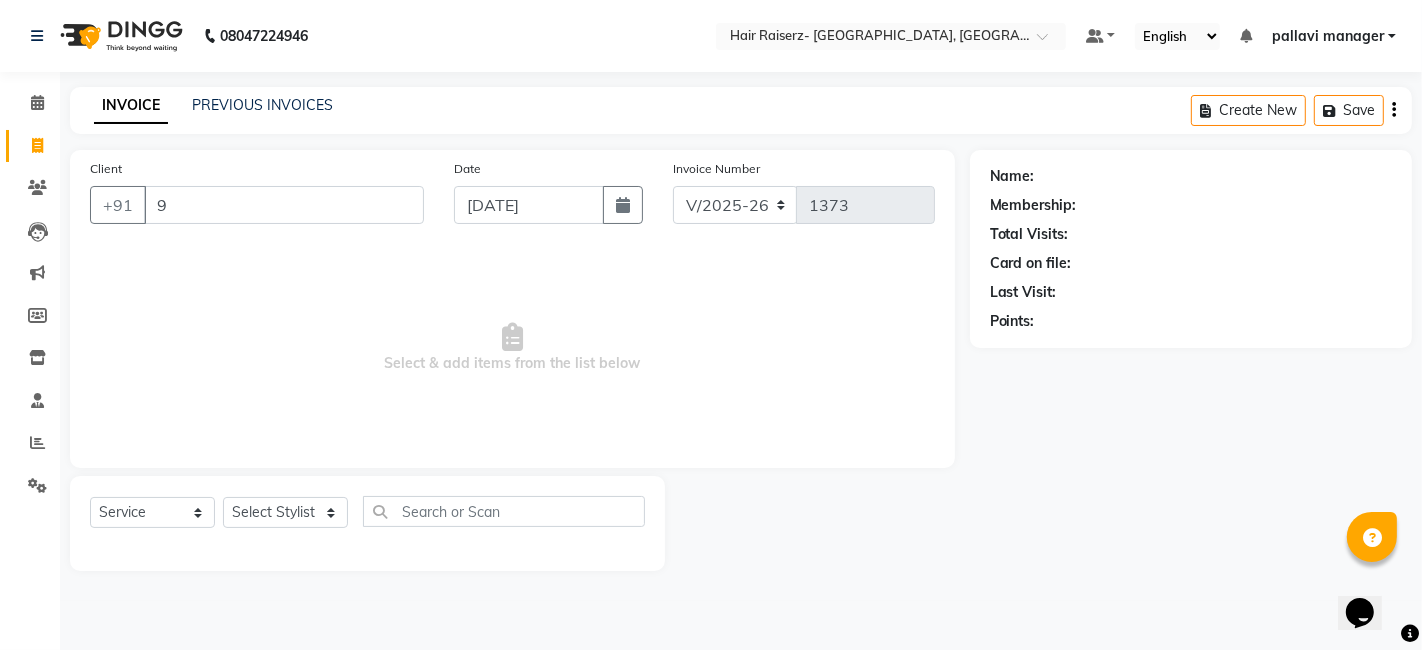 type 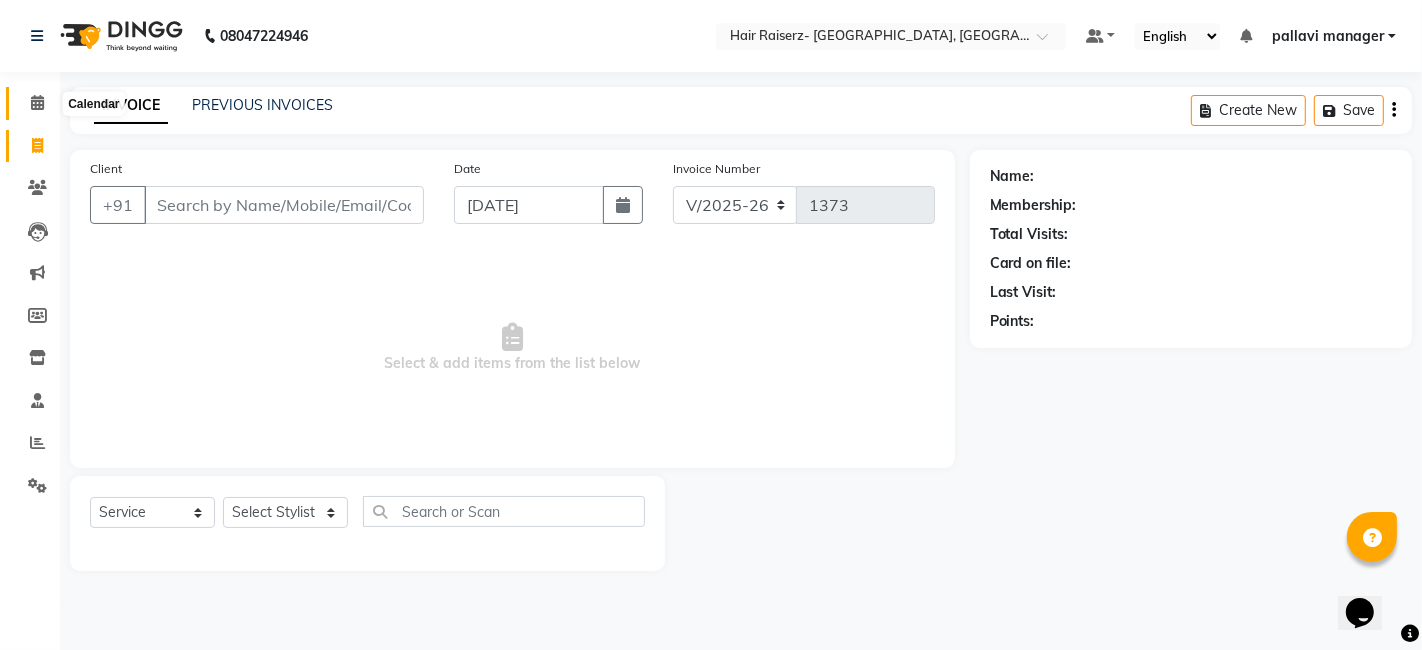 click 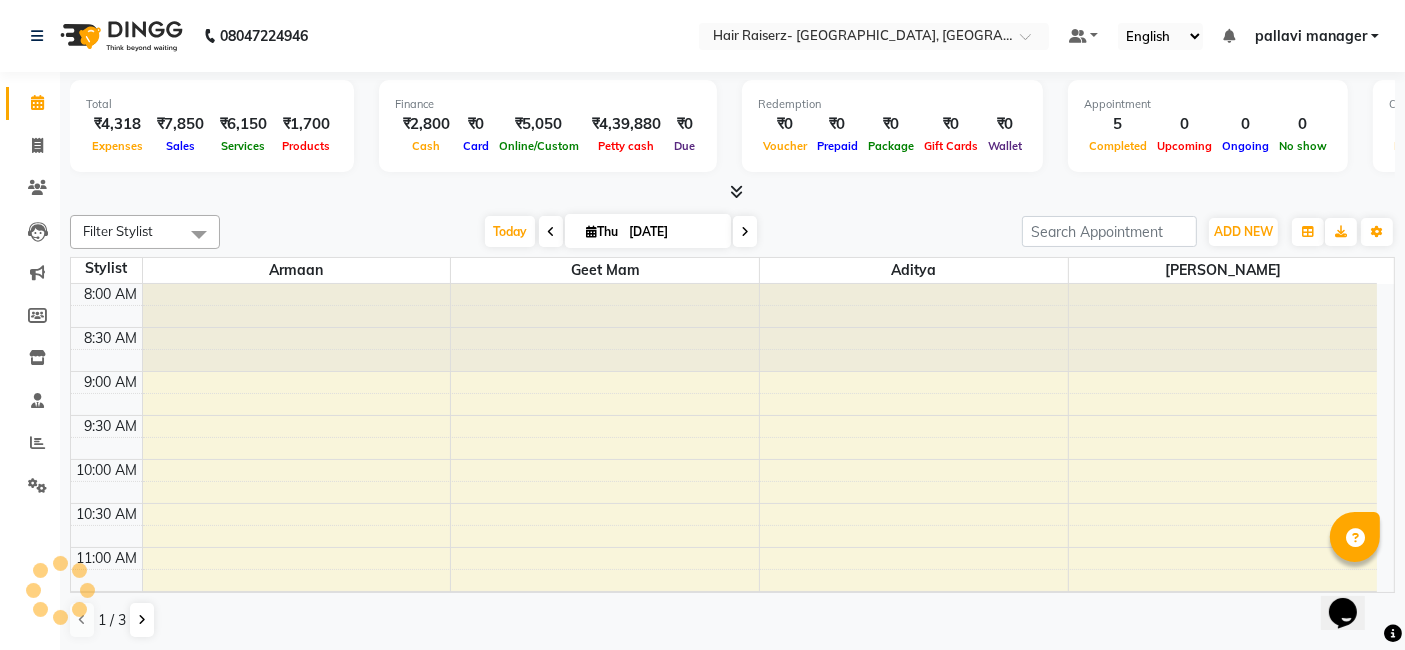 scroll, scrollTop: 0, scrollLeft: 0, axis: both 